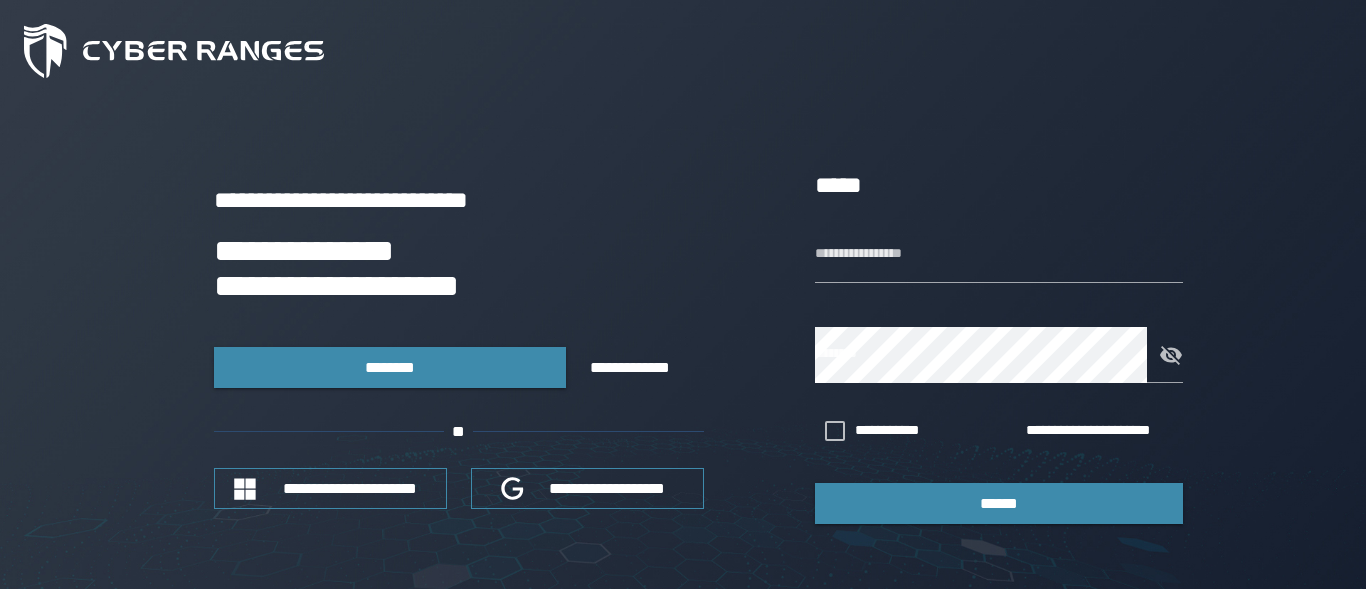 scroll, scrollTop: 0, scrollLeft: 0, axis: both 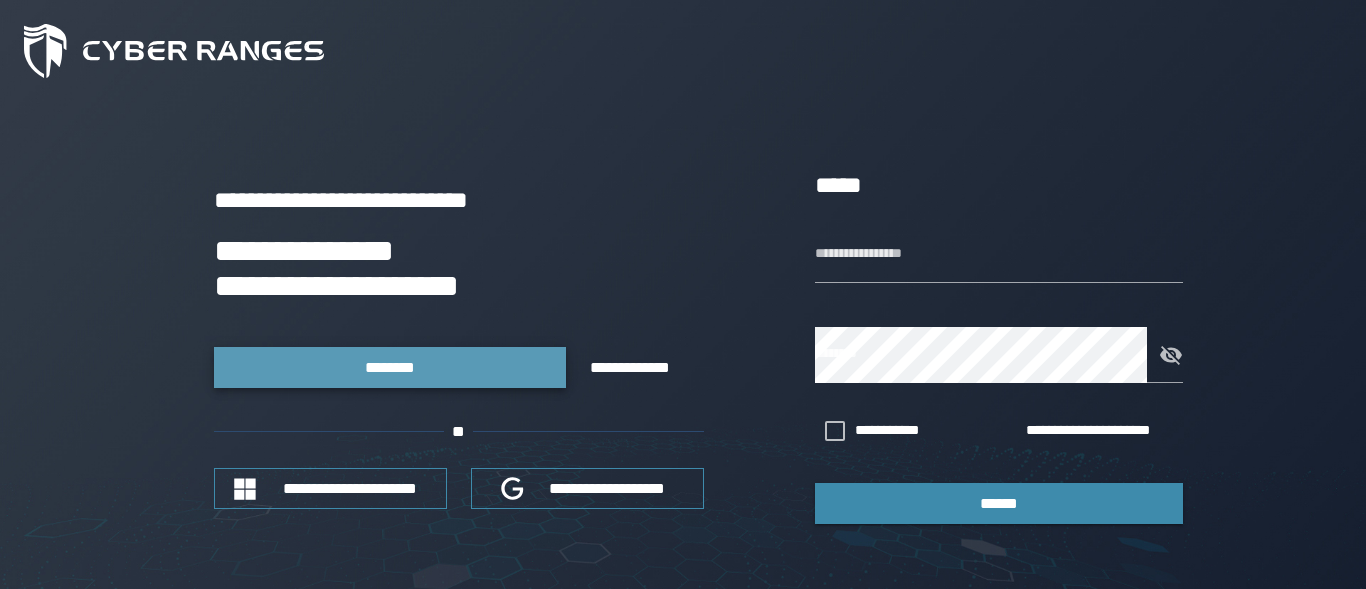 click on "********" at bounding box center (390, 367) 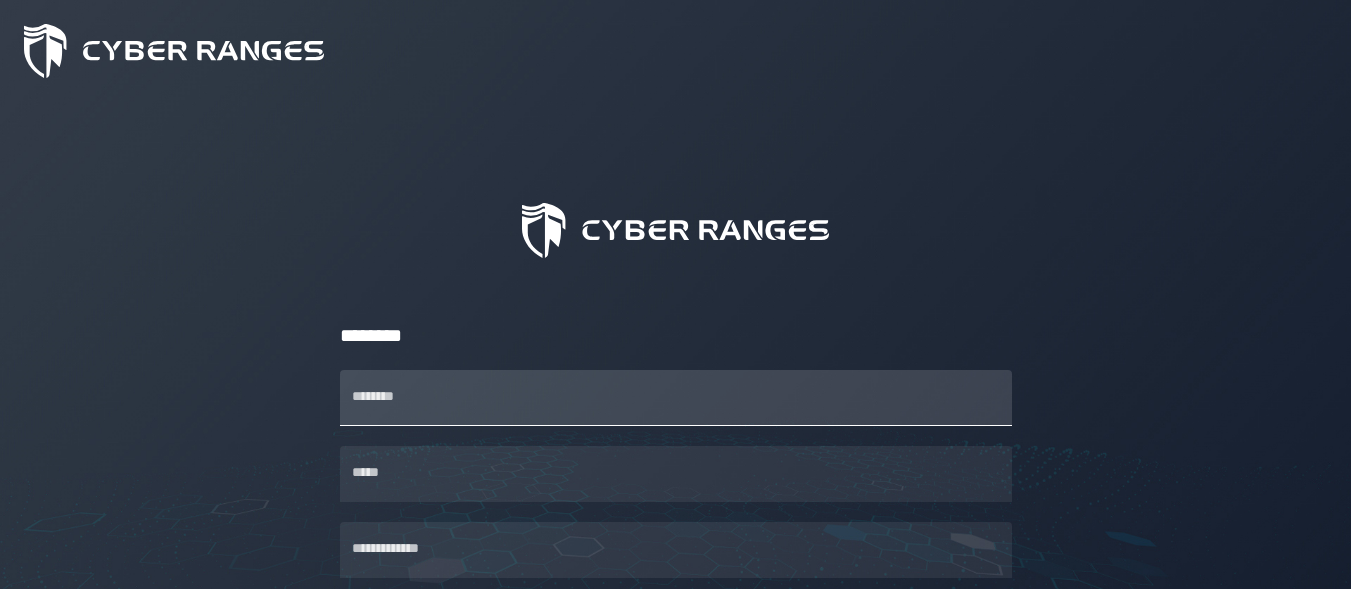click on "********" at bounding box center (676, 398) 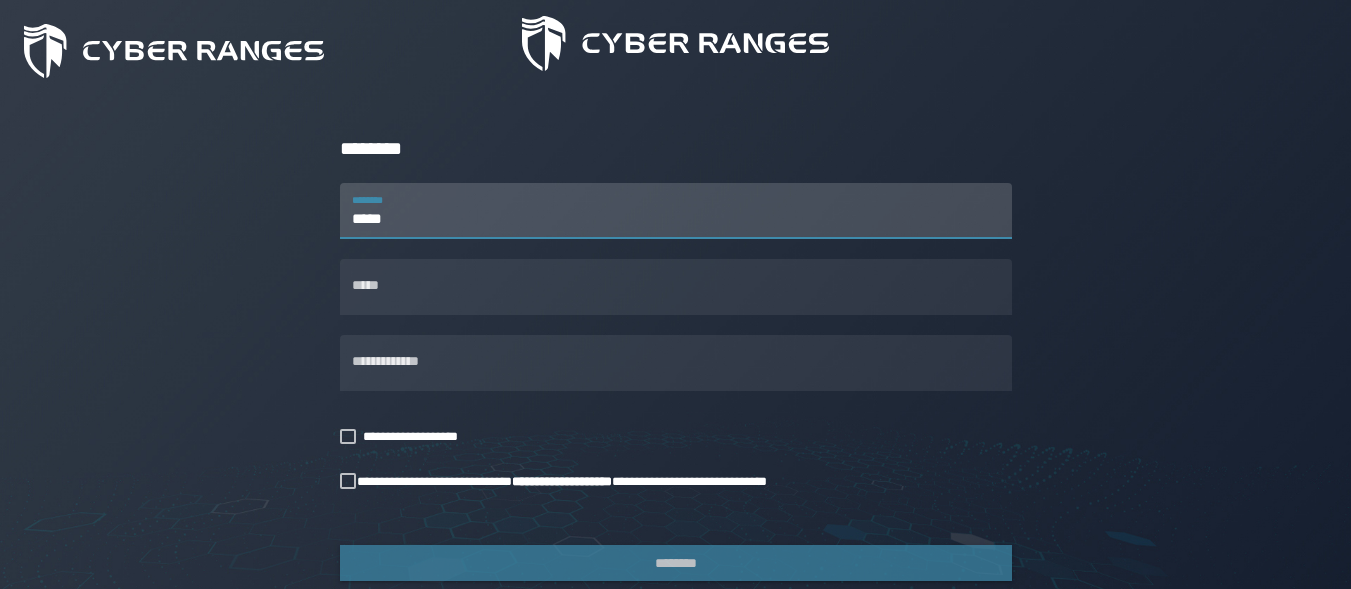 scroll, scrollTop: 200, scrollLeft: 0, axis: vertical 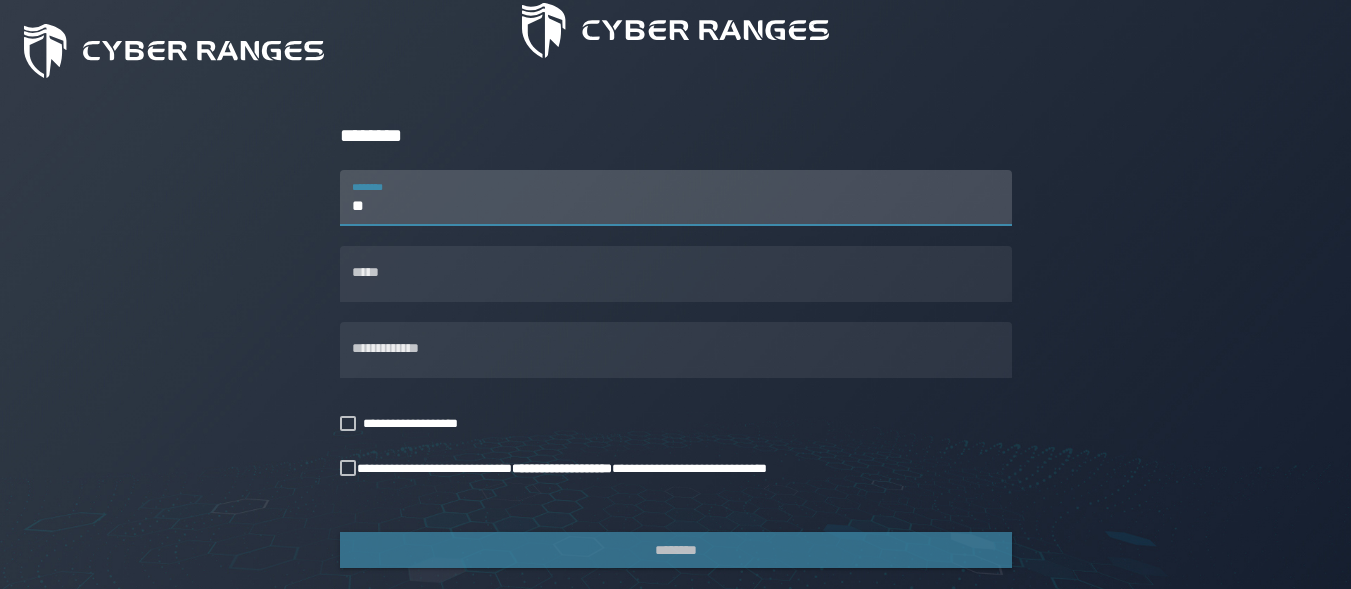 type on "*" 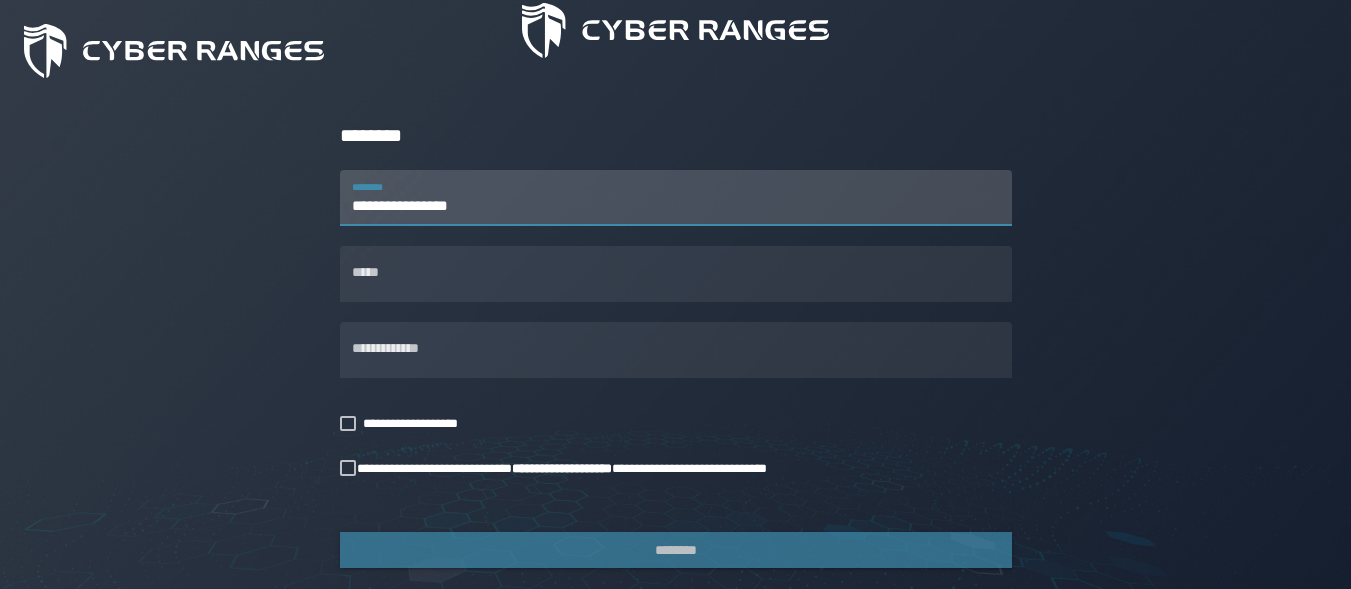drag, startPoint x: 515, startPoint y: 209, endPoint x: 40, endPoint y: 188, distance: 475.464 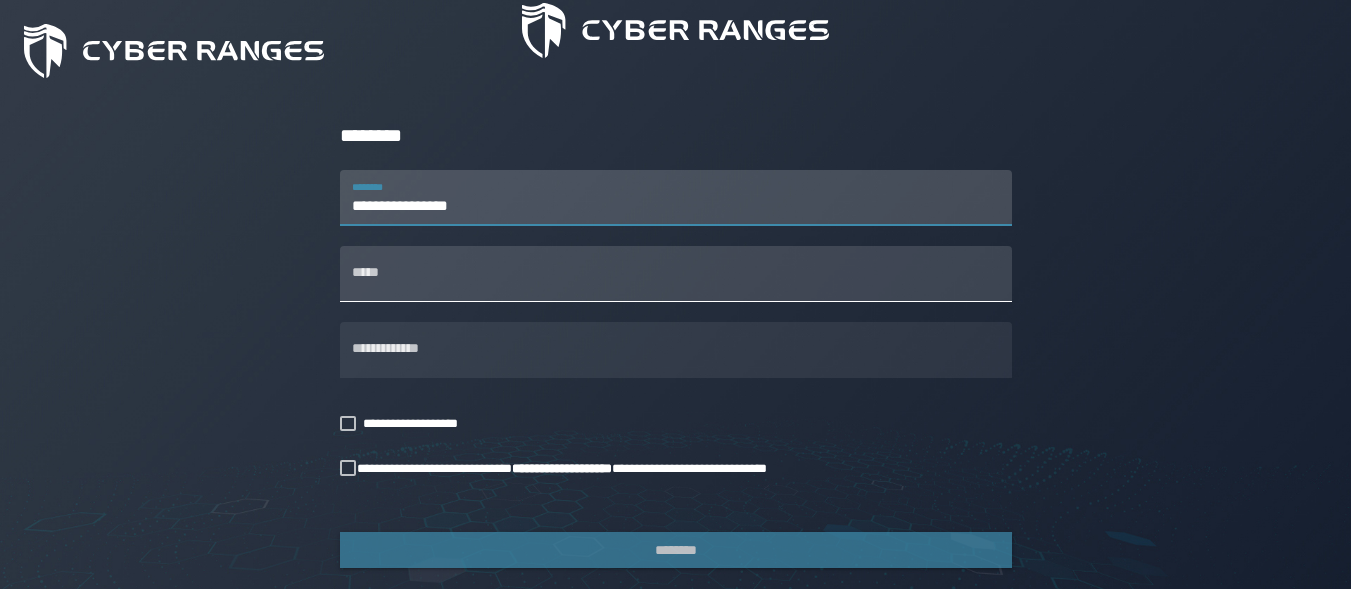 type on "**********" 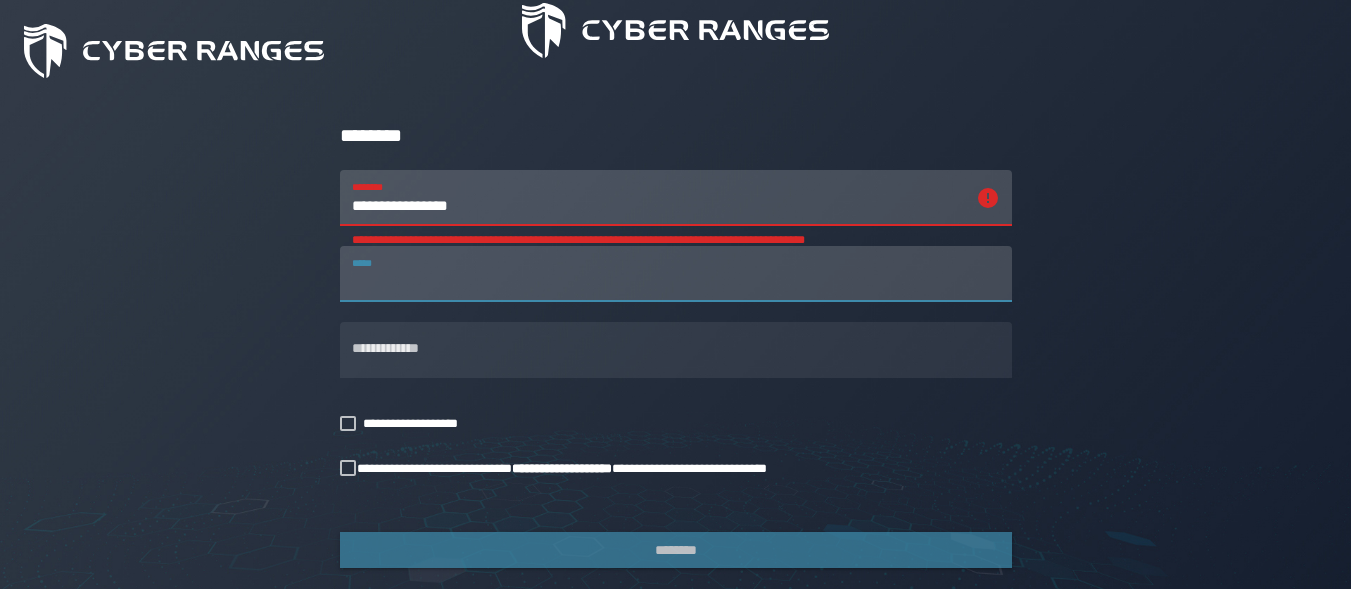 paste on "**********" 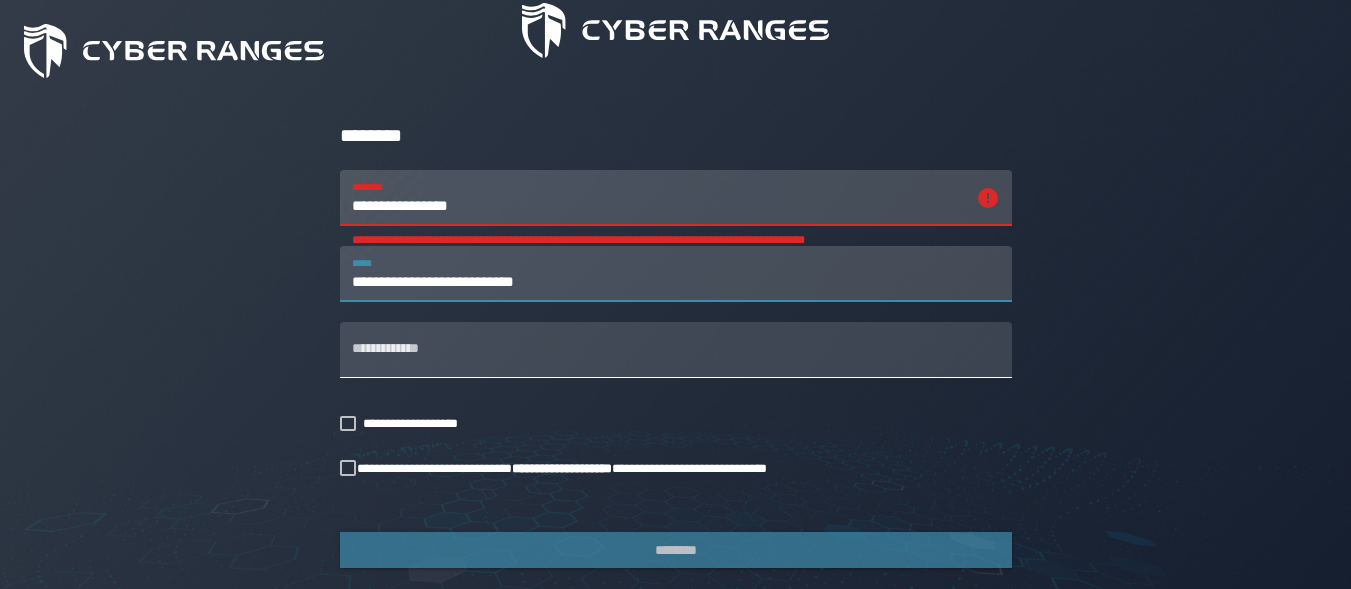 type on "**********" 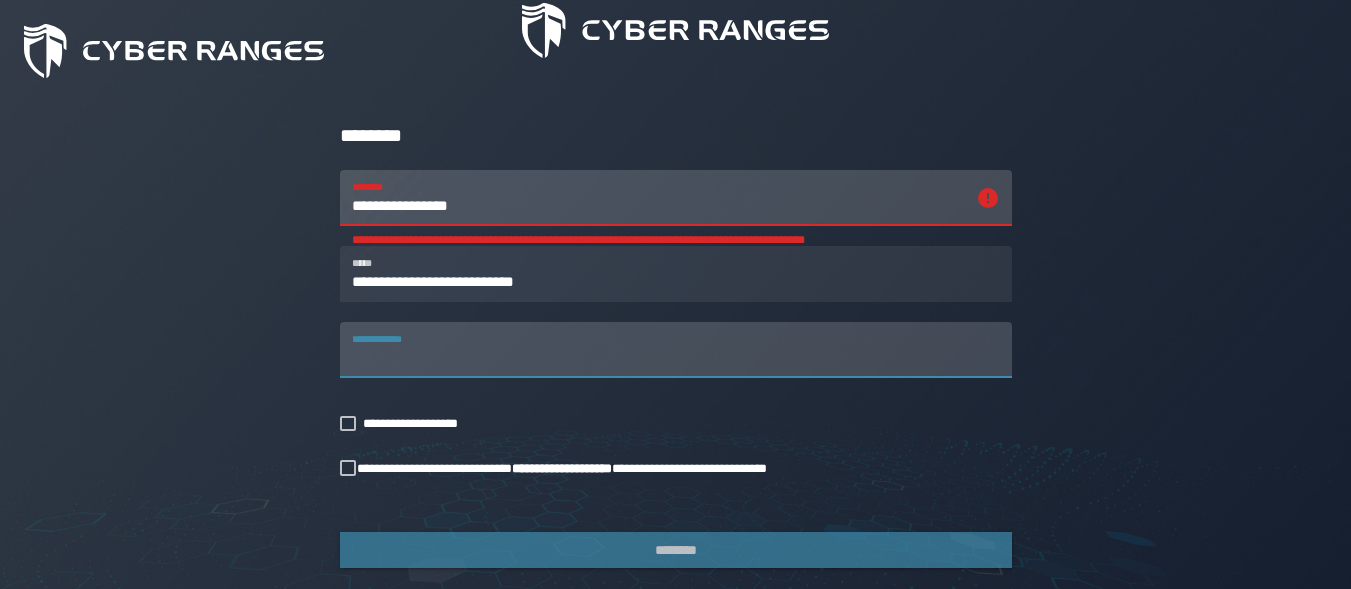 click on "**********" at bounding box center (676, 350) 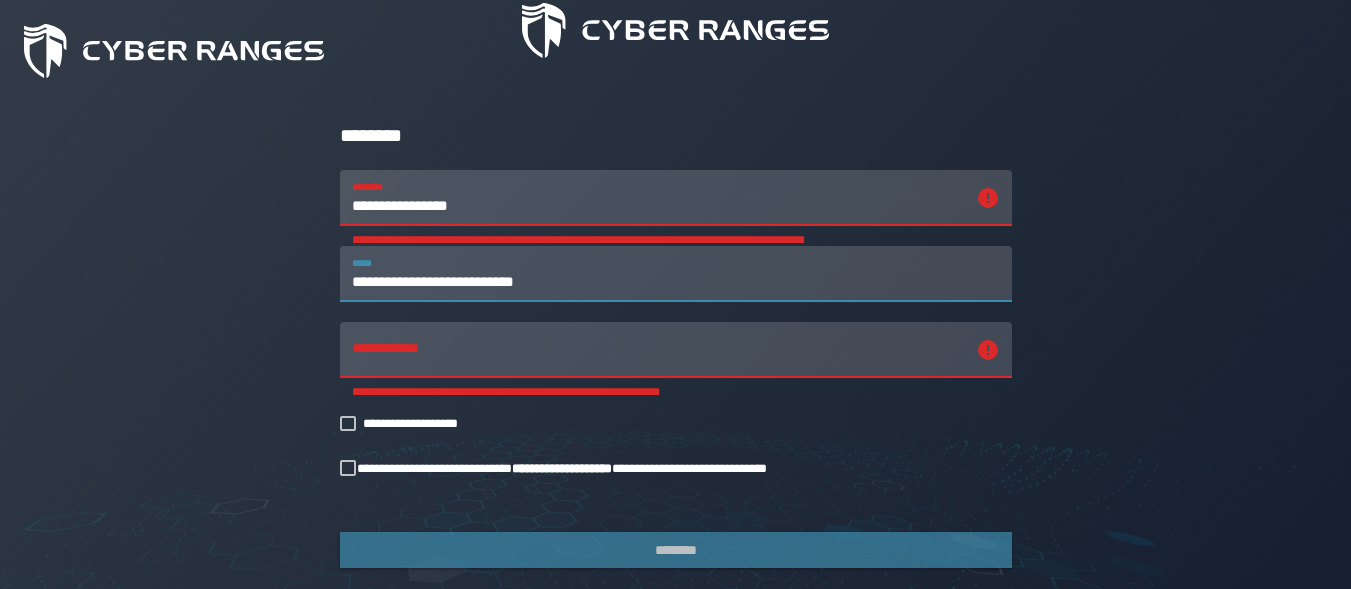 drag, startPoint x: 542, startPoint y: 284, endPoint x: 294, endPoint y: 283, distance: 248.00201 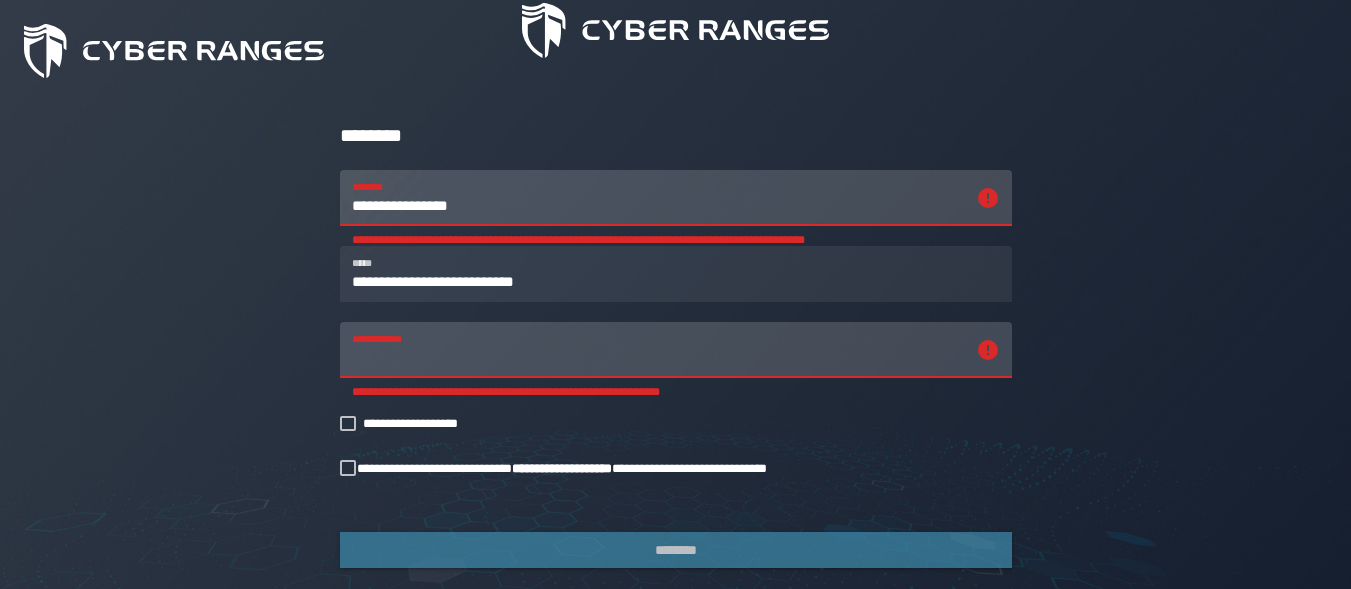 paste on "**********" 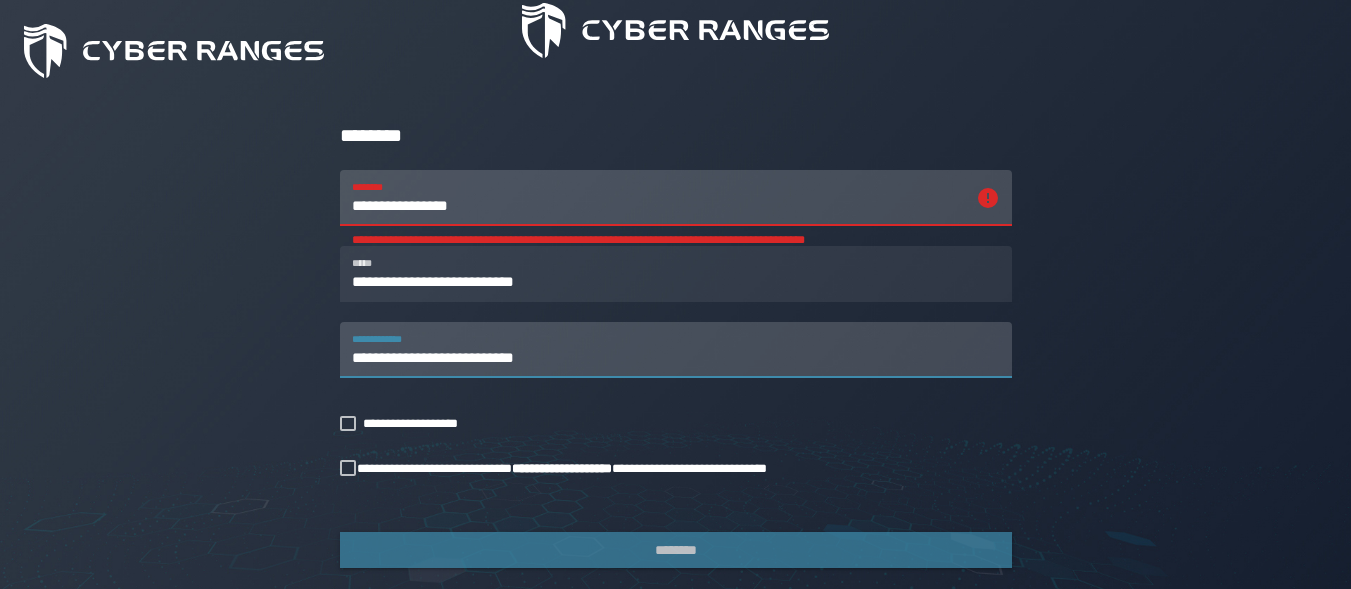type on "**********" 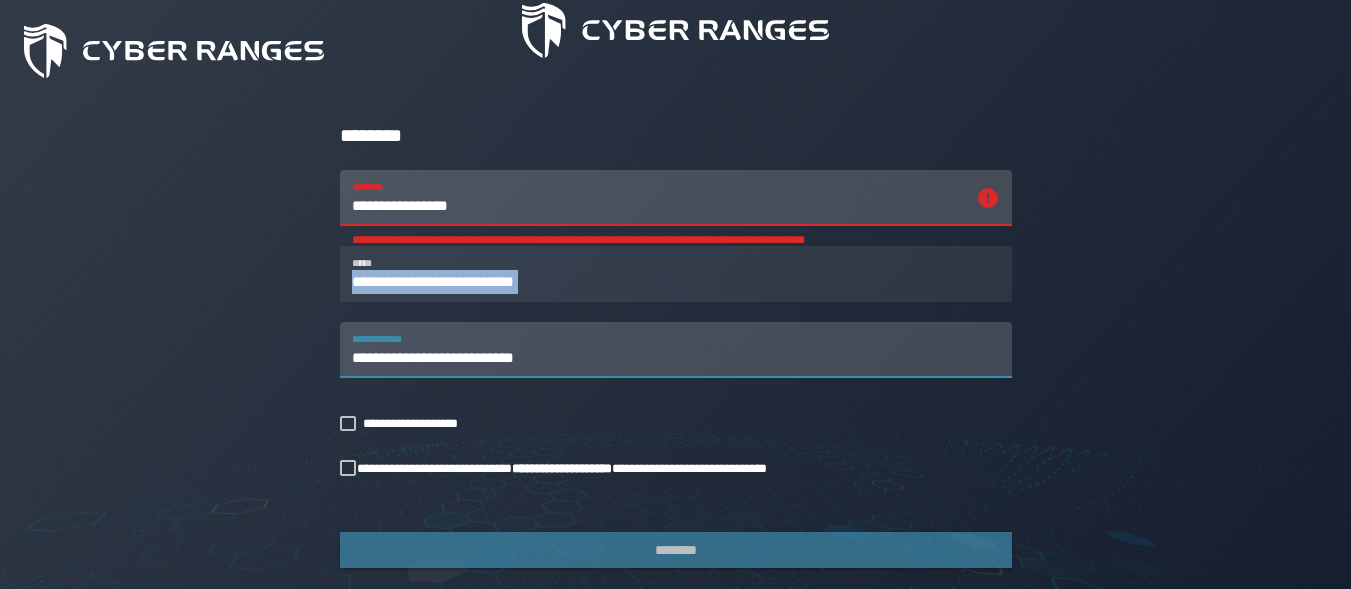 click on "**********" 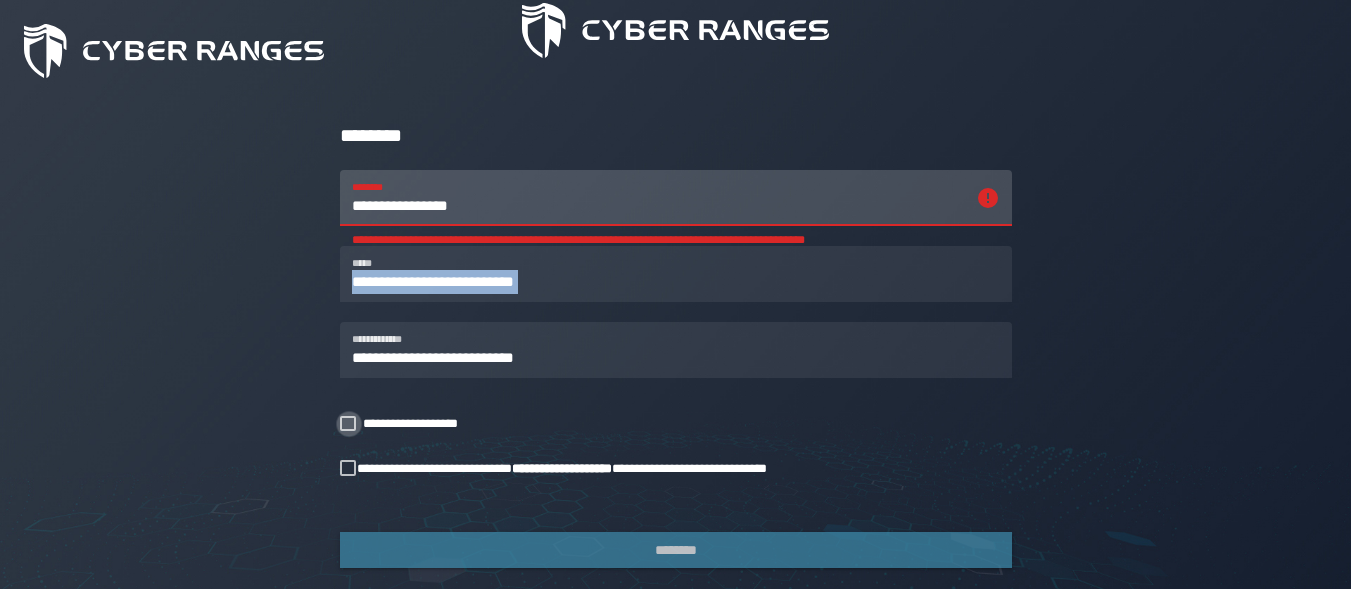 click 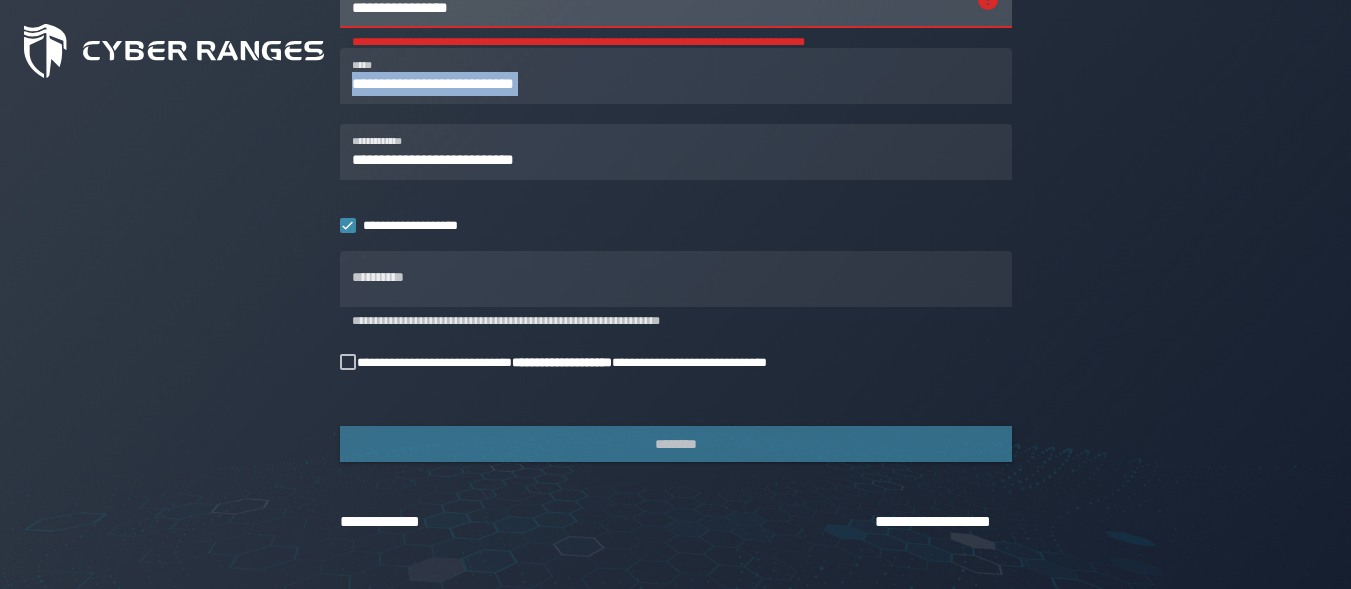 scroll, scrollTop: 400, scrollLeft: 0, axis: vertical 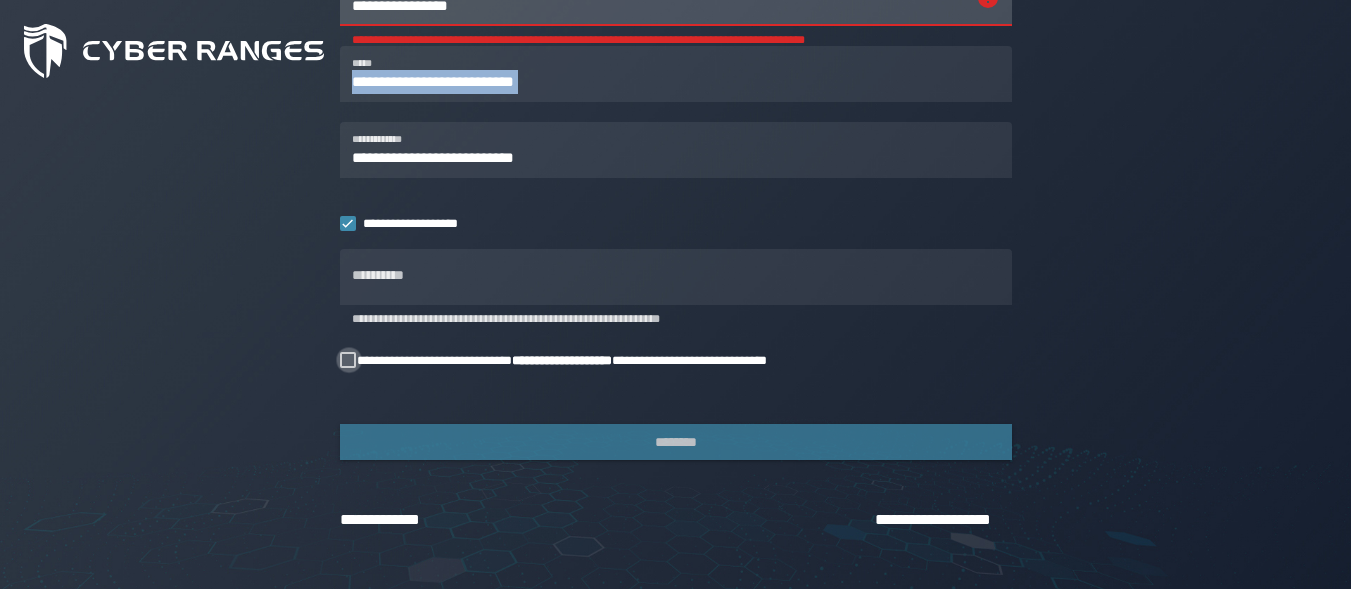 click 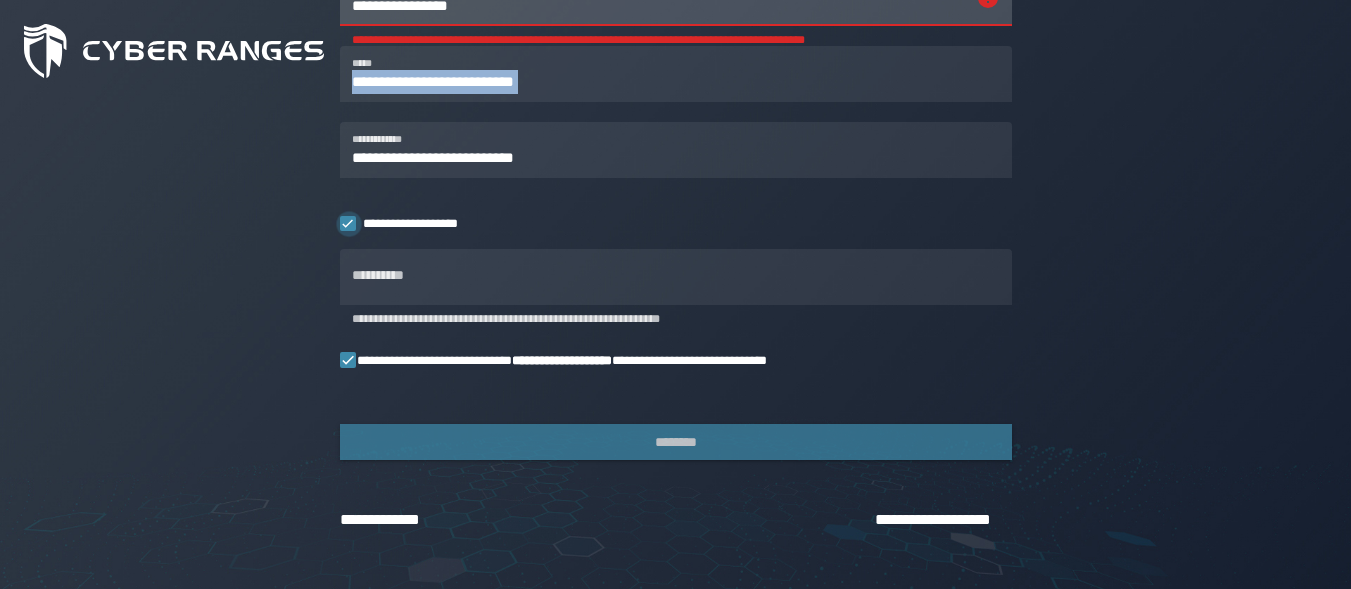 click 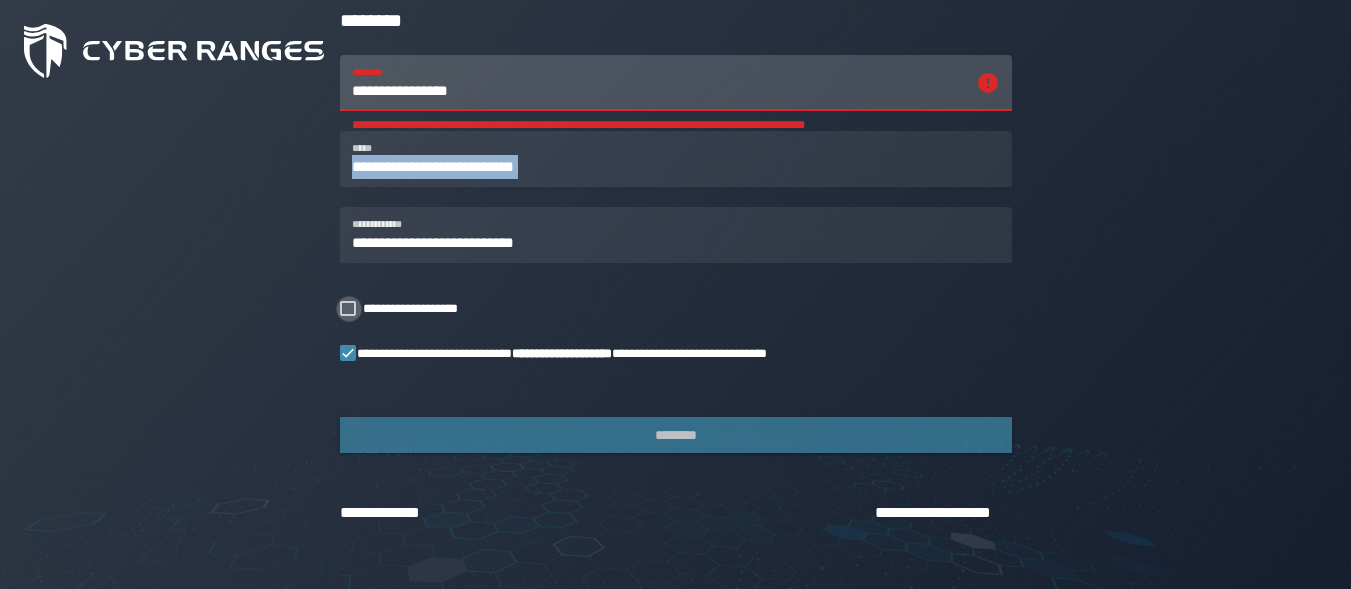 scroll, scrollTop: 315, scrollLeft: 0, axis: vertical 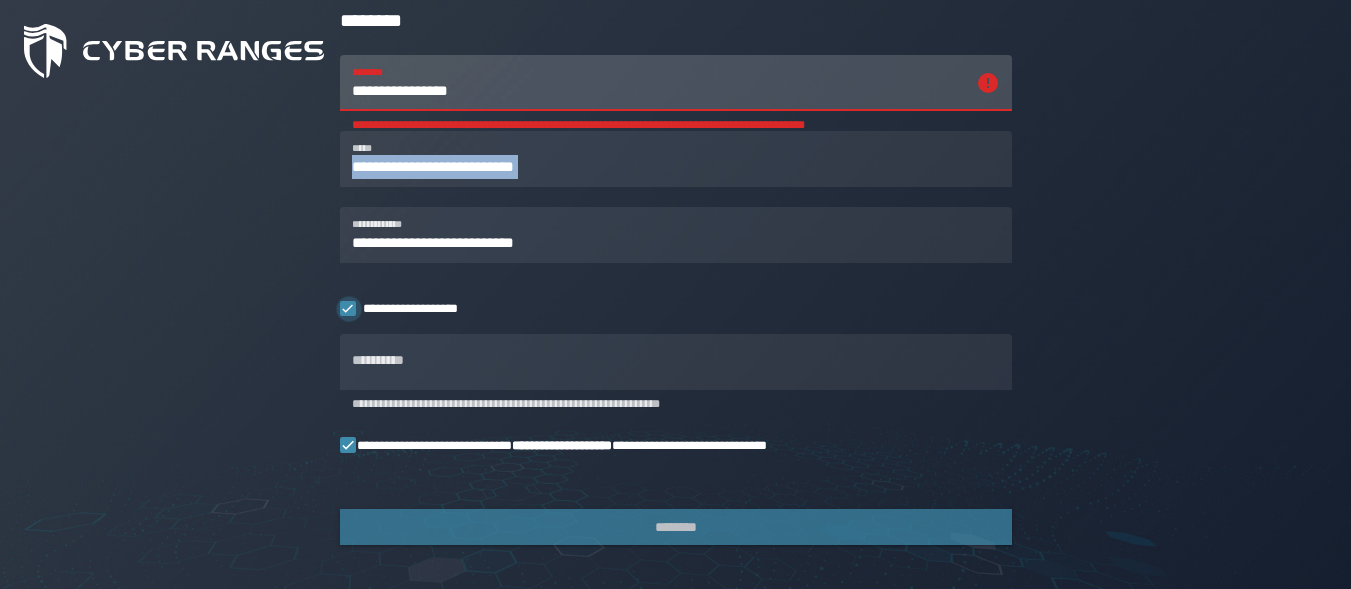 click at bounding box center (348, 309) 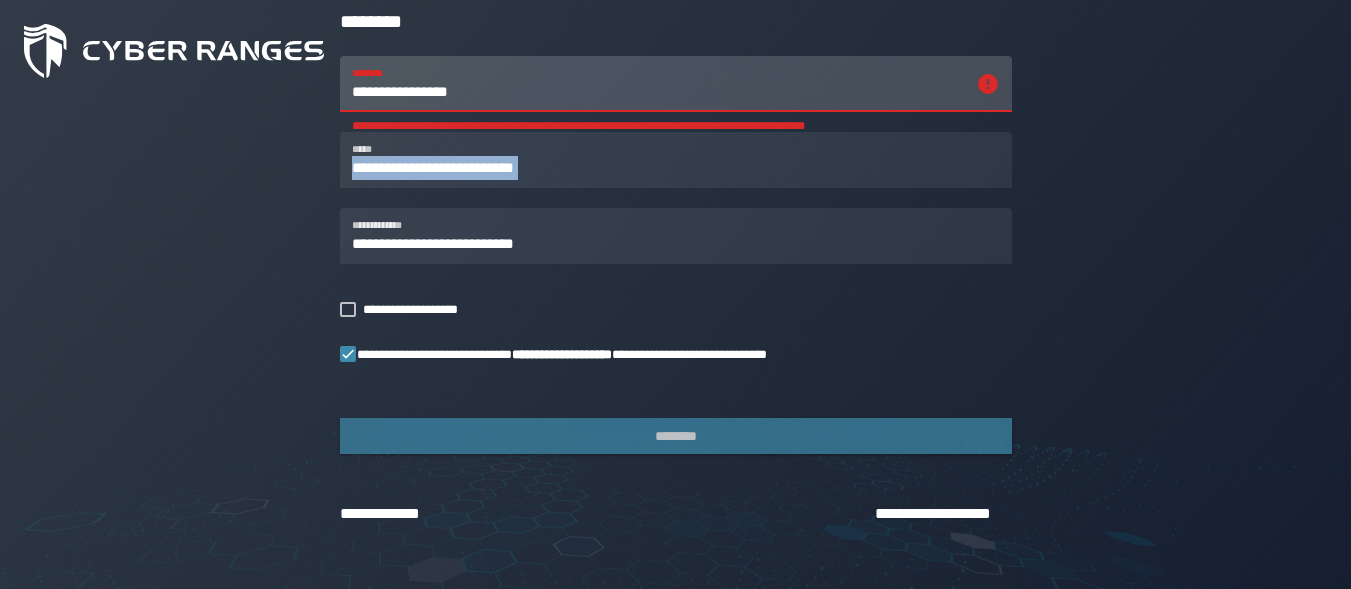 scroll, scrollTop: 315, scrollLeft: 0, axis: vertical 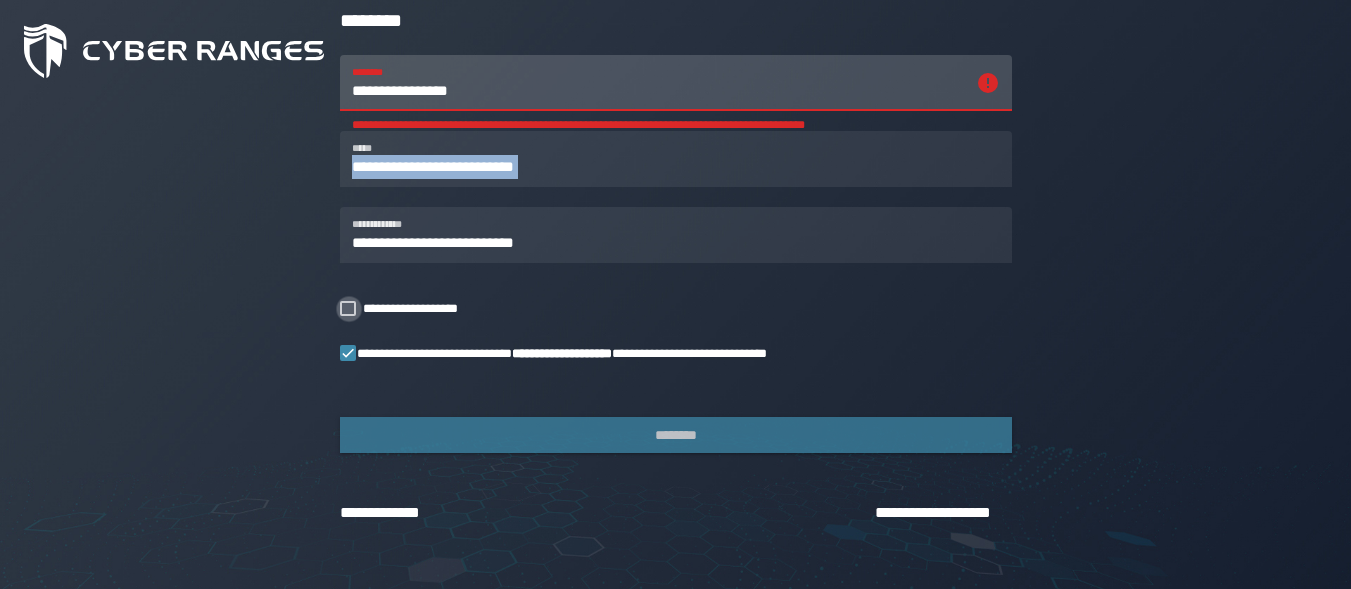 click 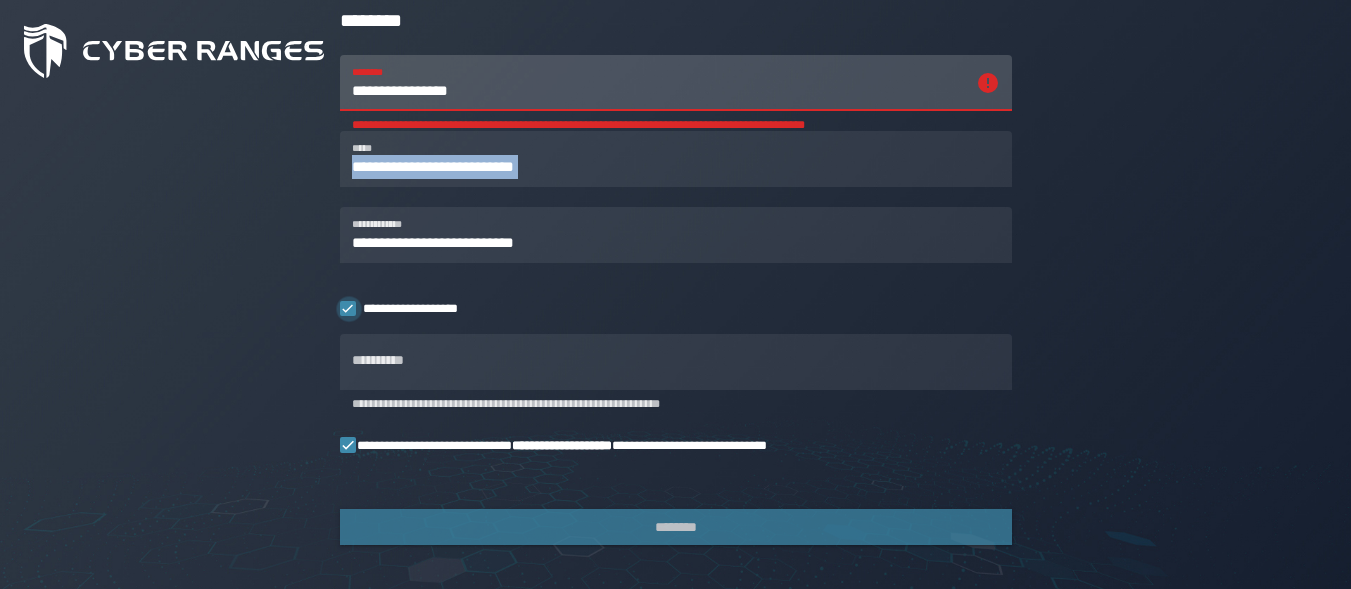 click at bounding box center (348, 309) 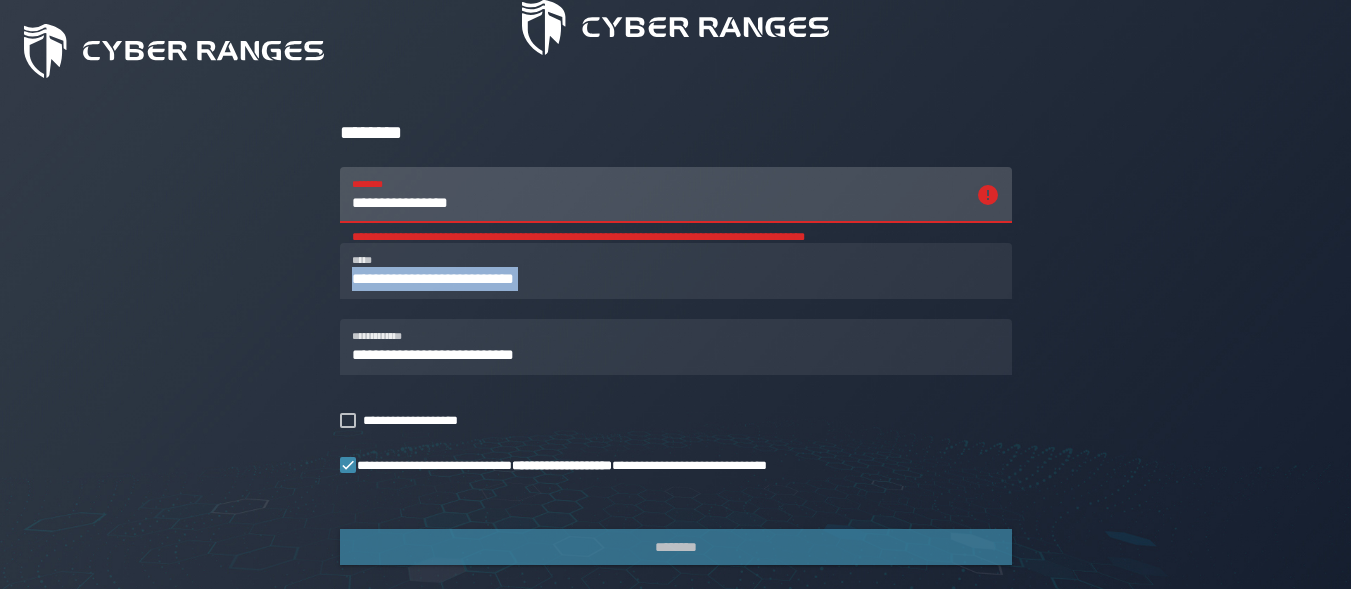 scroll, scrollTop: 15, scrollLeft: 0, axis: vertical 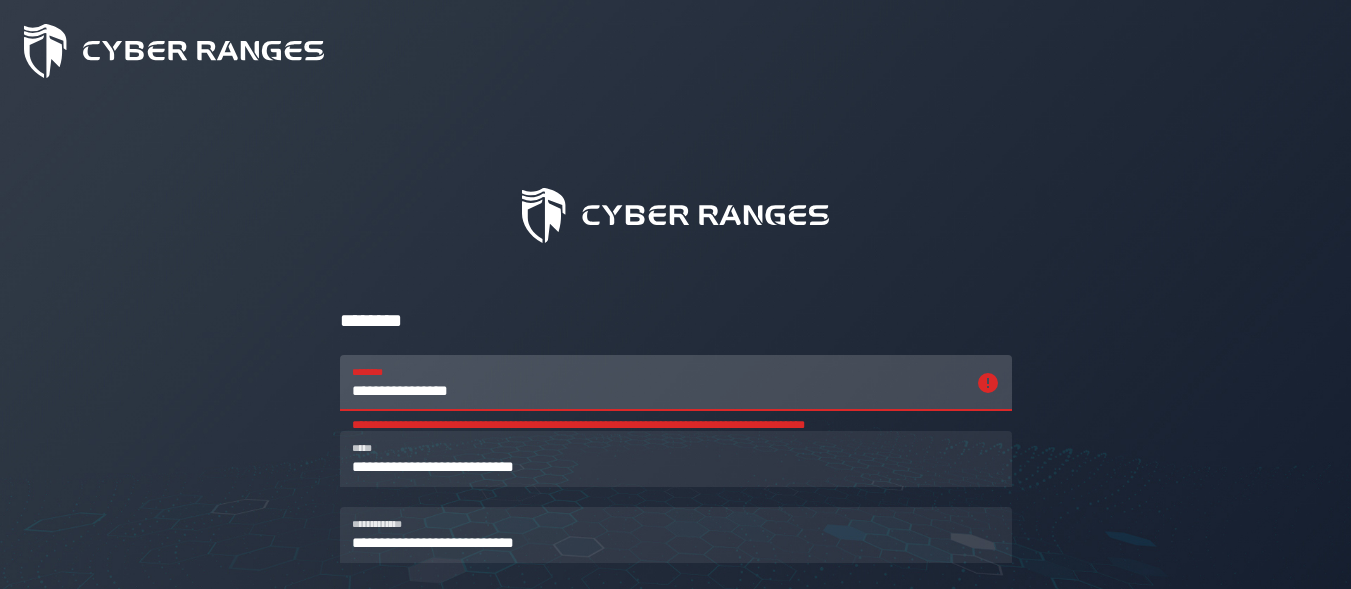 click on "**********" at bounding box center [676, 488] 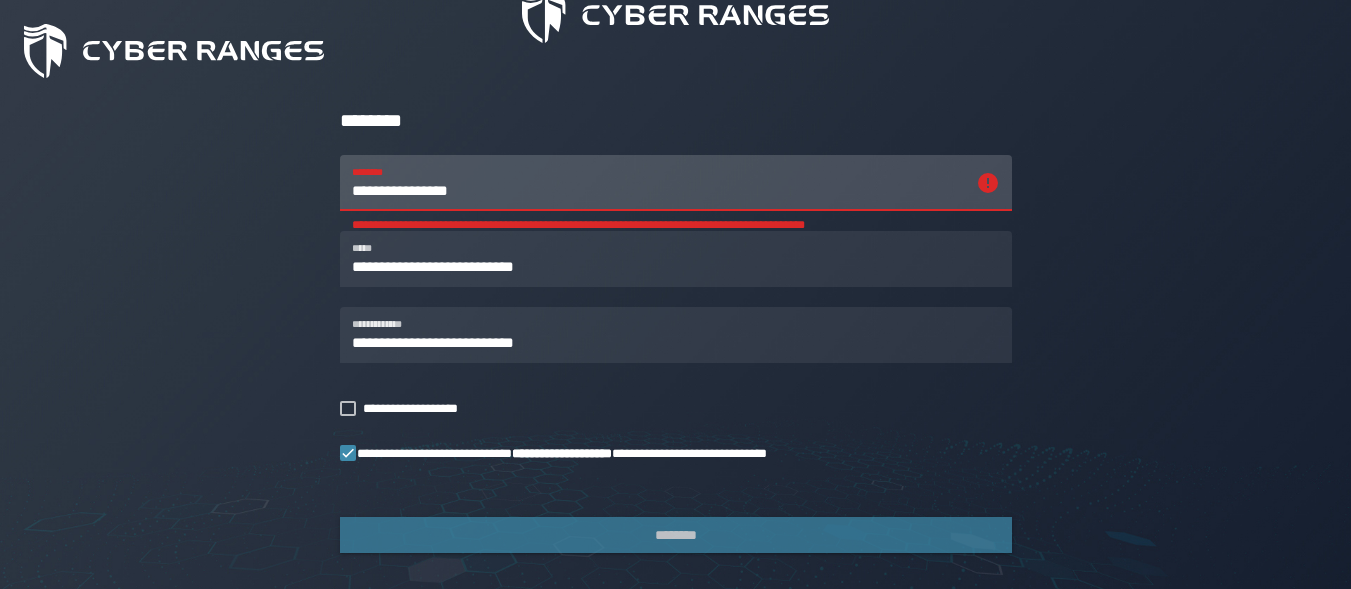 click on "**********" at bounding box center [658, 183] 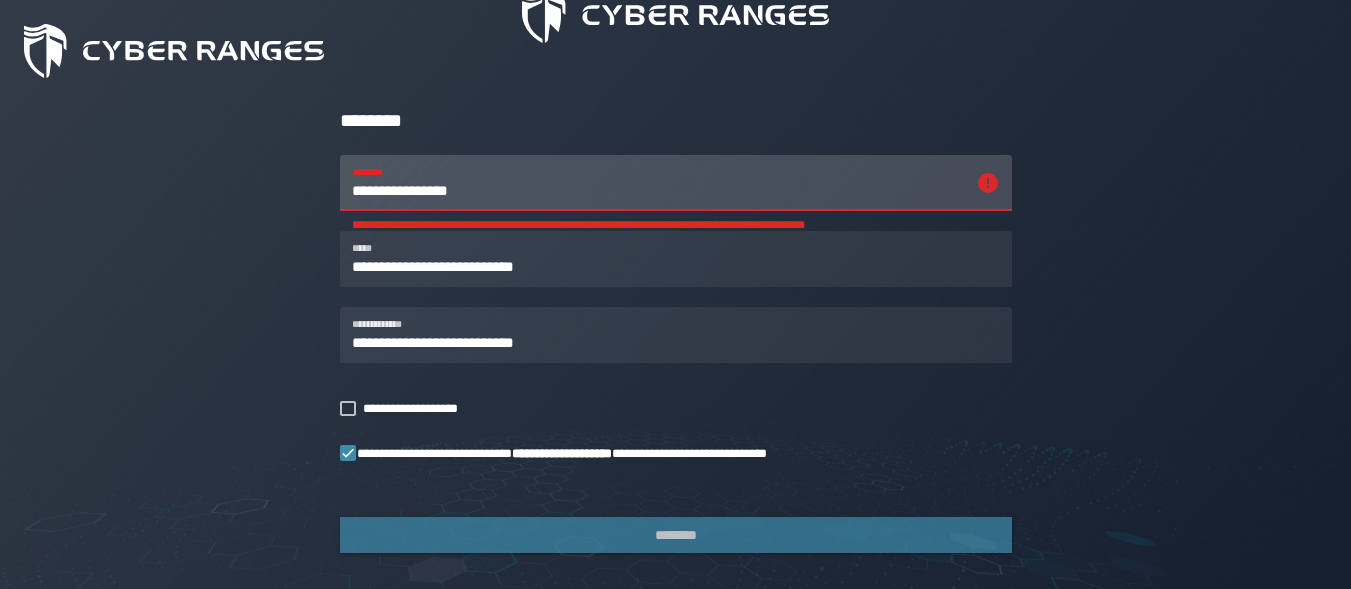 click on "********" at bounding box center (676, 121) 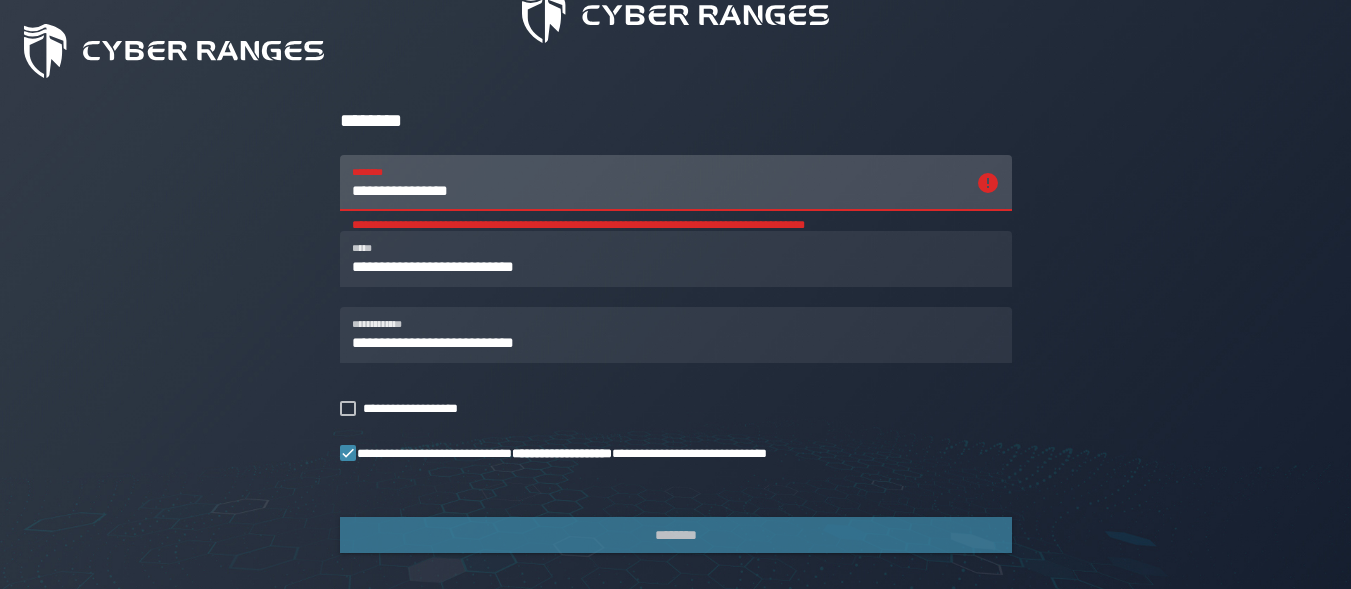 click on "**********" at bounding box center (658, 183) 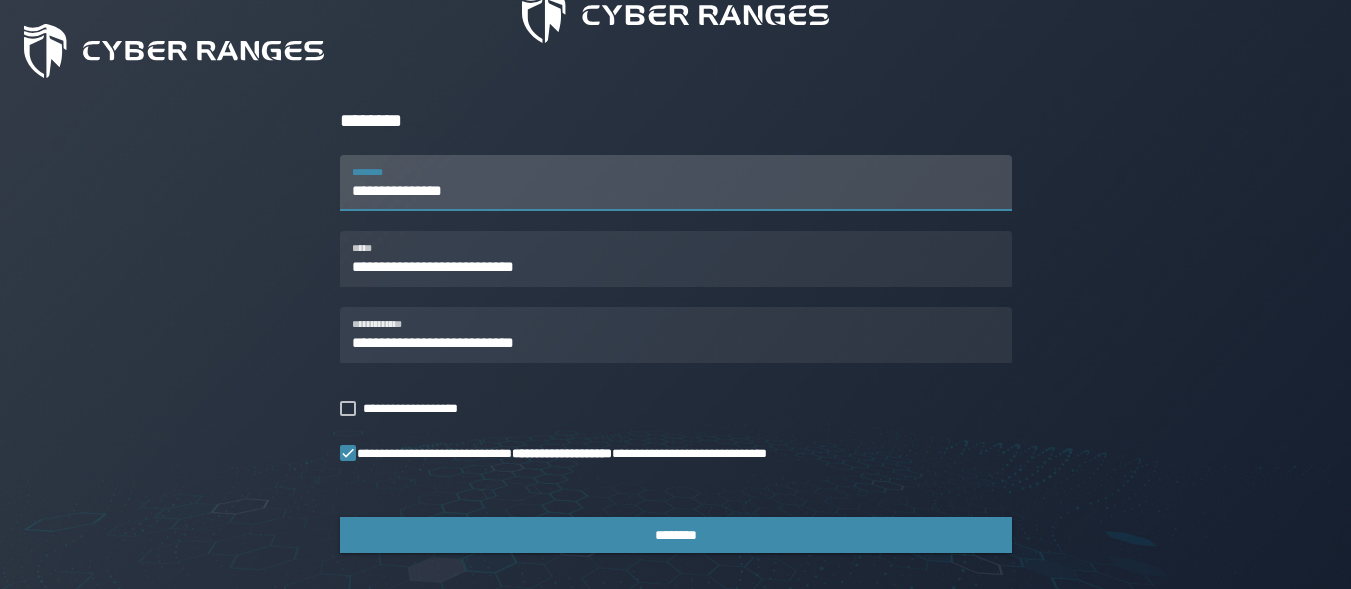 click on "**********" 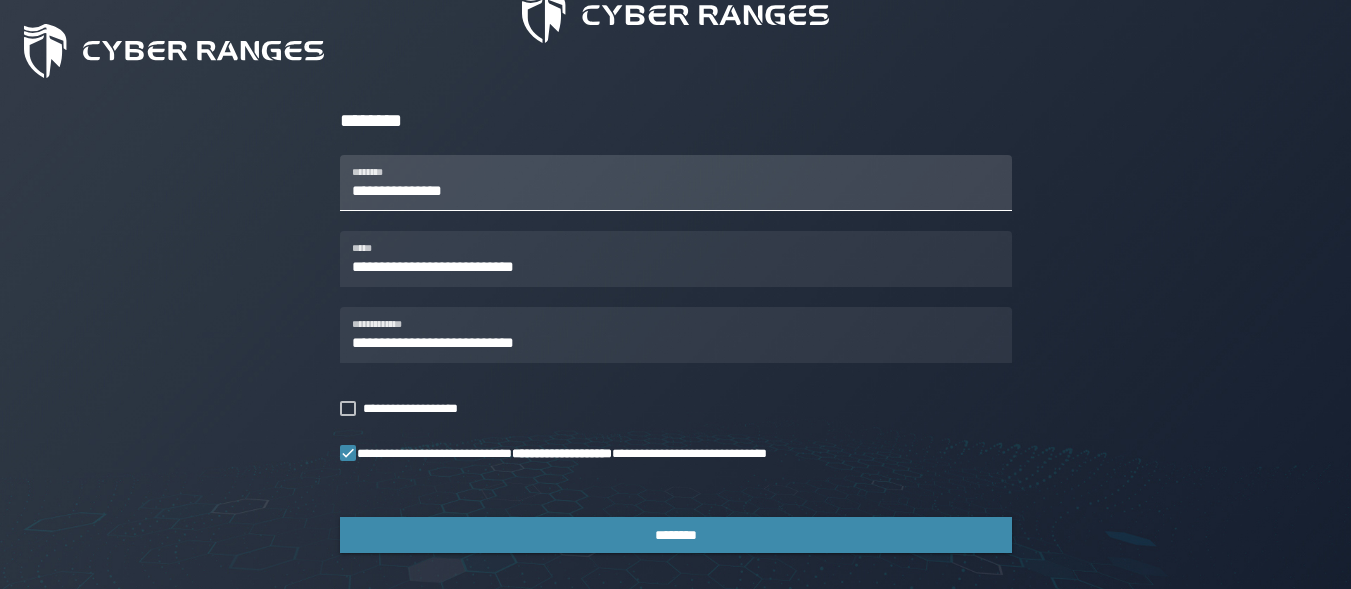 click on "**********" at bounding box center [676, 183] 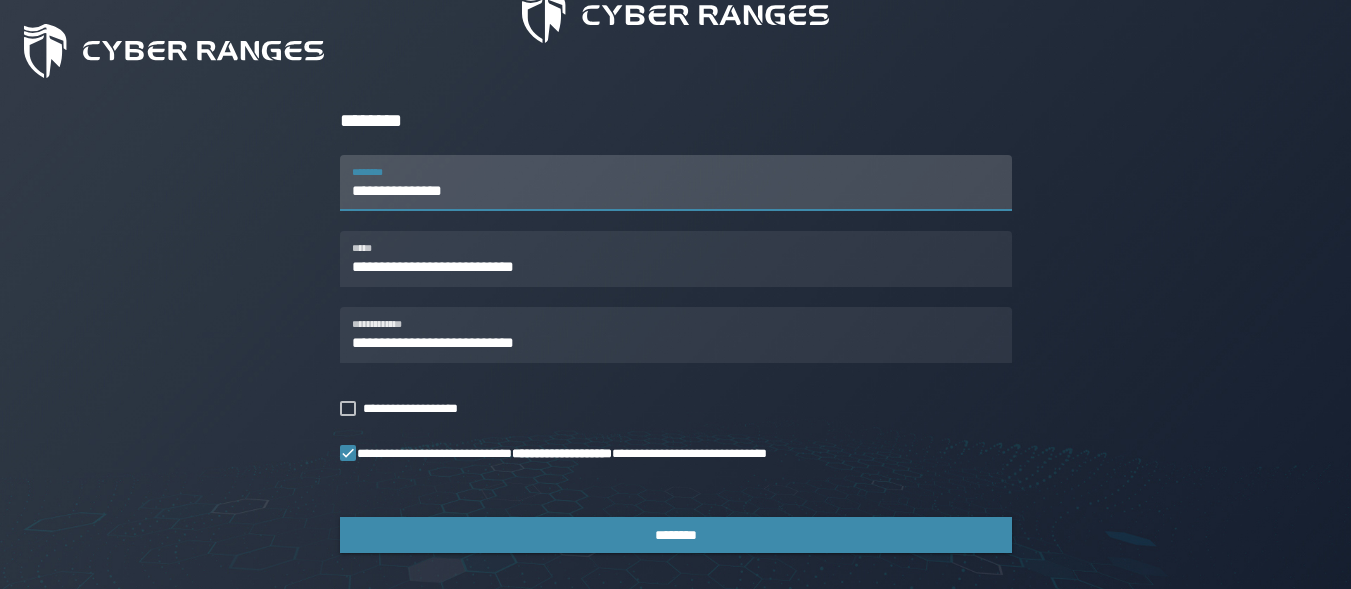 type on "**********" 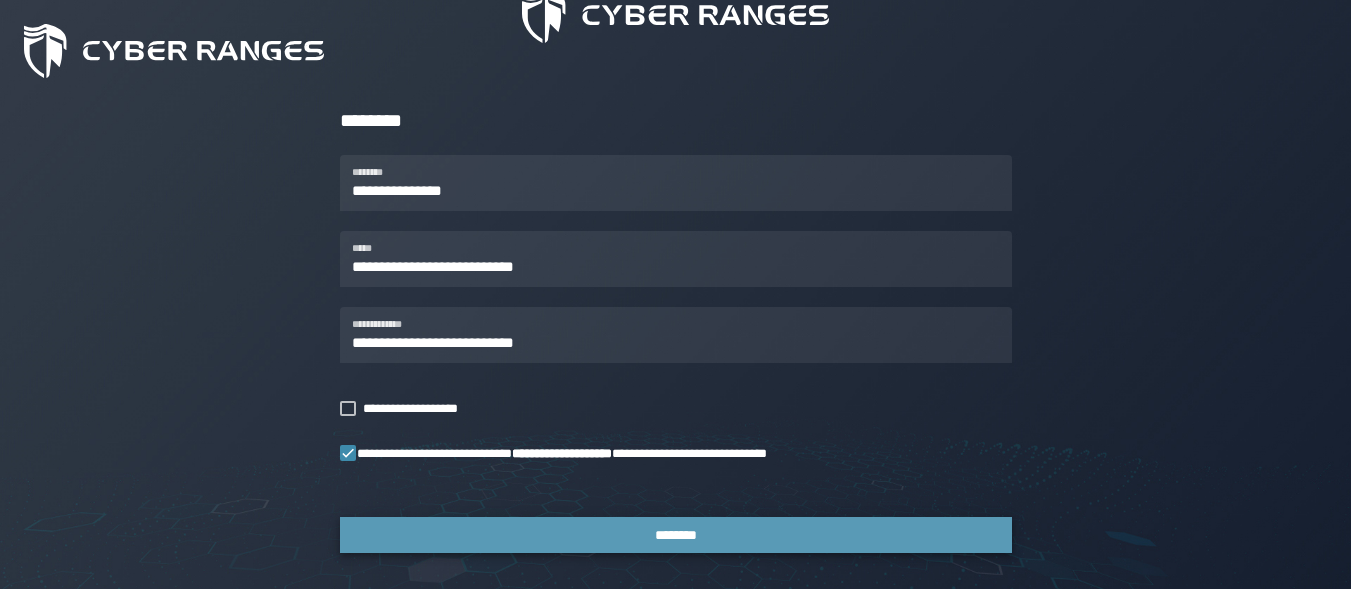 click on "********" at bounding box center (676, 535) 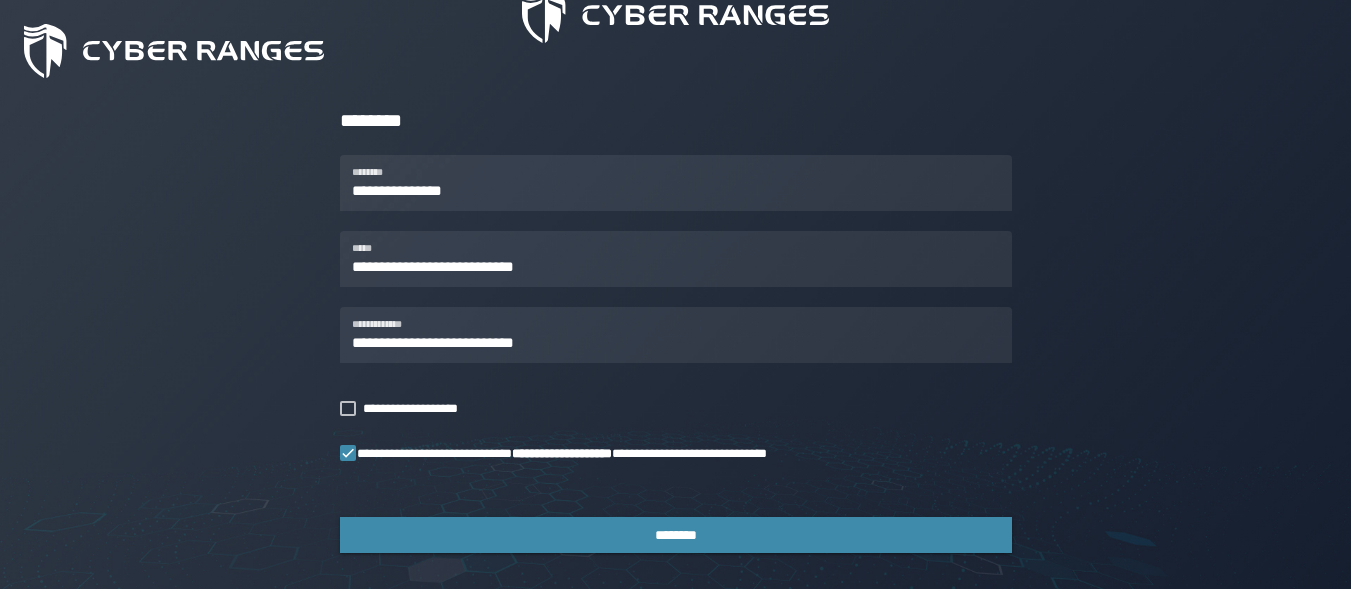 scroll, scrollTop: 0, scrollLeft: 0, axis: both 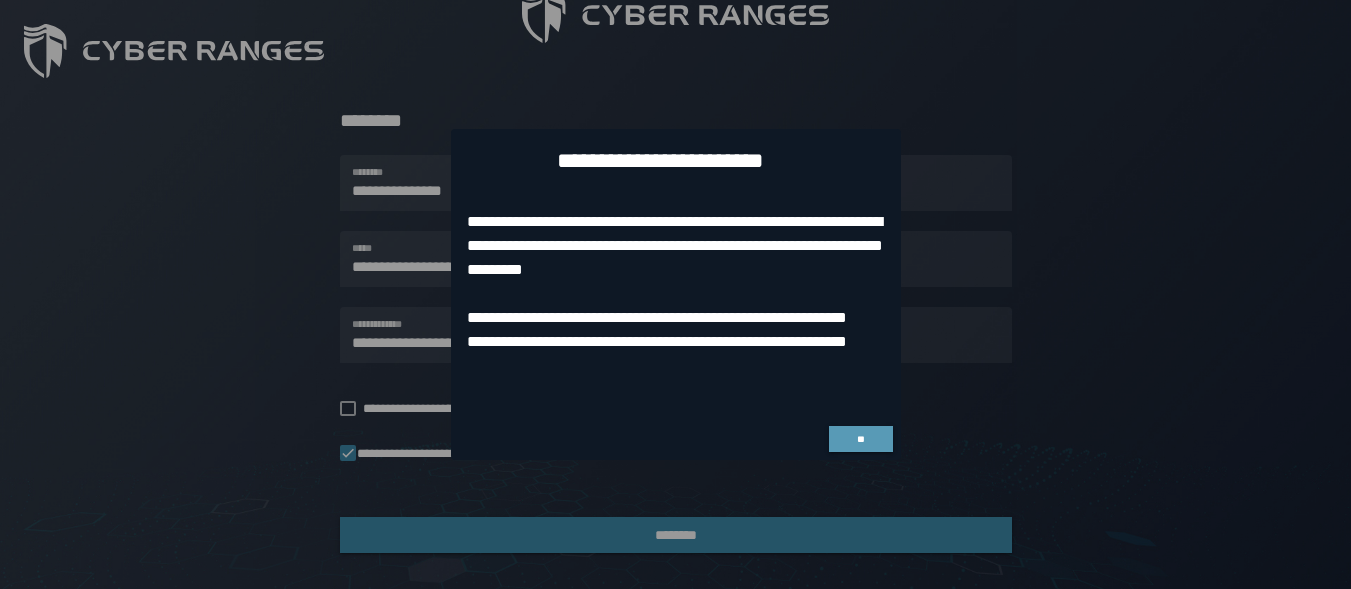 click on "**" at bounding box center (861, 439) 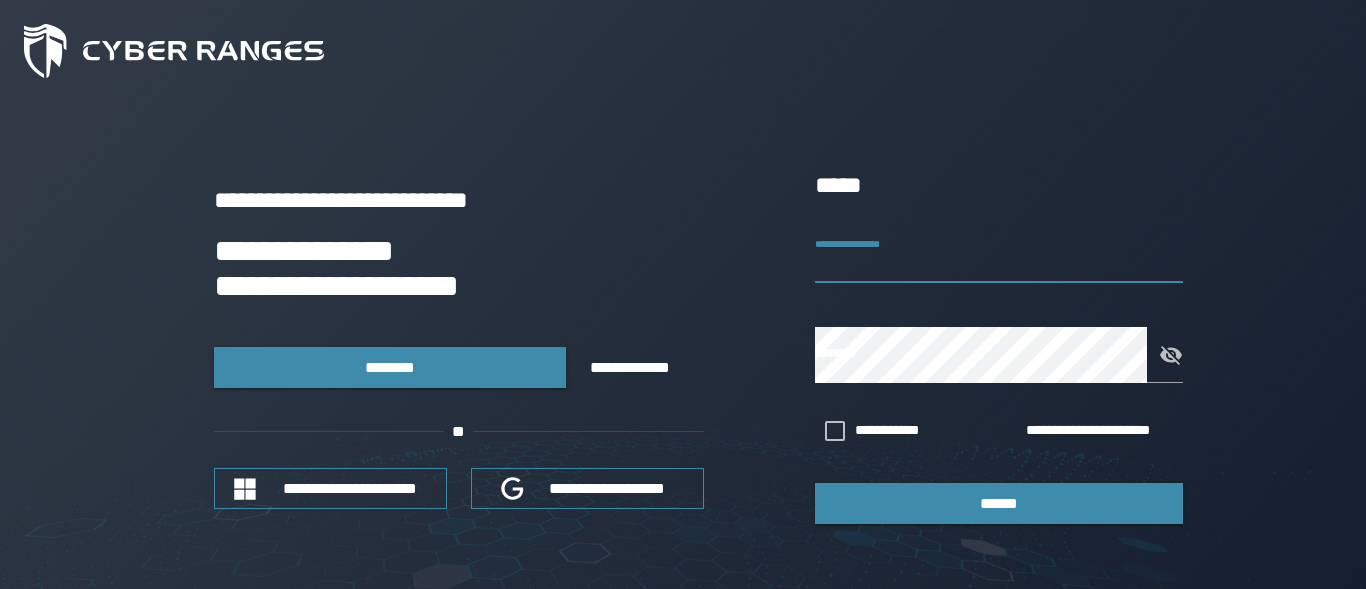 click on "**********" at bounding box center (999, 255) 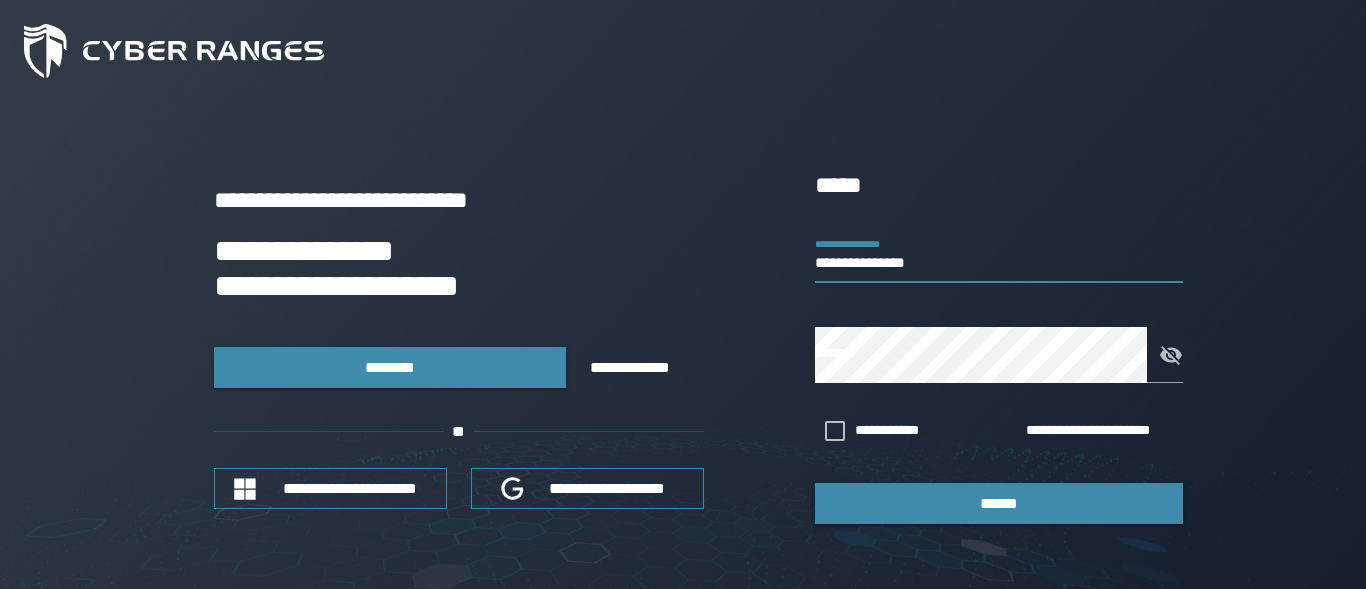 click on "**********" at bounding box center [999, 255] 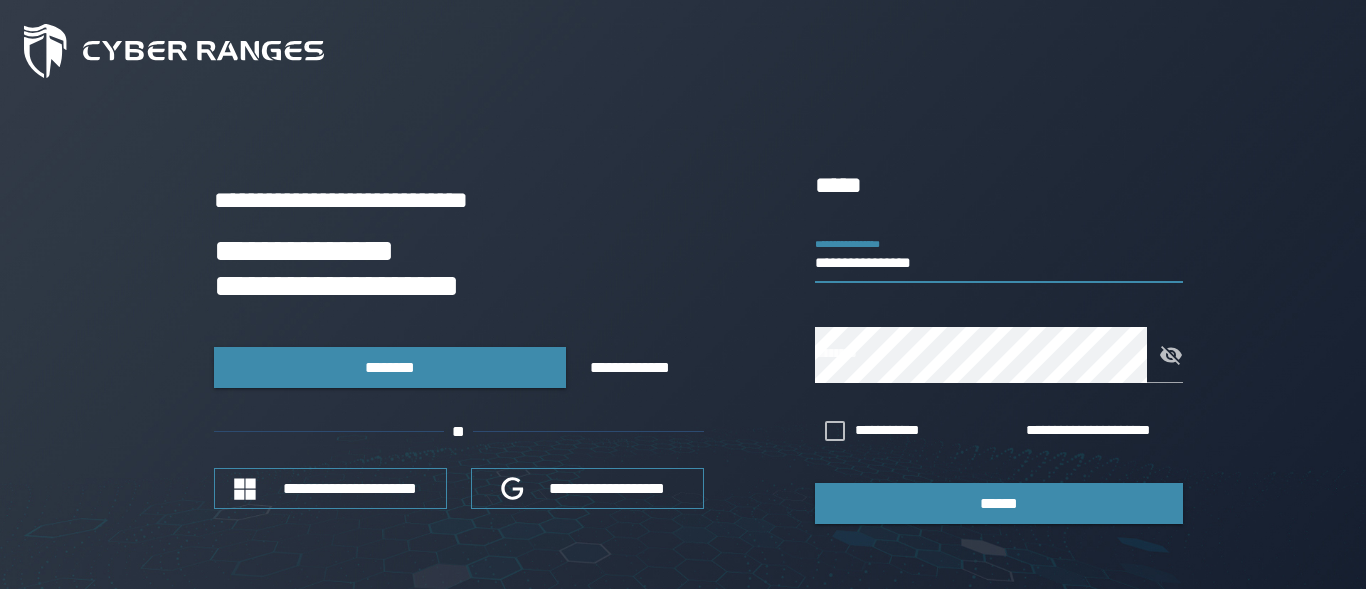 click on "**********" at bounding box center [999, 255] 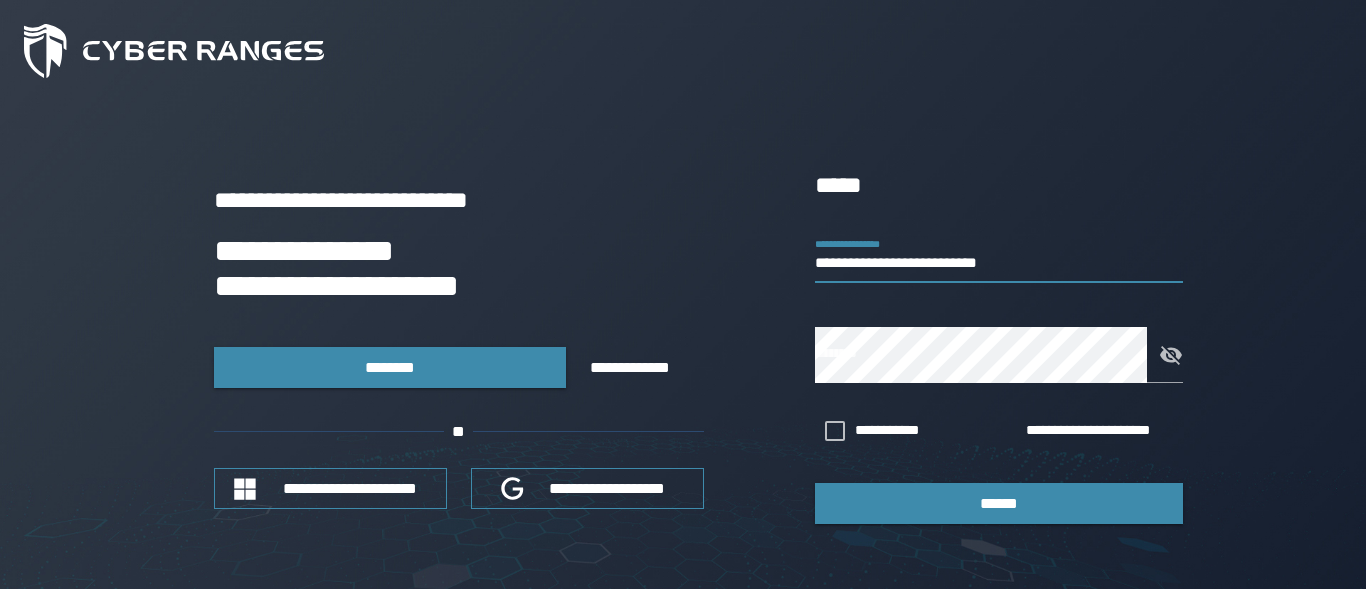 type on "**********" 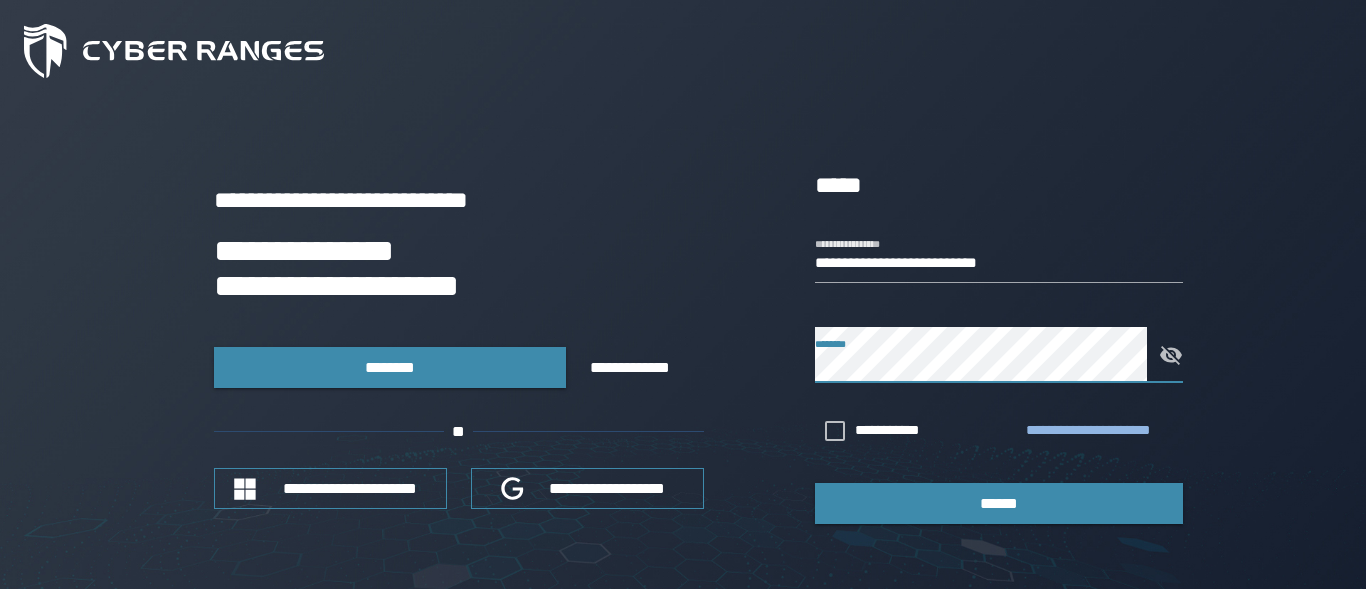 click on "**********" at bounding box center (1100, 431) 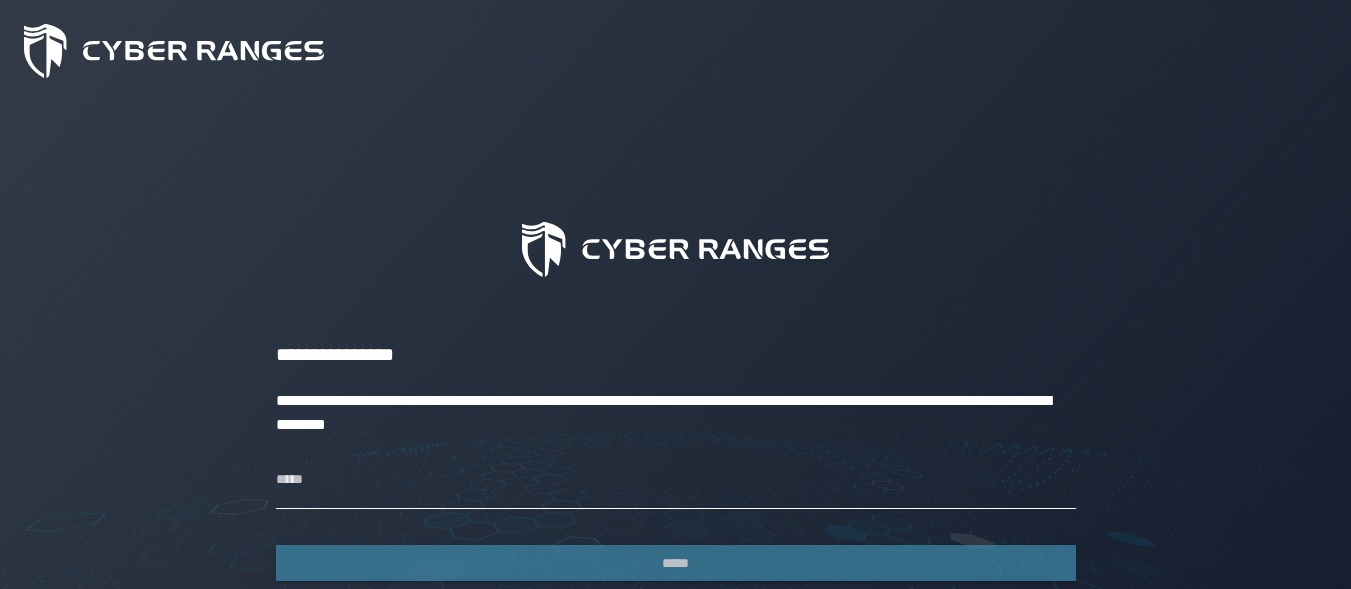 scroll, scrollTop: 128, scrollLeft: 0, axis: vertical 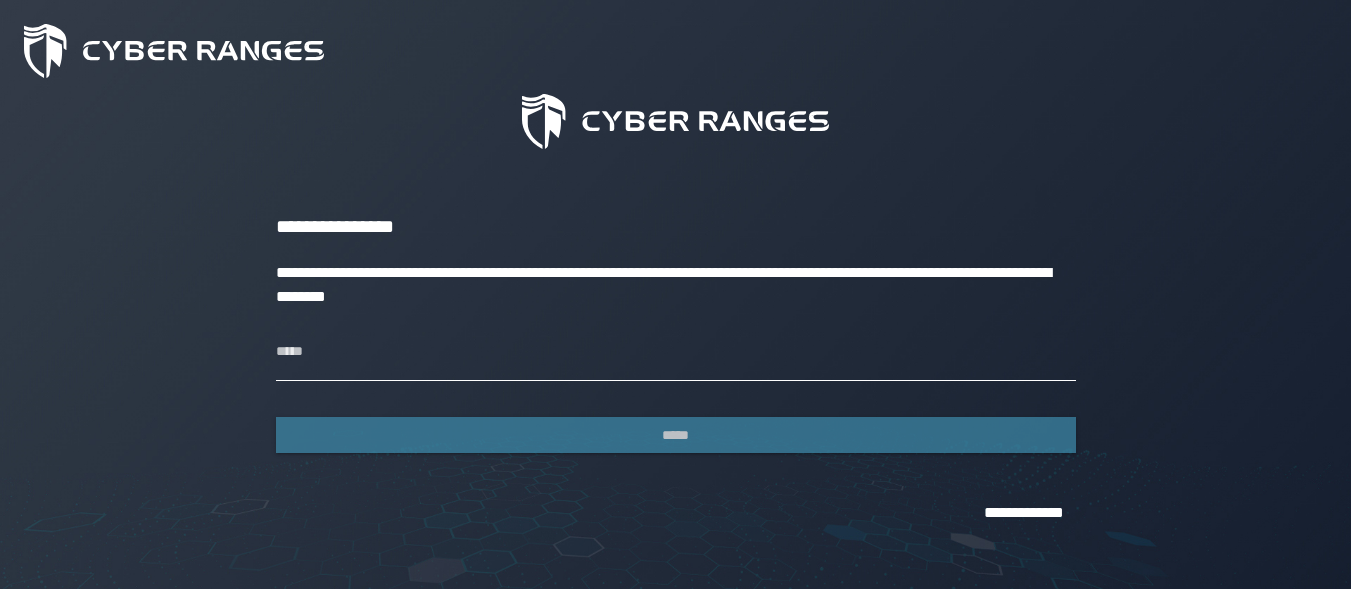 click on "*****" at bounding box center [676, 353] 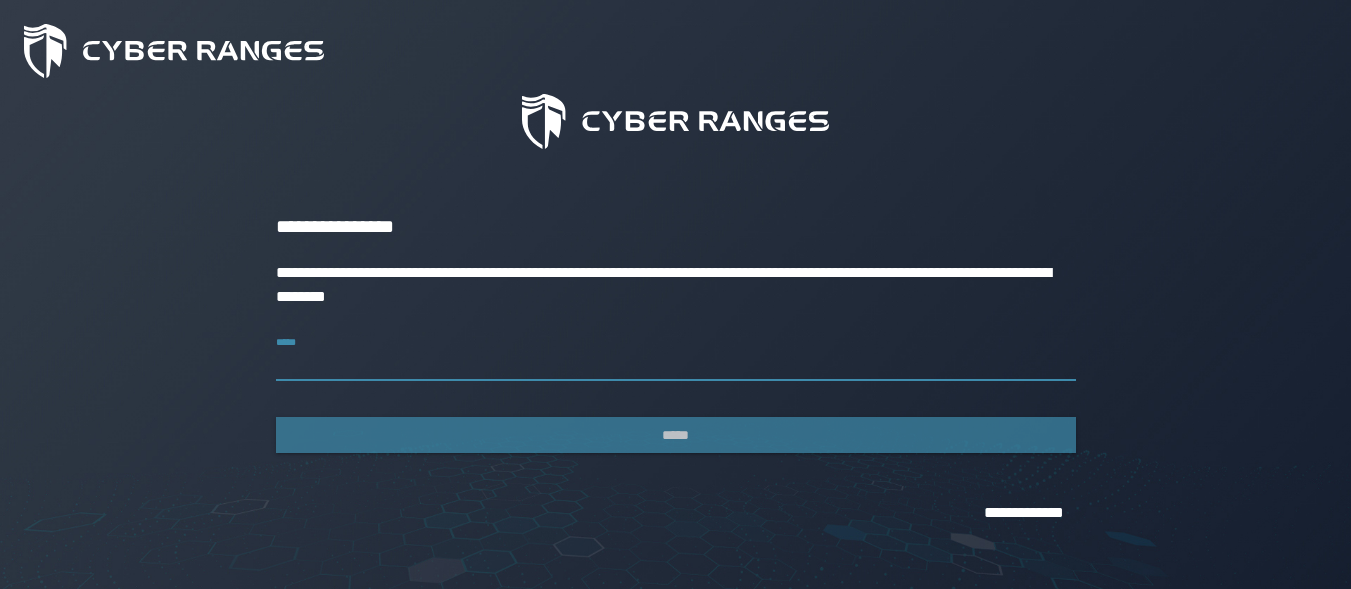 paste on "**********" 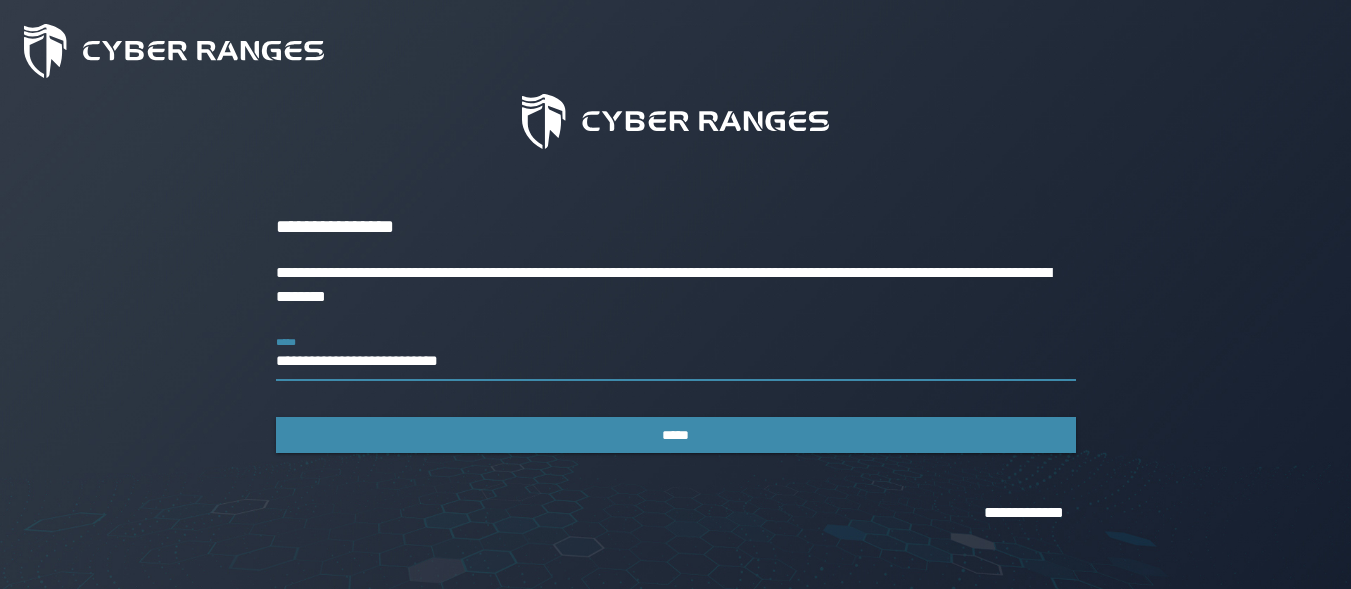 click on "**********" at bounding box center (676, 353) 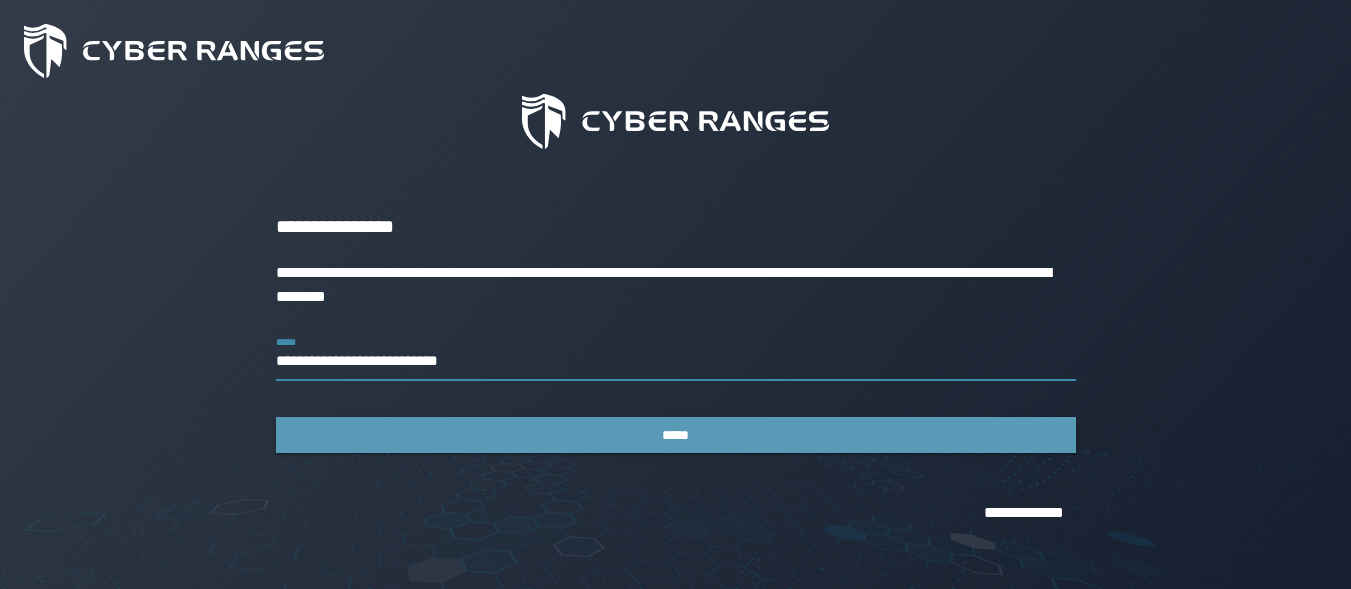 click on "*****" at bounding box center [676, 435] 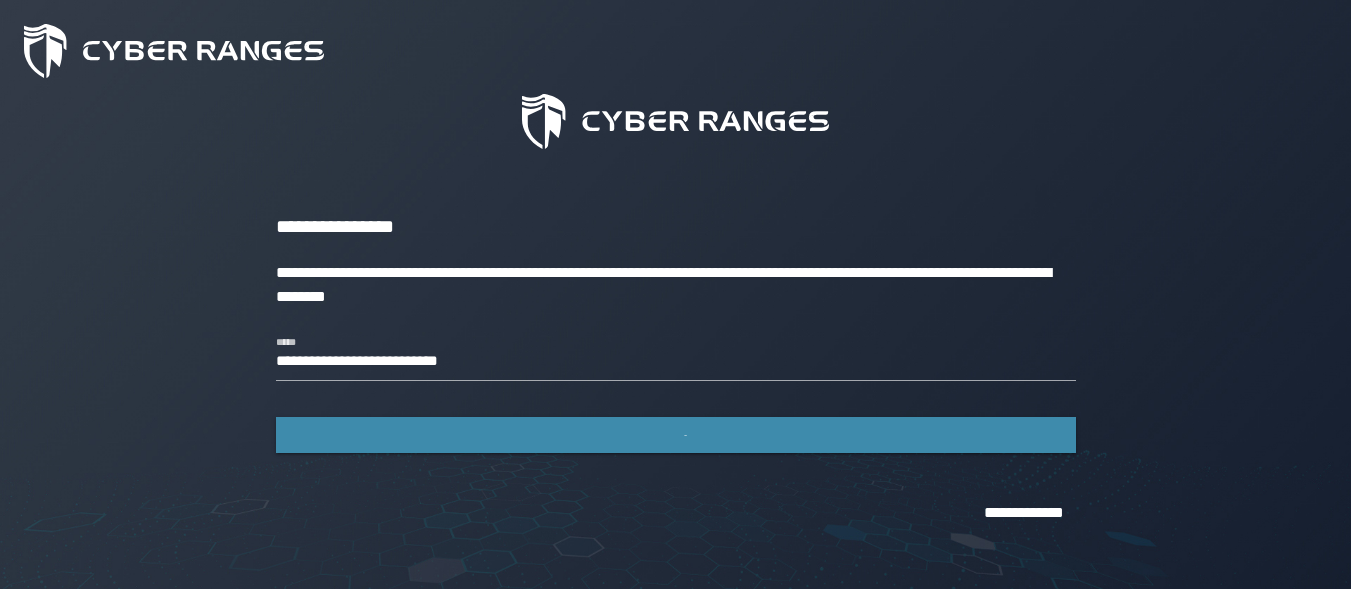 scroll, scrollTop: 0, scrollLeft: 0, axis: both 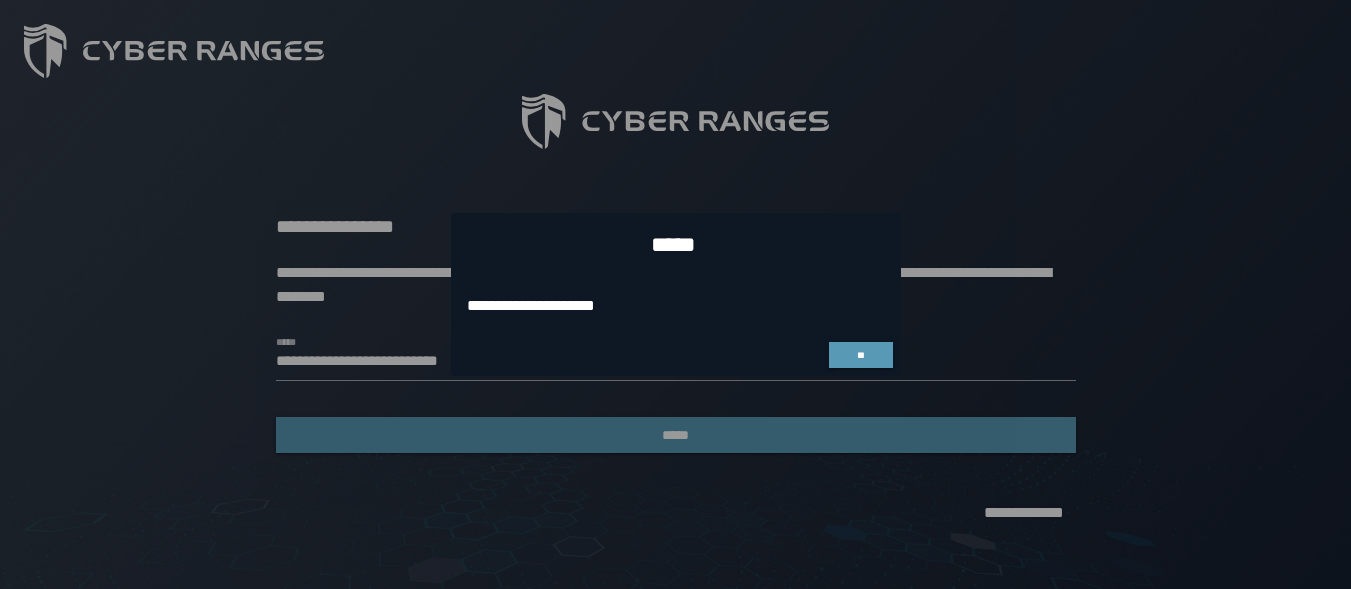 click on "**" at bounding box center [860, 355] 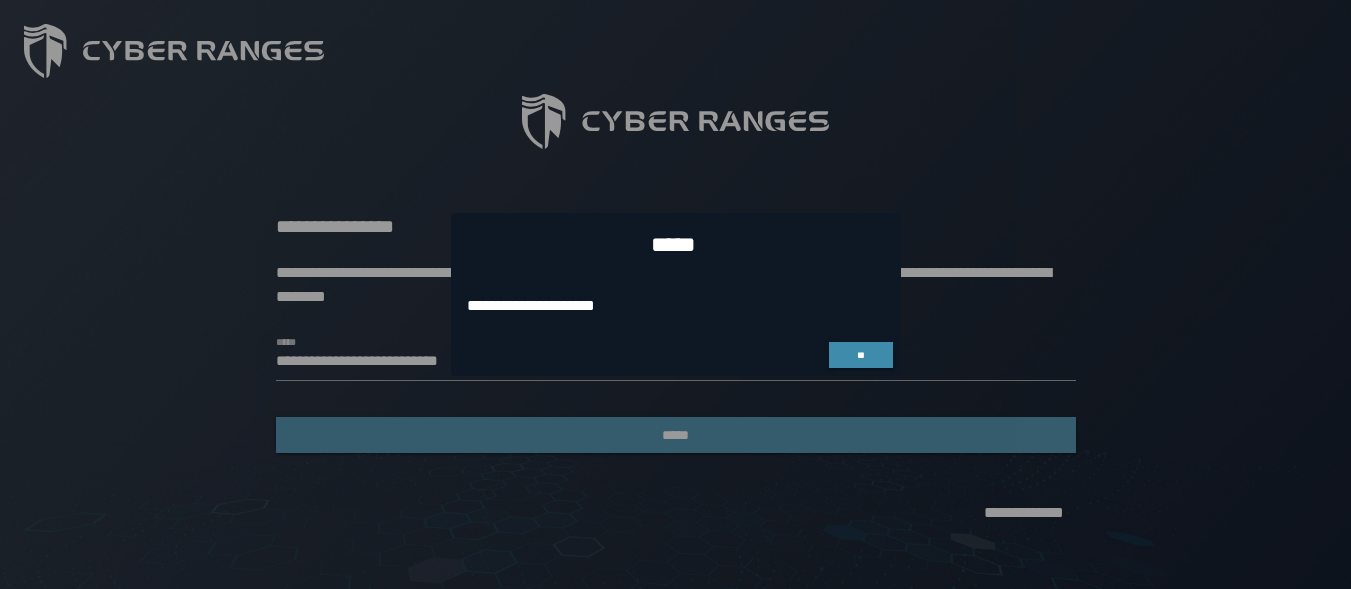 scroll, scrollTop: 128, scrollLeft: 0, axis: vertical 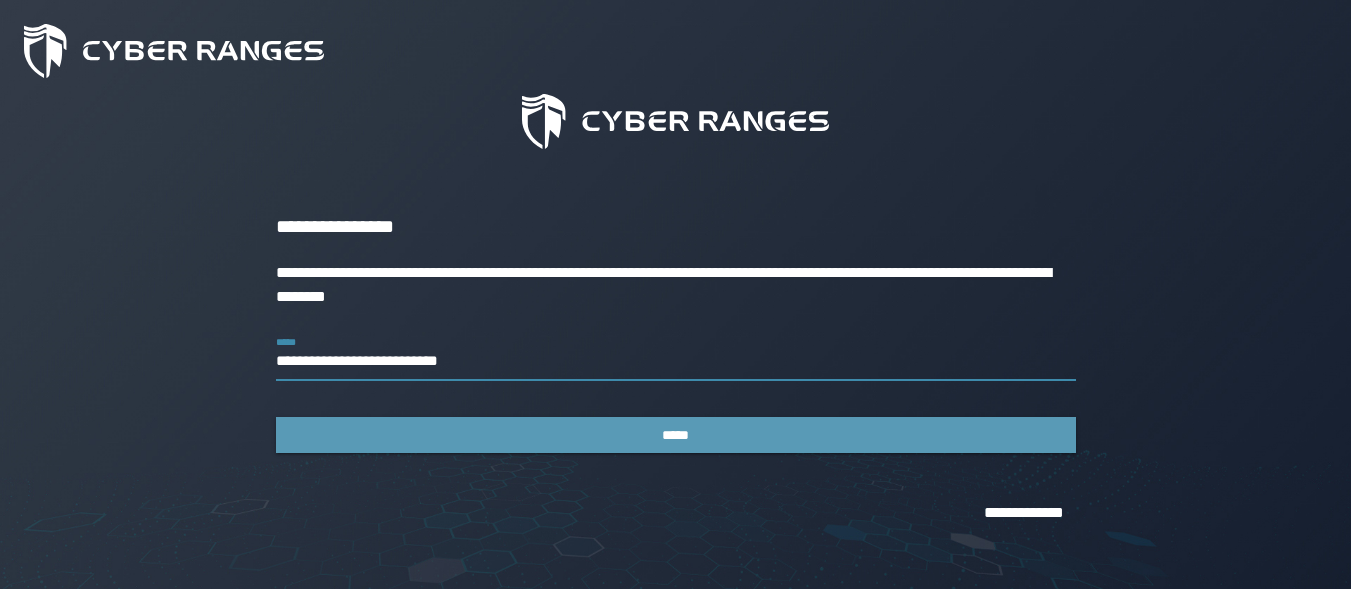 drag, startPoint x: 514, startPoint y: 366, endPoint x: 405, endPoint y: 353, distance: 109.77249 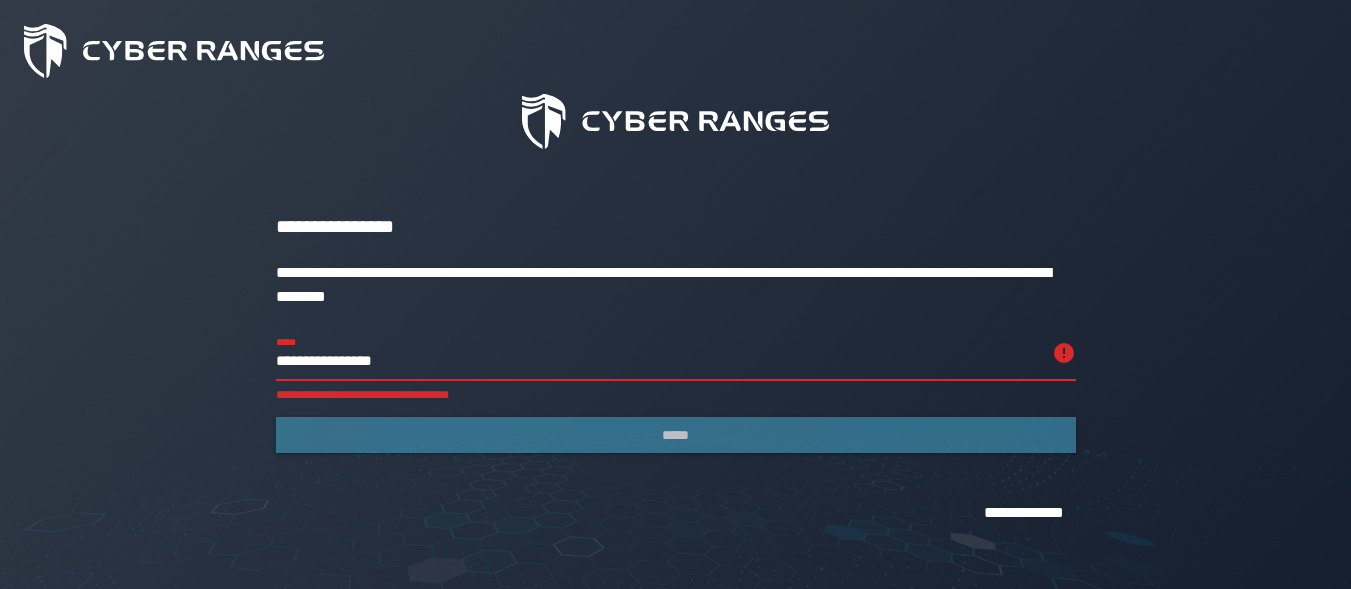 click on "**********" at bounding box center (658, 353) 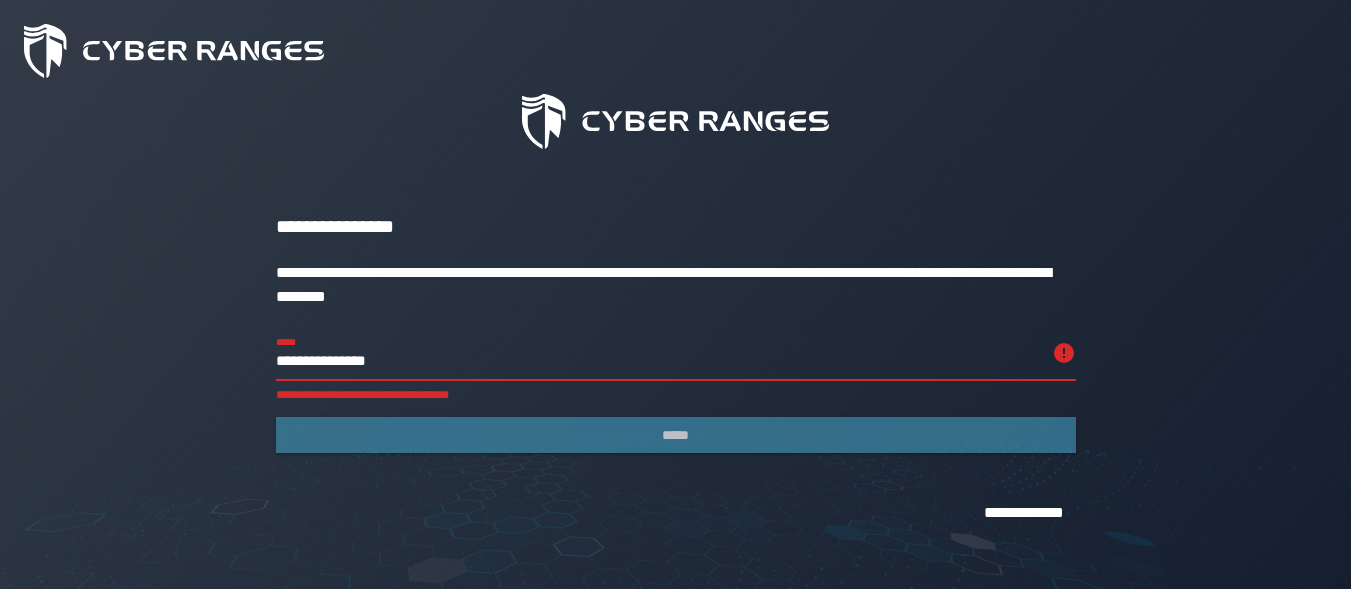 click on "**********" at bounding box center (658, 353) 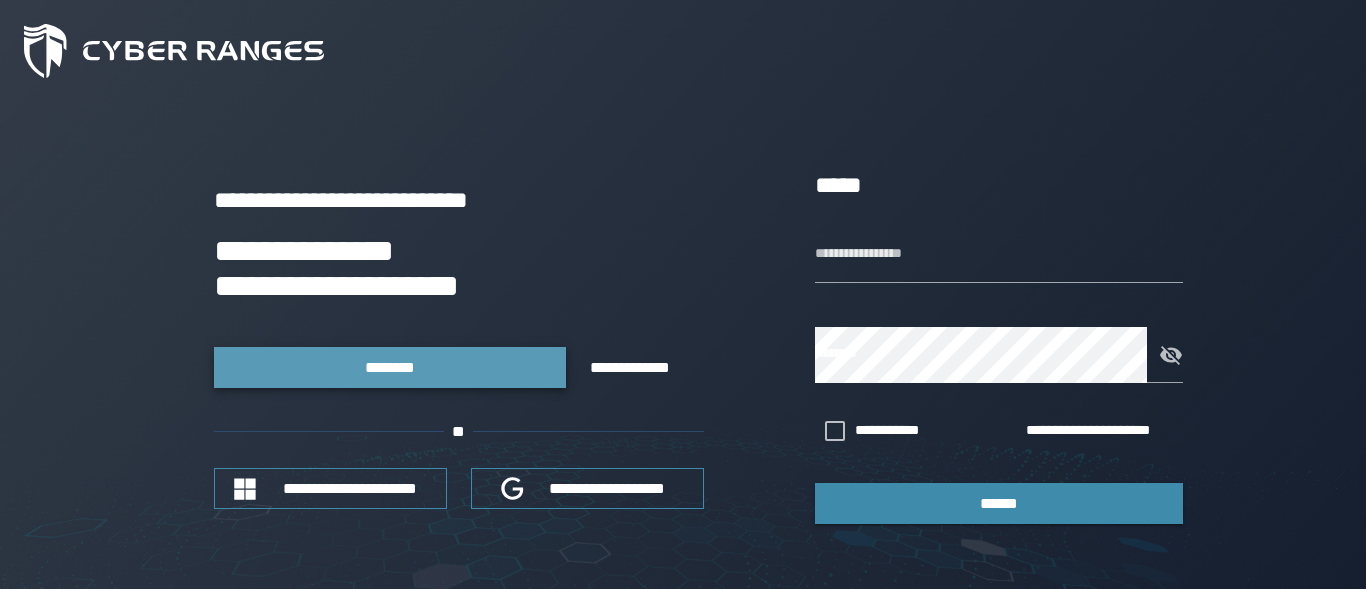 click on "********" at bounding box center [389, 367] 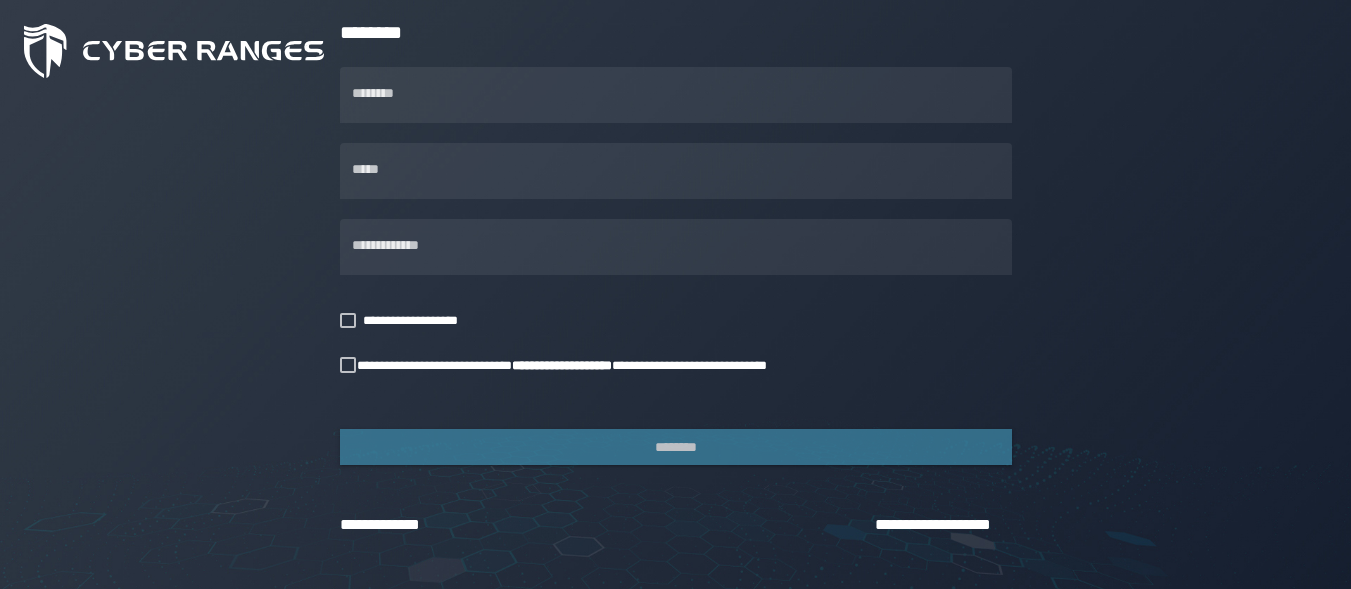 scroll, scrollTop: 315, scrollLeft: 0, axis: vertical 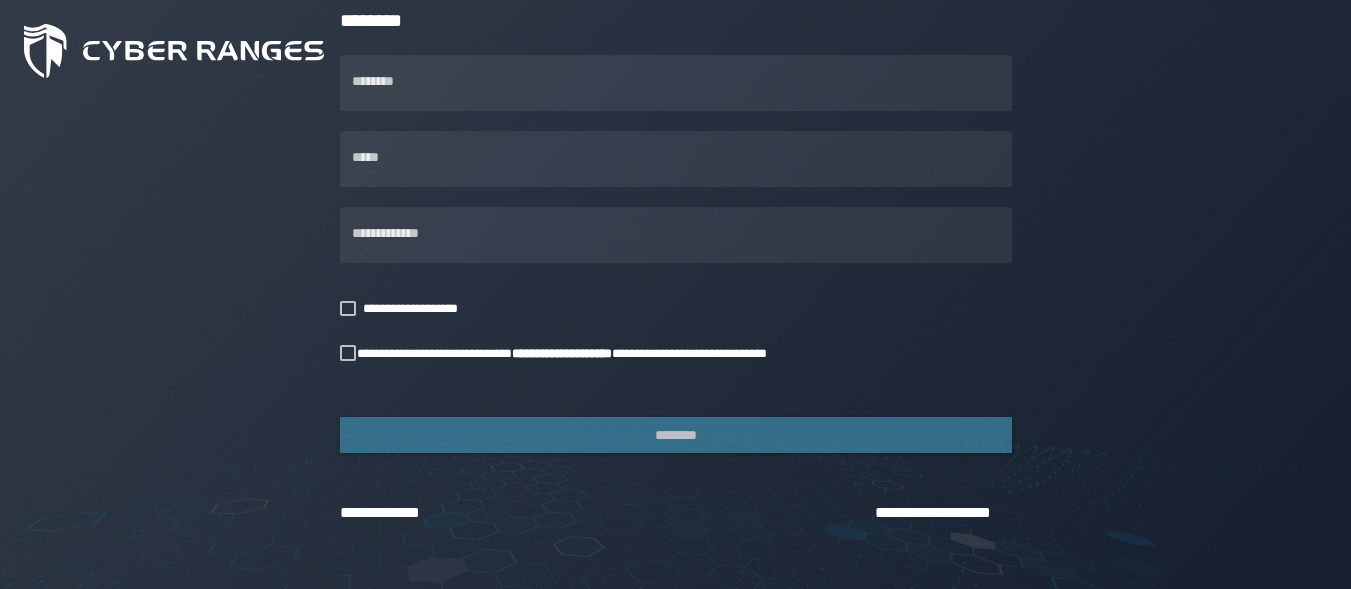 click 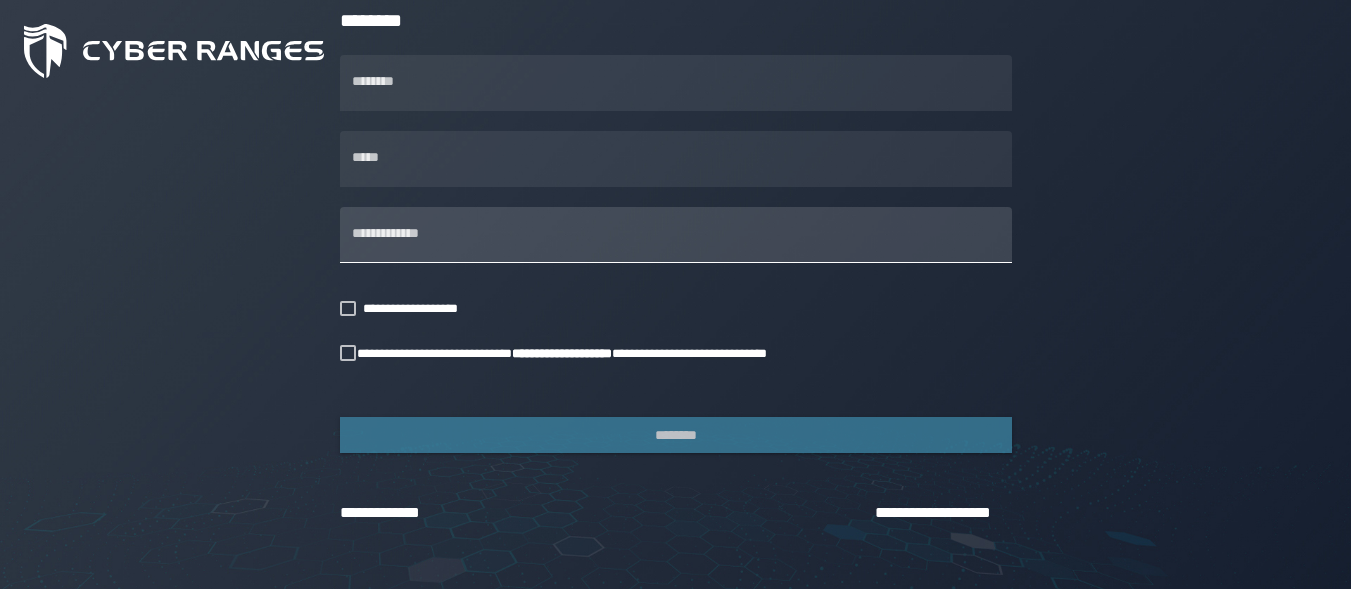 click on "**********" at bounding box center (676, 235) 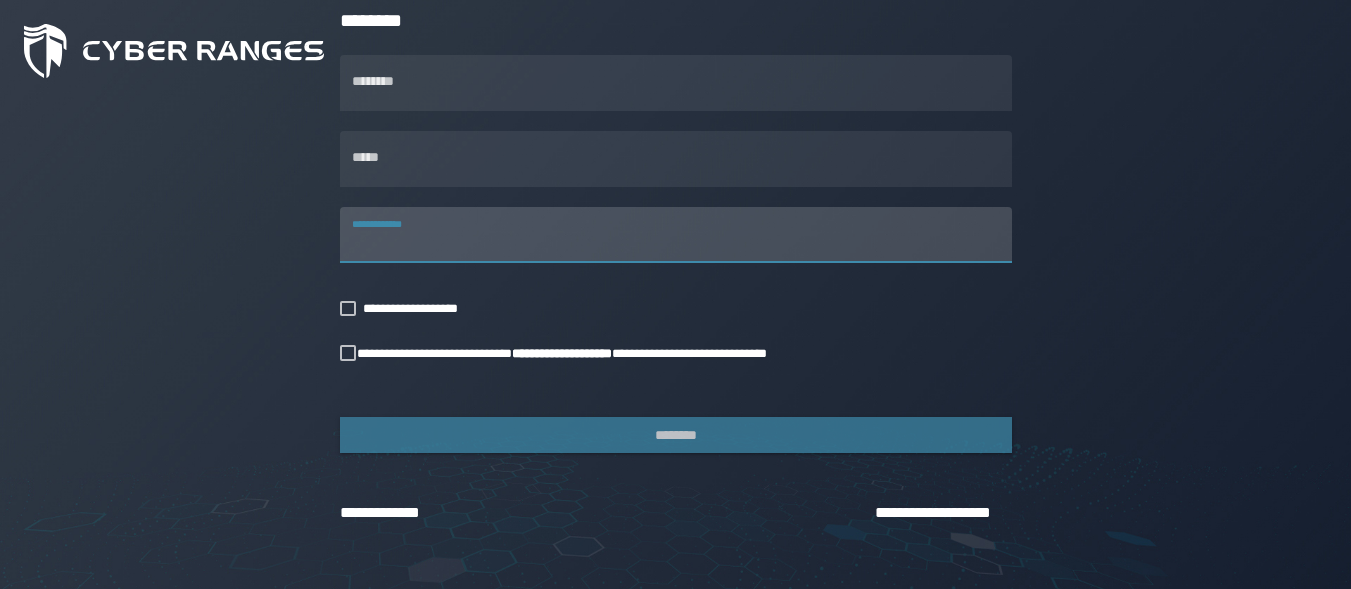 click on "**********" at bounding box center (676, 235) 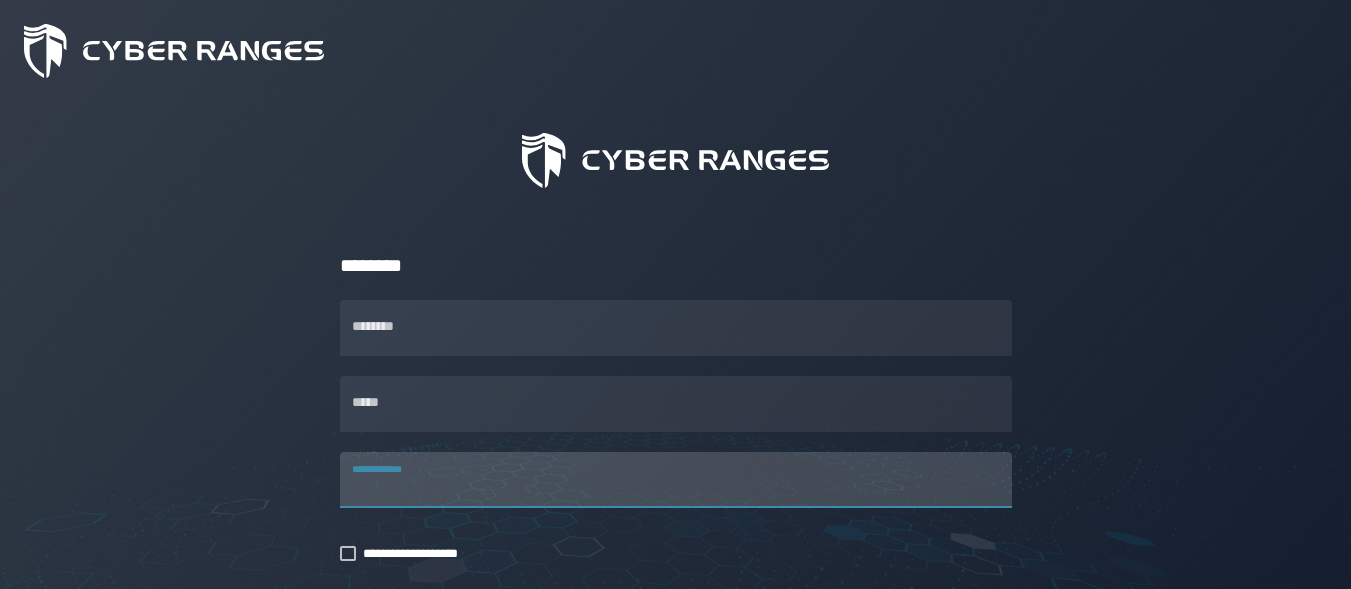 scroll, scrollTop: 100, scrollLeft: 0, axis: vertical 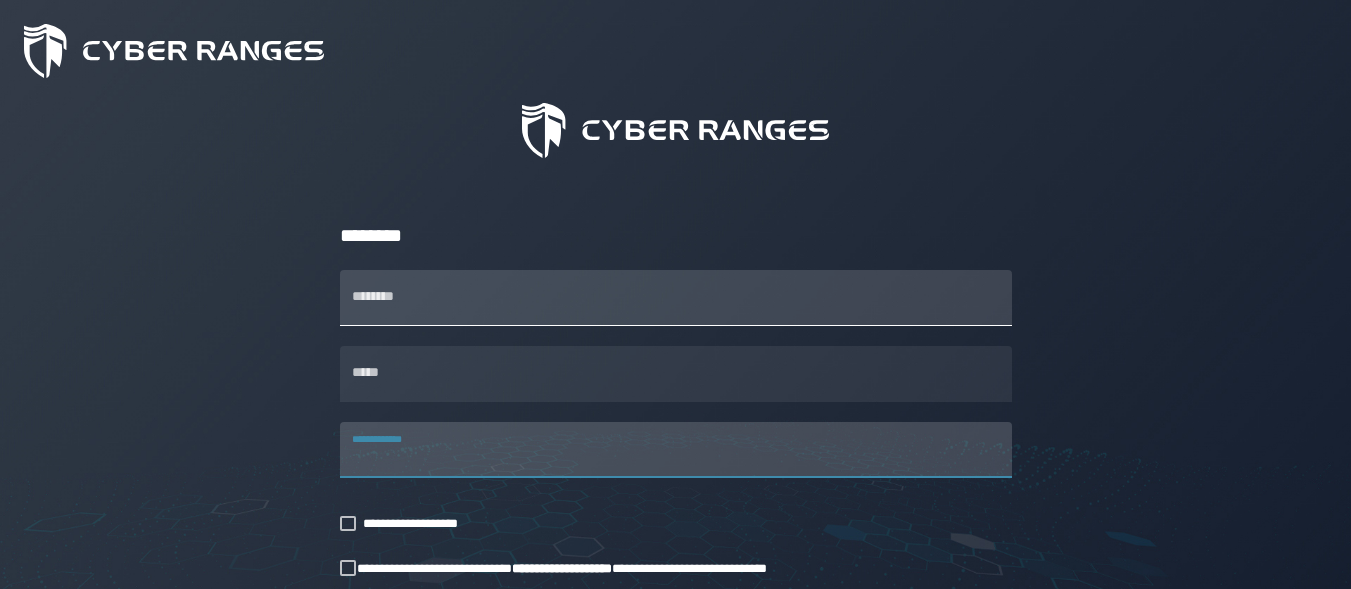 click on "********" at bounding box center (676, 298) 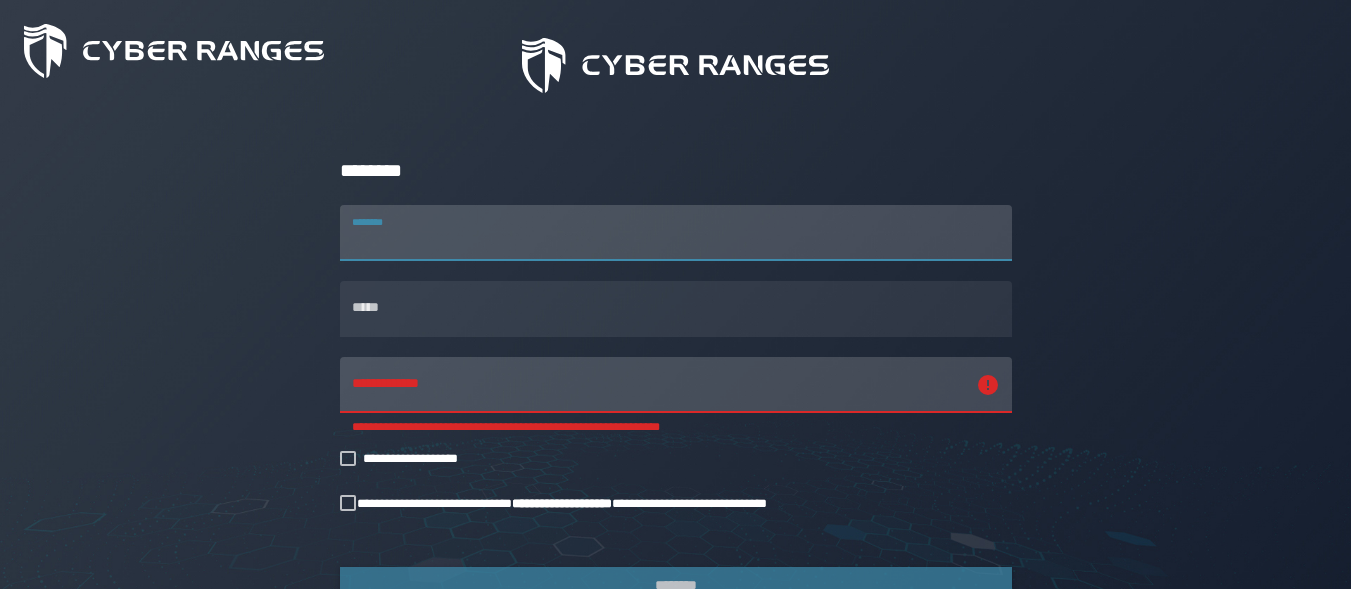 scroll, scrollTop: 200, scrollLeft: 0, axis: vertical 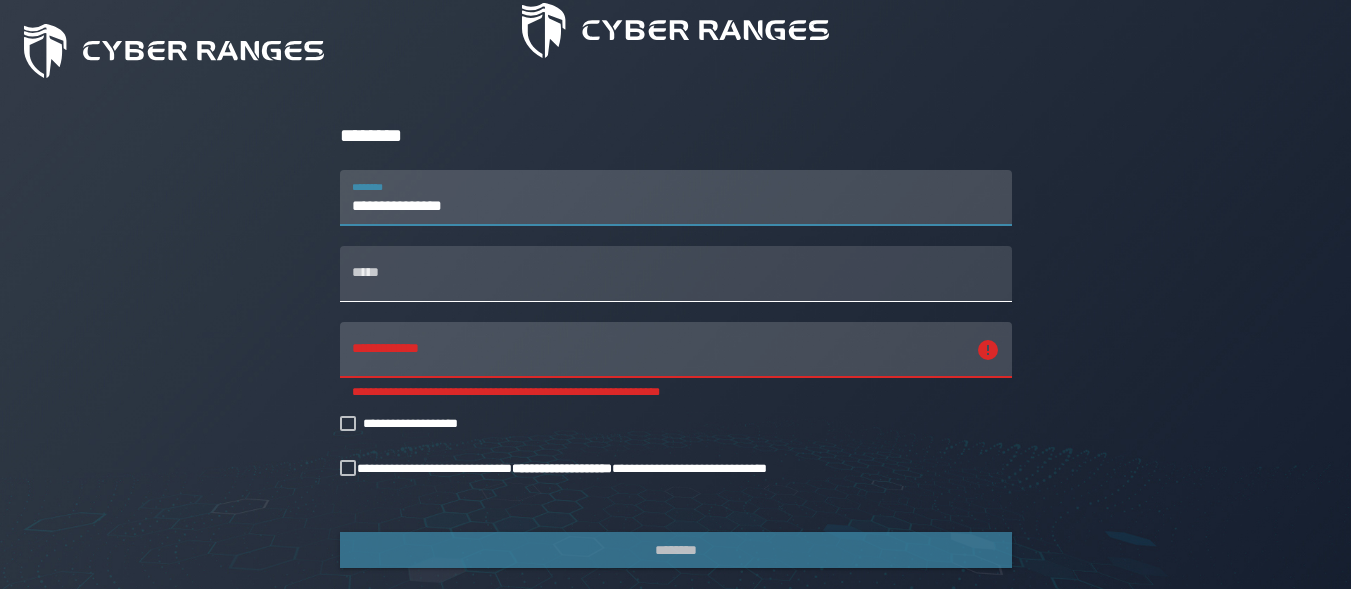 type on "**********" 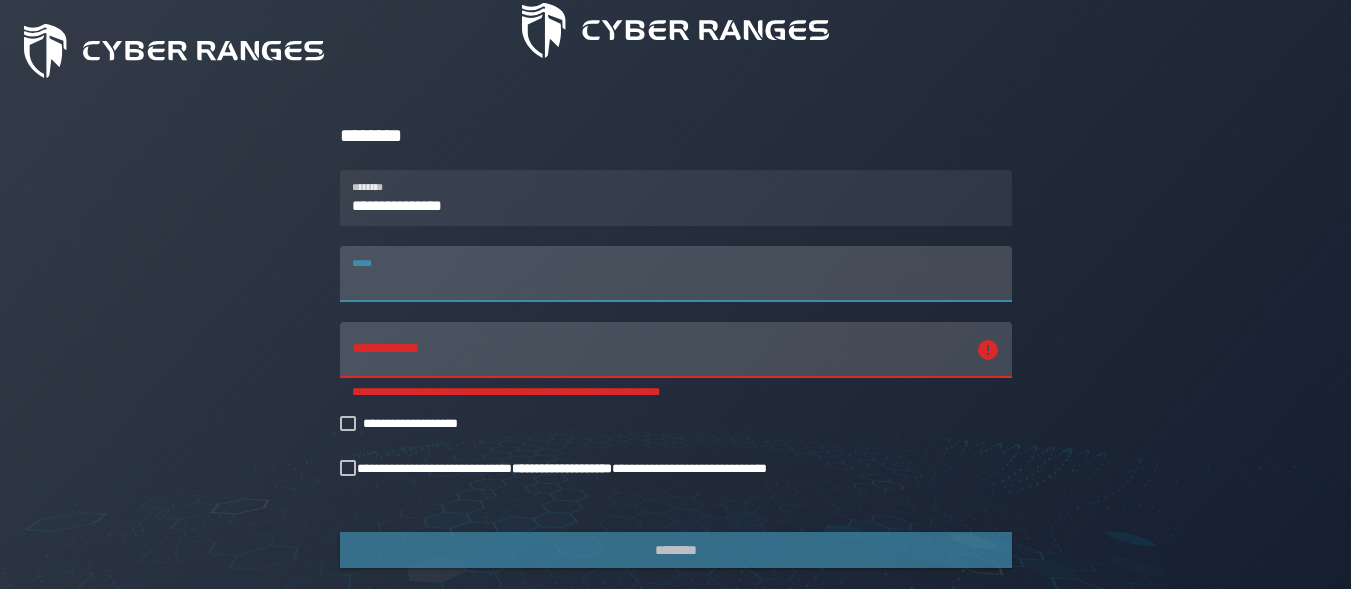click on "*****" at bounding box center [676, 274] 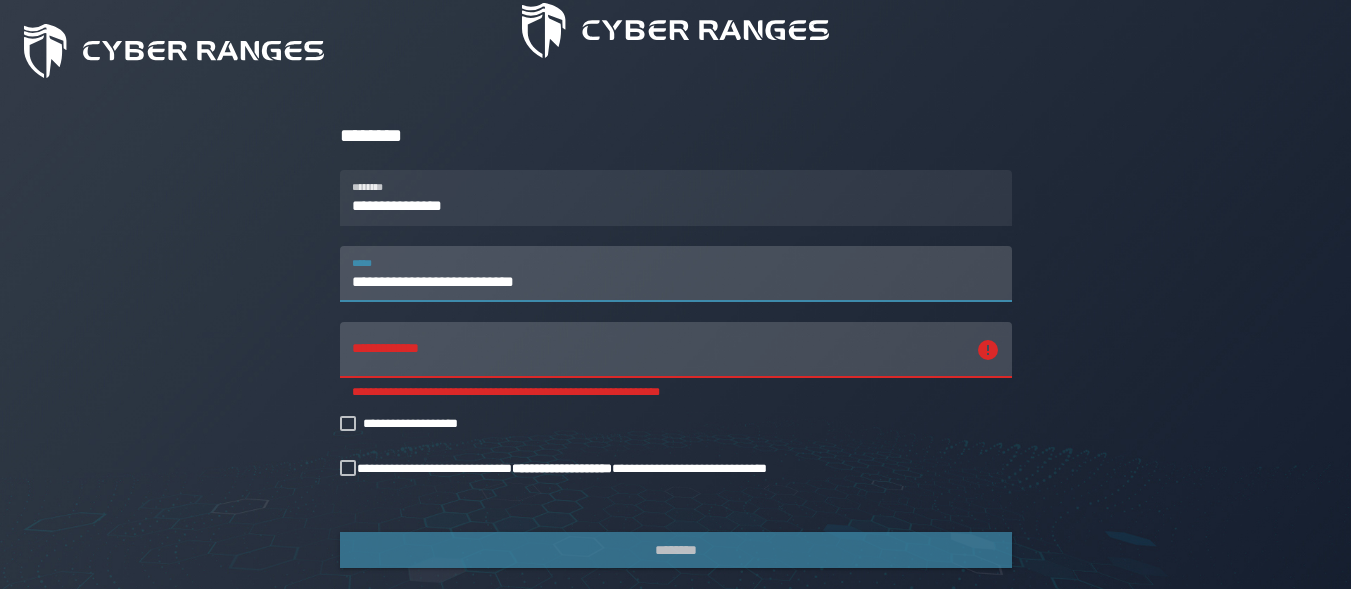 type on "**********" 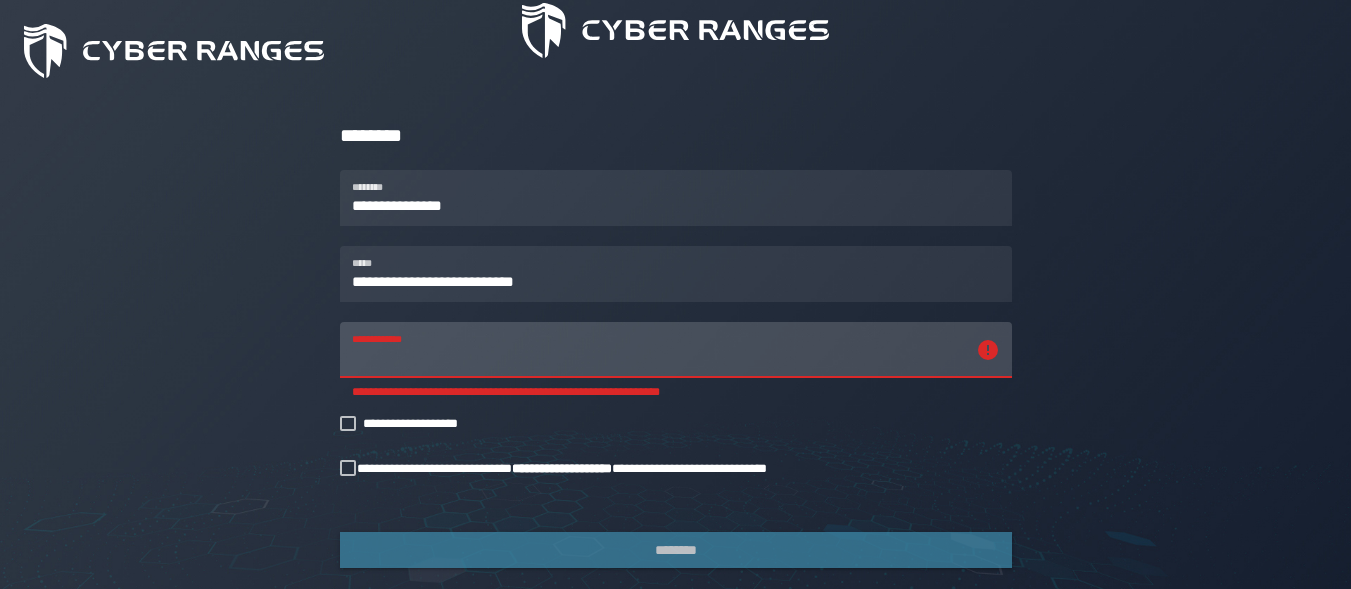 paste on "**********" 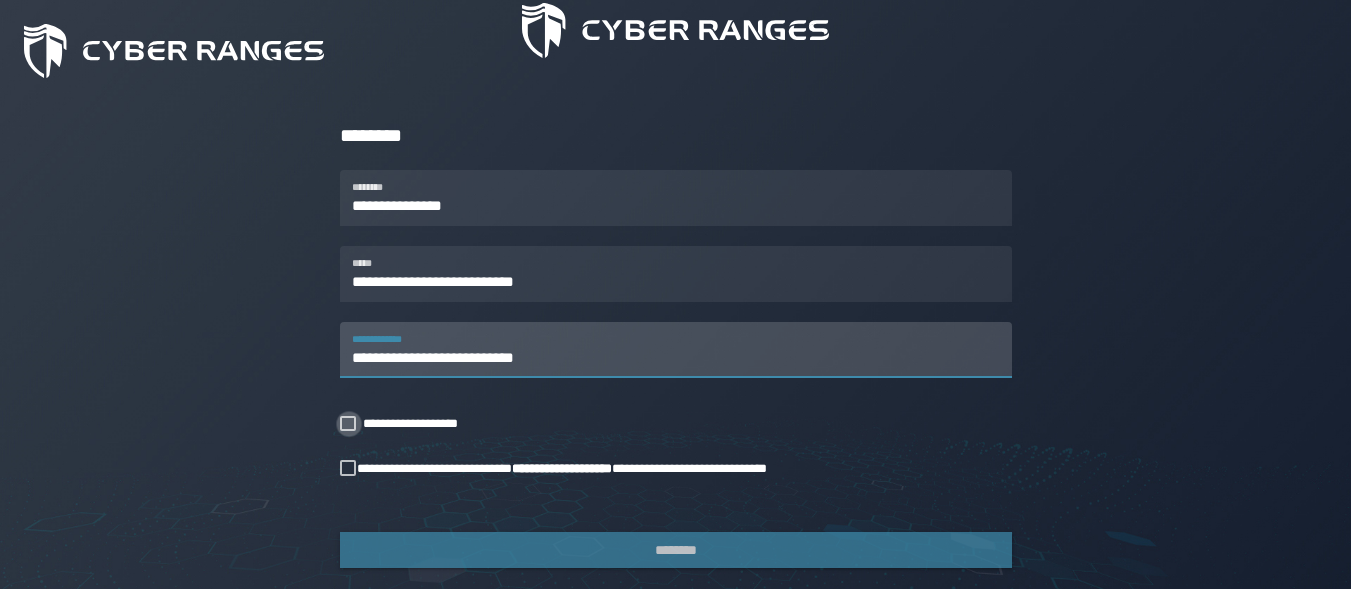 type on "**********" 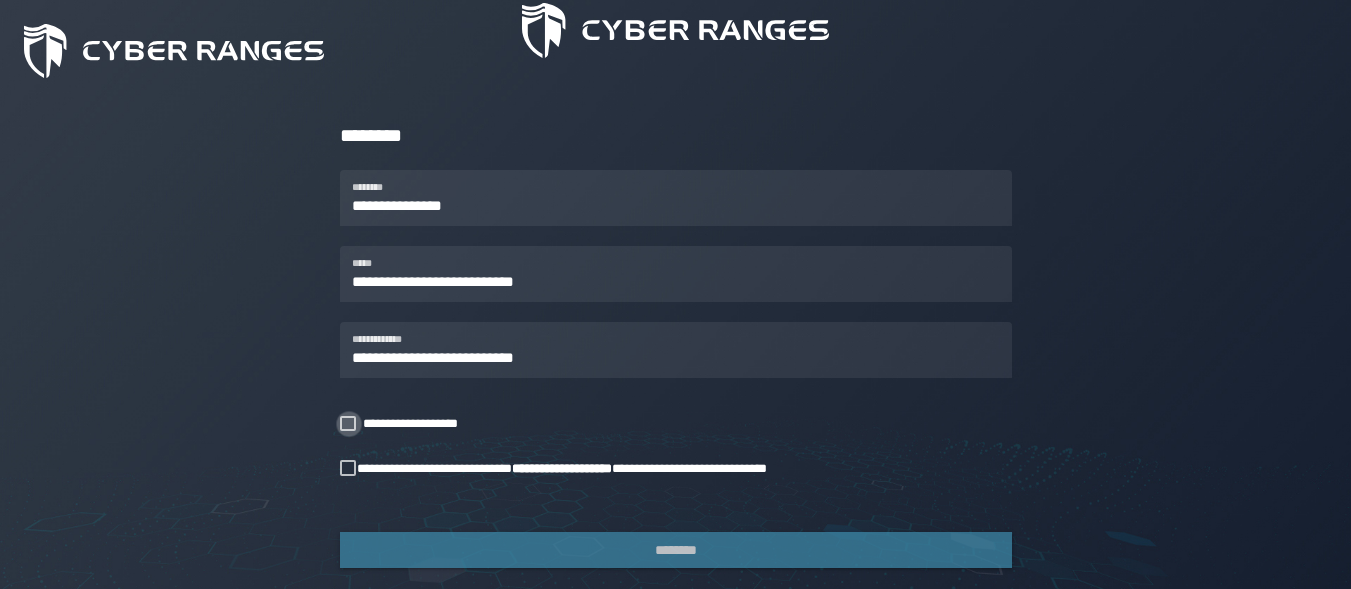 click 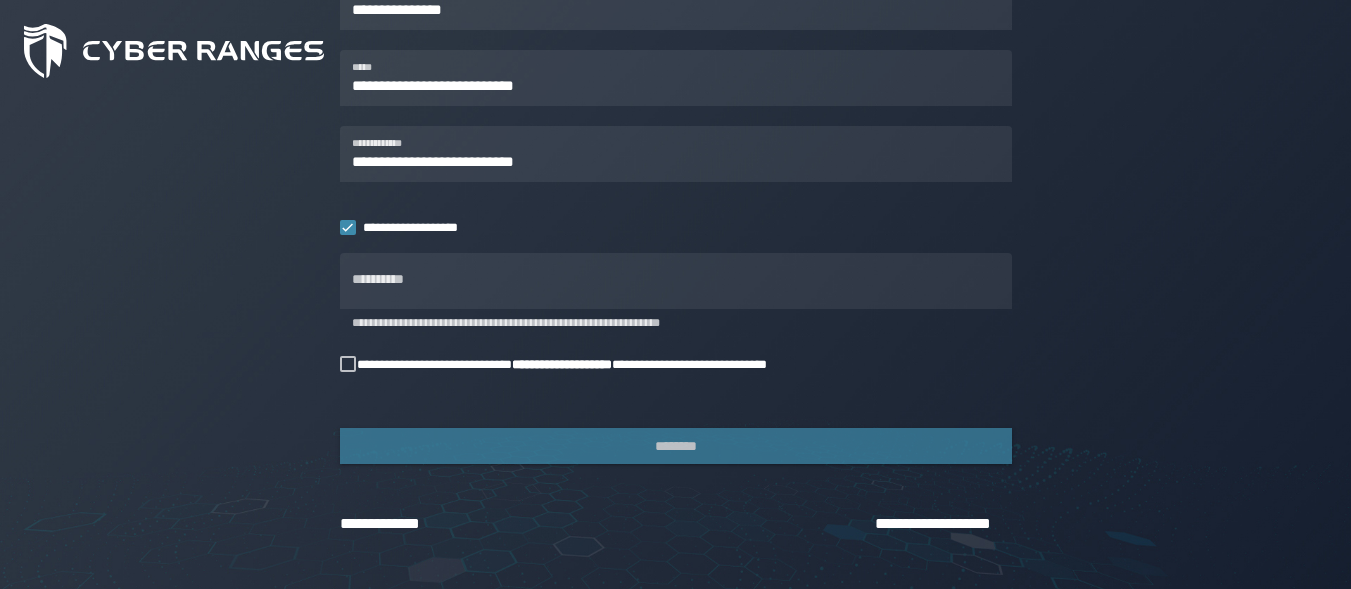 scroll, scrollTop: 407, scrollLeft: 0, axis: vertical 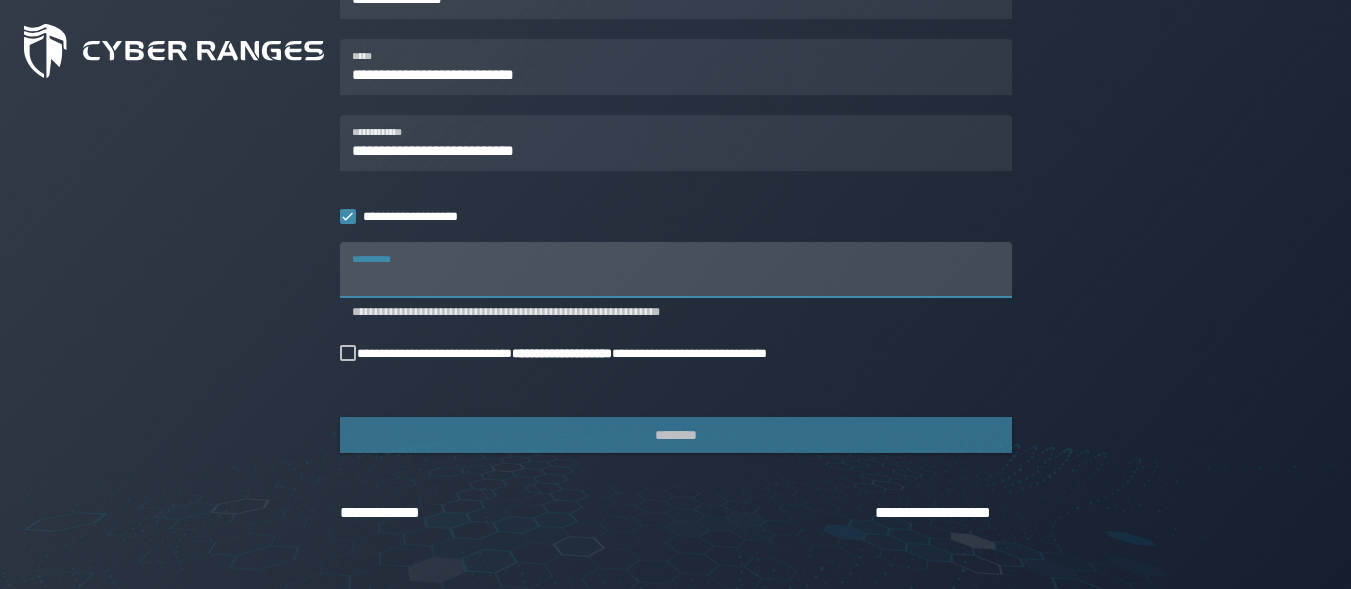 click on "**********" at bounding box center [676, 270] 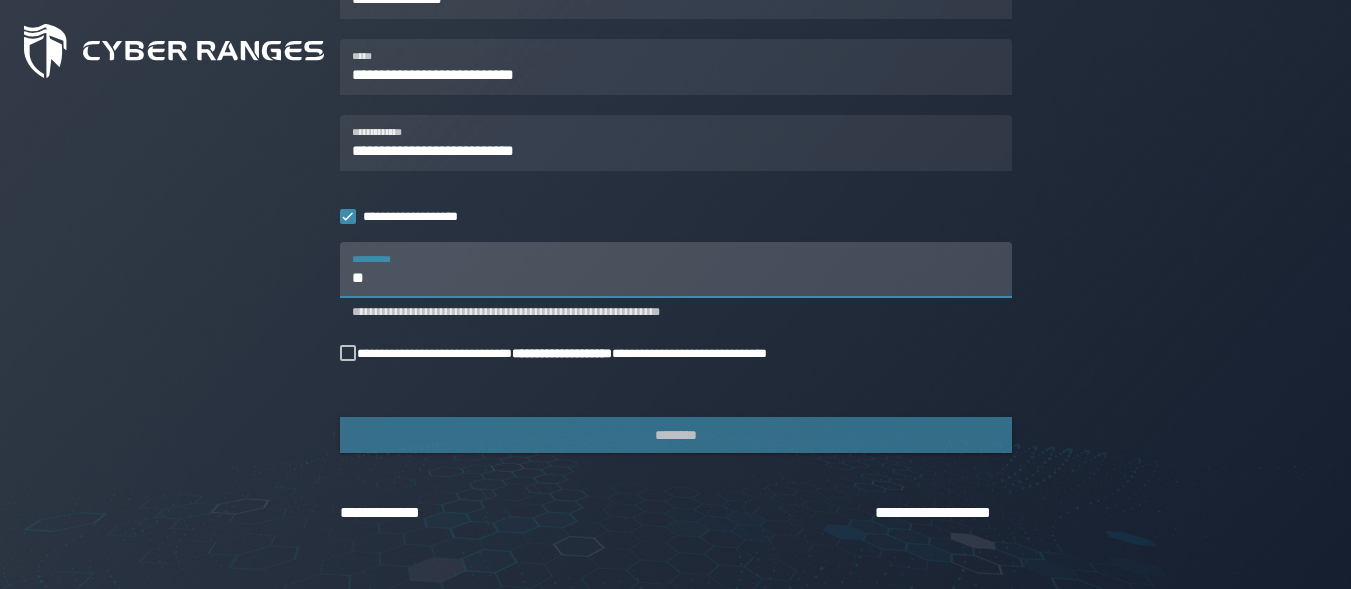 type on "*" 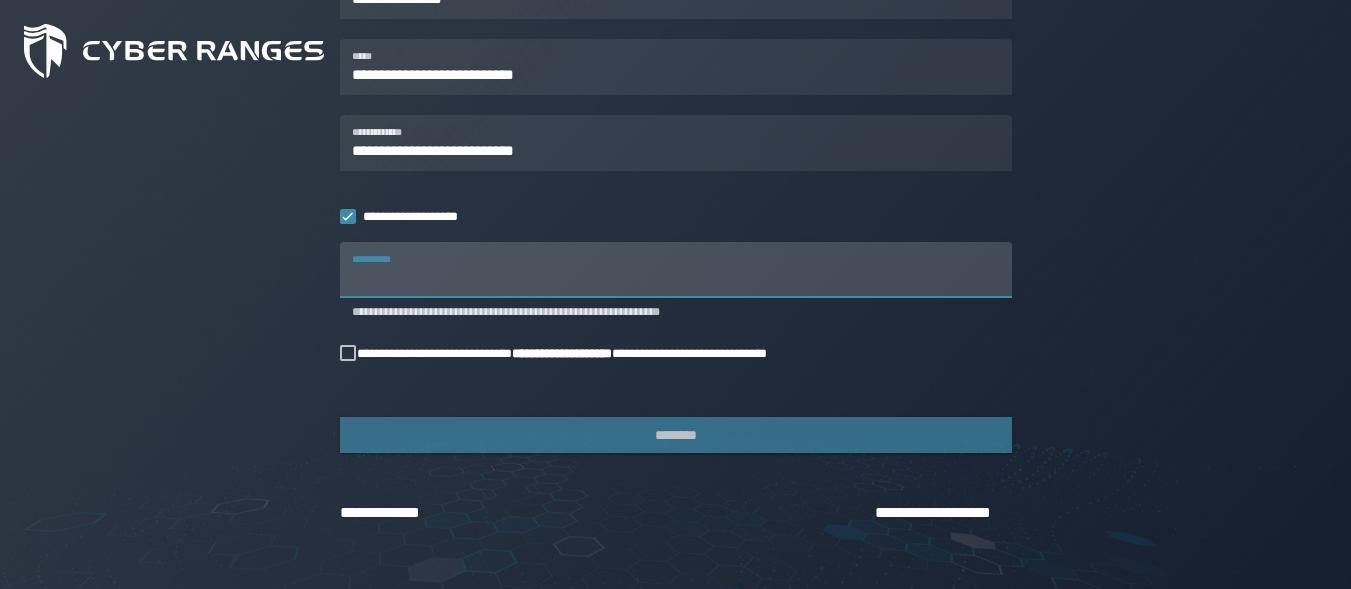 click on "**********" at bounding box center [676, 270] 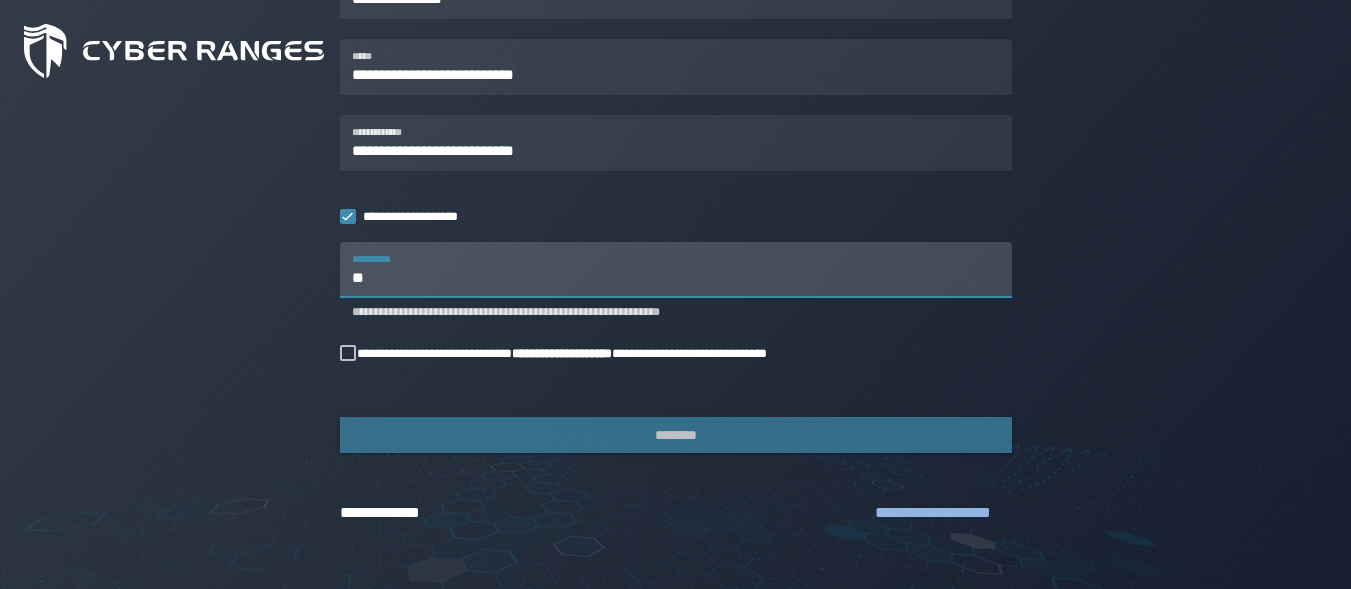 type on "**" 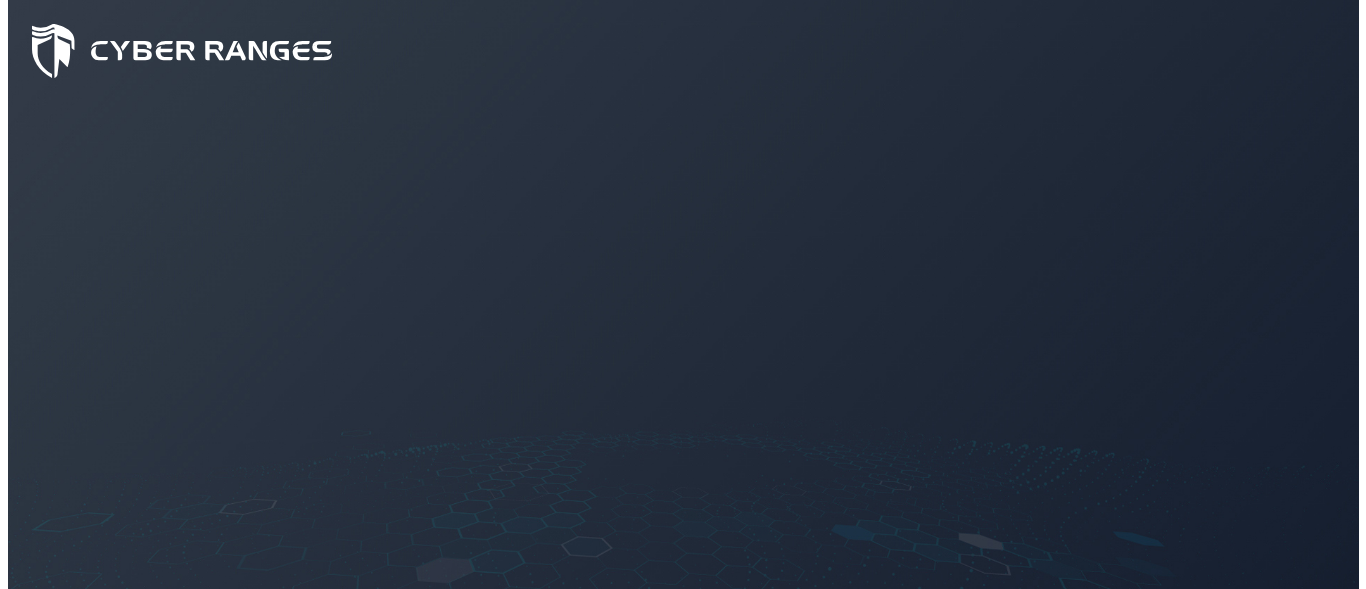 scroll, scrollTop: 0, scrollLeft: 0, axis: both 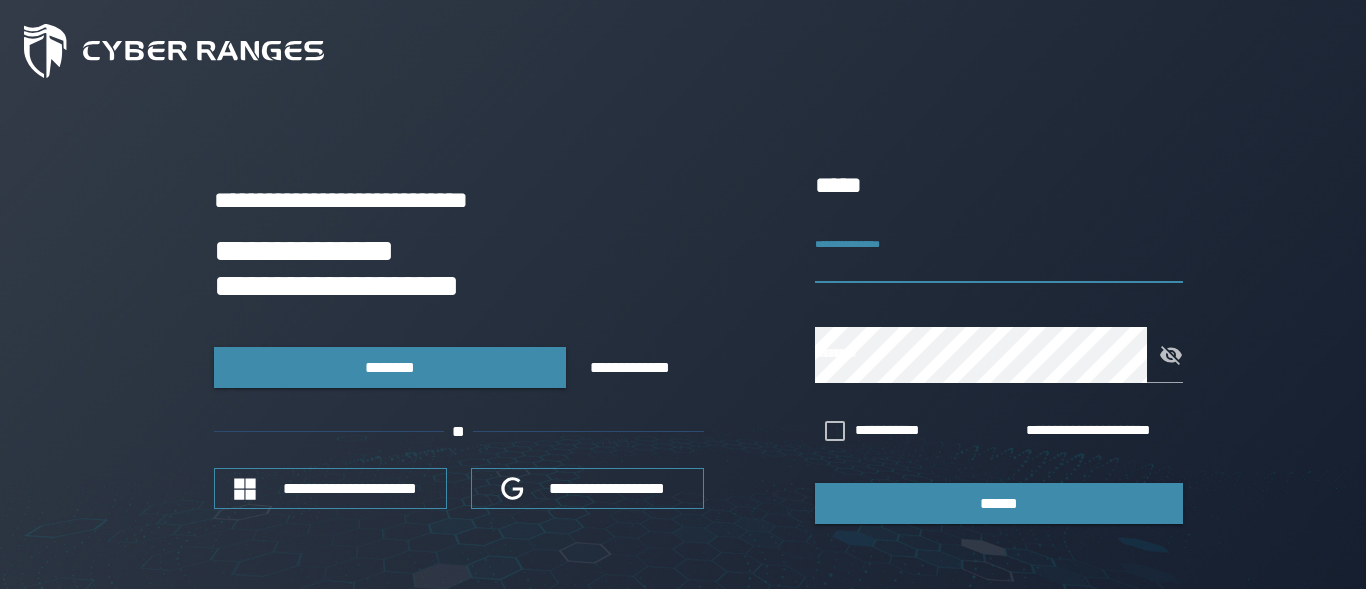 click on "**********" at bounding box center [999, 255] 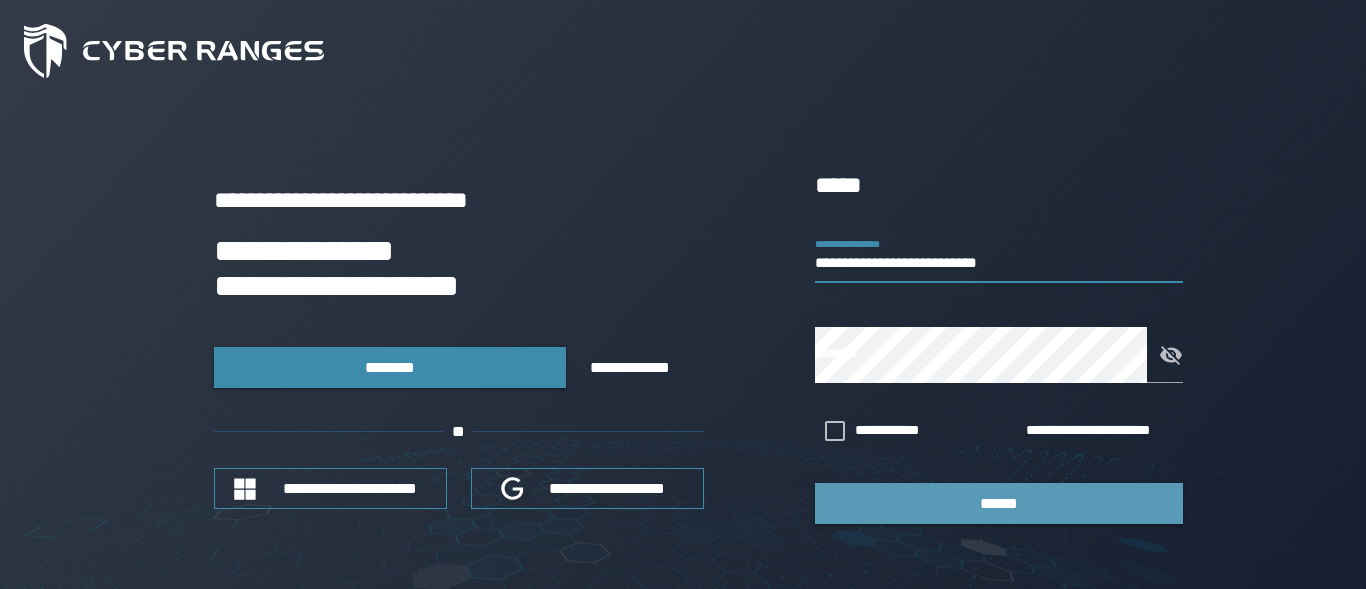 type on "**********" 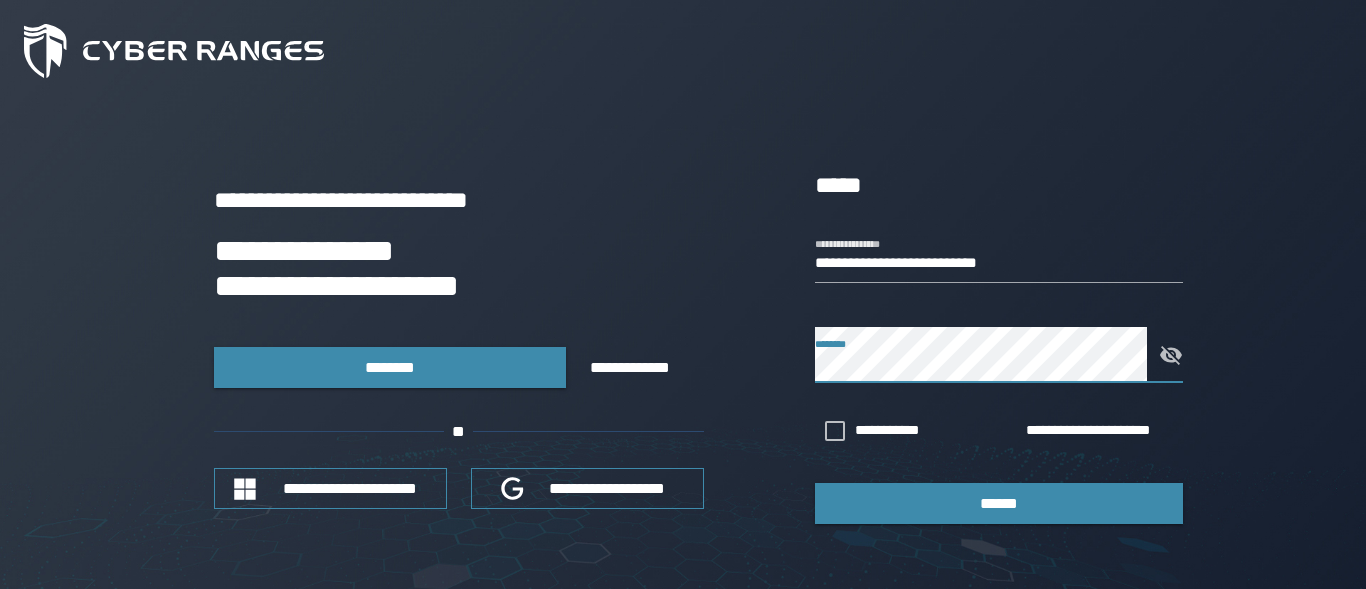 click 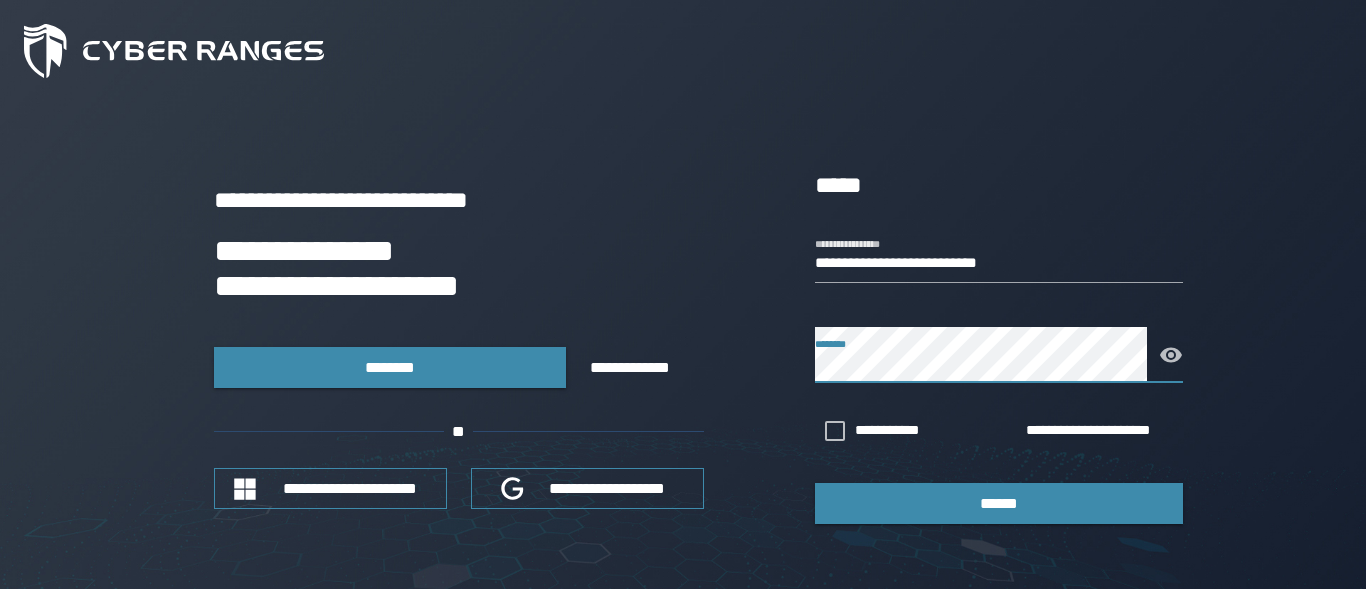 click 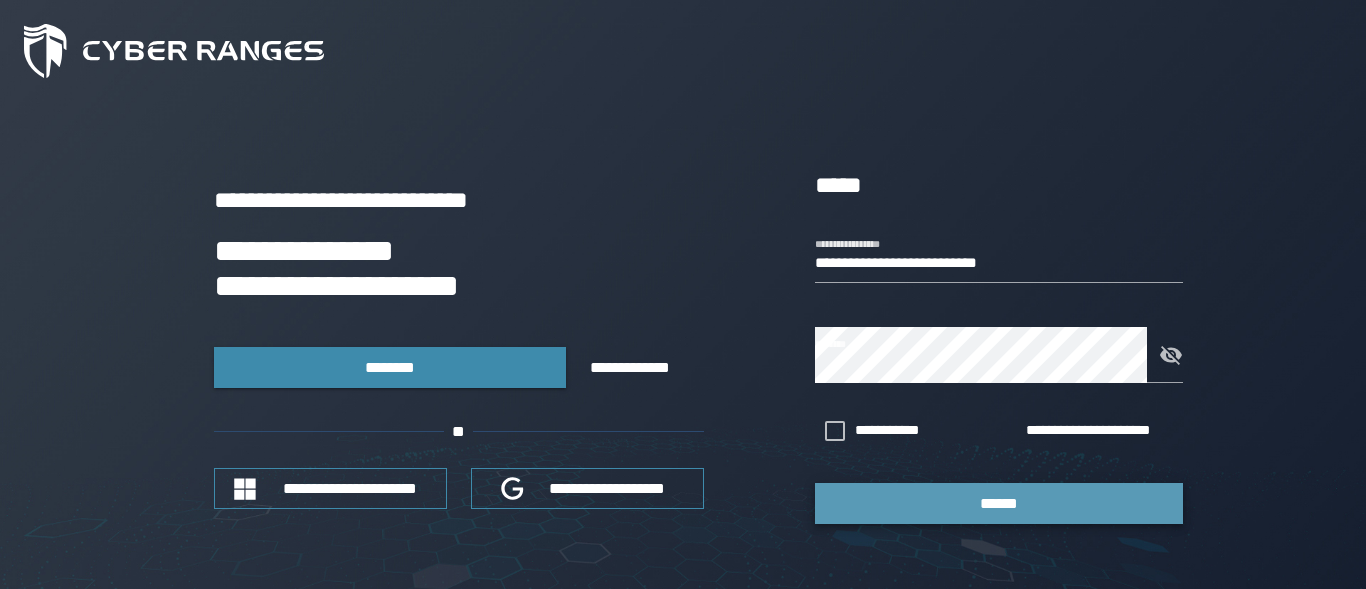 click on "******" at bounding box center (999, 503) 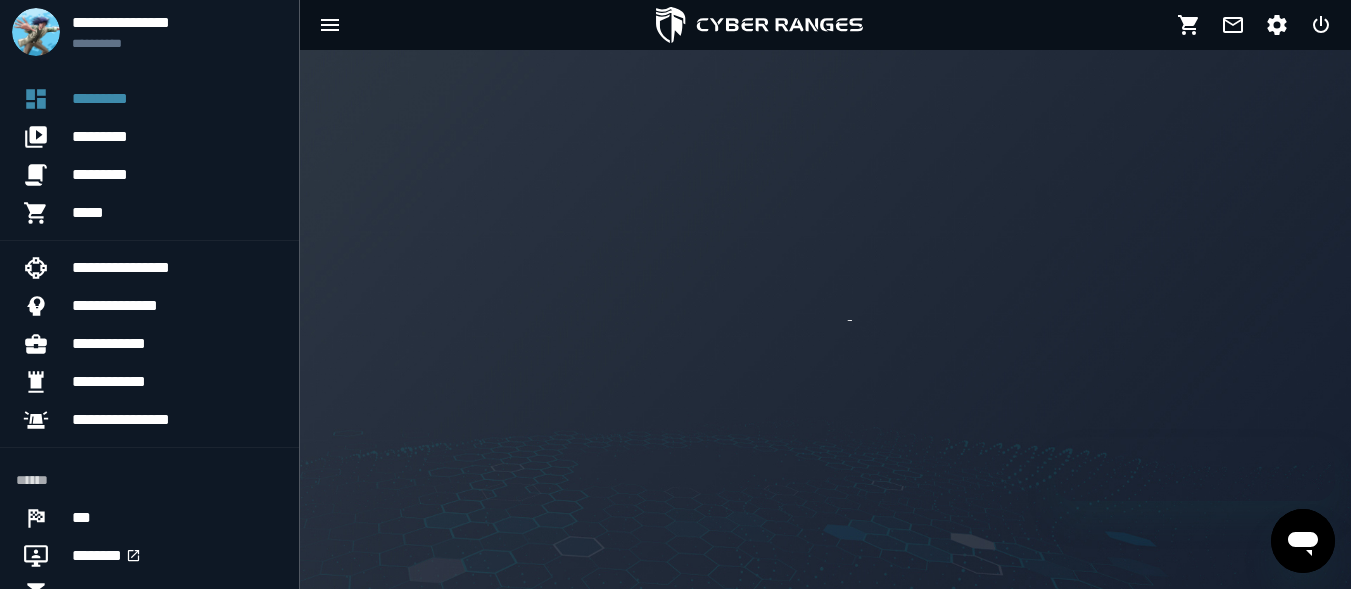 scroll, scrollTop: 0, scrollLeft: 0, axis: both 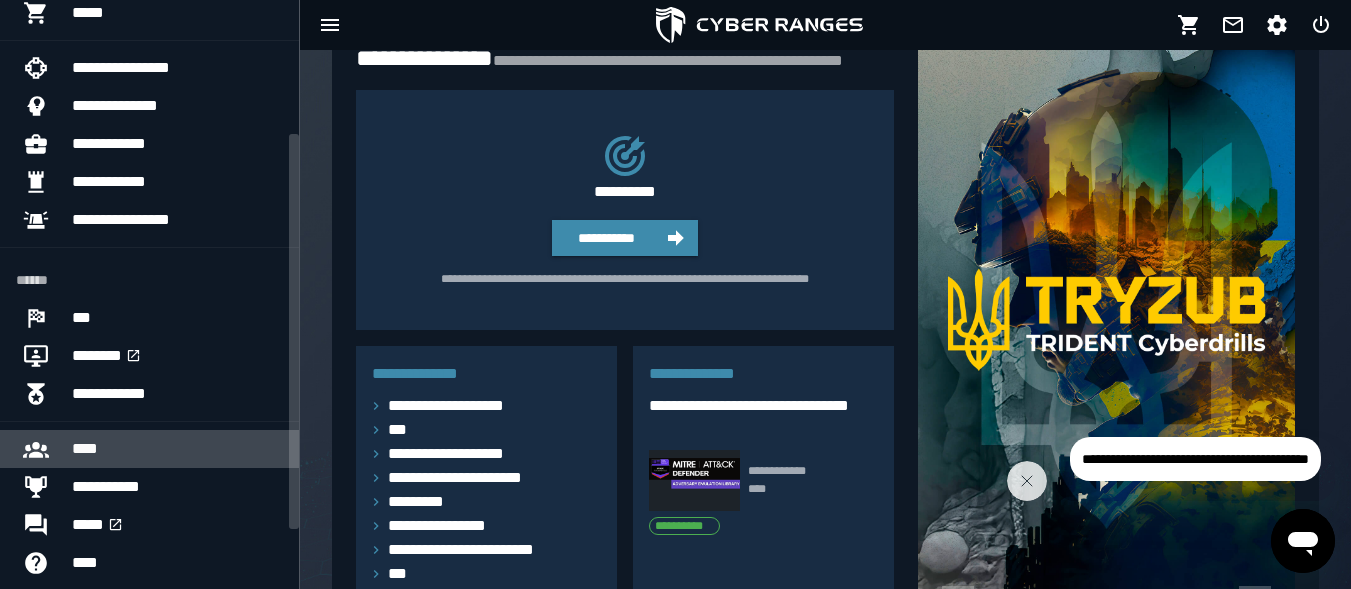 click on "****" at bounding box center (177, 449) 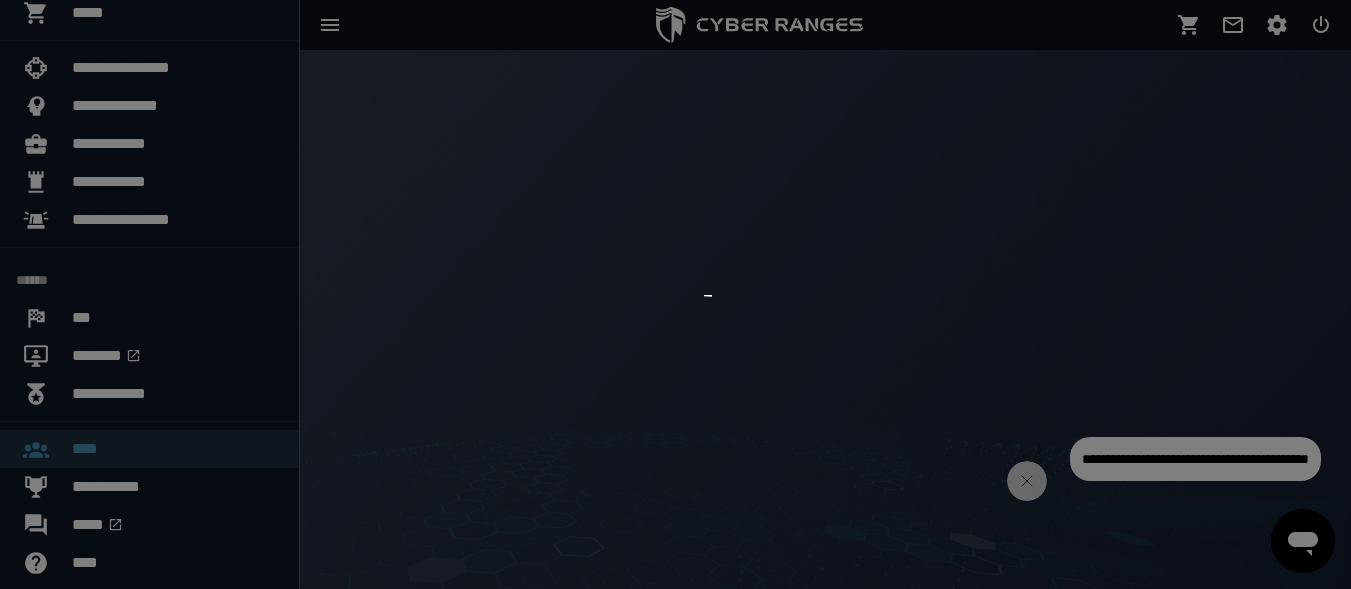 scroll, scrollTop: 0, scrollLeft: 0, axis: both 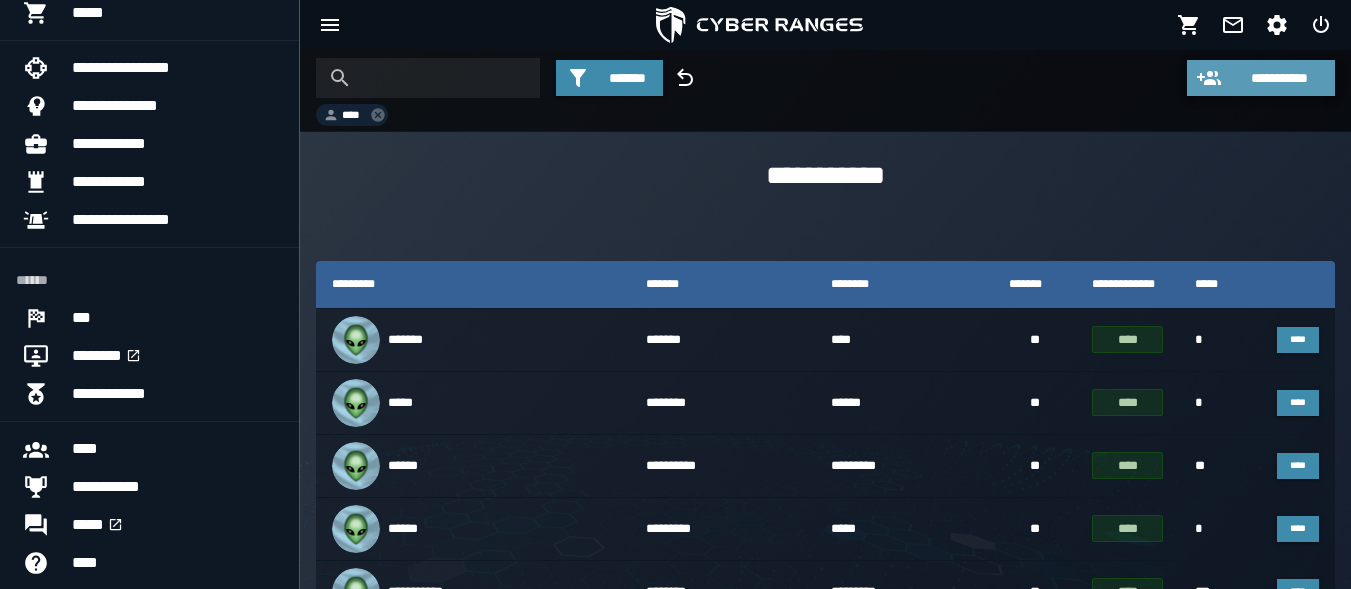 click on "**********" at bounding box center [1279, 78] 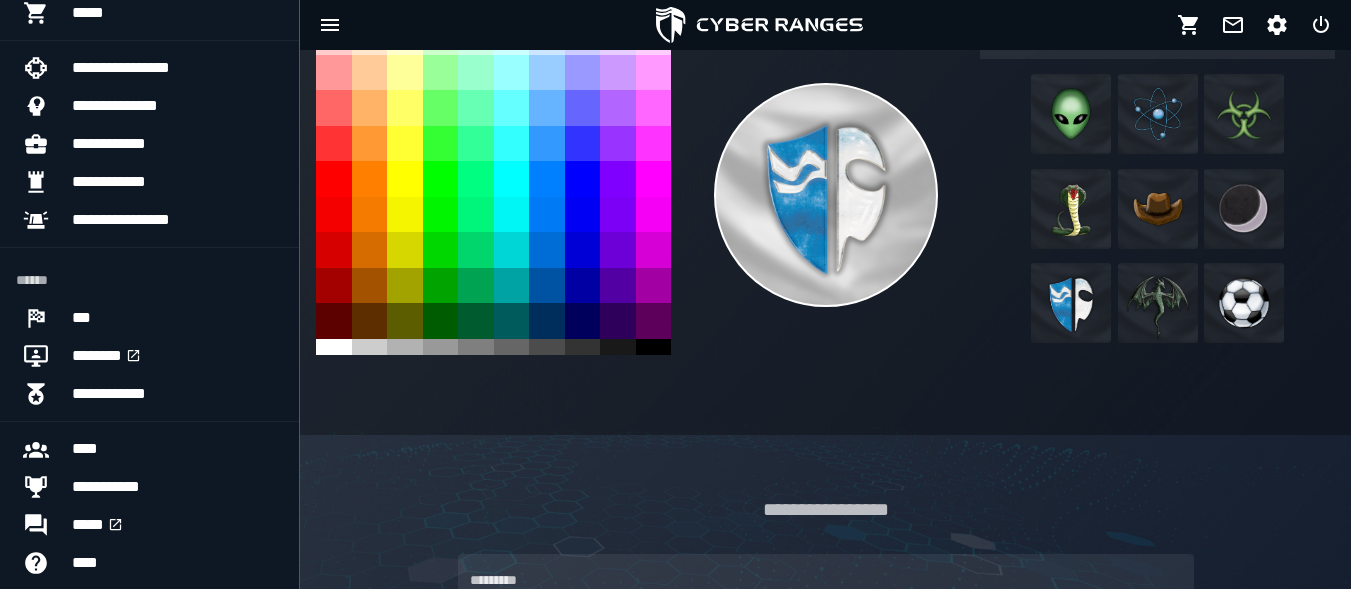 scroll, scrollTop: 0, scrollLeft: 0, axis: both 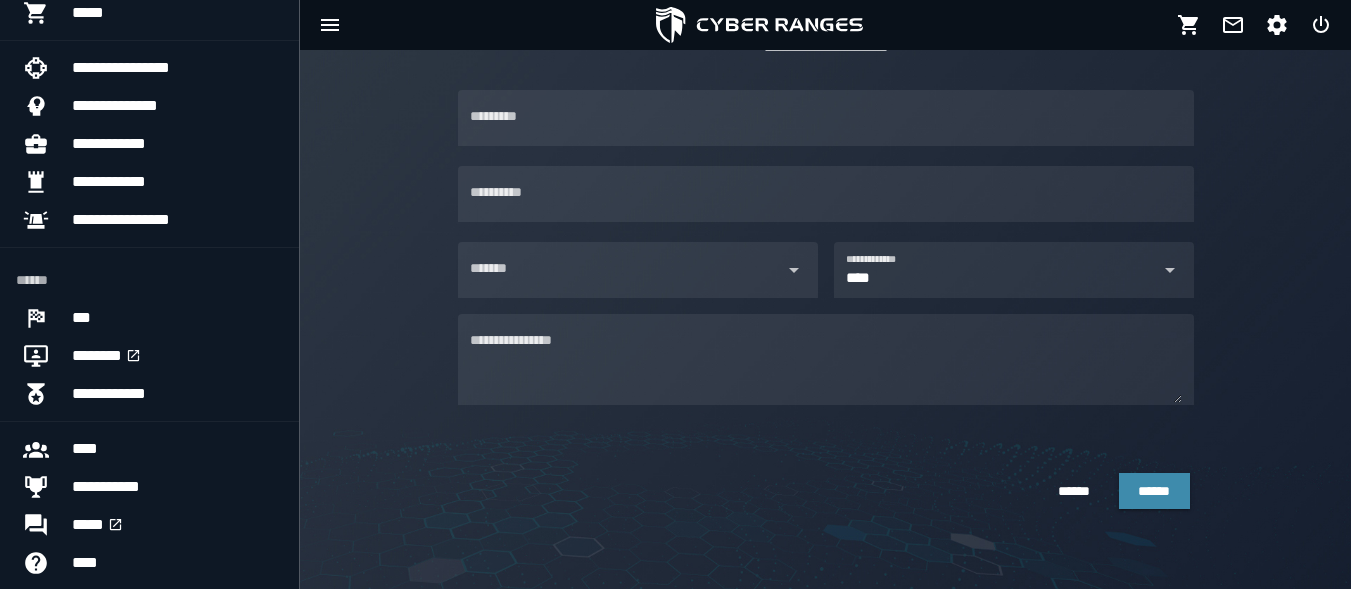 click at bounding box center (826, 156) 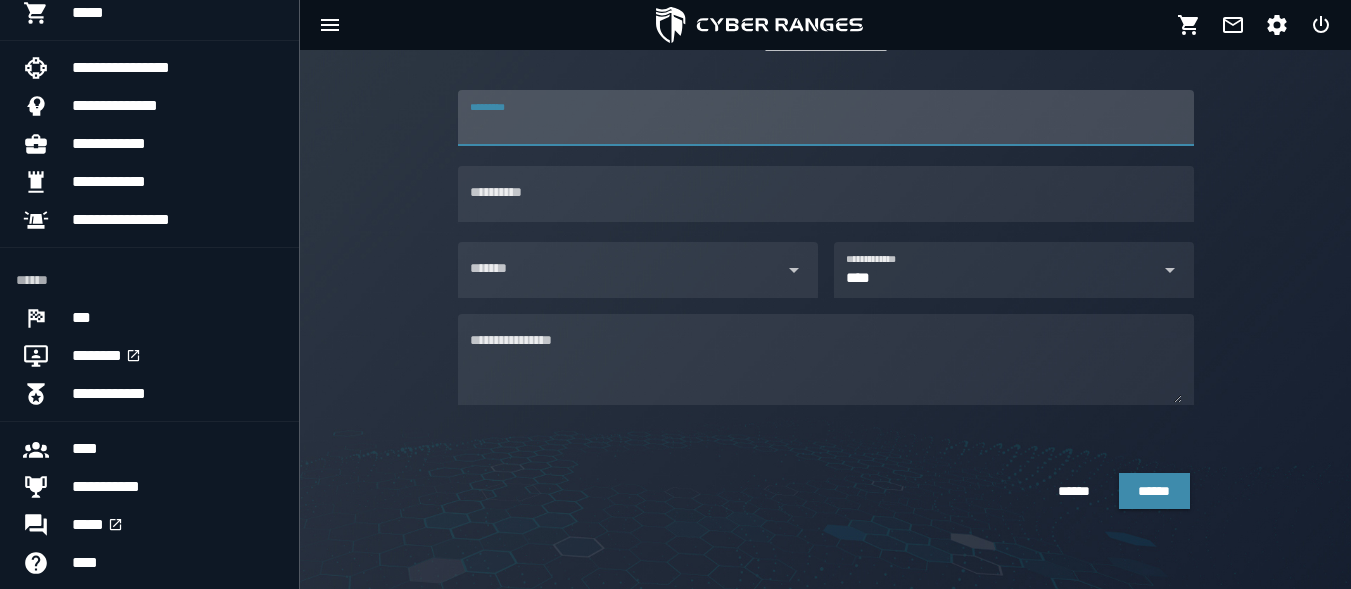 click on "*********" at bounding box center [826, 118] 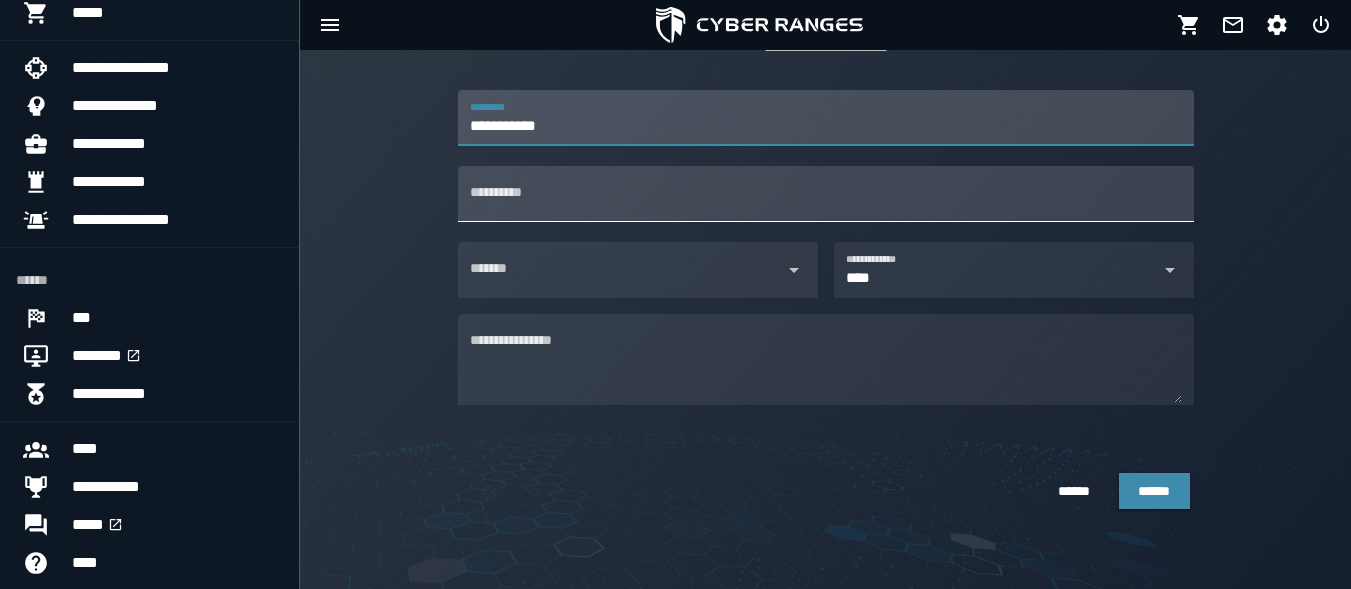 click on "**********" at bounding box center [826, 194] 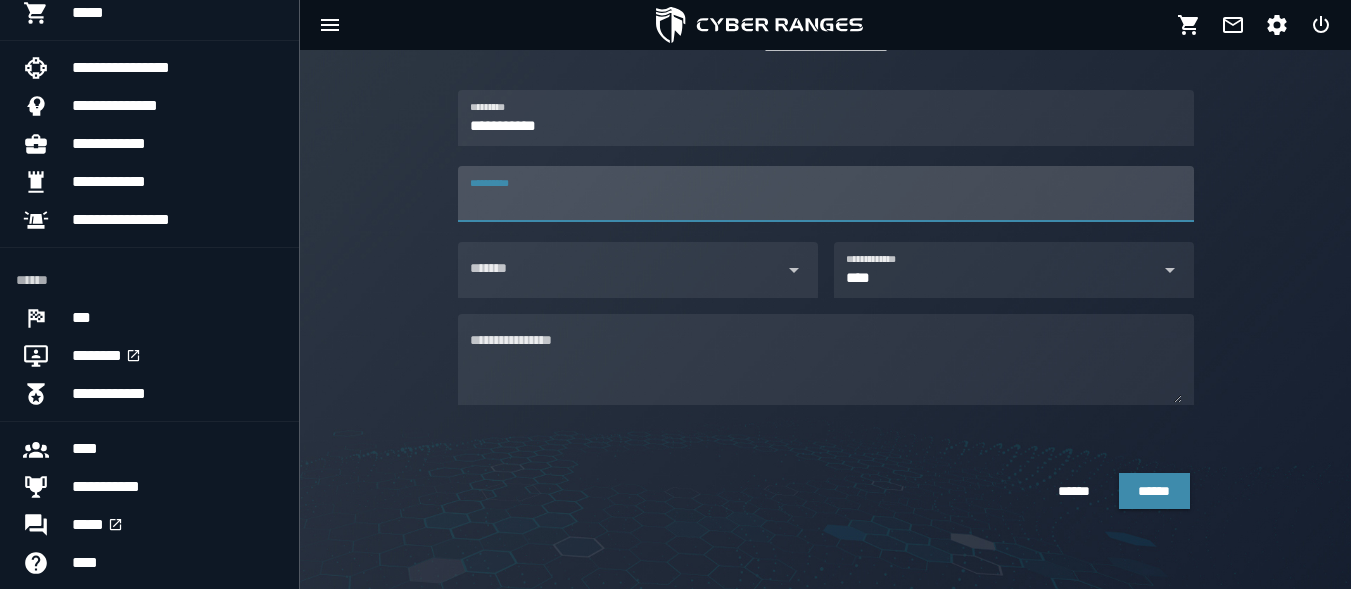 drag, startPoint x: 534, startPoint y: 204, endPoint x: 545, endPoint y: 186, distance: 21.095022 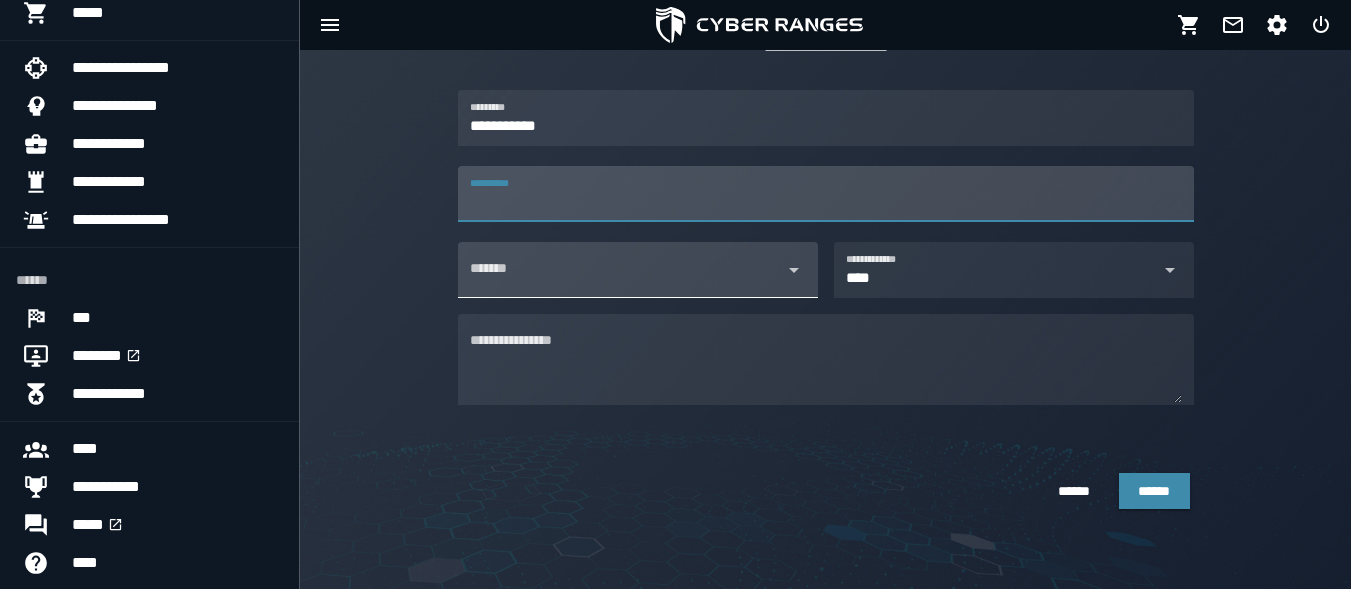 click 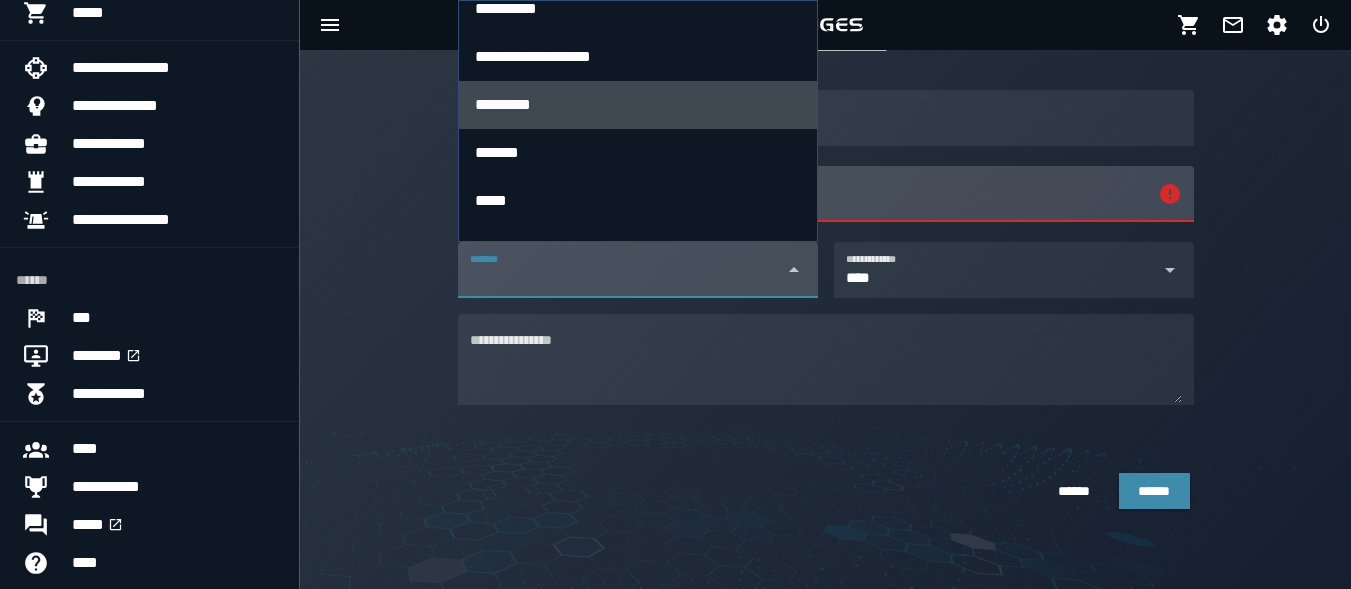 scroll, scrollTop: 200, scrollLeft: 0, axis: vertical 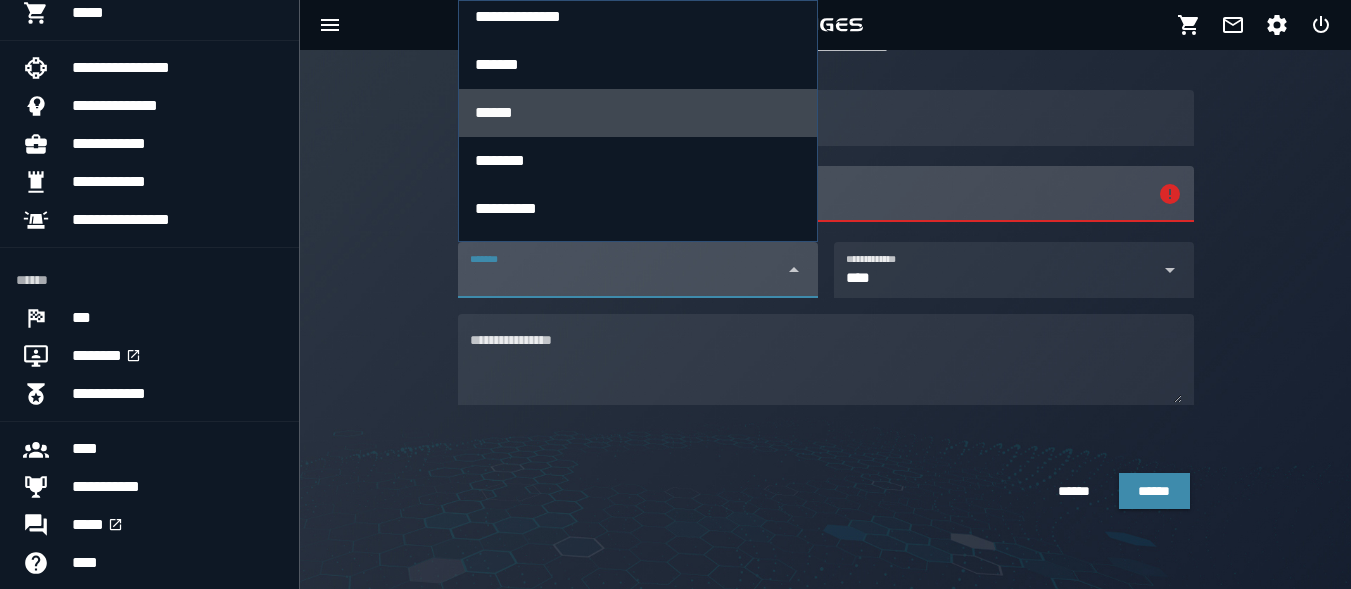 click on "******" at bounding box center (494, 112) 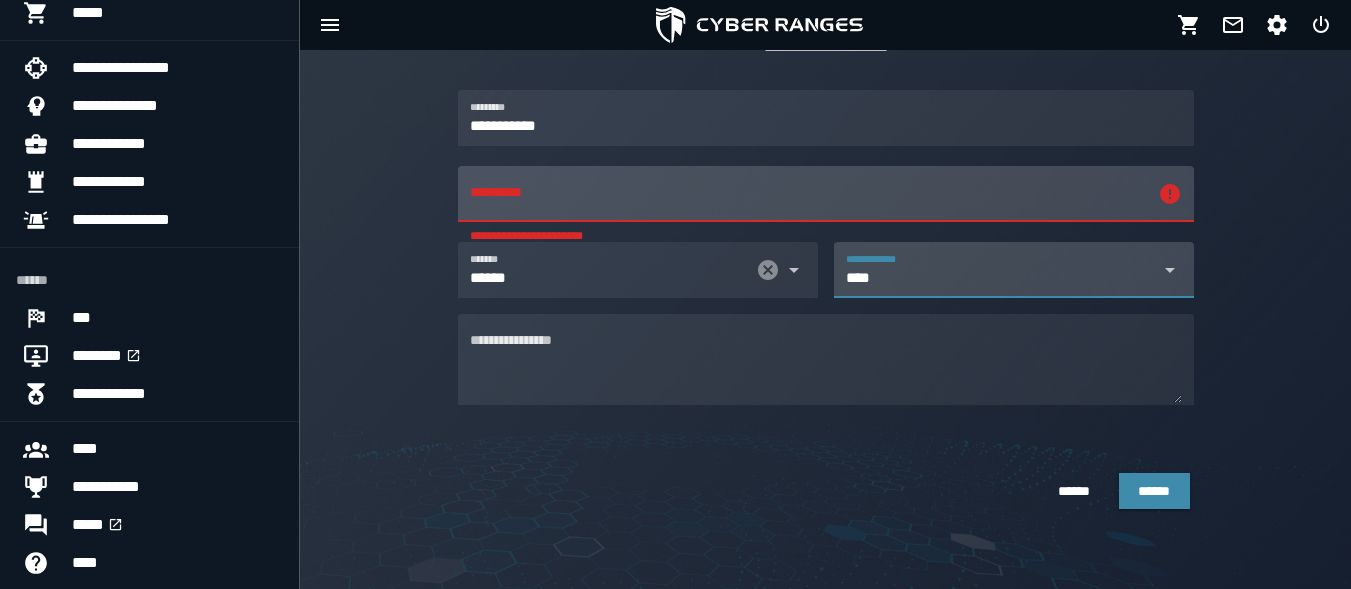 click 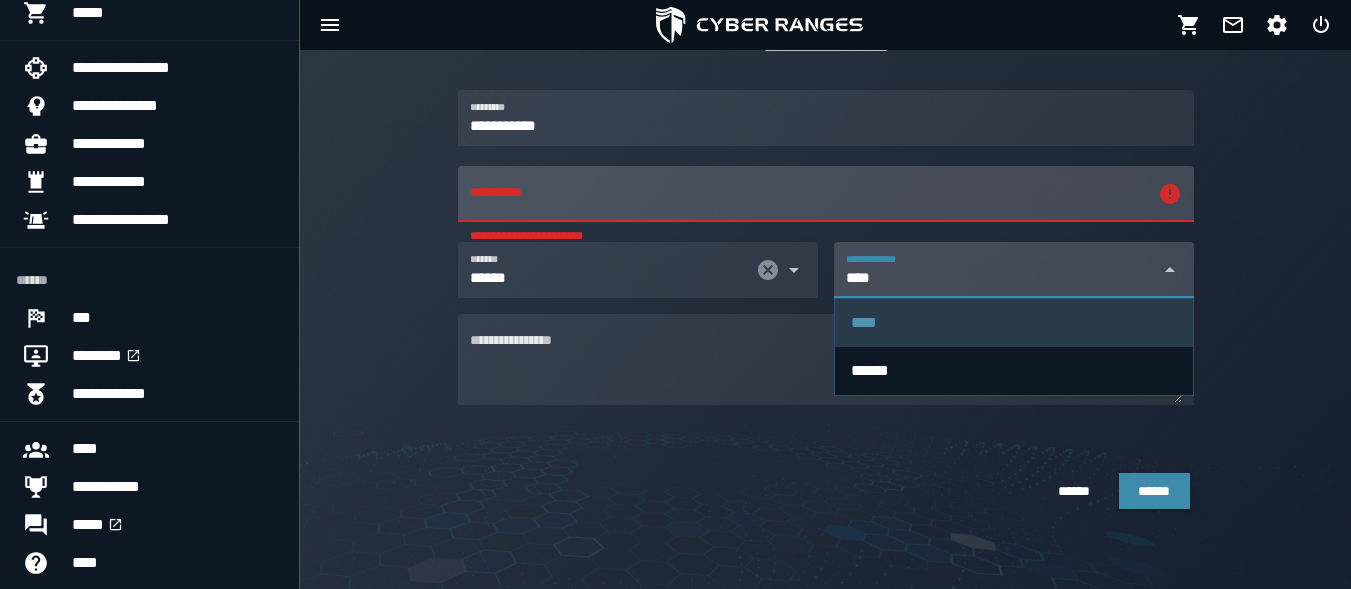 click on "****" at bounding box center (864, 322) 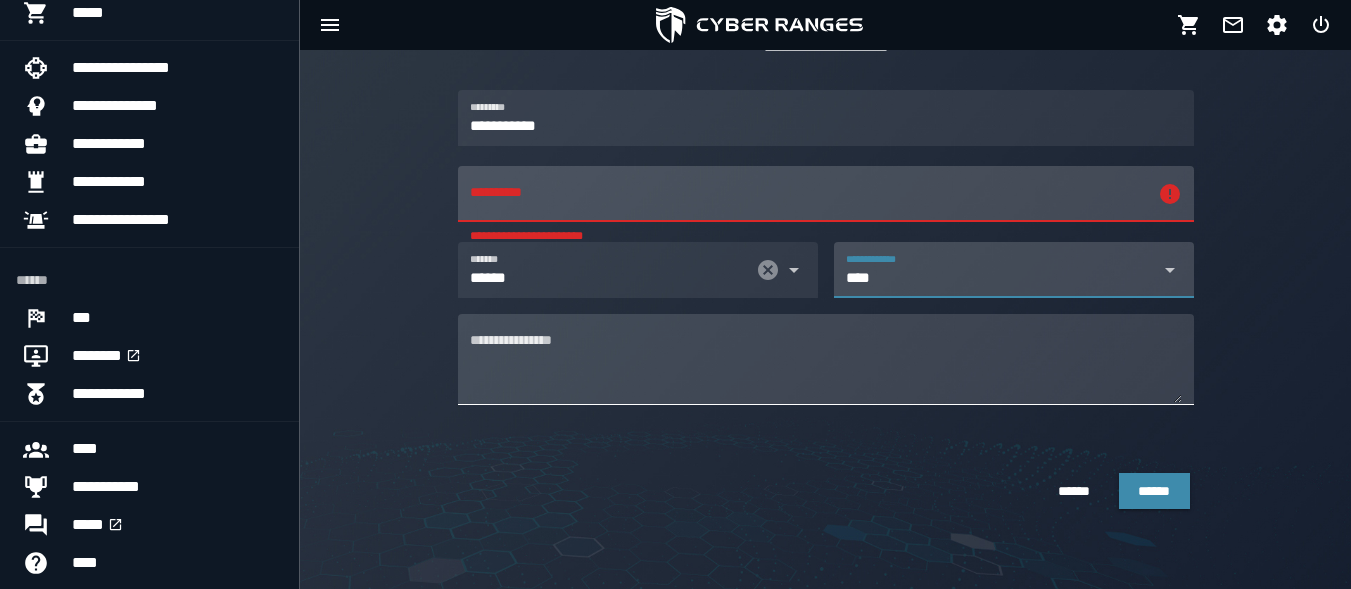 scroll, scrollTop: 0, scrollLeft: 0, axis: both 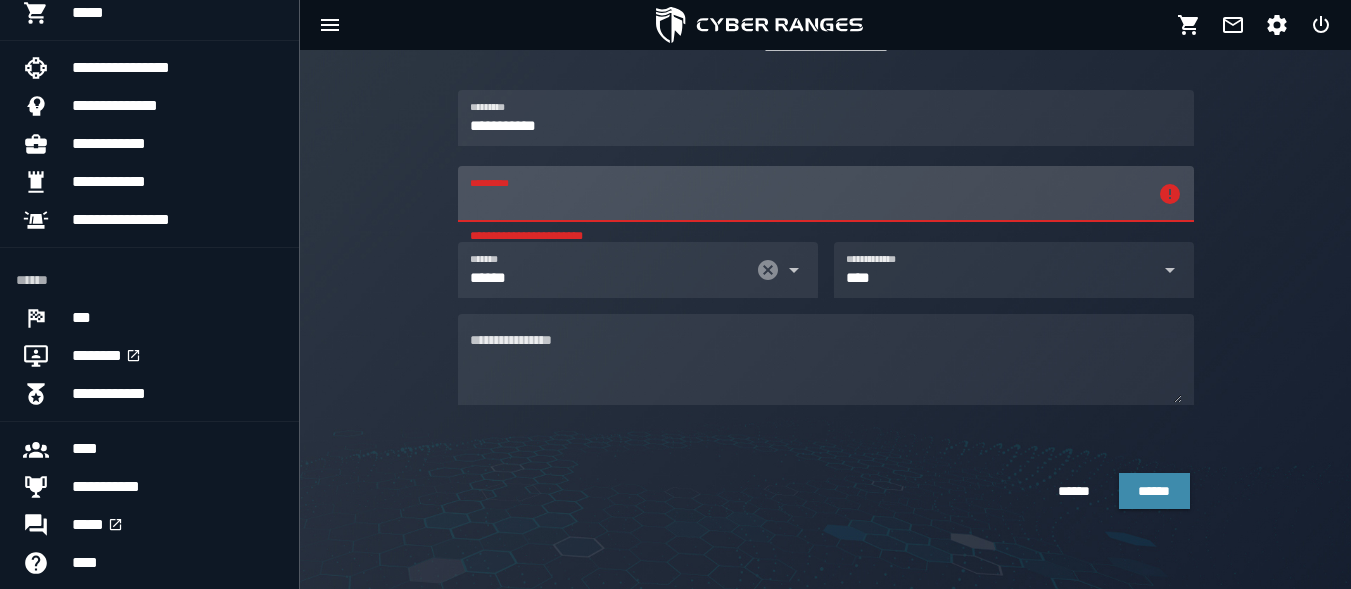click on "**********" at bounding box center [808, 194] 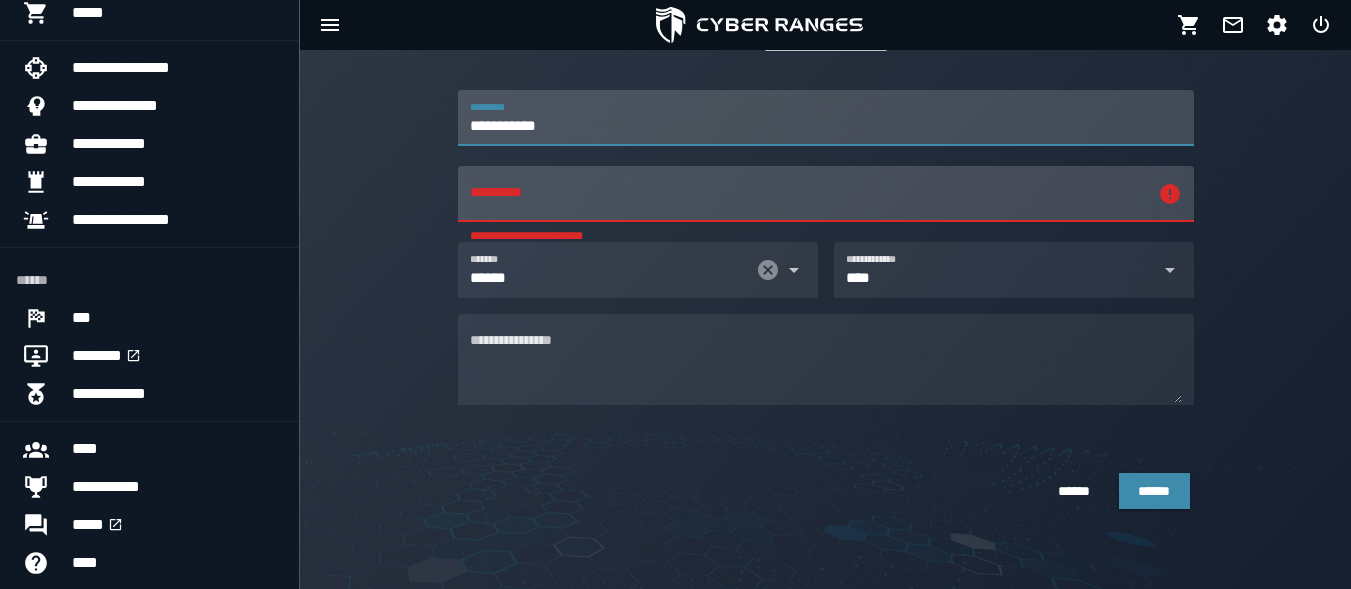 click on "**********" at bounding box center [826, 118] 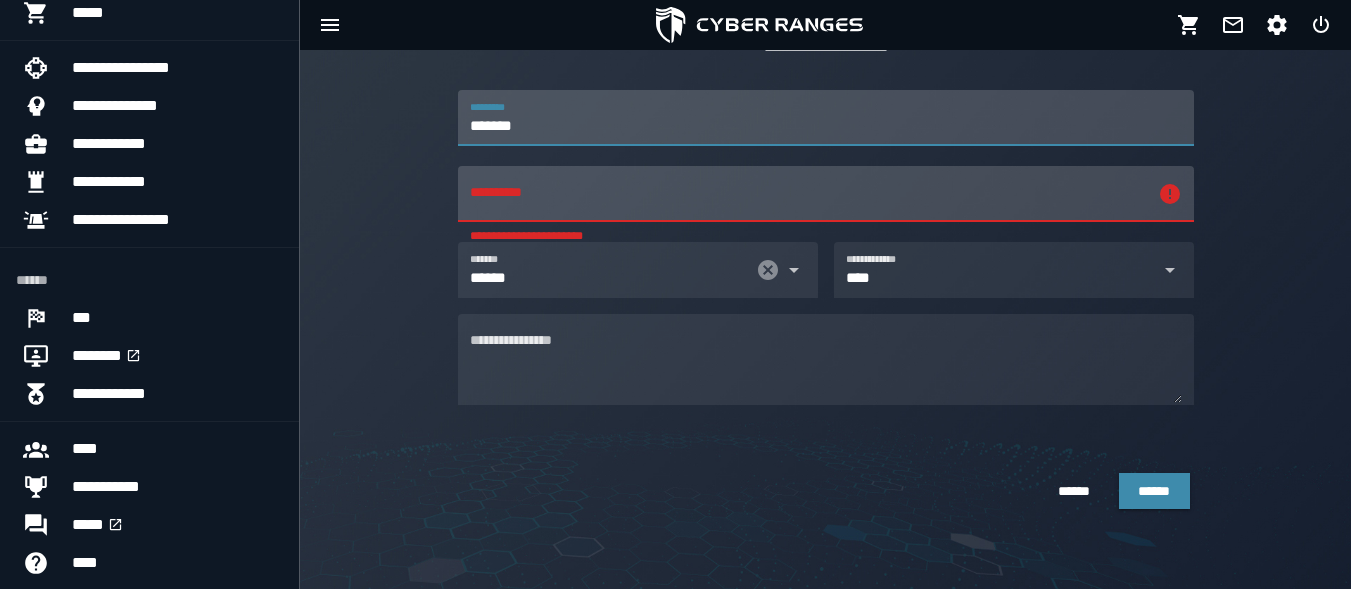click on "******" at bounding box center [826, 118] 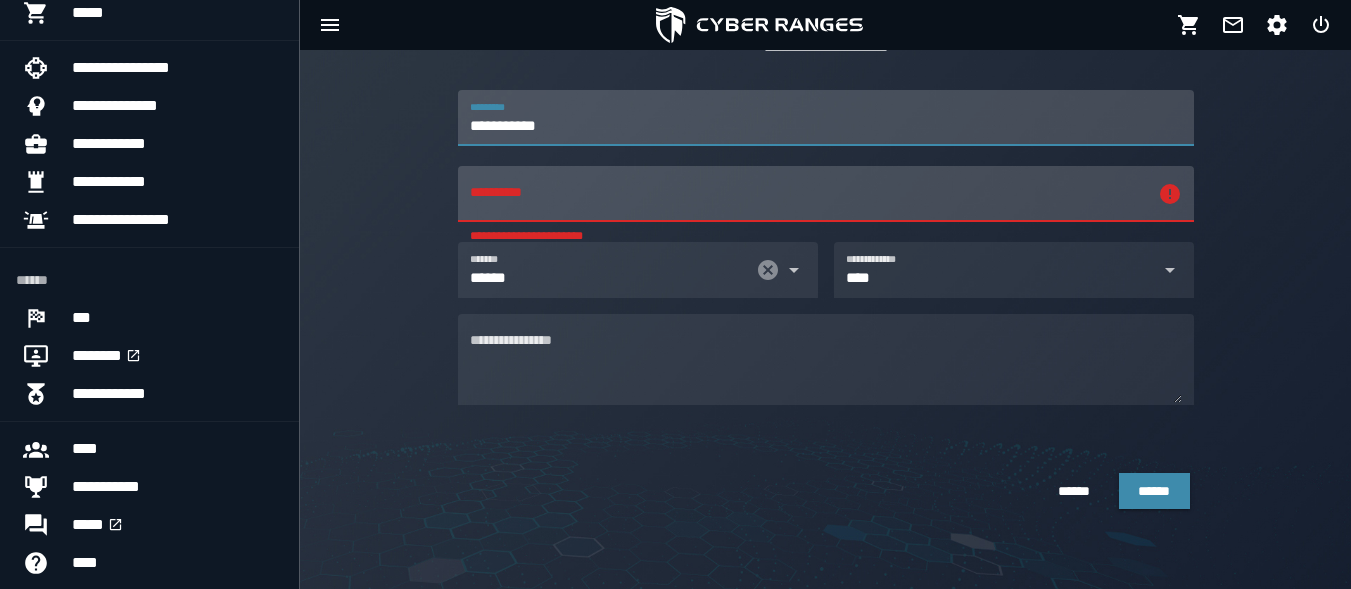 type on "**********" 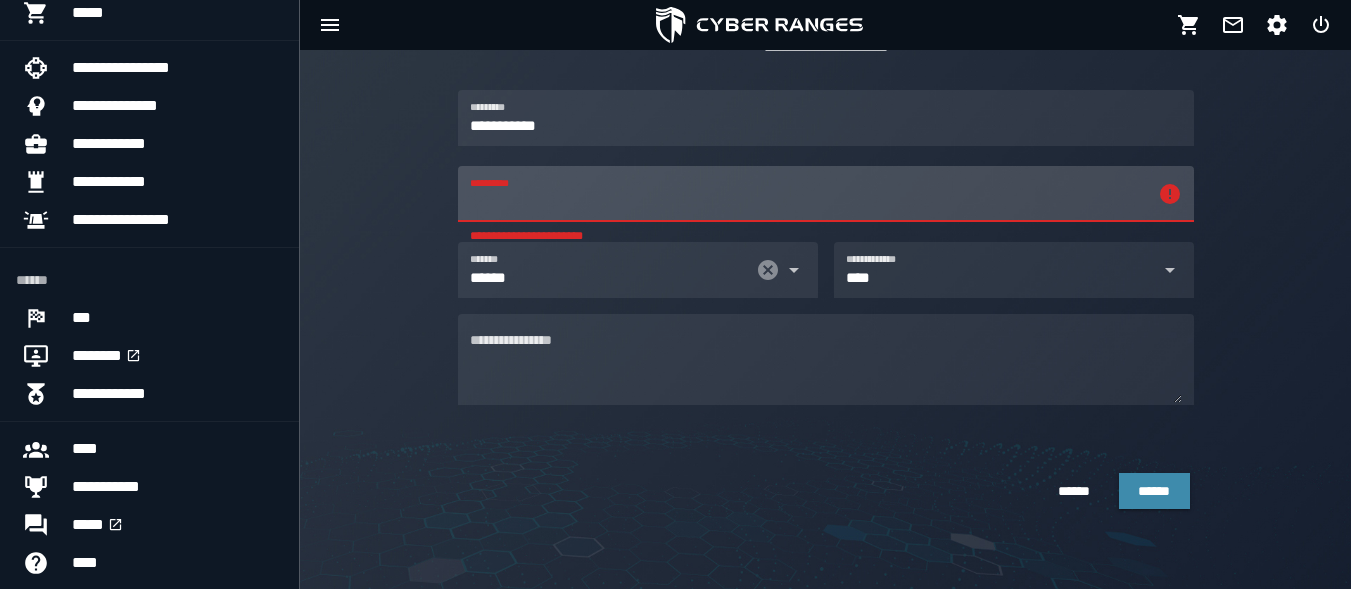 click on "**********" at bounding box center (808, 194) 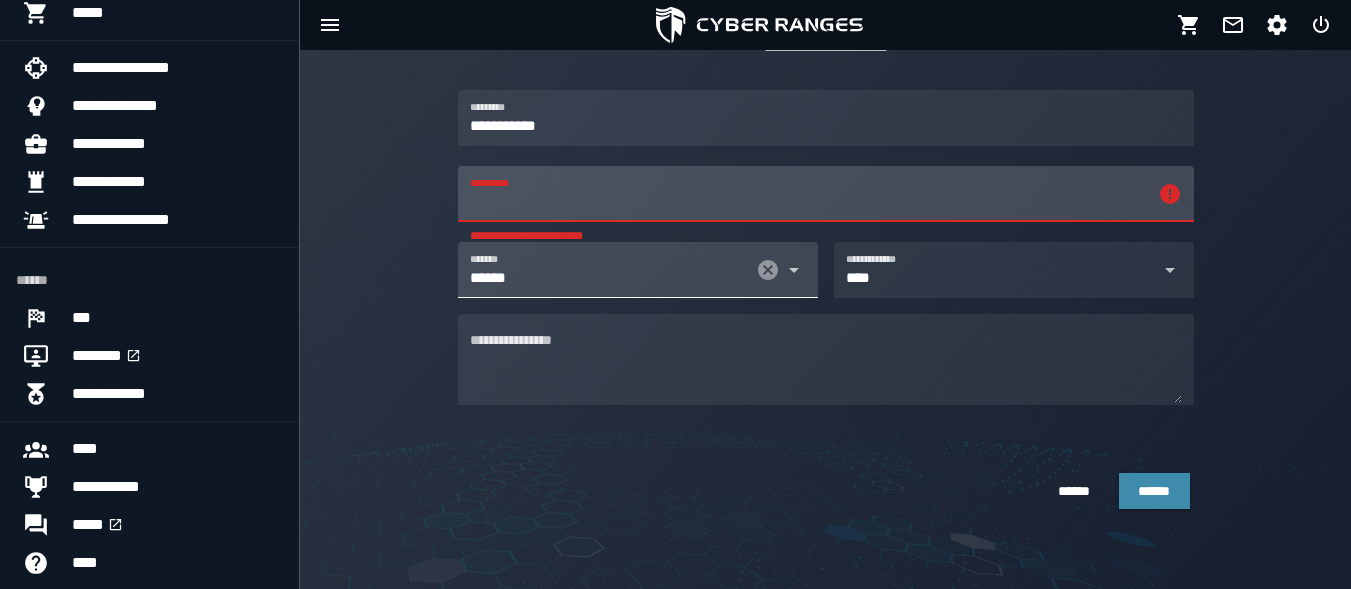 drag, startPoint x: 646, startPoint y: 374, endPoint x: 635, endPoint y: 256, distance: 118.511604 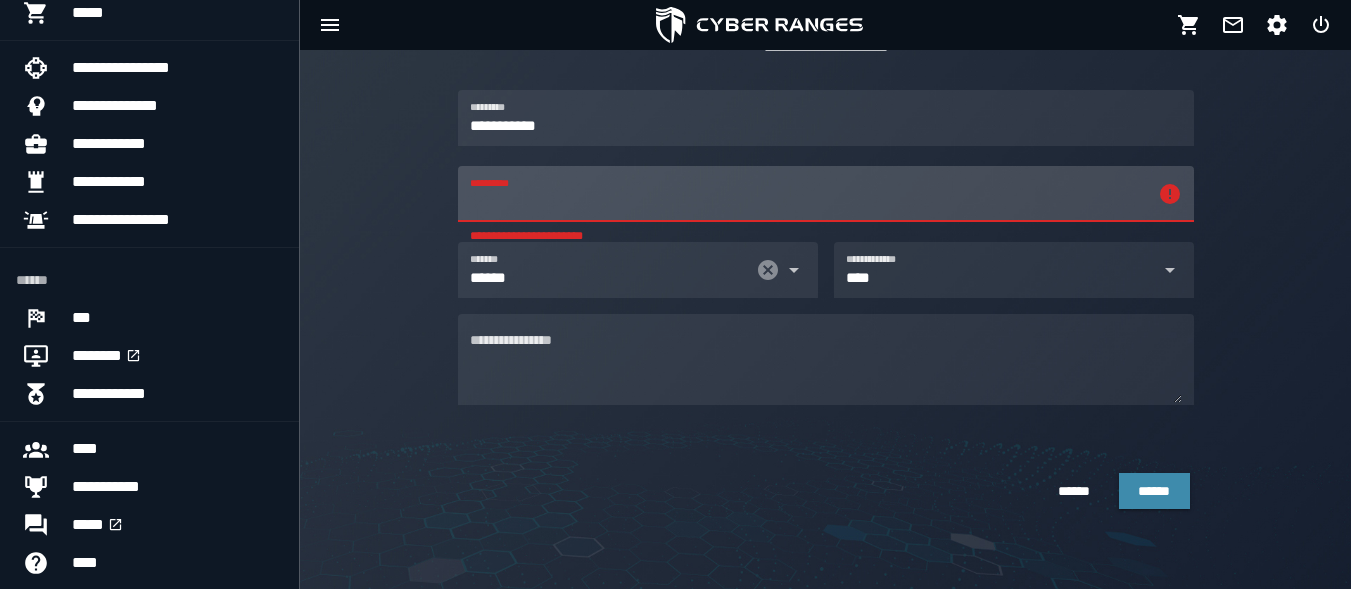 click on "**********" at bounding box center [808, 194] 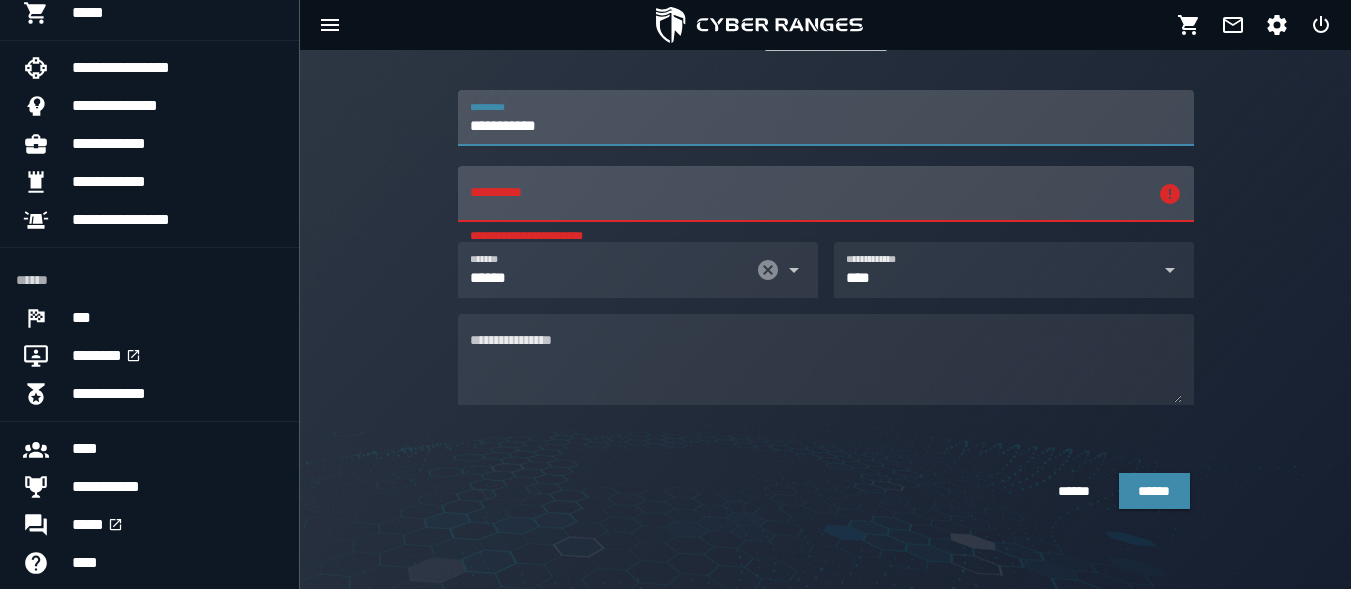 drag, startPoint x: 584, startPoint y: 133, endPoint x: 336, endPoint y: 120, distance: 248.34048 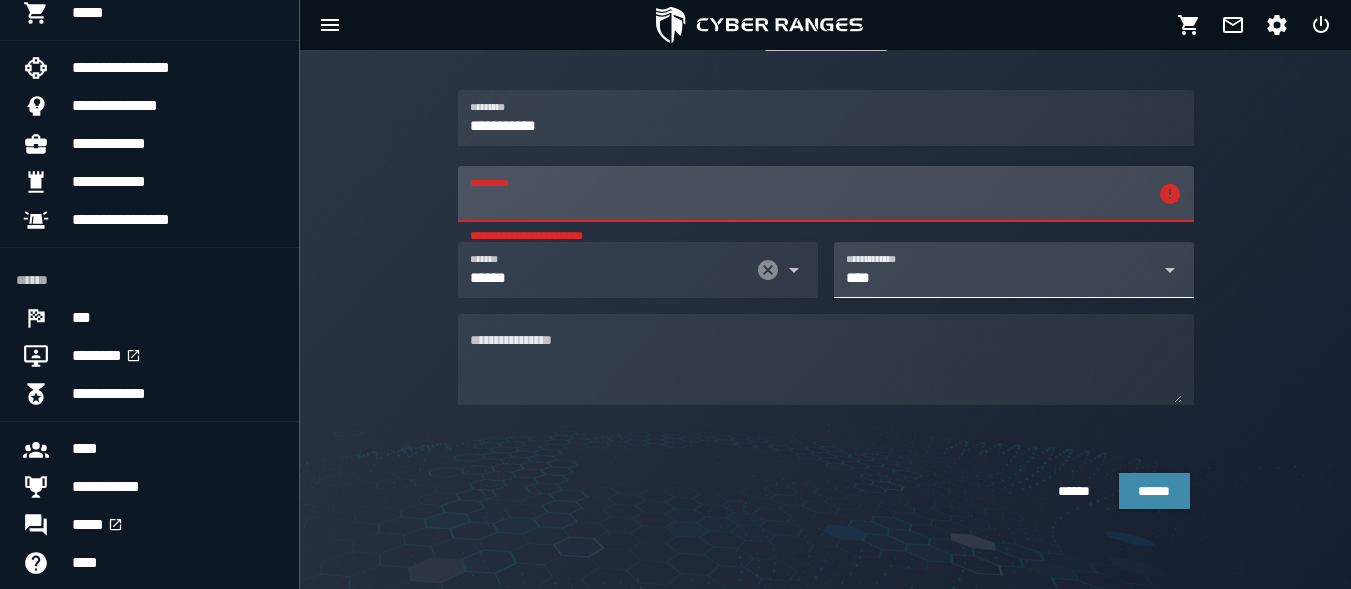 paste on "**********" 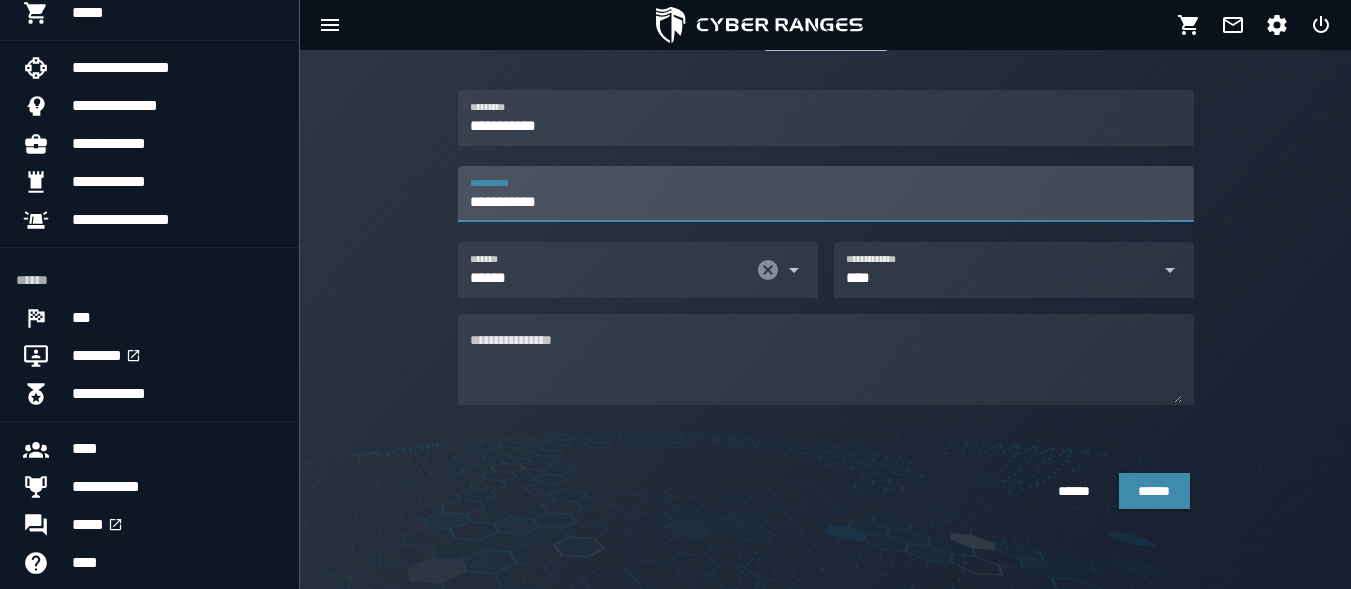 type on "**********" 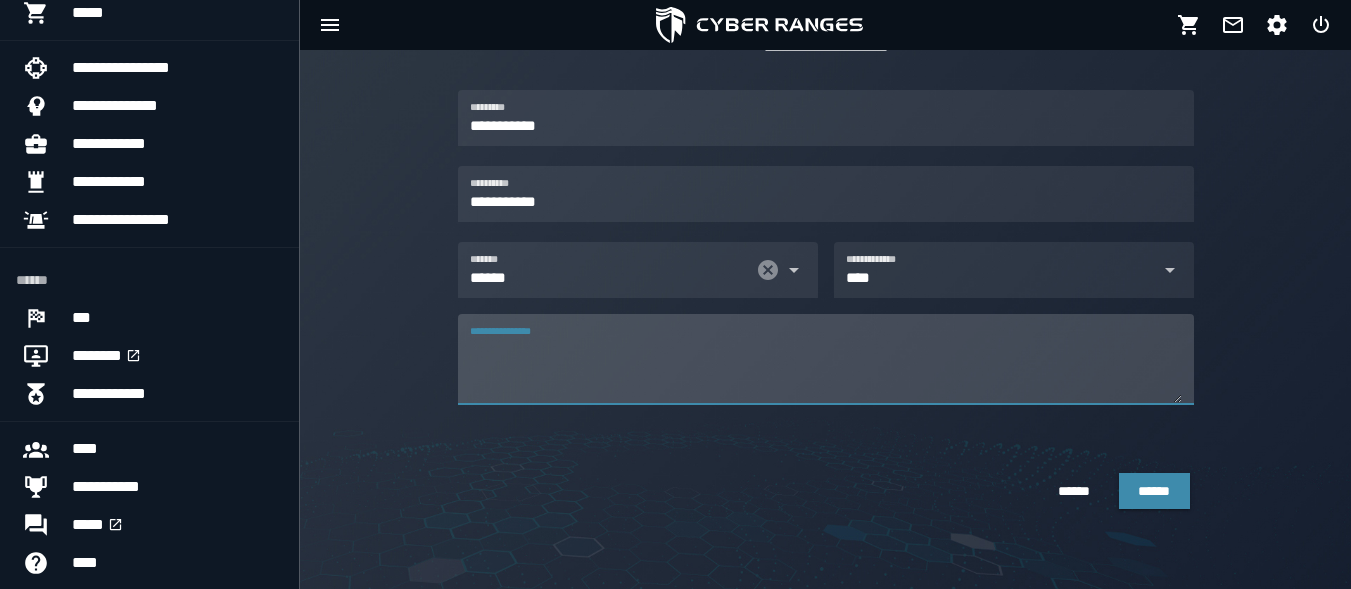 click on "**********" at bounding box center [826, 359] 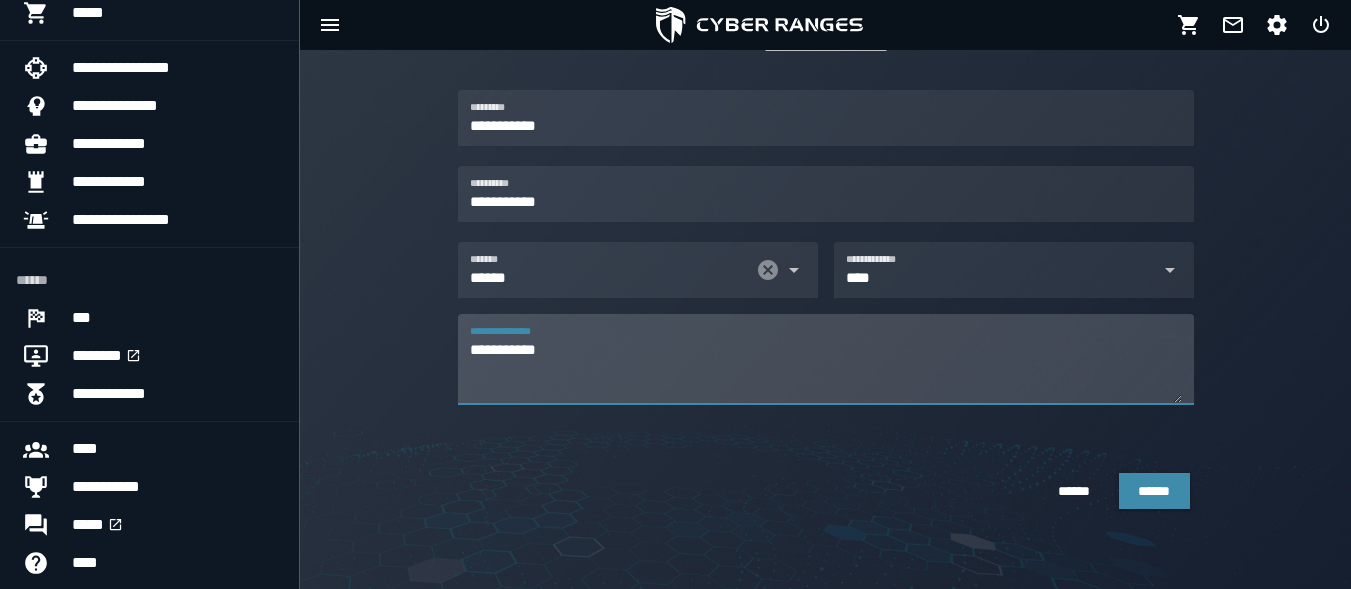 type on "**********" 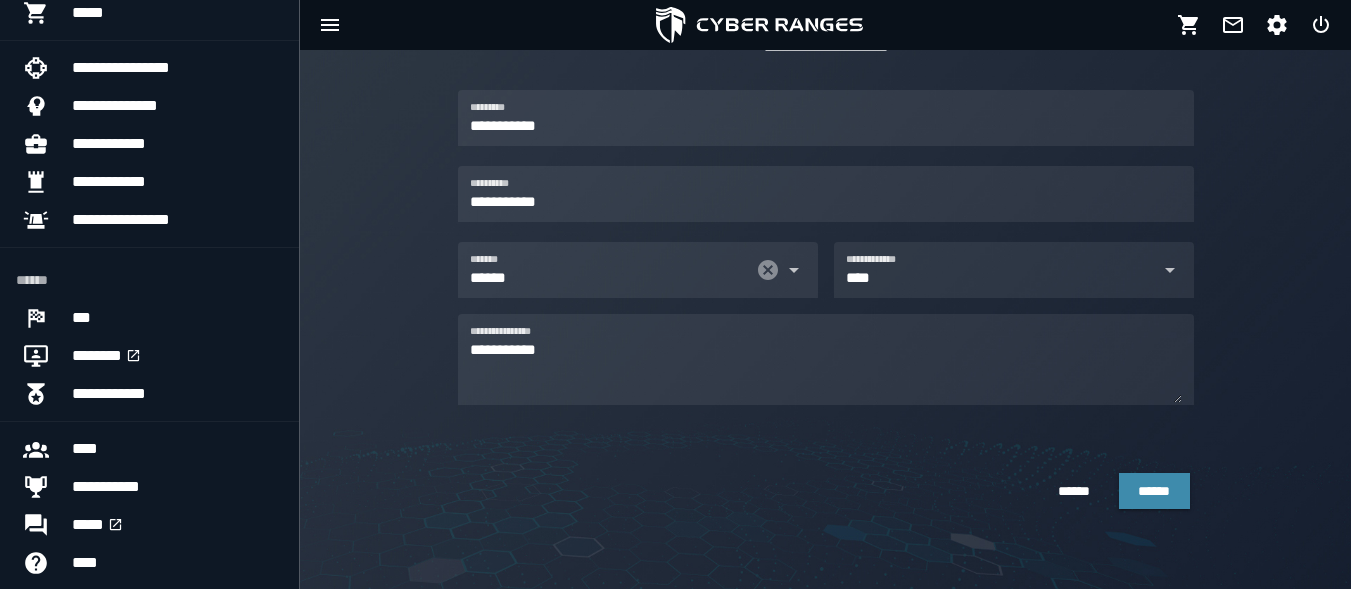 click on "****** ******" at bounding box center [826, 491] 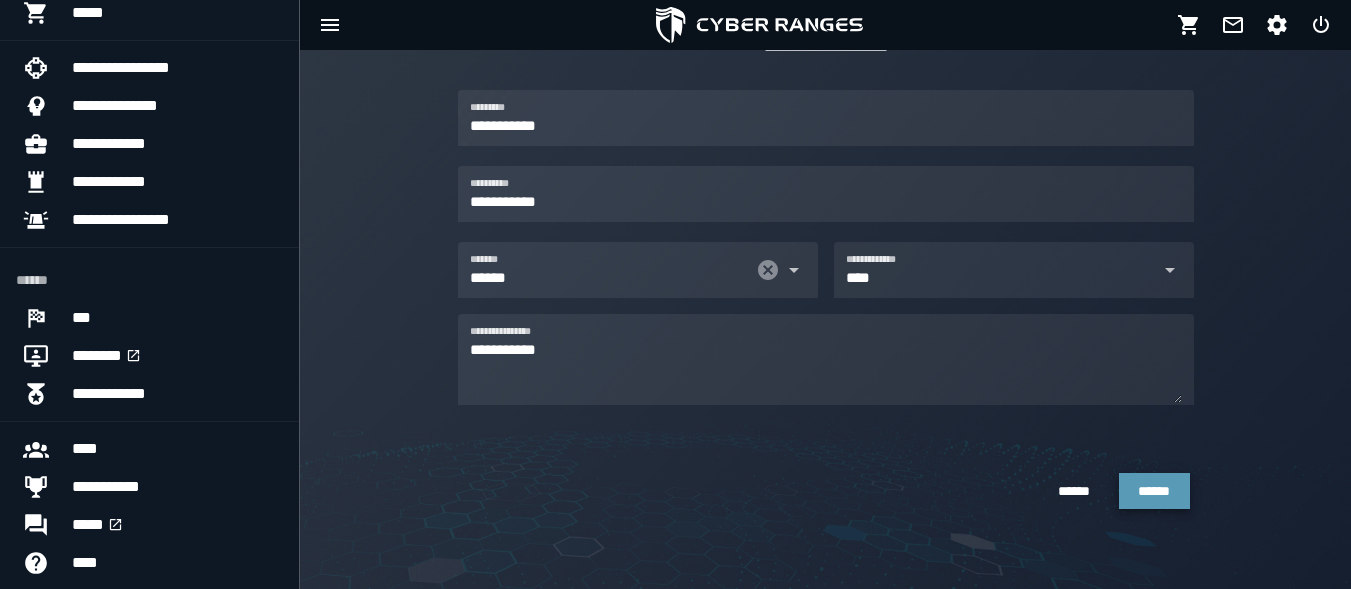 click on "******" at bounding box center [1154, 491] 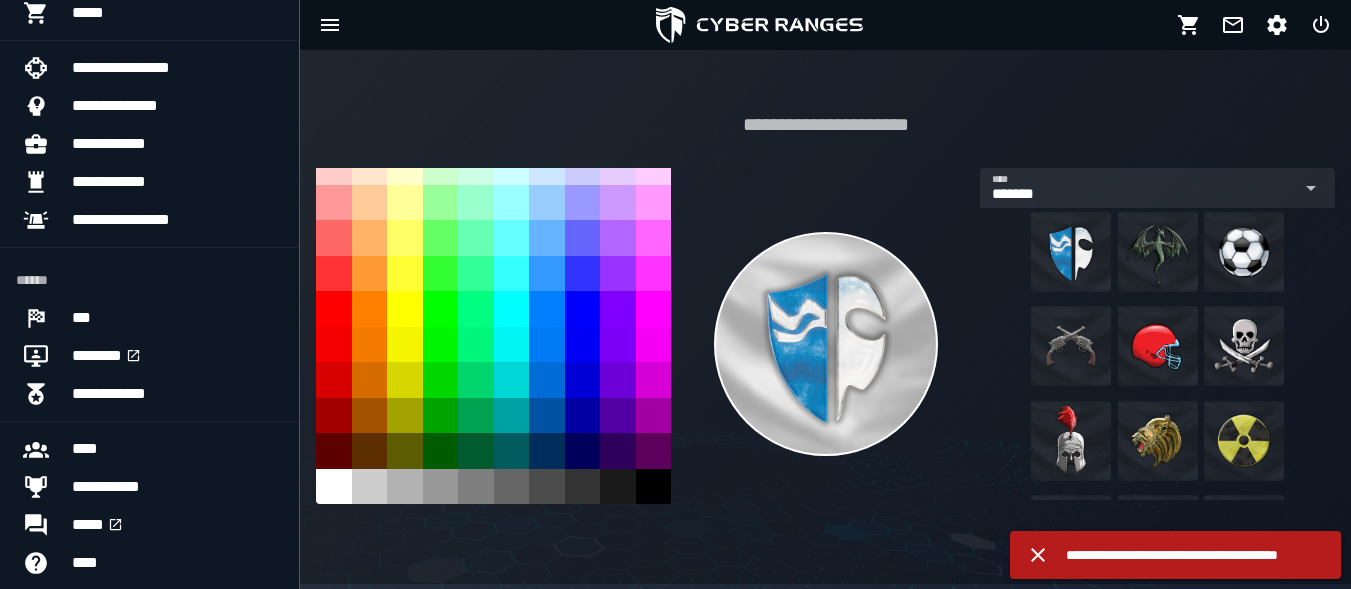 scroll, scrollTop: 613, scrollLeft: 0, axis: vertical 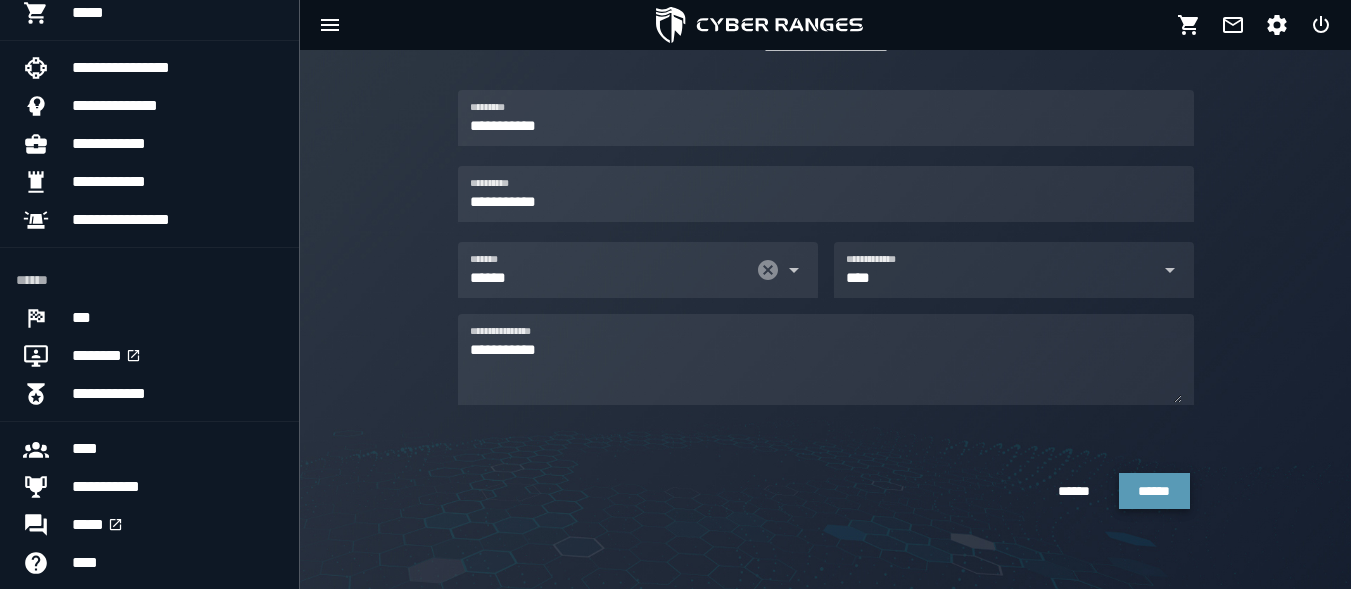 click on "******" at bounding box center [1154, 491] 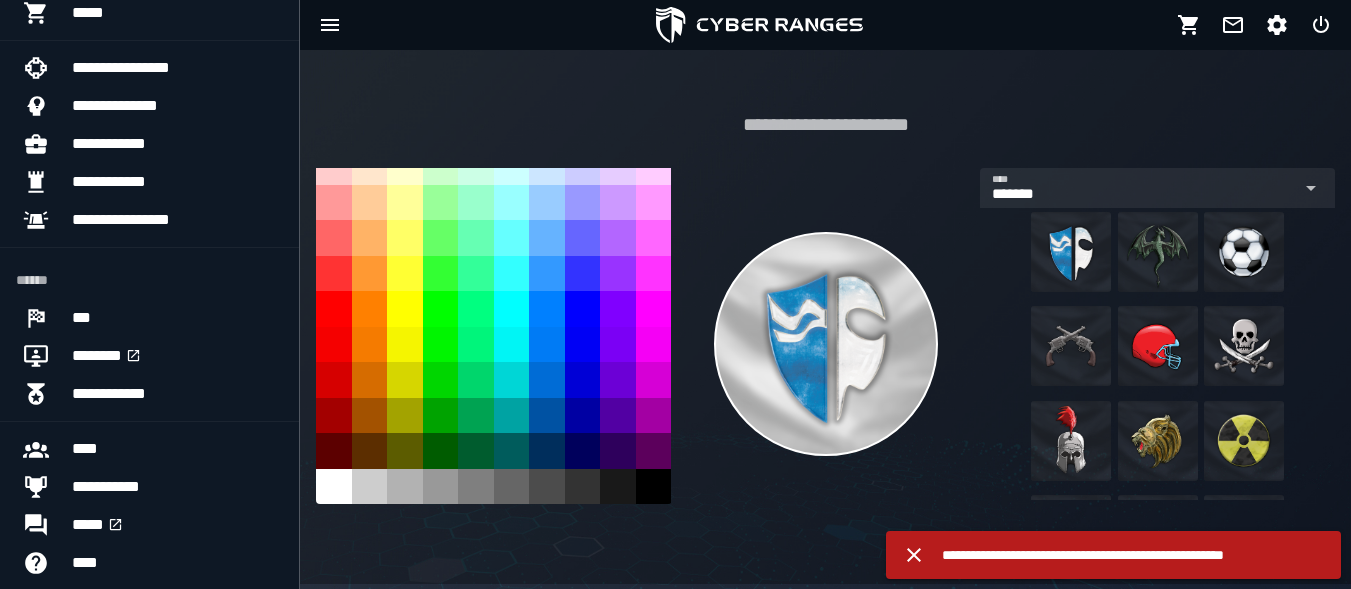 scroll, scrollTop: 613, scrollLeft: 0, axis: vertical 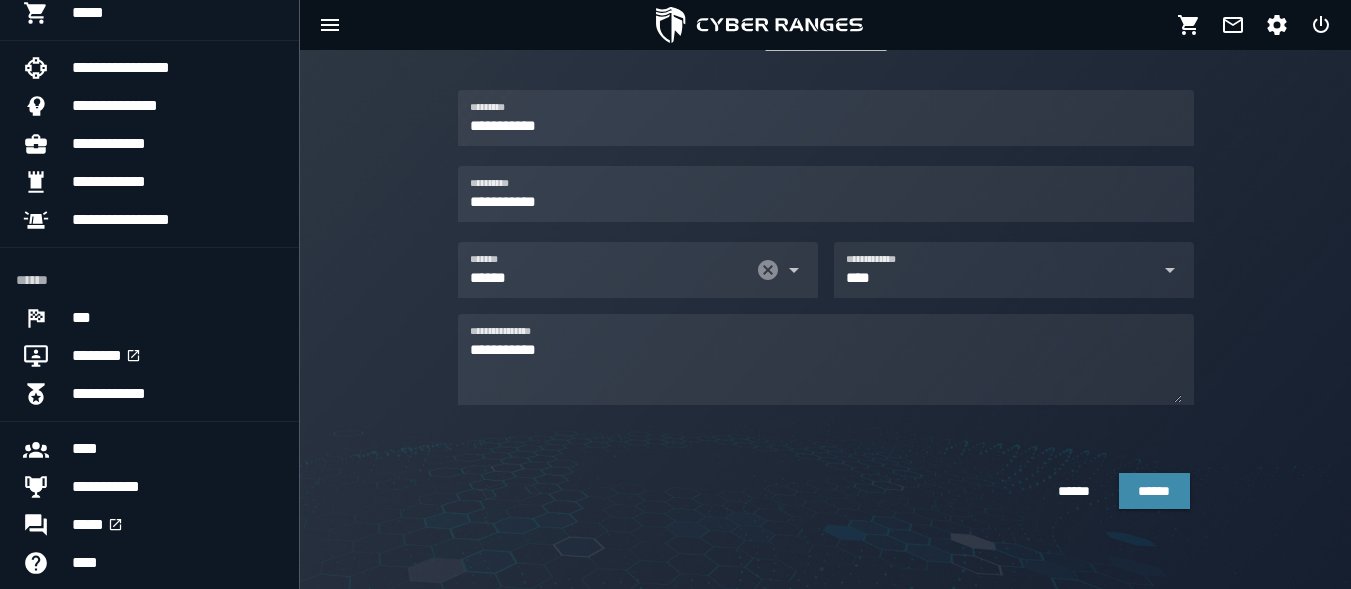 click on "**********" 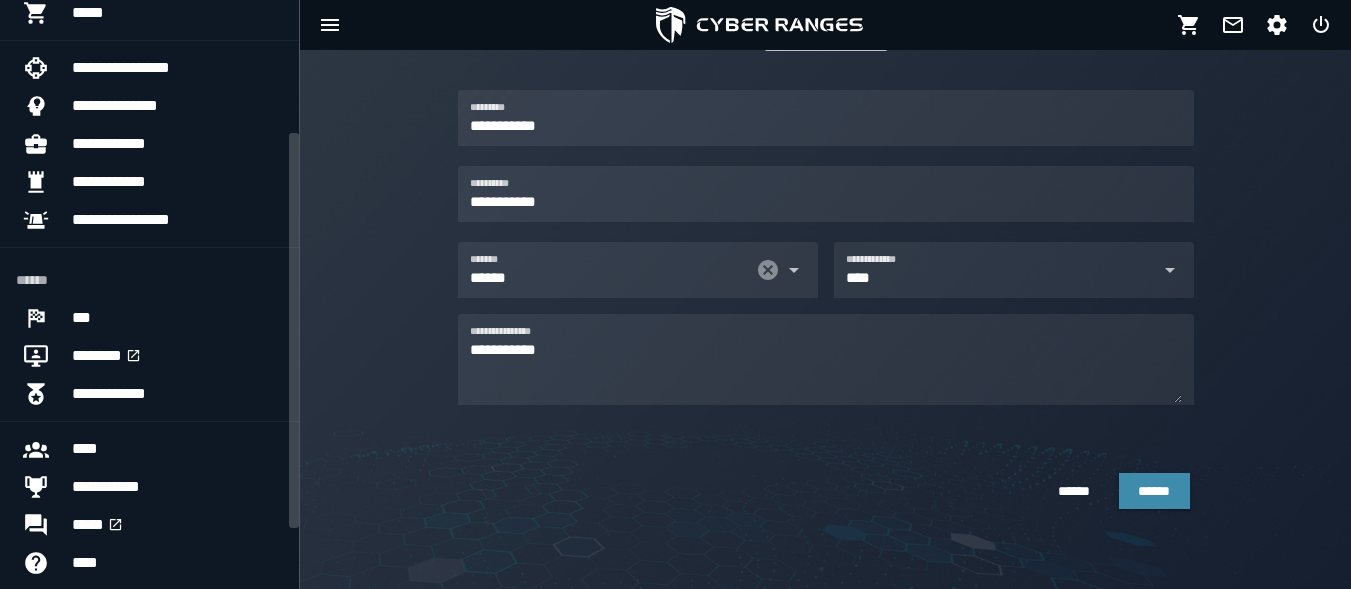 scroll, scrollTop: 0, scrollLeft: 0, axis: both 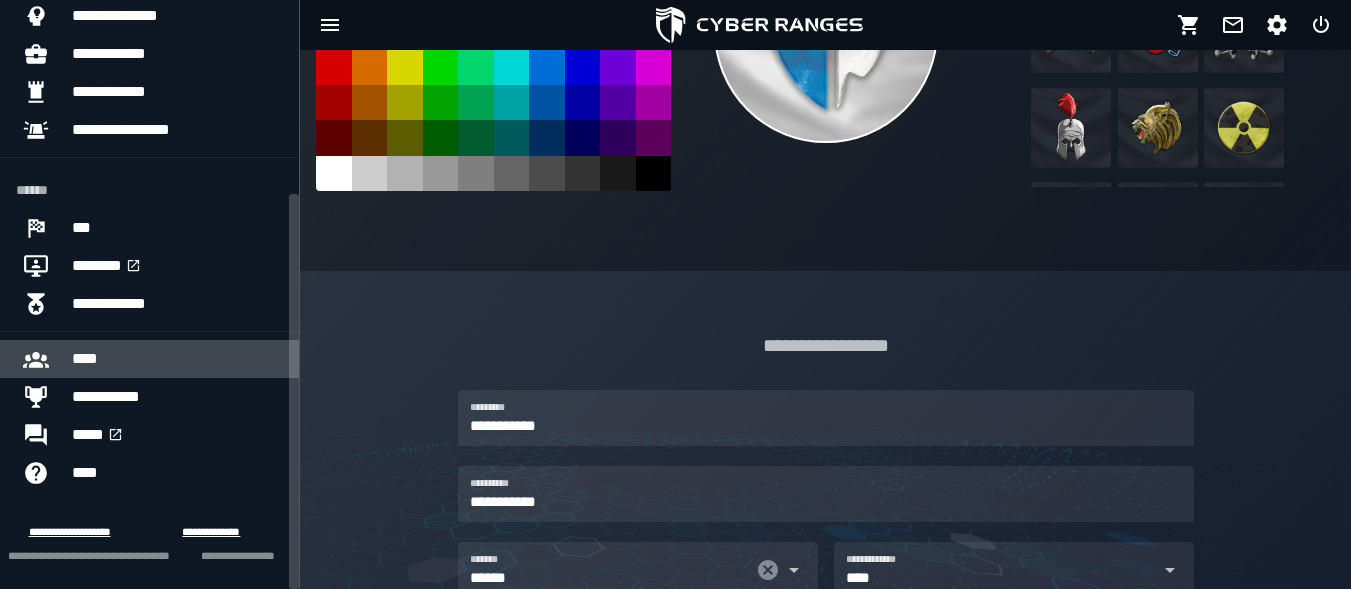 click on "****" at bounding box center [177, 359] 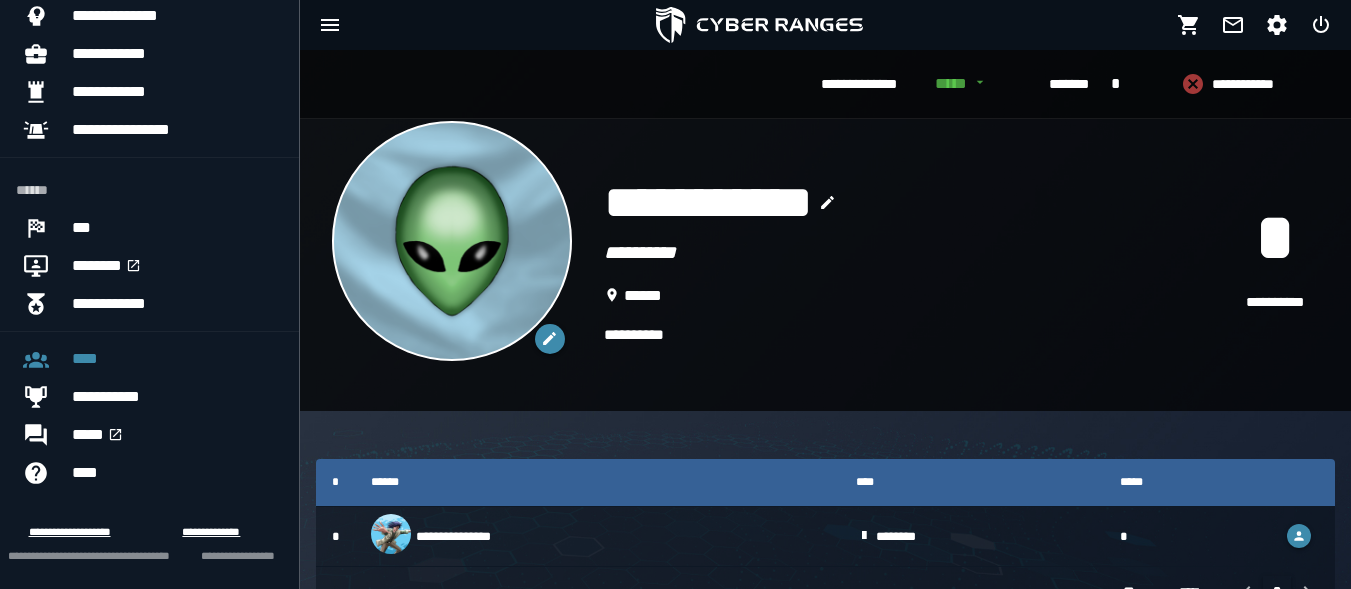 scroll, scrollTop: 27, scrollLeft: 0, axis: vertical 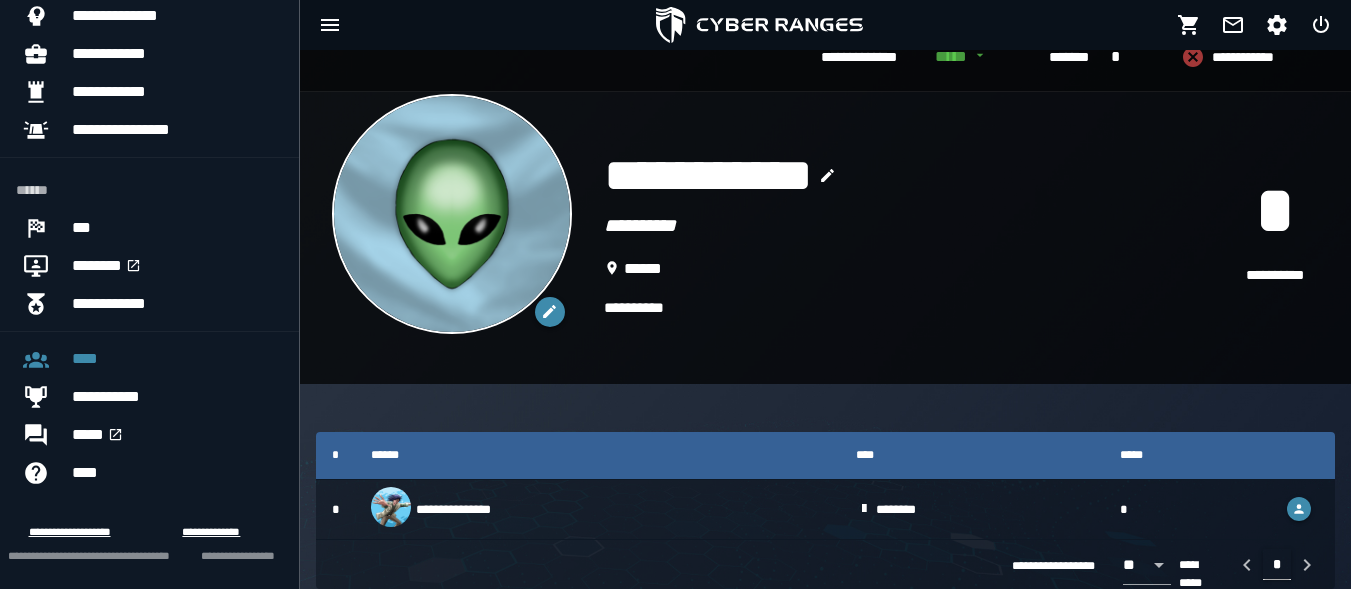 click on "**********" at bounding box center (909, 308) 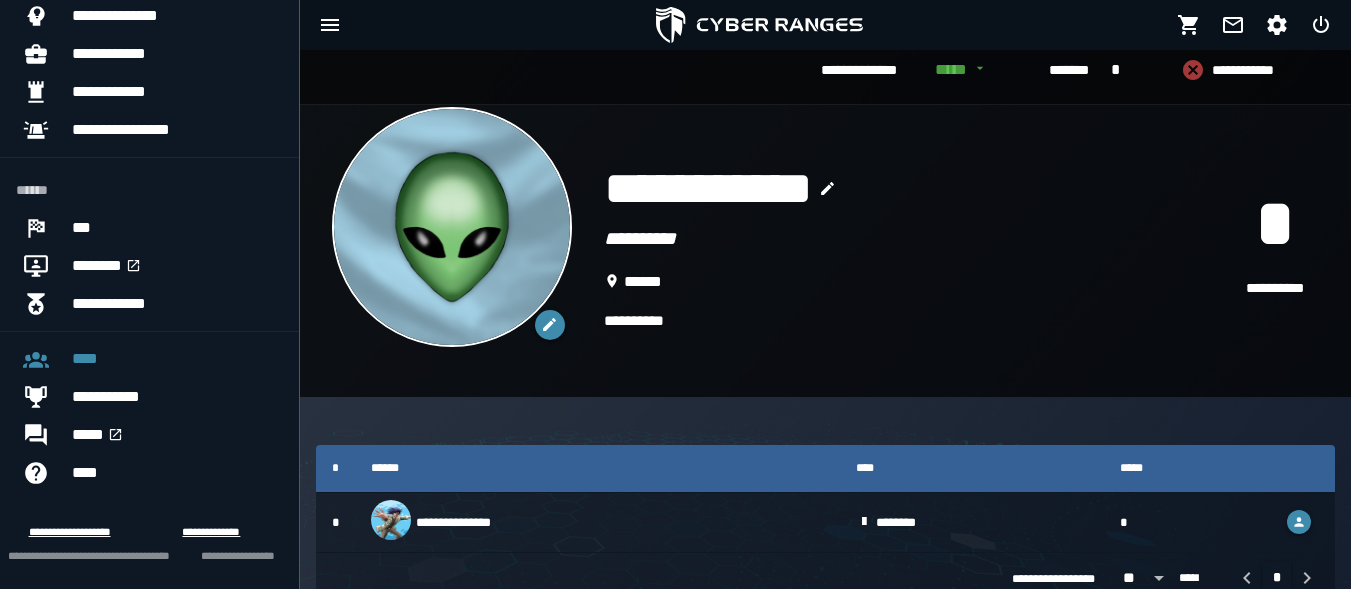scroll, scrollTop: 27, scrollLeft: 0, axis: vertical 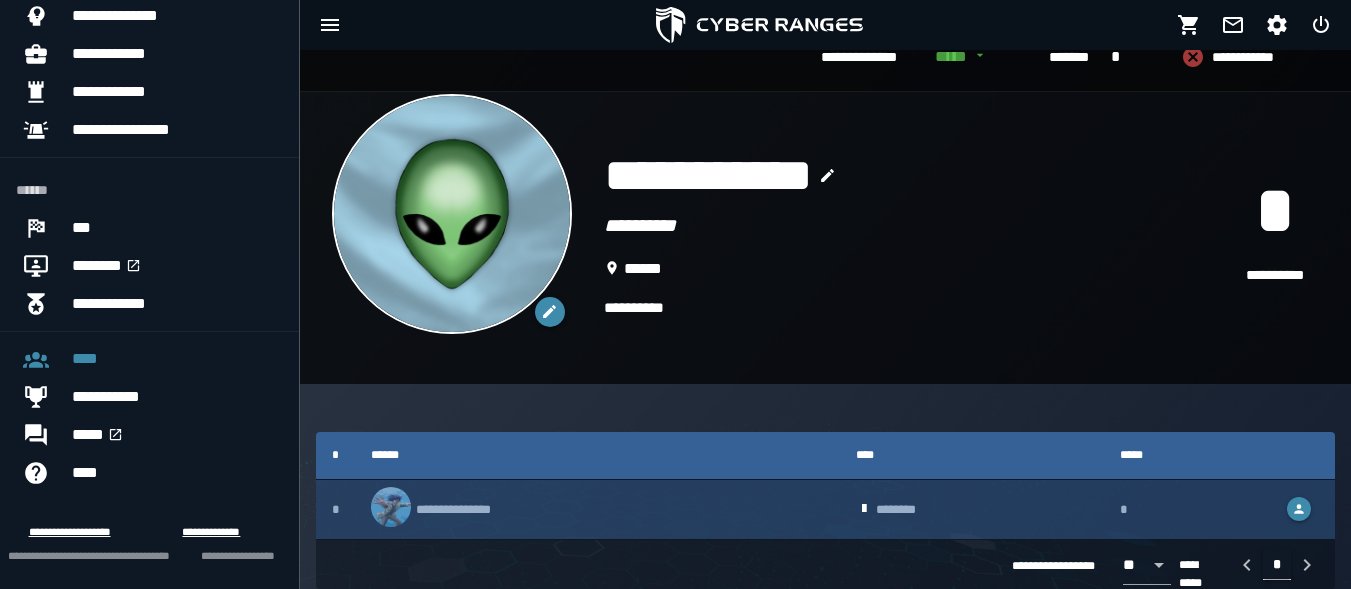 click on "**********" at bounding box center [597, 510] 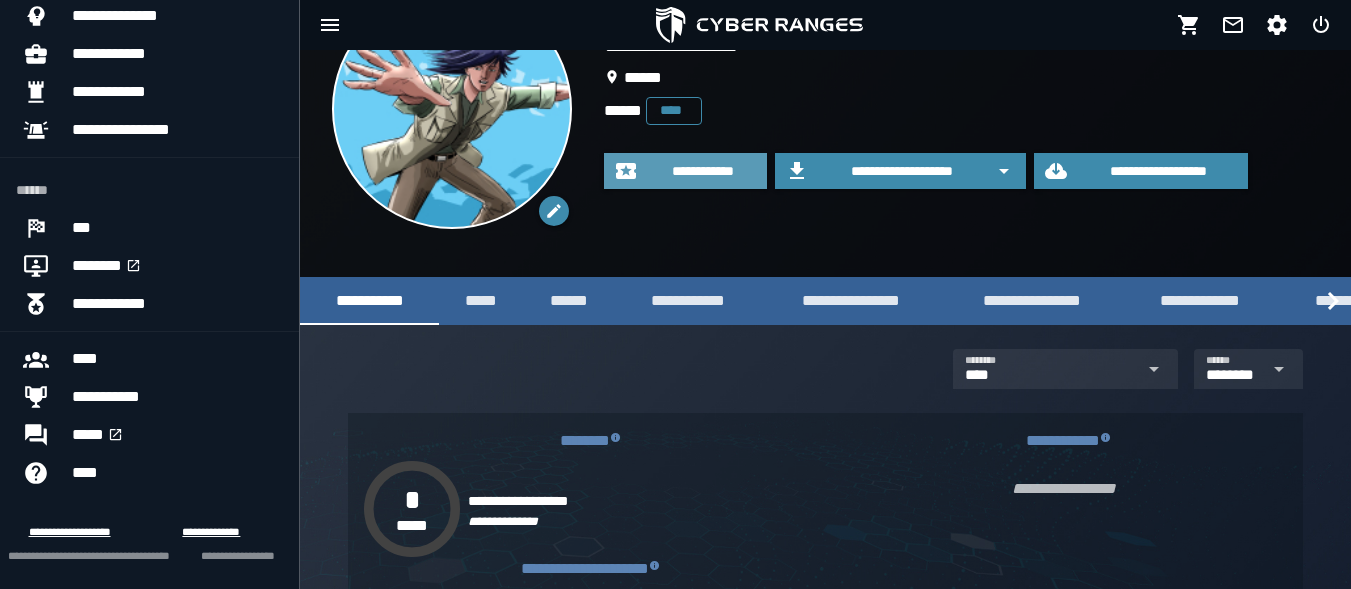 scroll, scrollTop: 0, scrollLeft: 0, axis: both 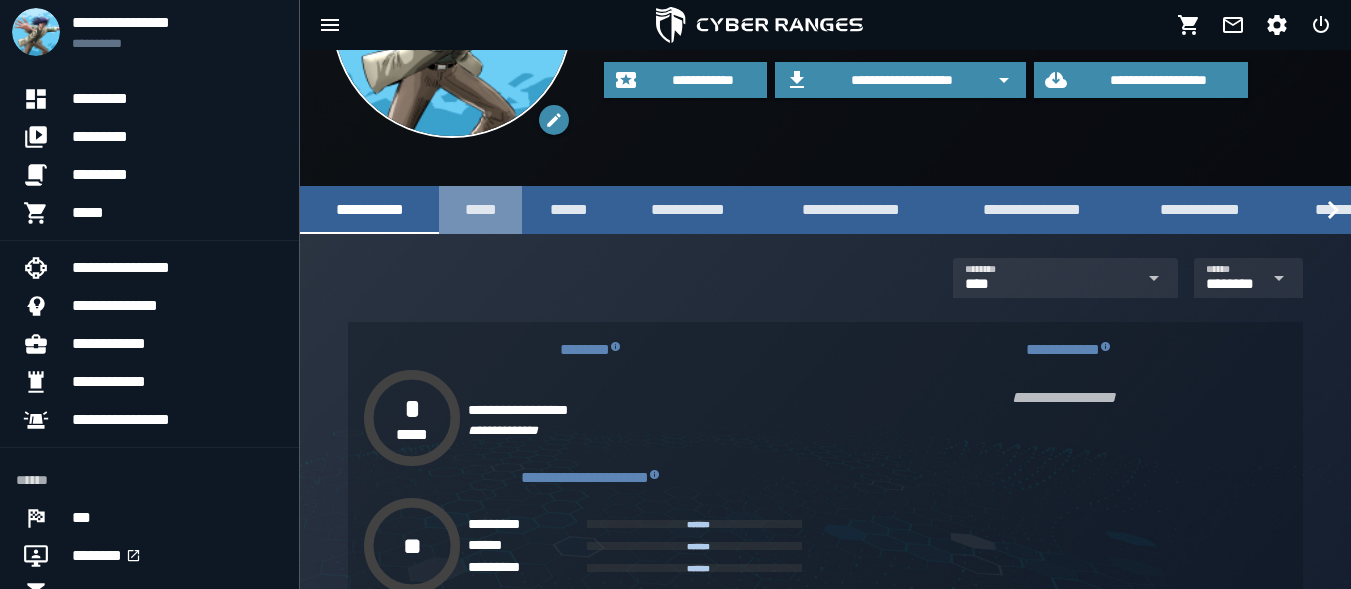 click on "*****" at bounding box center (480, 209) 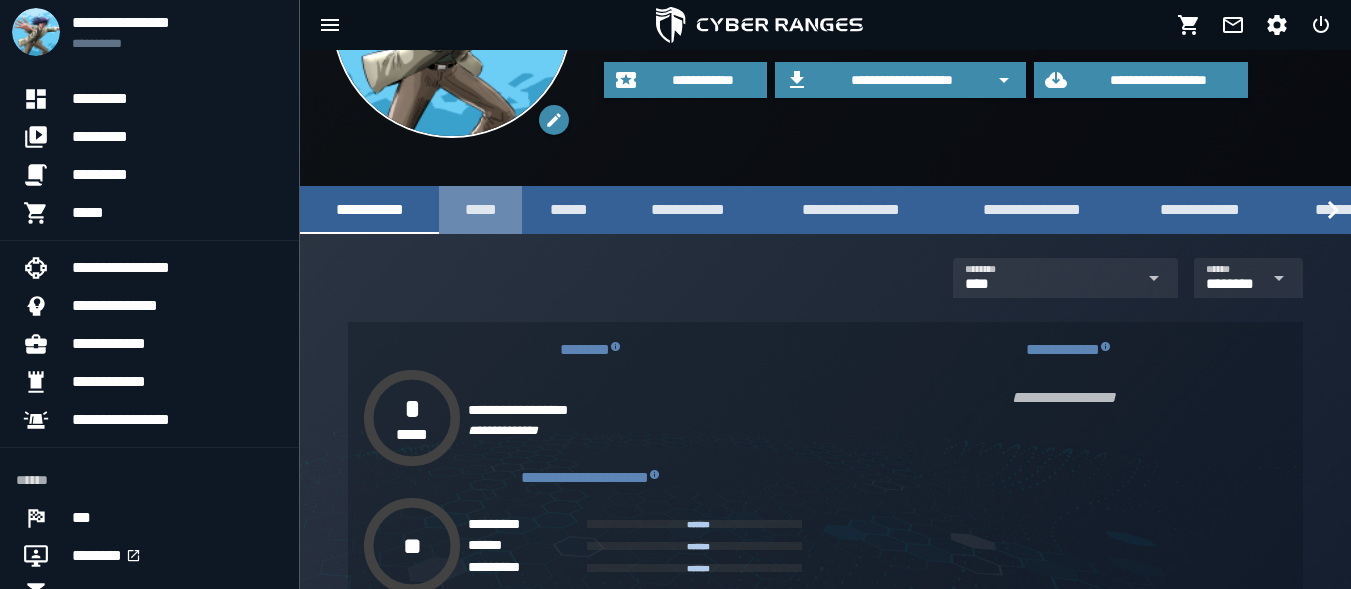 scroll, scrollTop: 0, scrollLeft: 0, axis: both 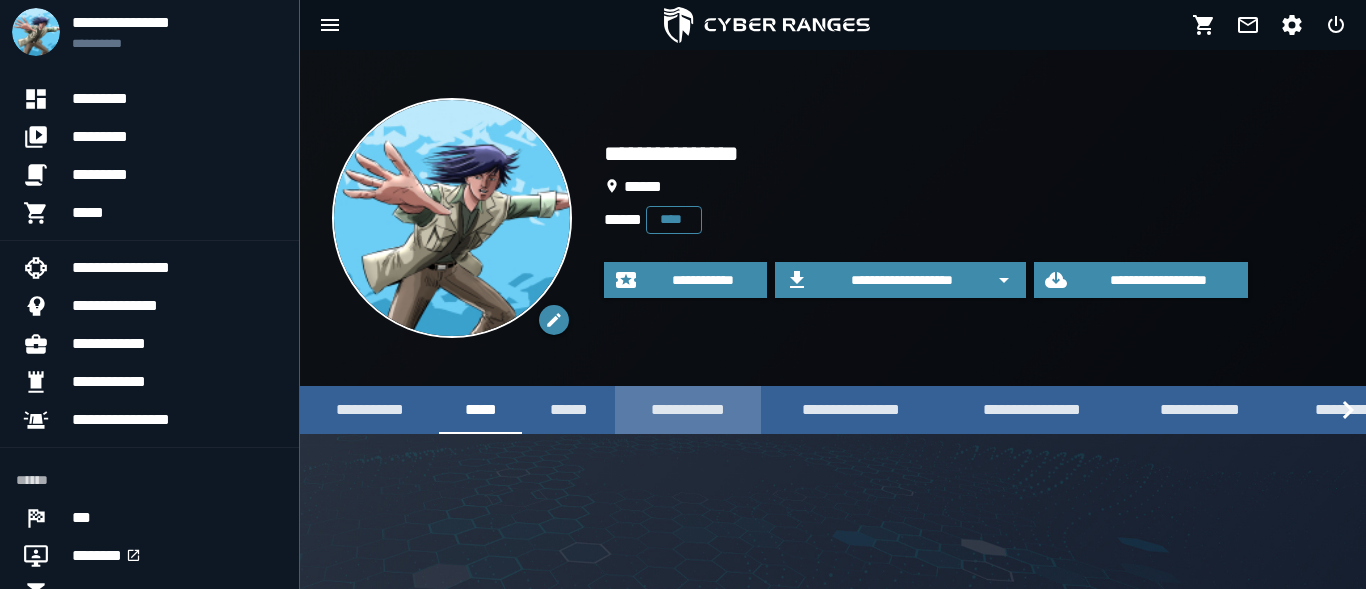 click on "**********" at bounding box center (688, 409) 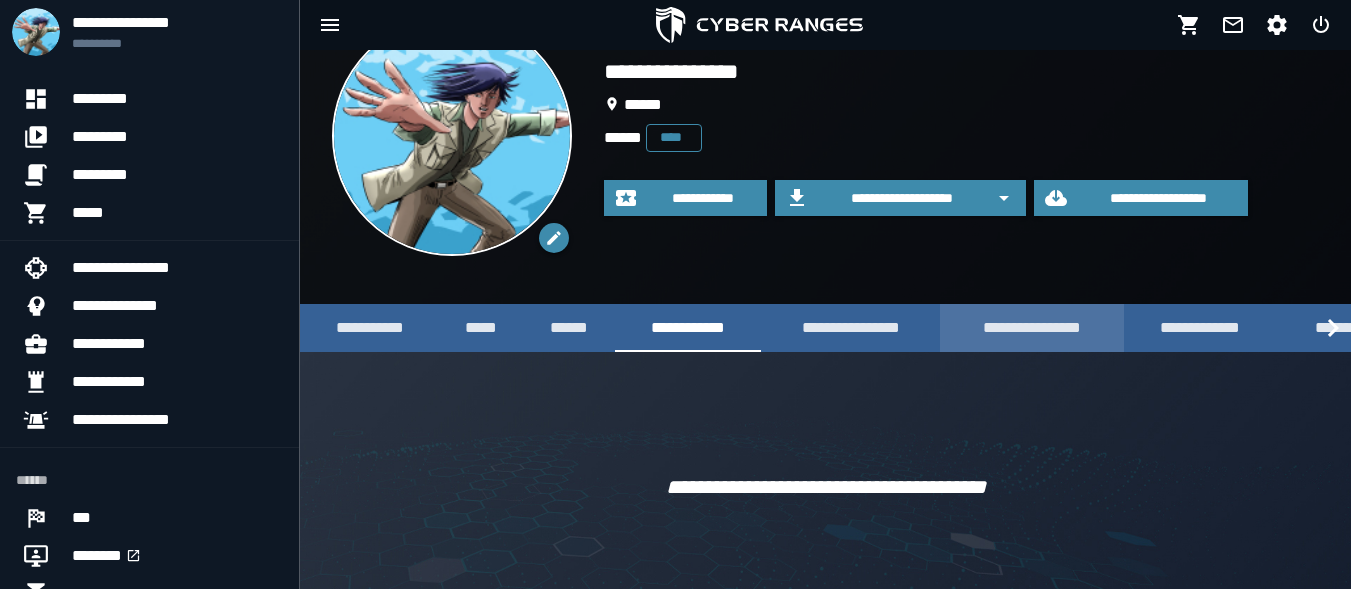 scroll, scrollTop: 116, scrollLeft: 0, axis: vertical 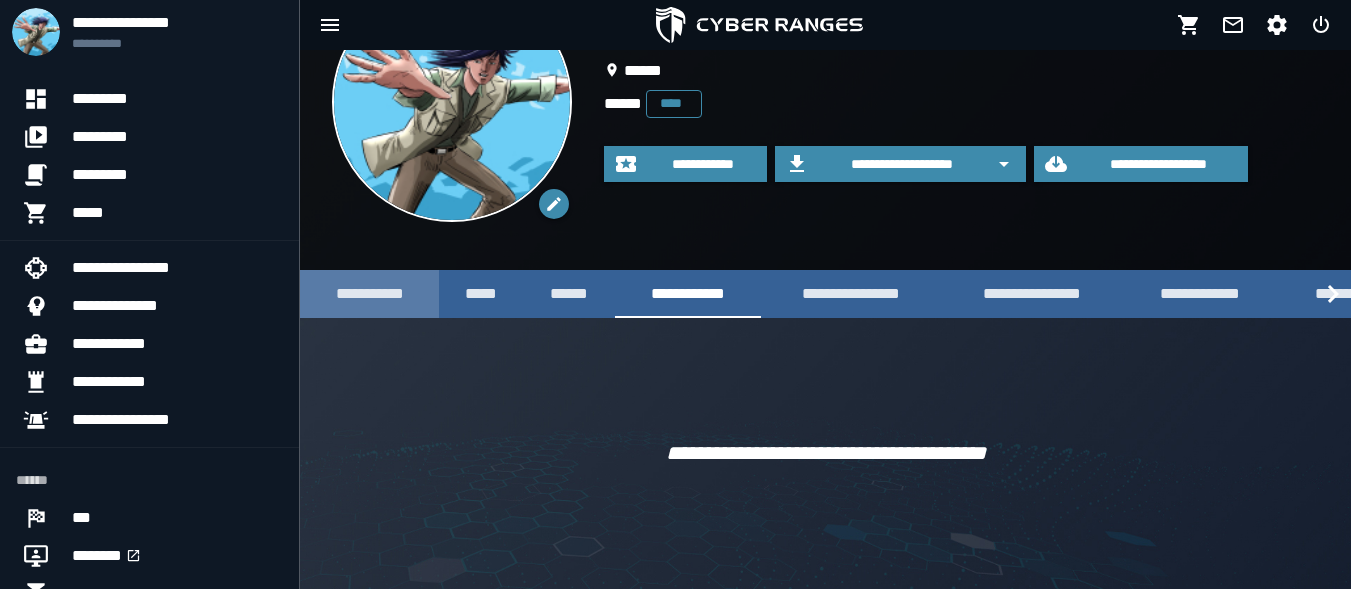 click on "**********" at bounding box center [369, 293] 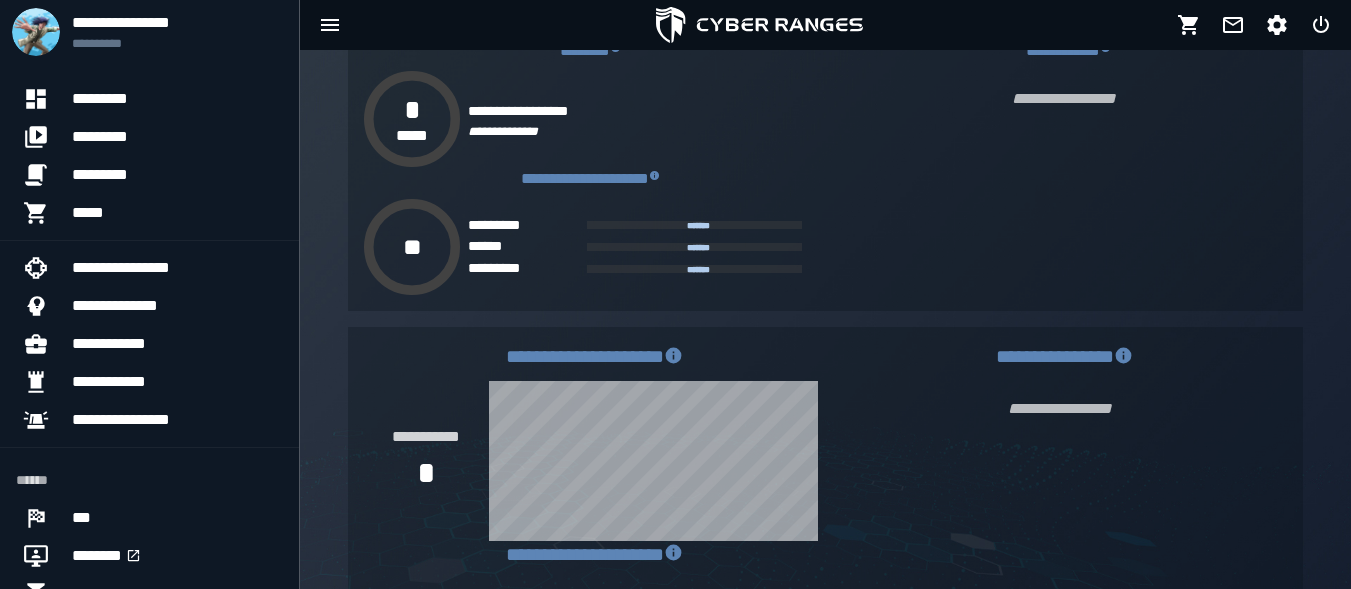 scroll, scrollTop: 0, scrollLeft: 0, axis: both 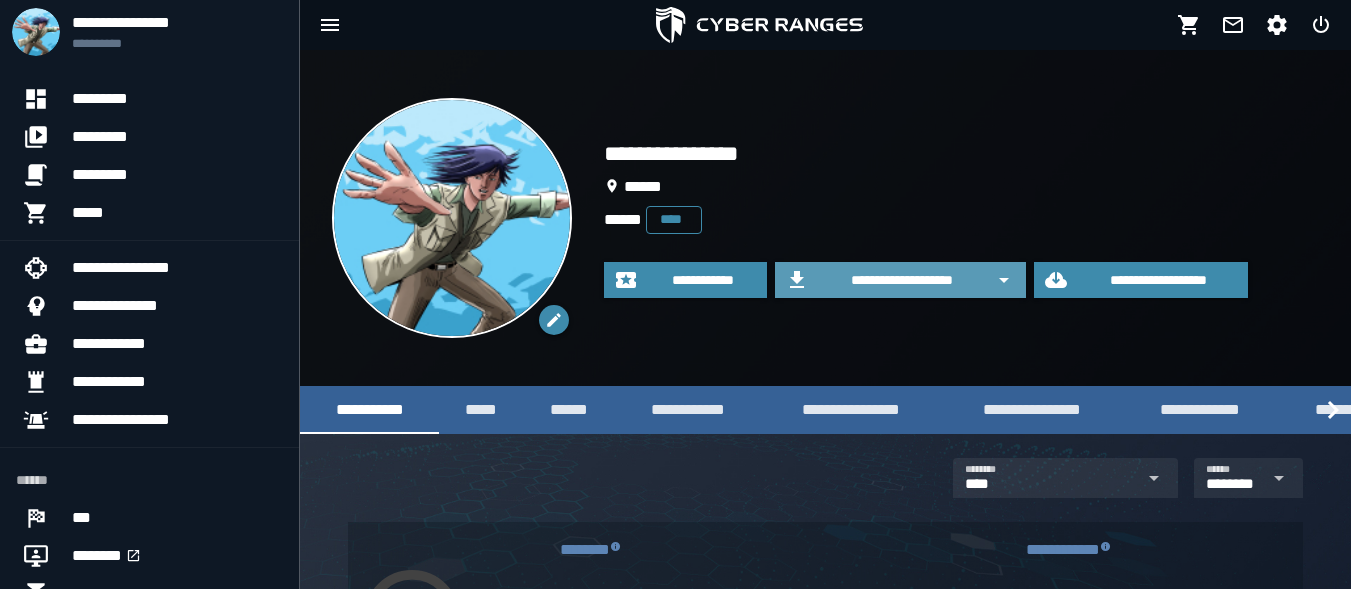 click 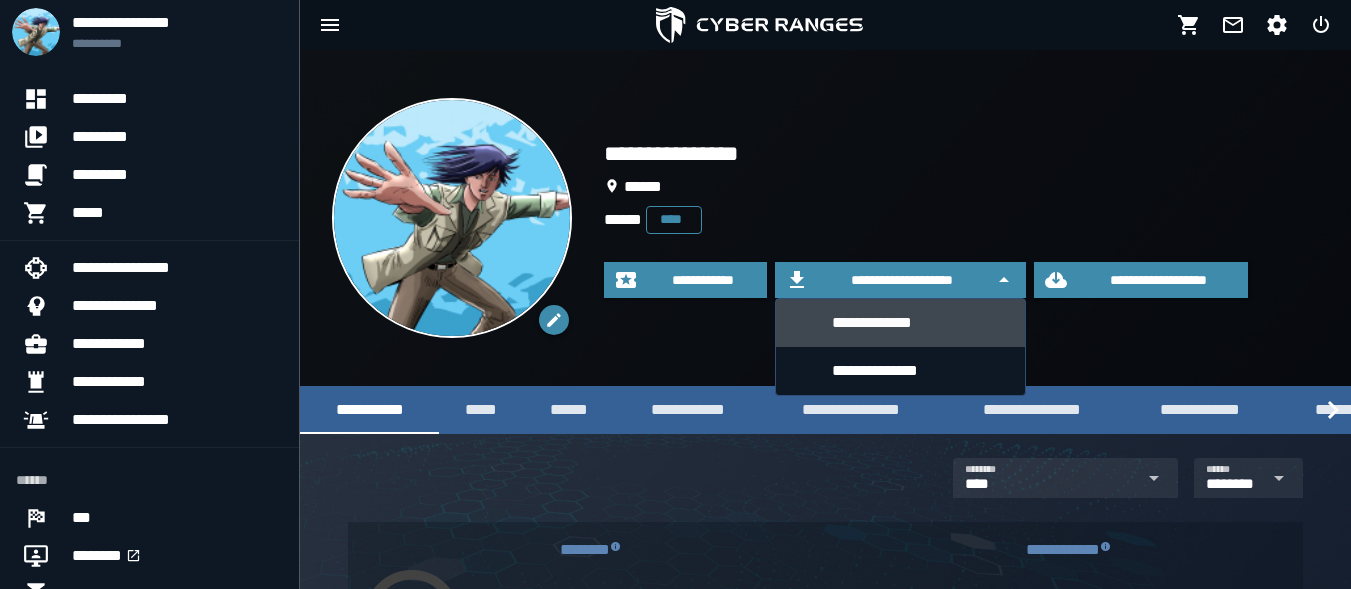 click on "**********" at bounding box center (920, 323) 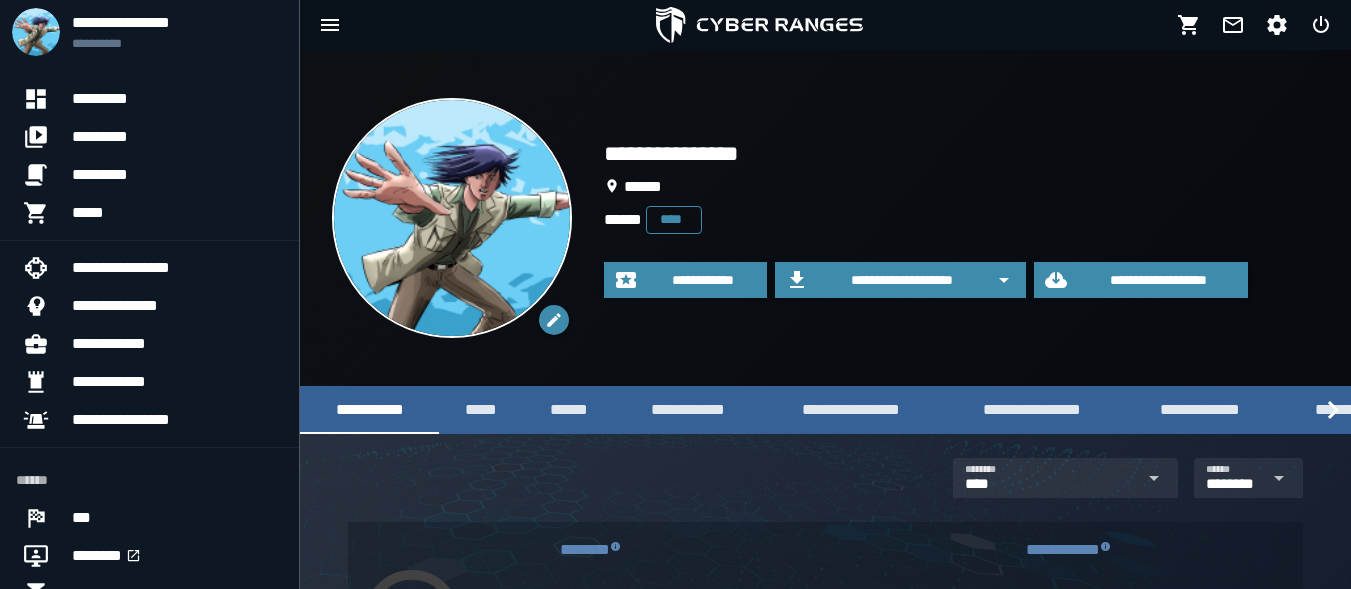 click on "******" 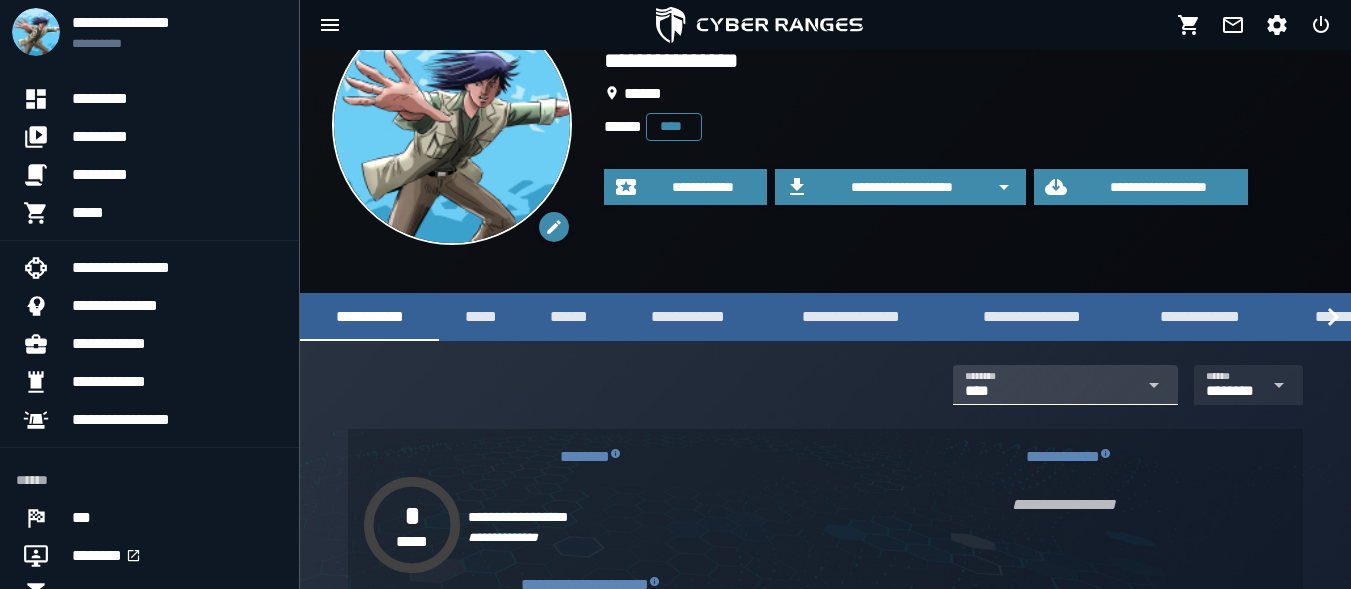 scroll, scrollTop: 0, scrollLeft: 0, axis: both 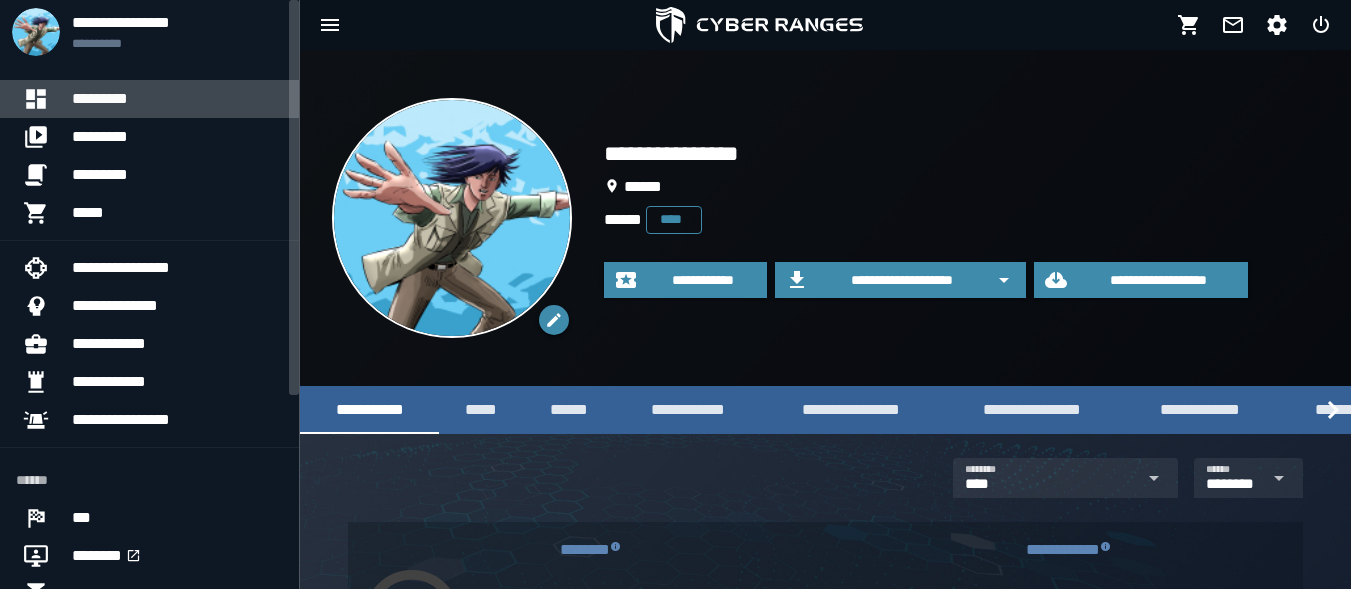 click on "*********" at bounding box center (177, 99) 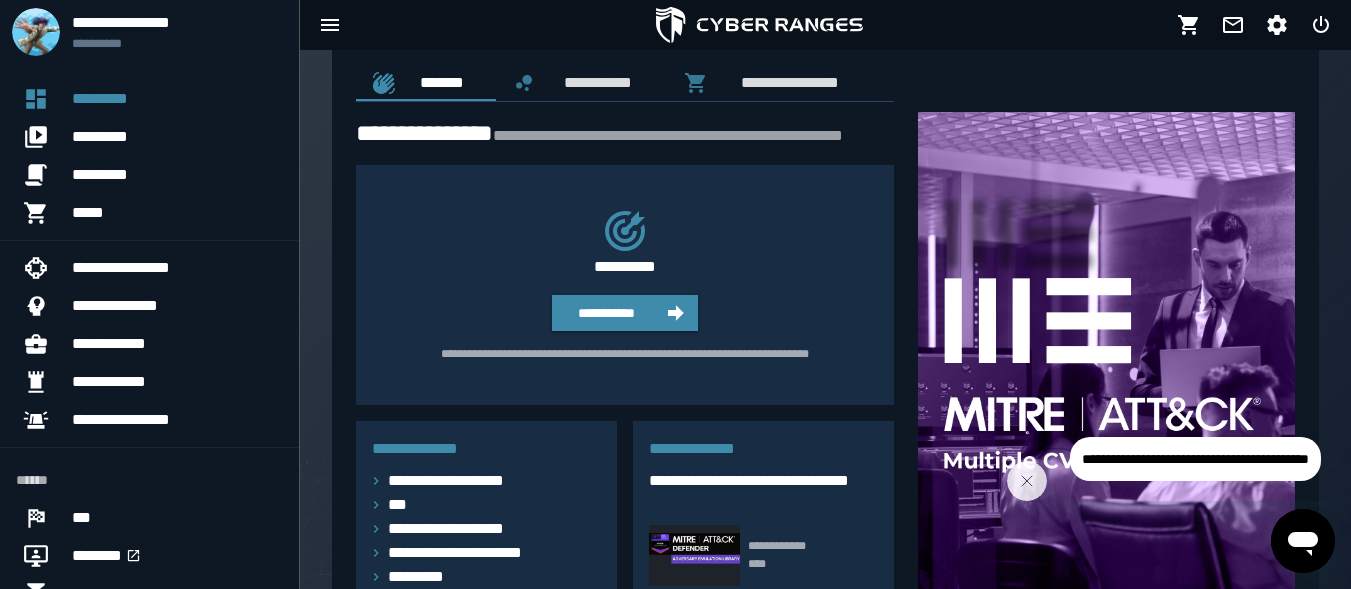 scroll, scrollTop: 0, scrollLeft: 0, axis: both 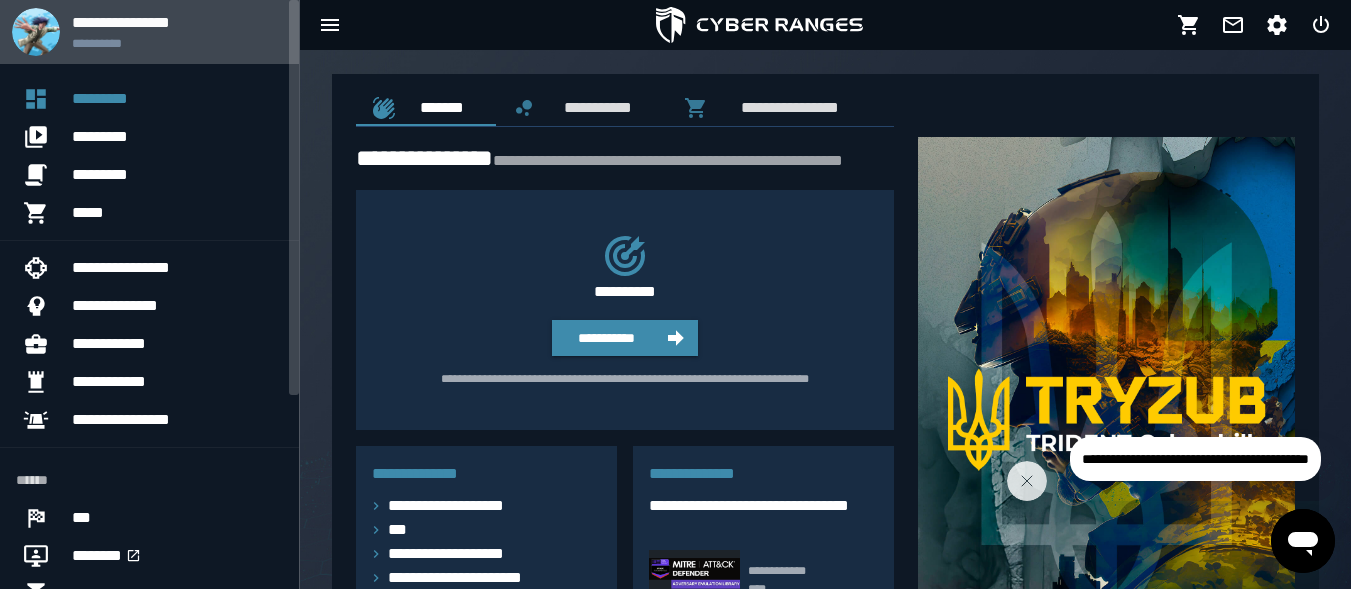 click on "**********" at bounding box center (177, 32) 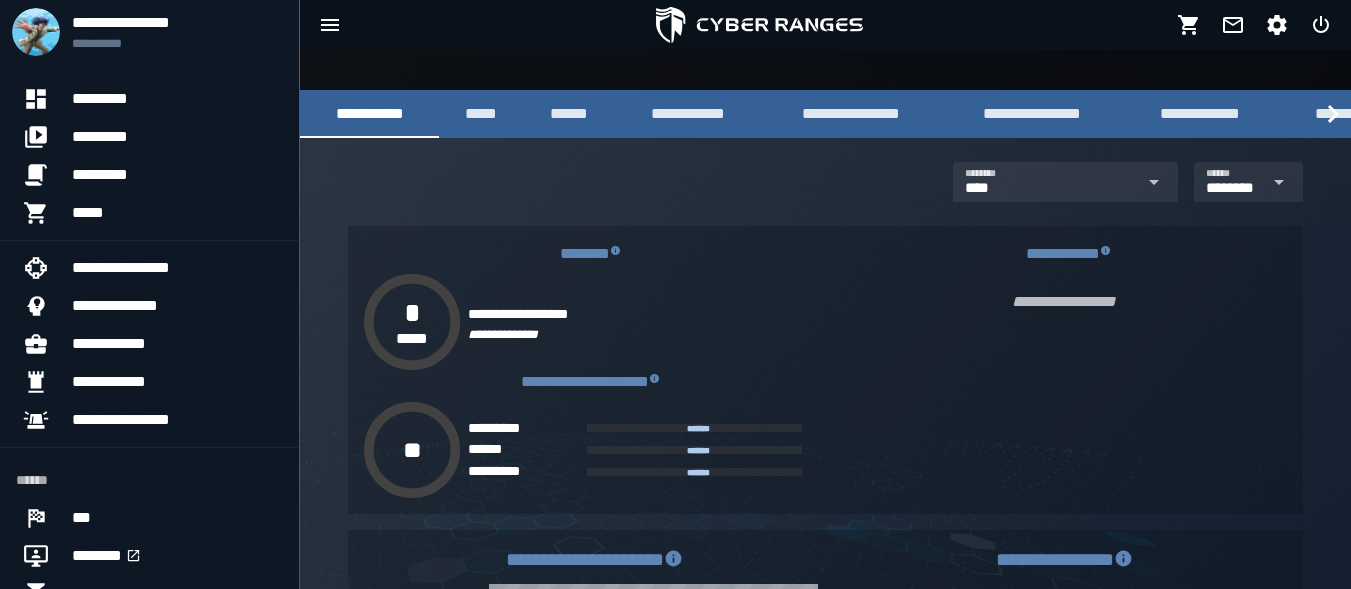 scroll, scrollTop: 300, scrollLeft: 0, axis: vertical 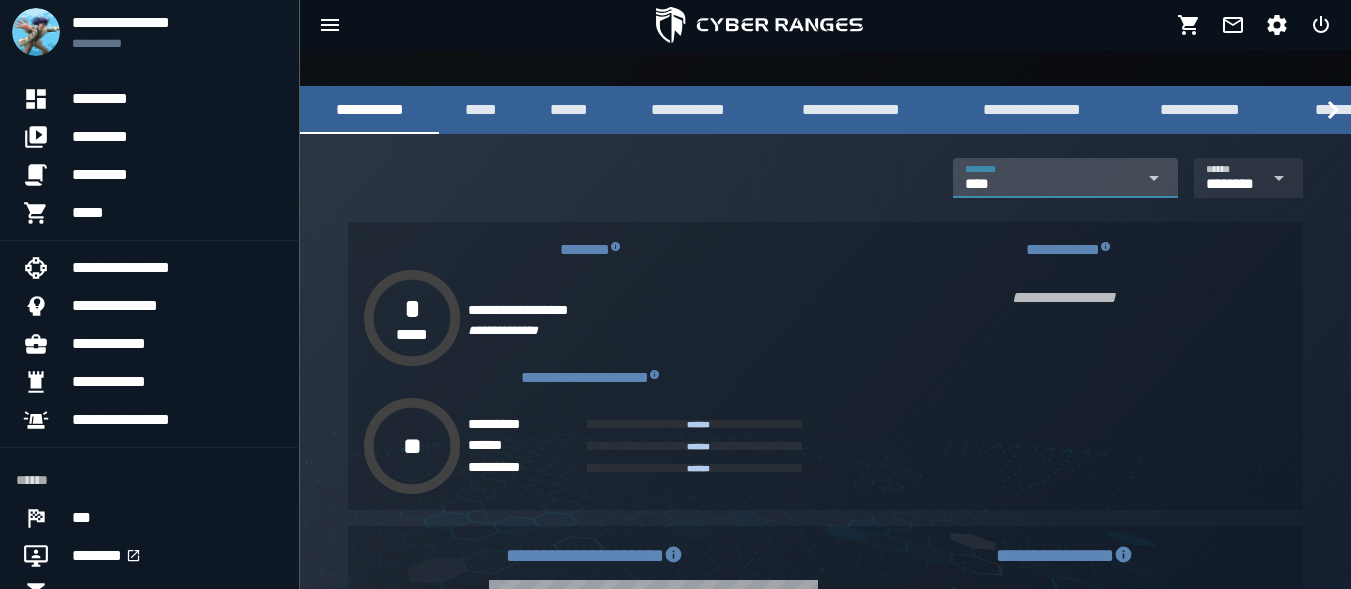 click 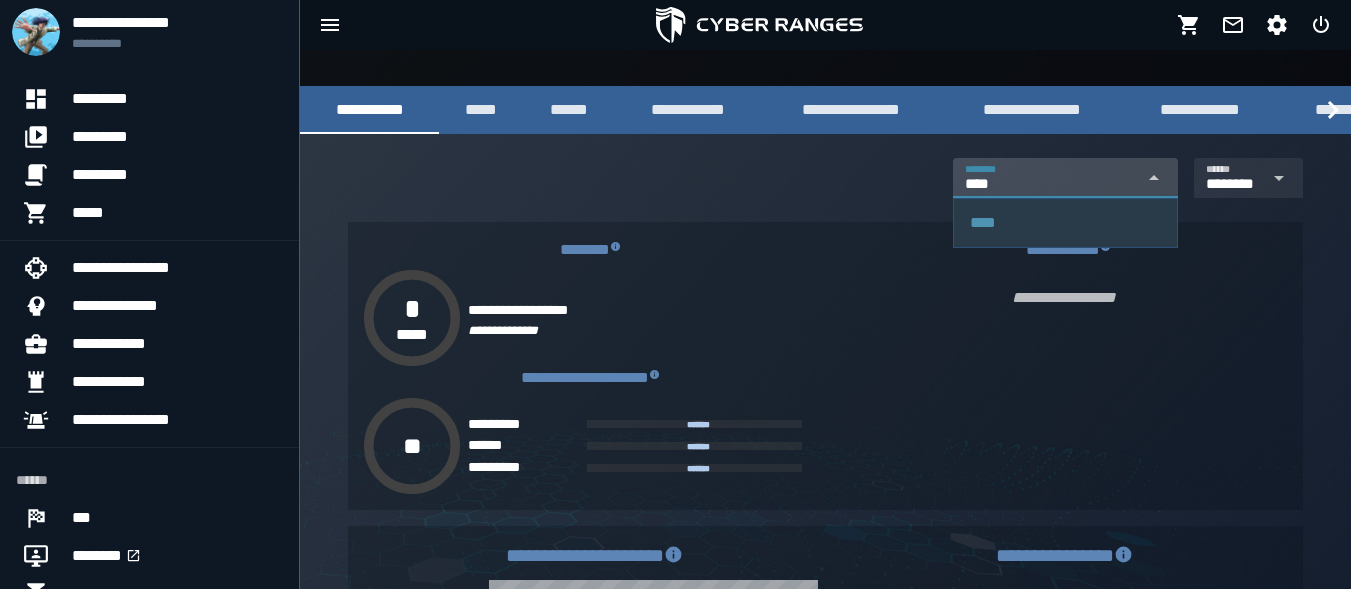 click 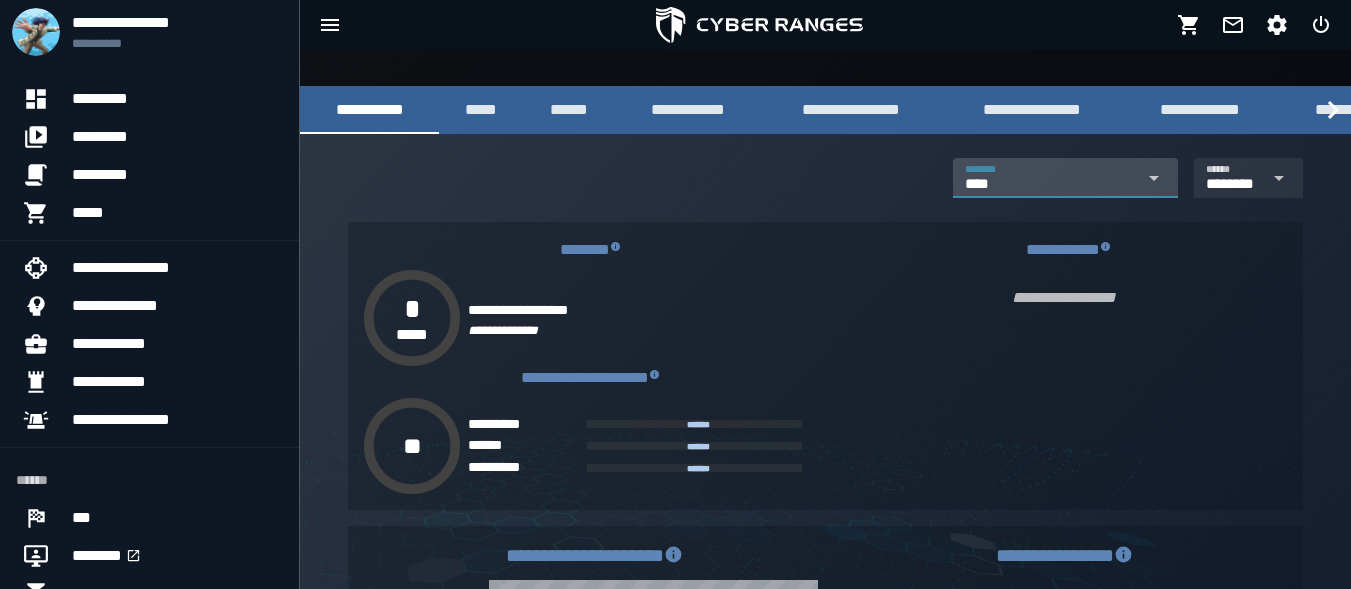 scroll, scrollTop: 0, scrollLeft: 32, axis: horizontal 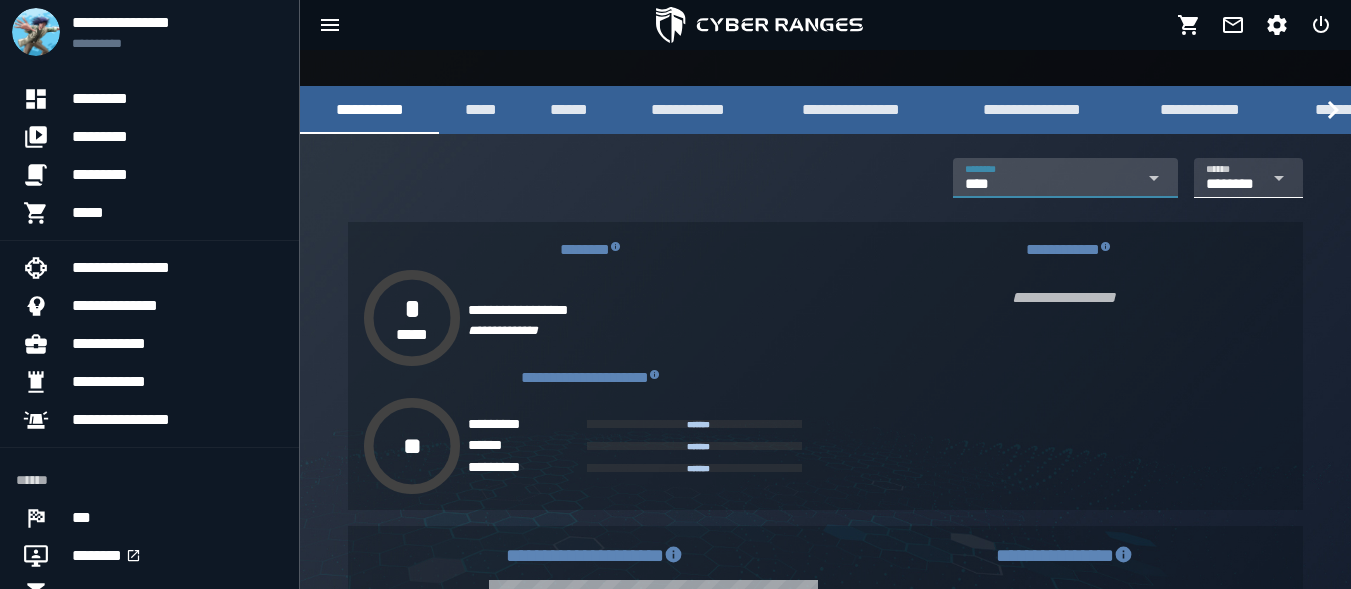 click 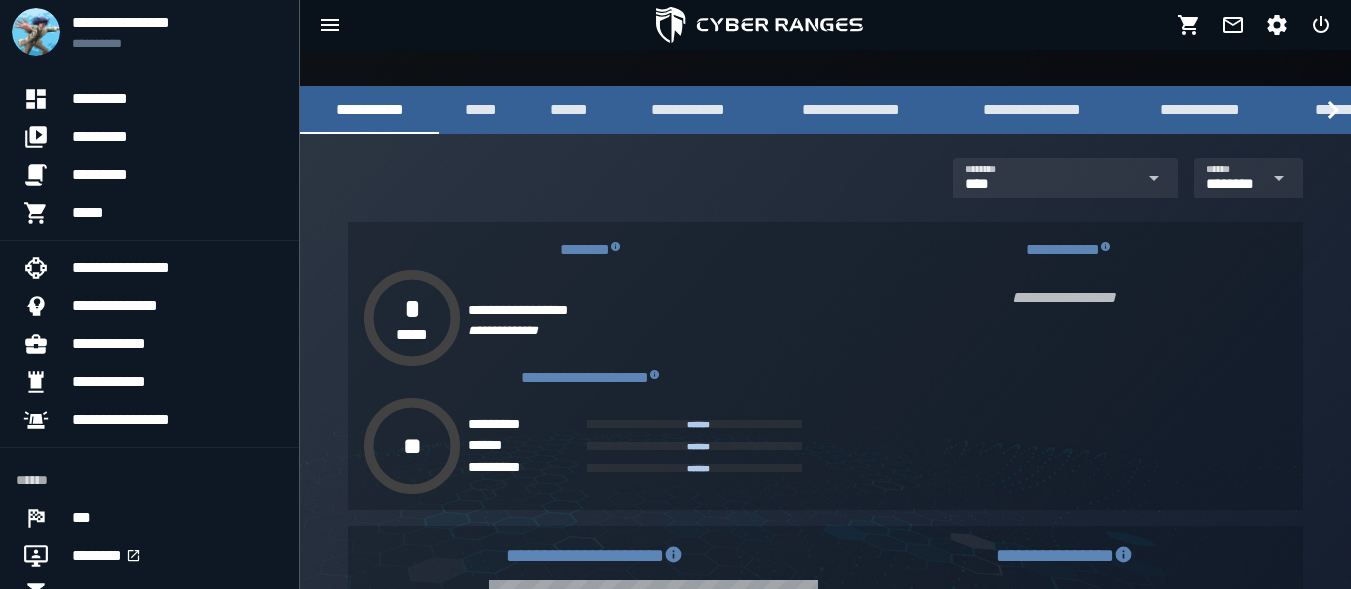 drag, startPoint x: 1323, startPoint y: 145, endPoint x: 1331, endPoint y: 152, distance: 10.630146 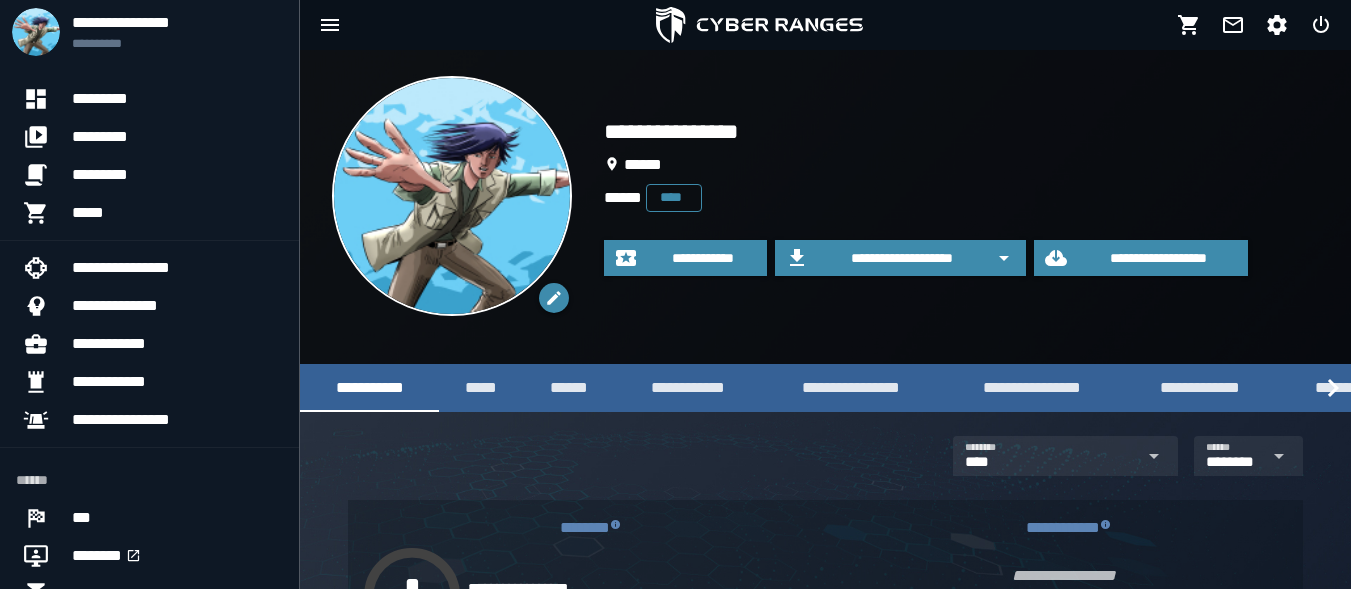 scroll, scrollTop: 0, scrollLeft: 0, axis: both 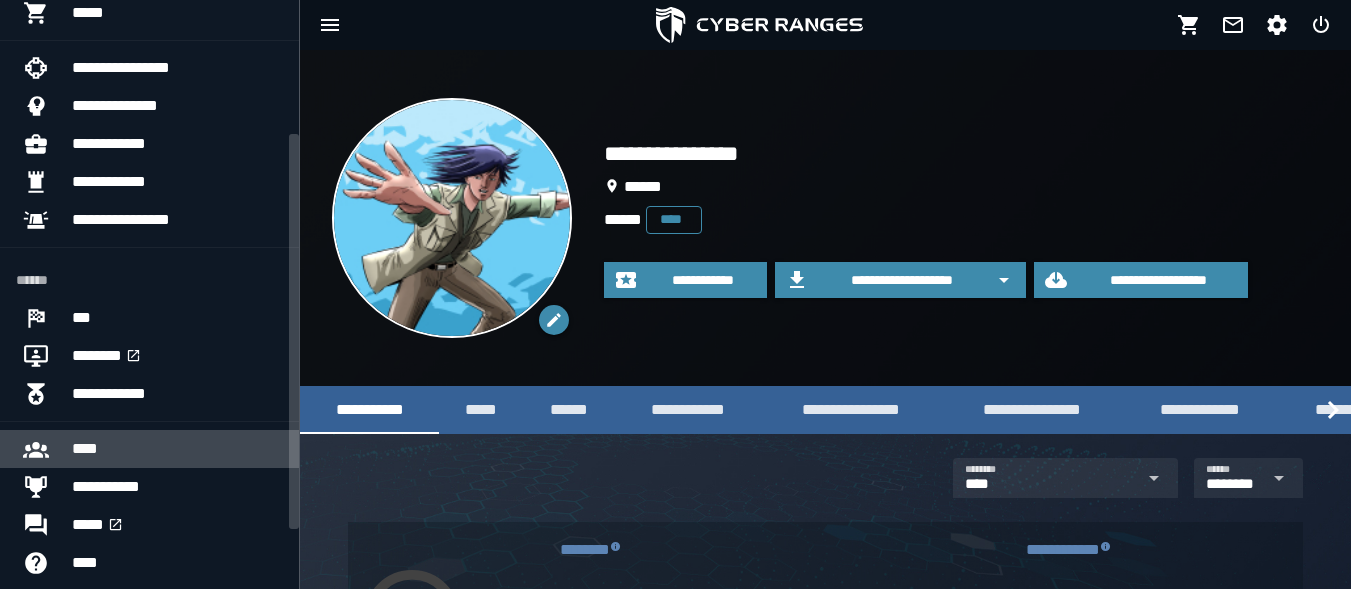 click on "****" at bounding box center [177, 449] 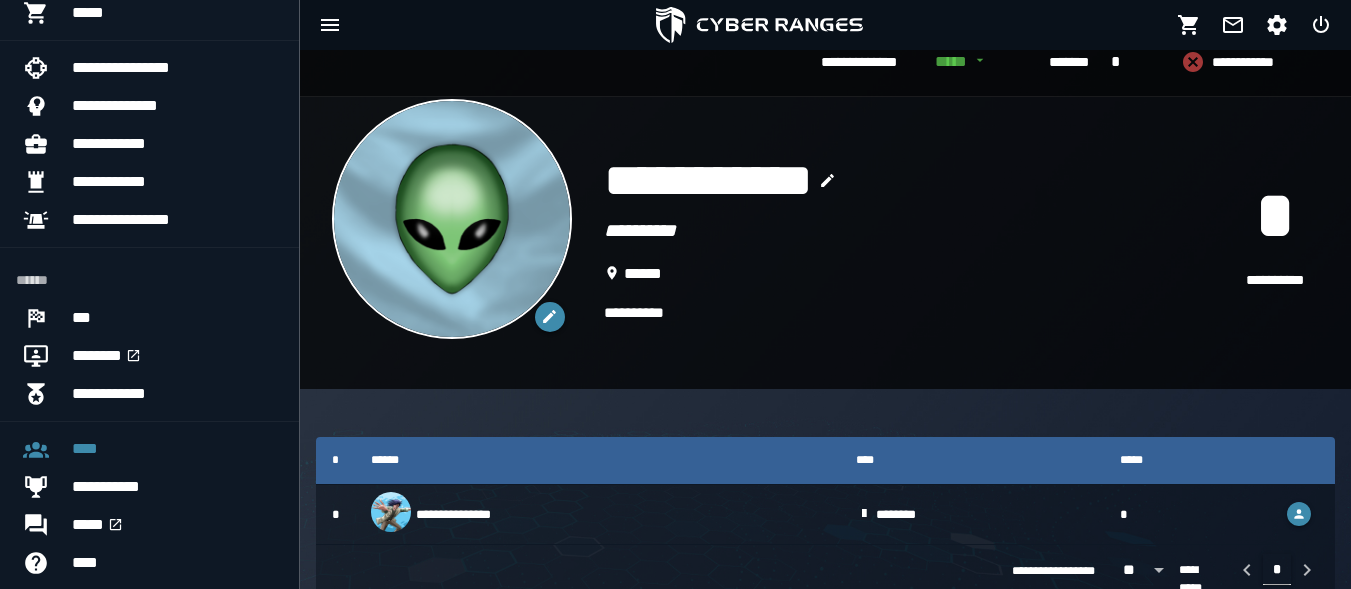 scroll, scrollTop: 27, scrollLeft: 0, axis: vertical 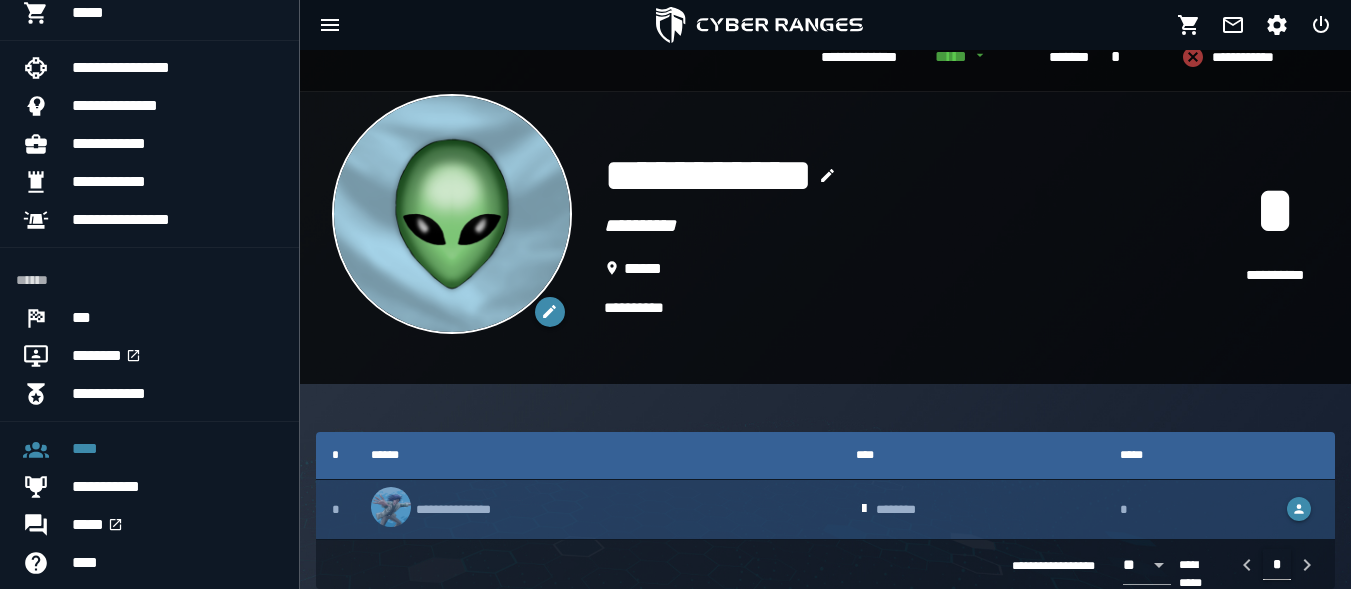 click on "**********" at bounding box center [597, 510] 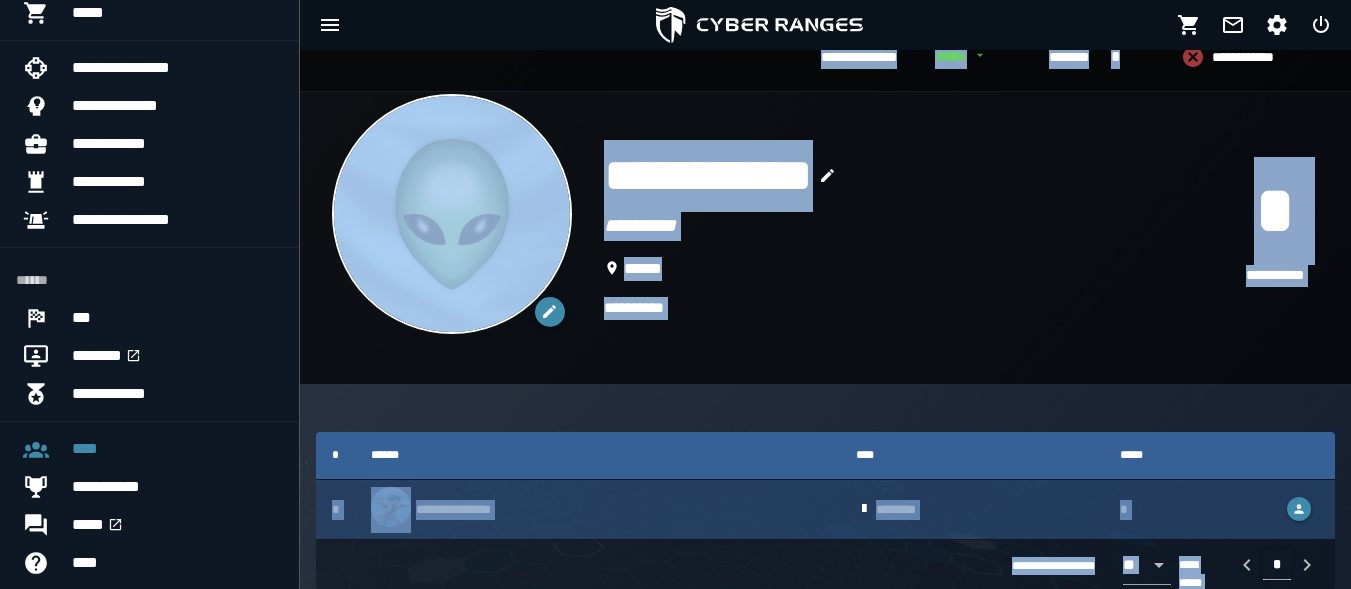 scroll, scrollTop: 0, scrollLeft: 0, axis: both 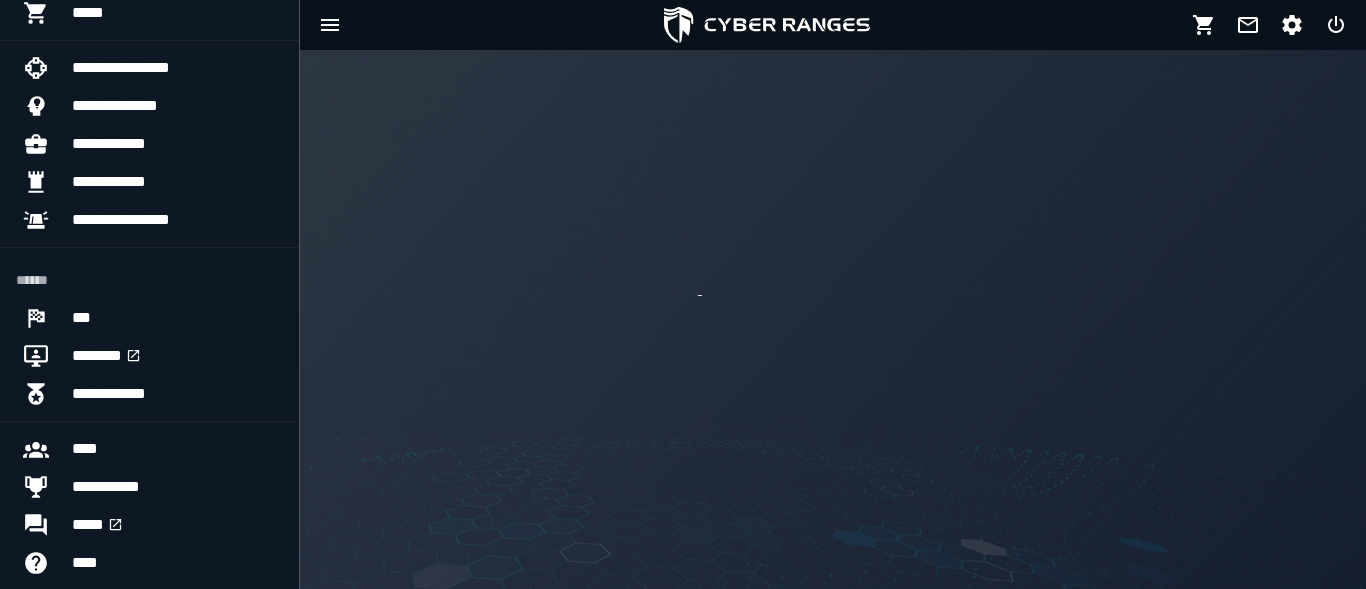 click at bounding box center (683, 294) 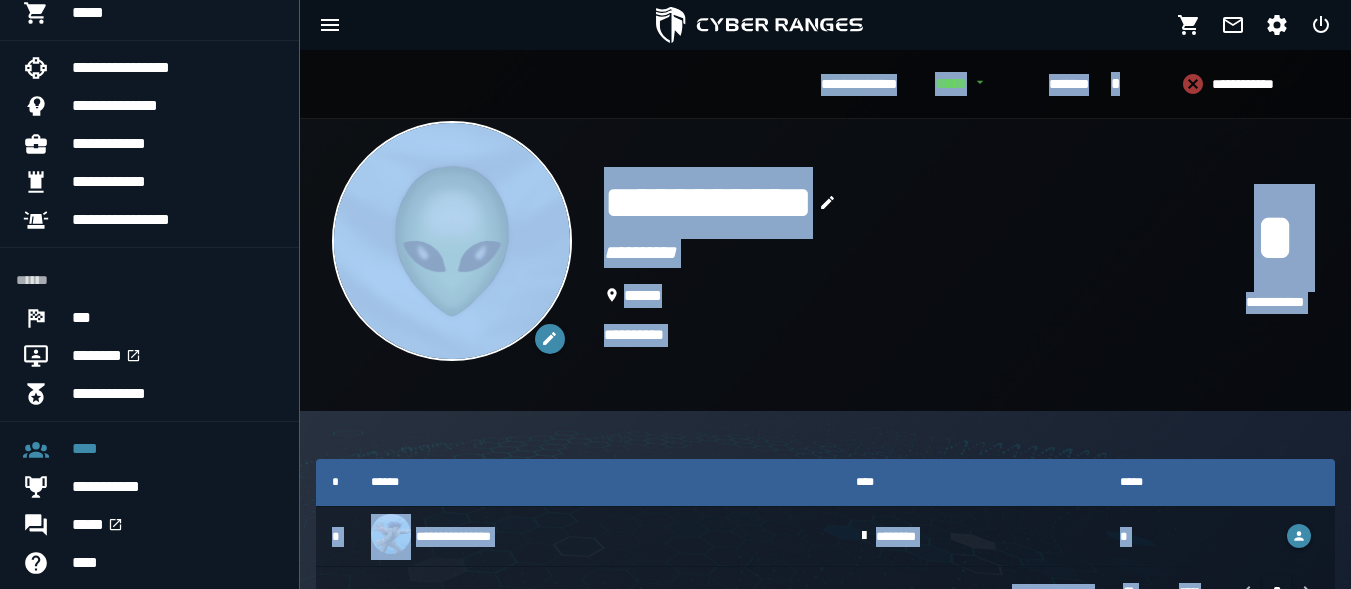 click on "**********" at bounding box center (909, 203) 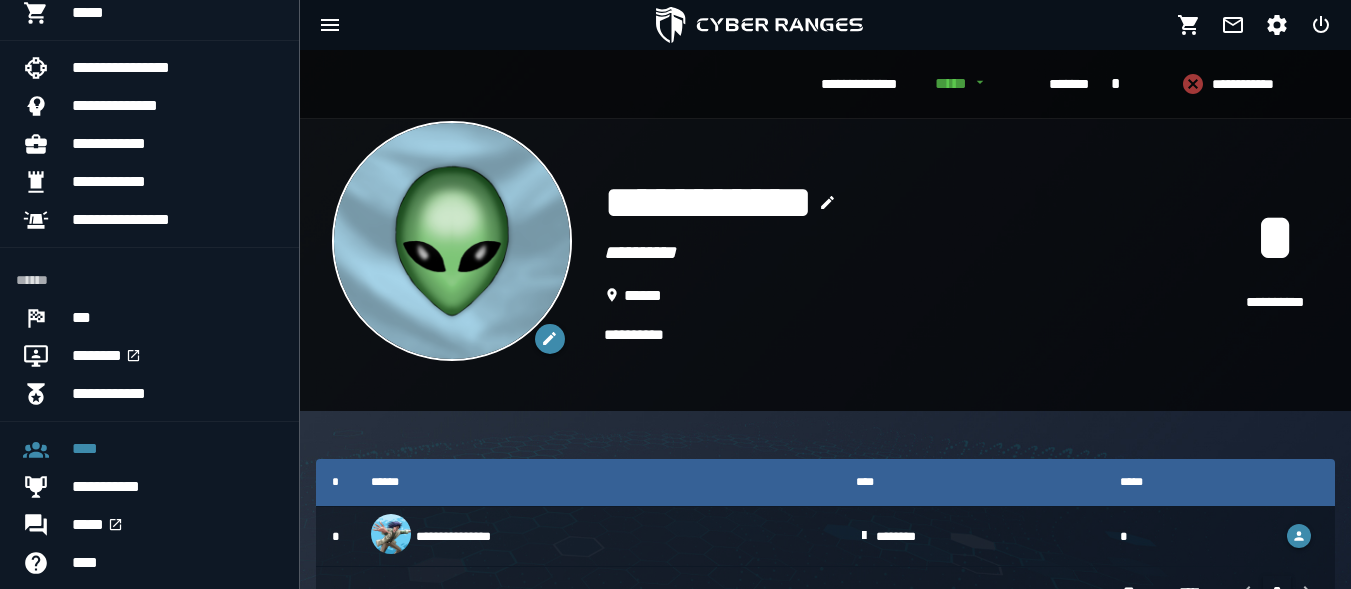 click on "*******" at bounding box center [1069, 85] 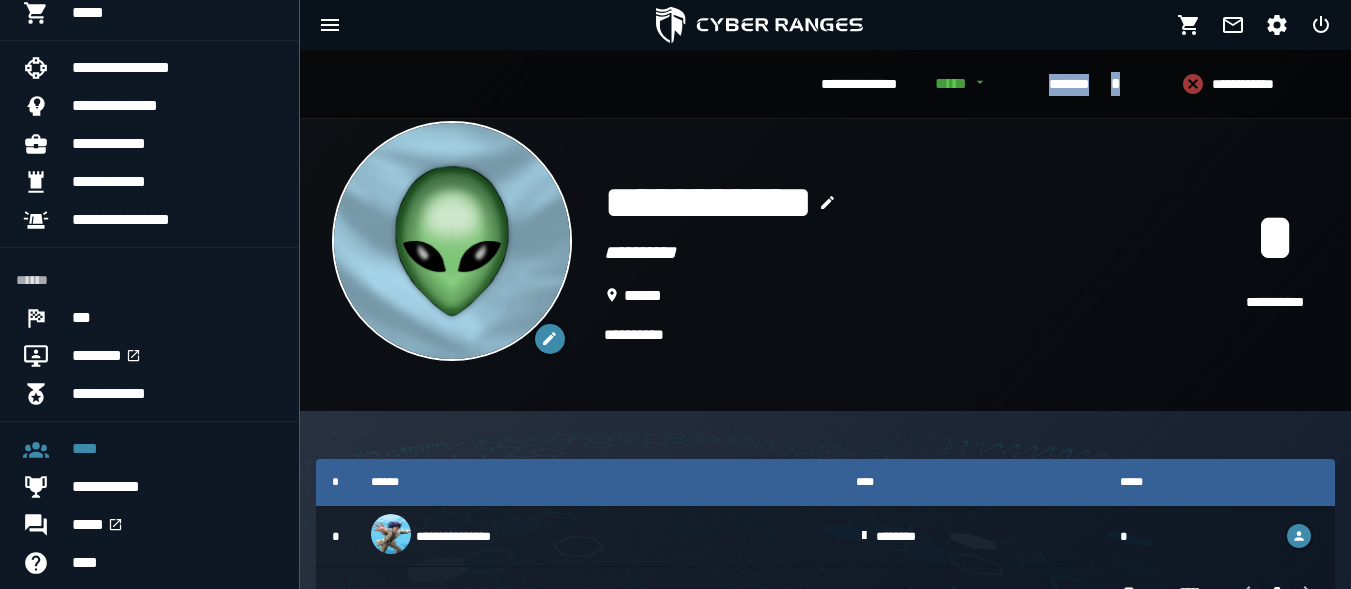click on "*******" at bounding box center [1069, 85] 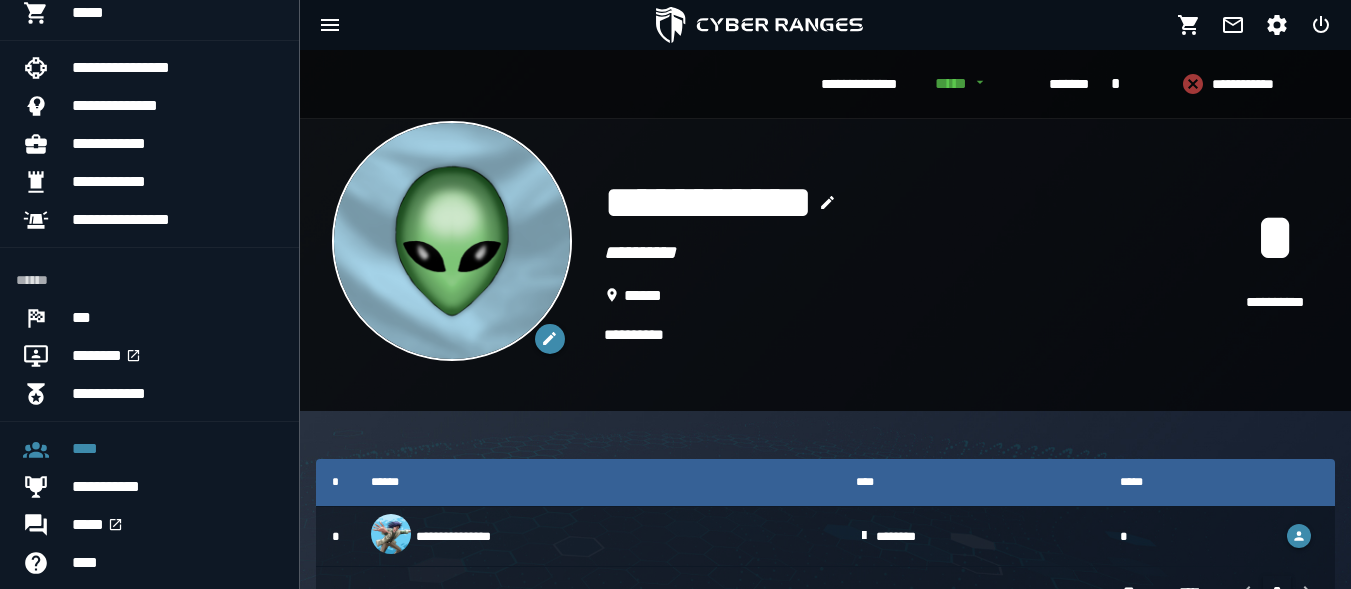 click on "**********" at bounding box center [909, 253] 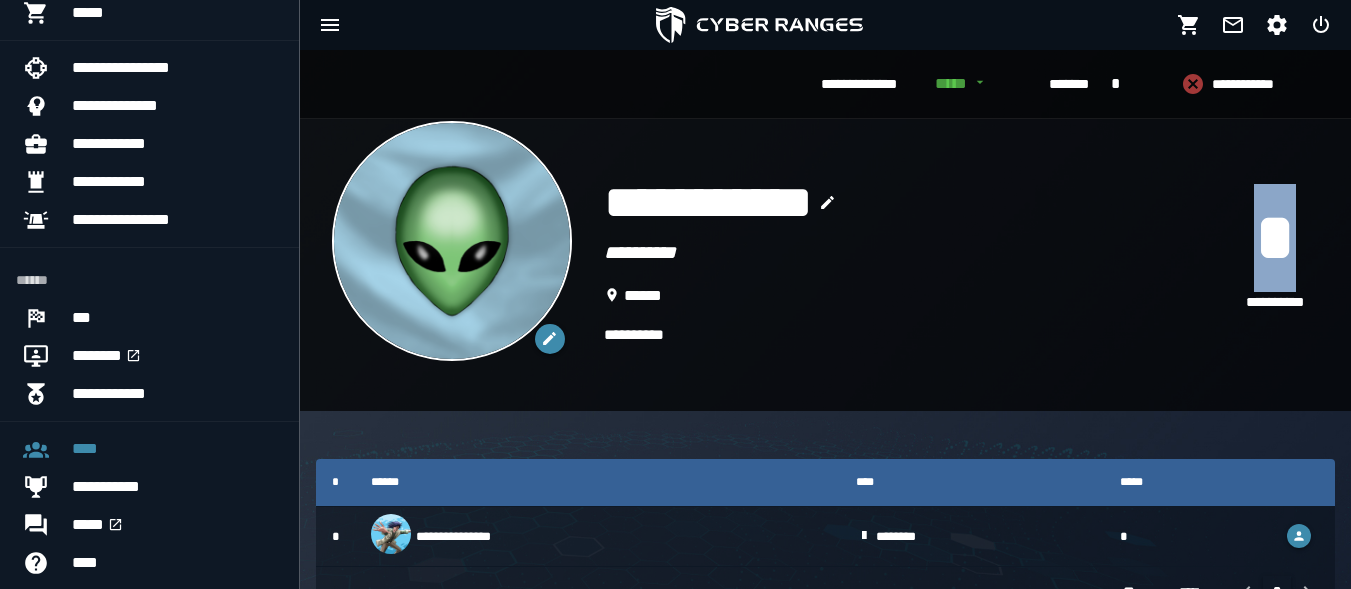 click on "*" at bounding box center [1275, 238] 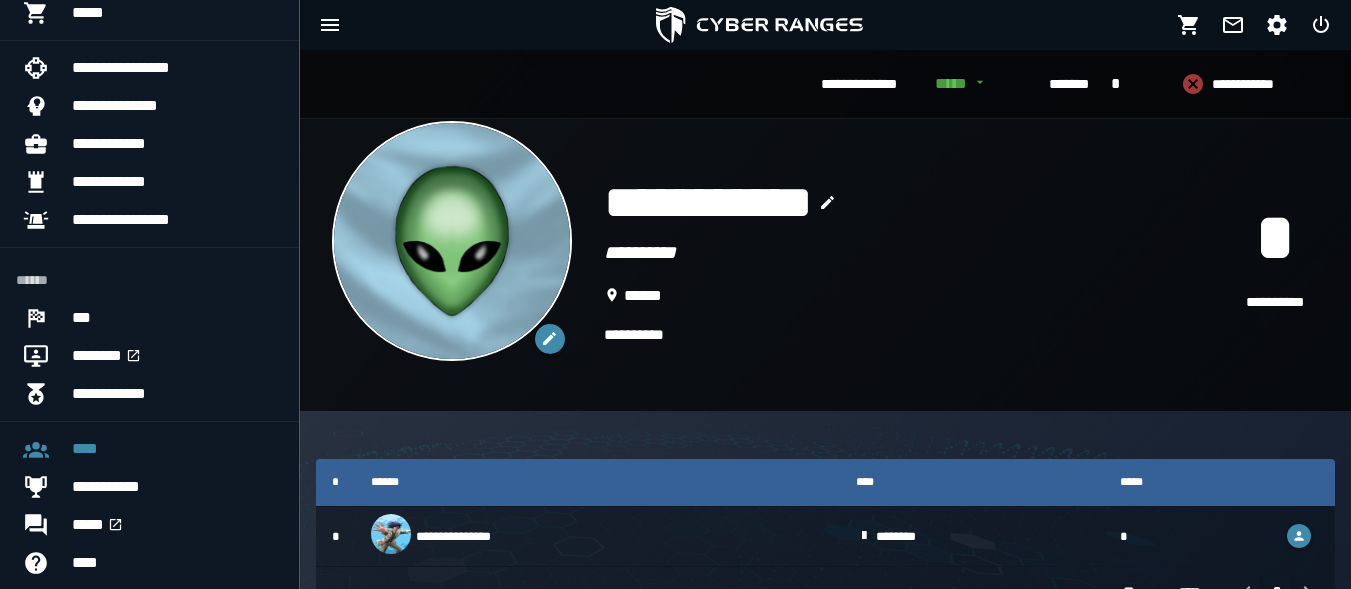 click on "**********" at bounding box center (909, 253) 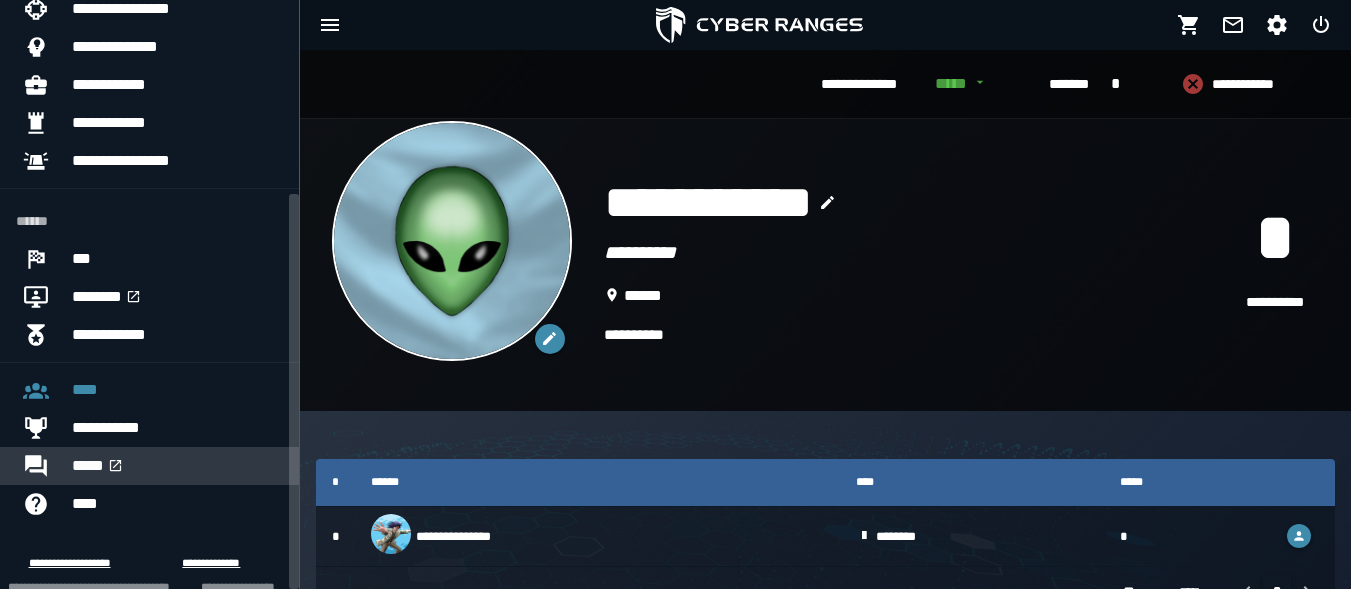 scroll, scrollTop: 290, scrollLeft: 0, axis: vertical 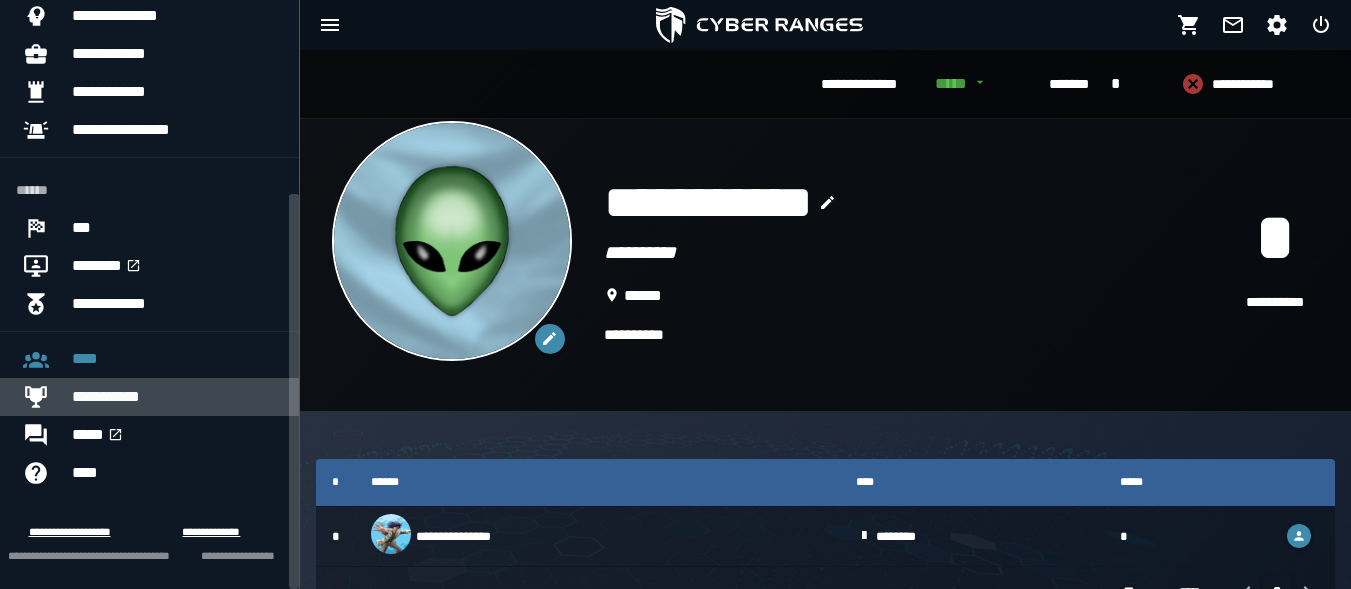 click on "**********" at bounding box center (177, 397) 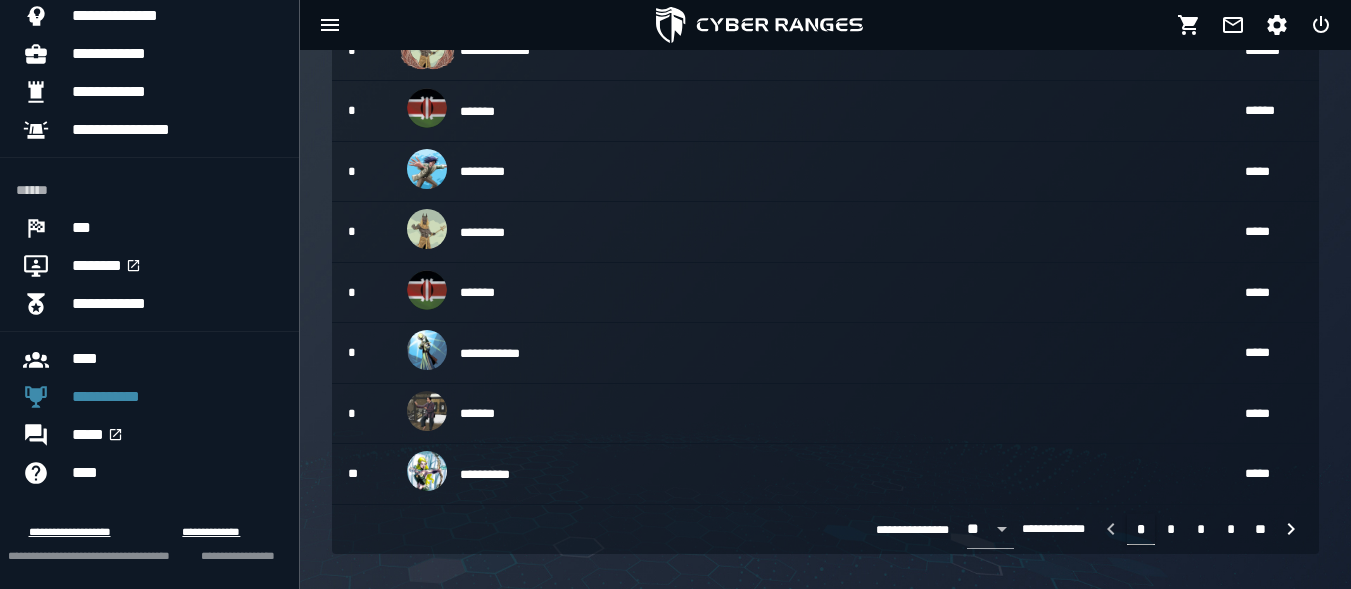 scroll, scrollTop: 610, scrollLeft: 0, axis: vertical 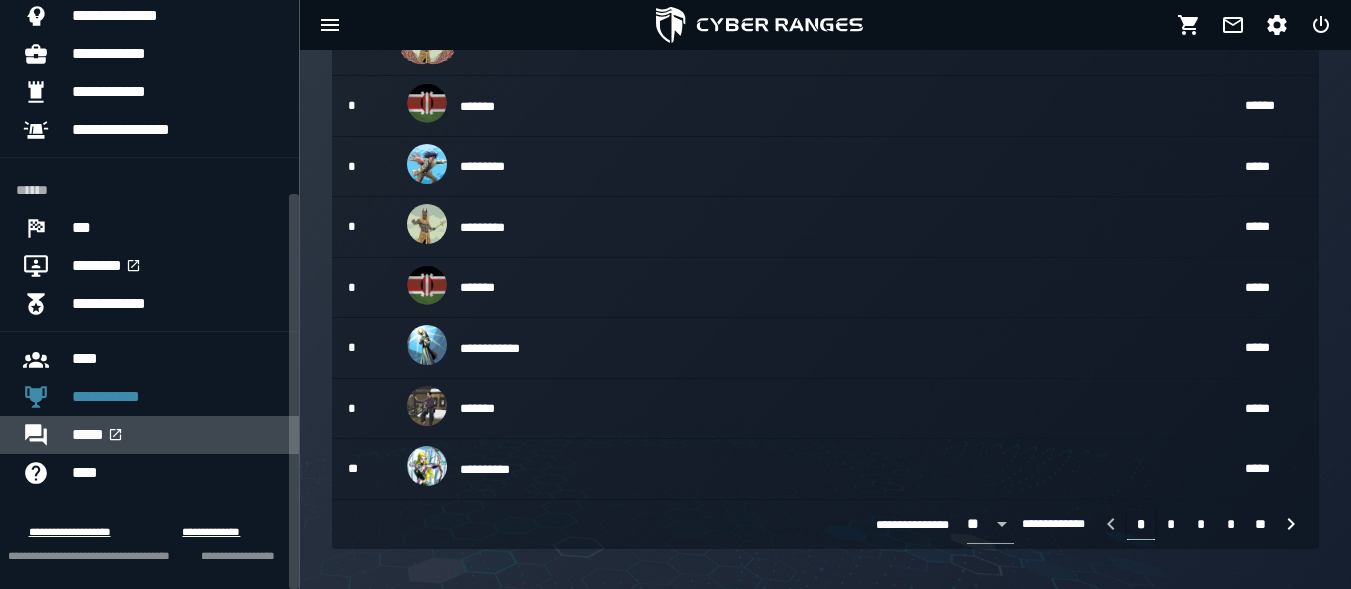 click 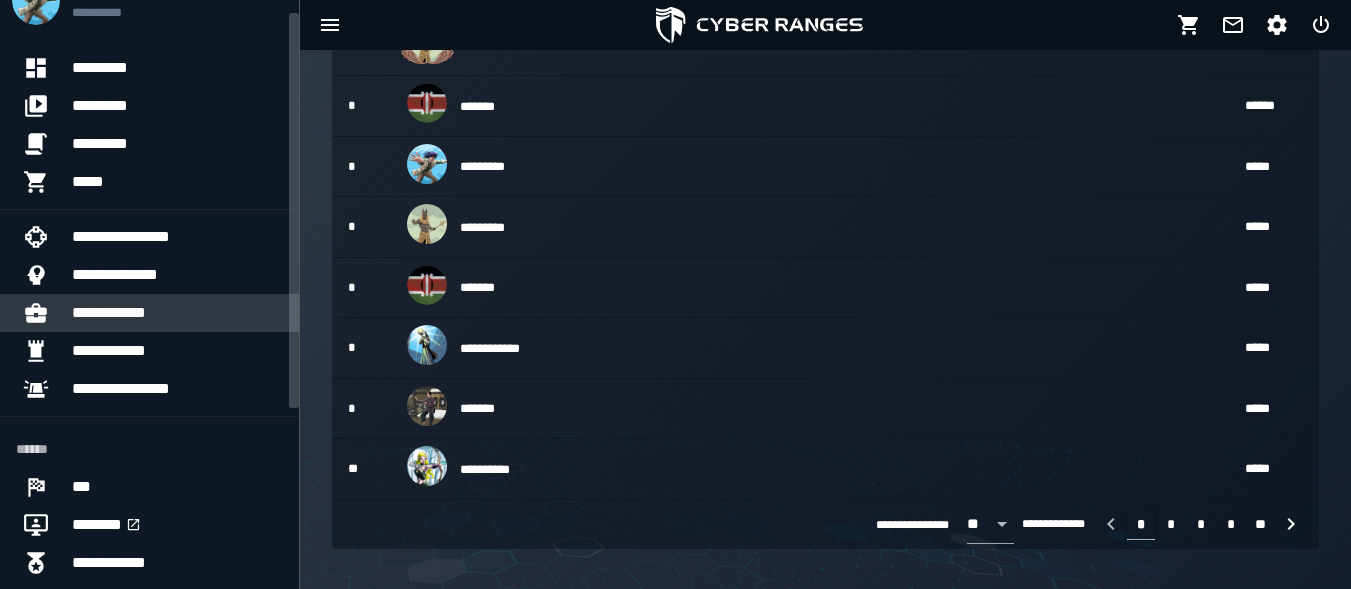 scroll, scrollTop: 0, scrollLeft: 0, axis: both 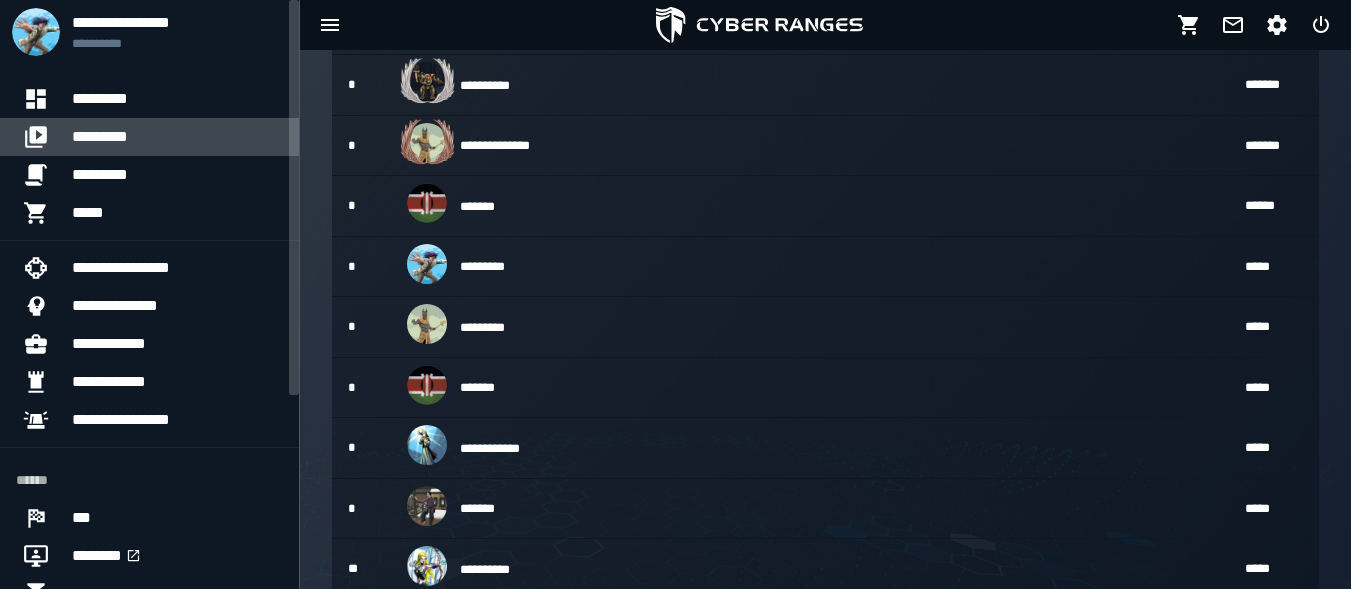 click on "*********" at bounding box center (177, 137) 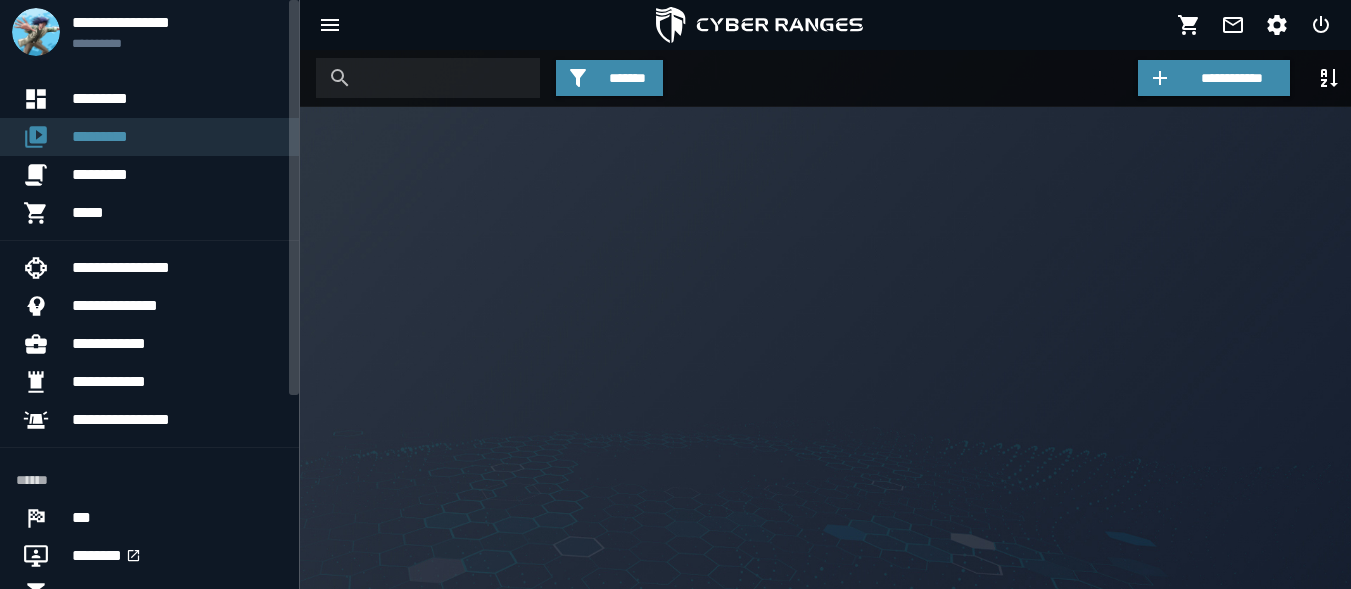scroll, scrollTop: 0, scrollLeft: 0, axis: both 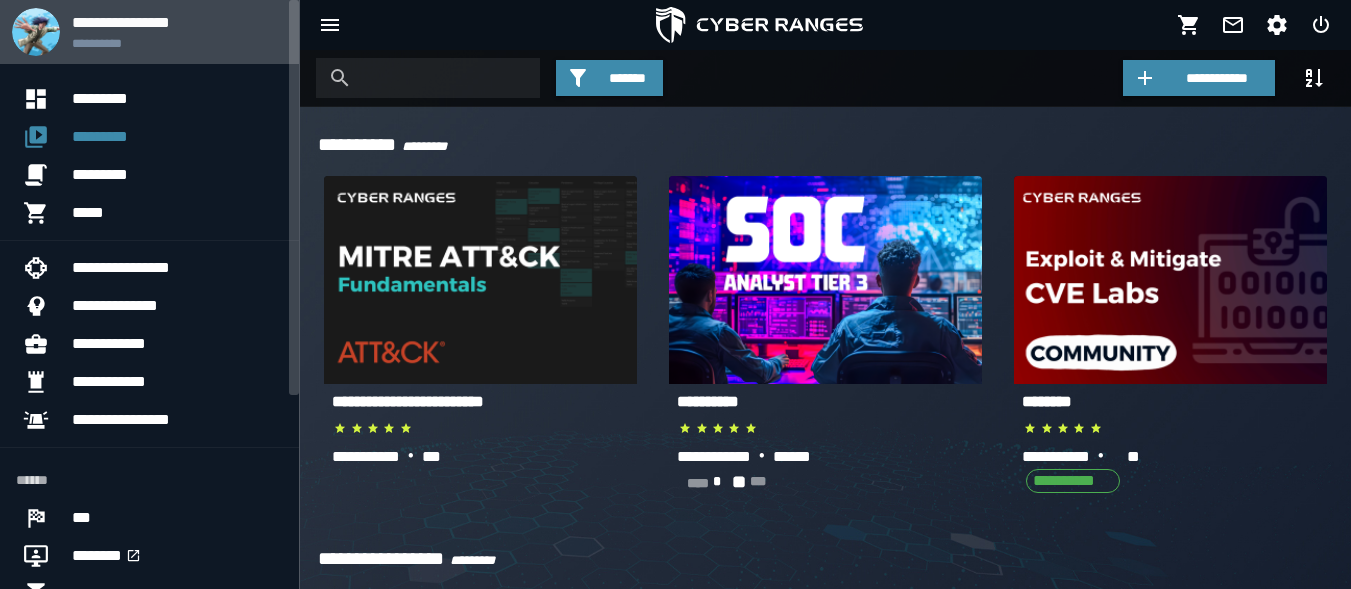 click on "**********" at bounding box center [177, 43] 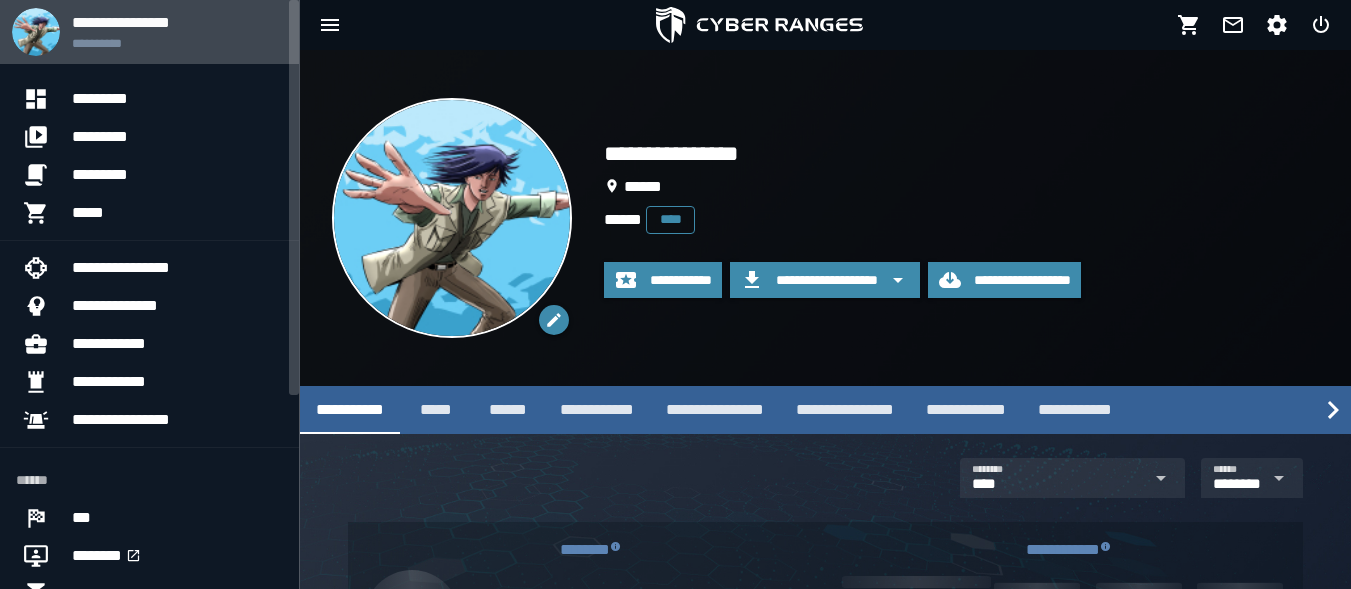 click on "**********" at bounding box center (177, 22) 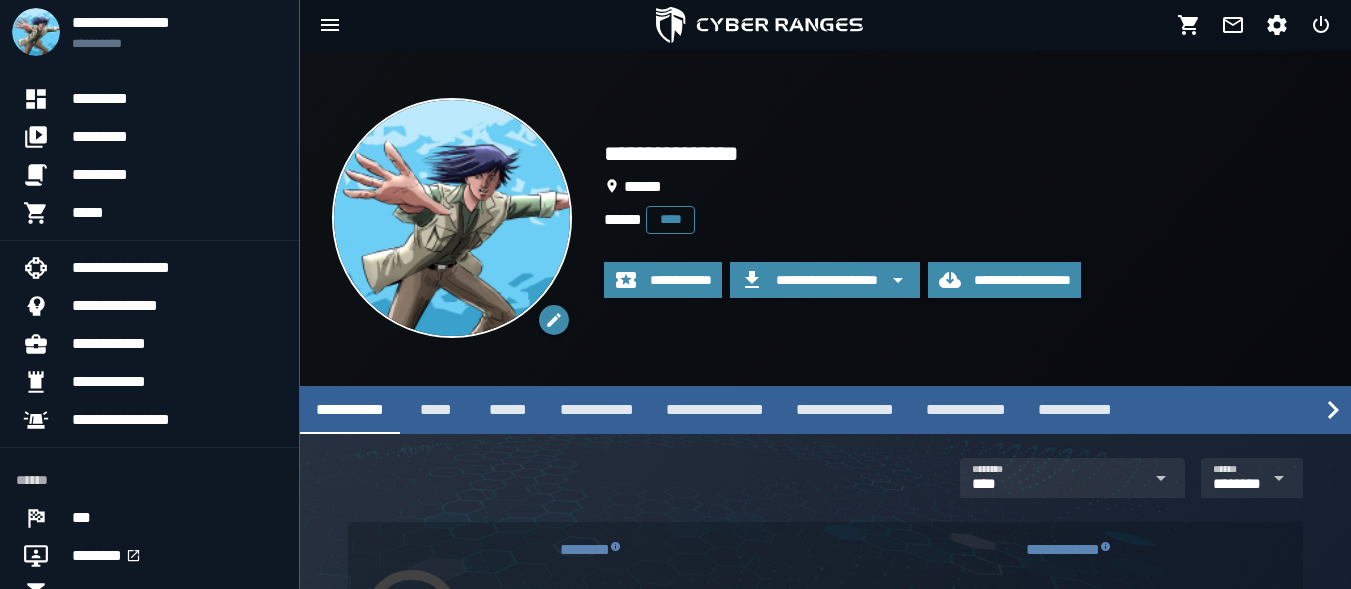 click at bounding box center [759, 25] 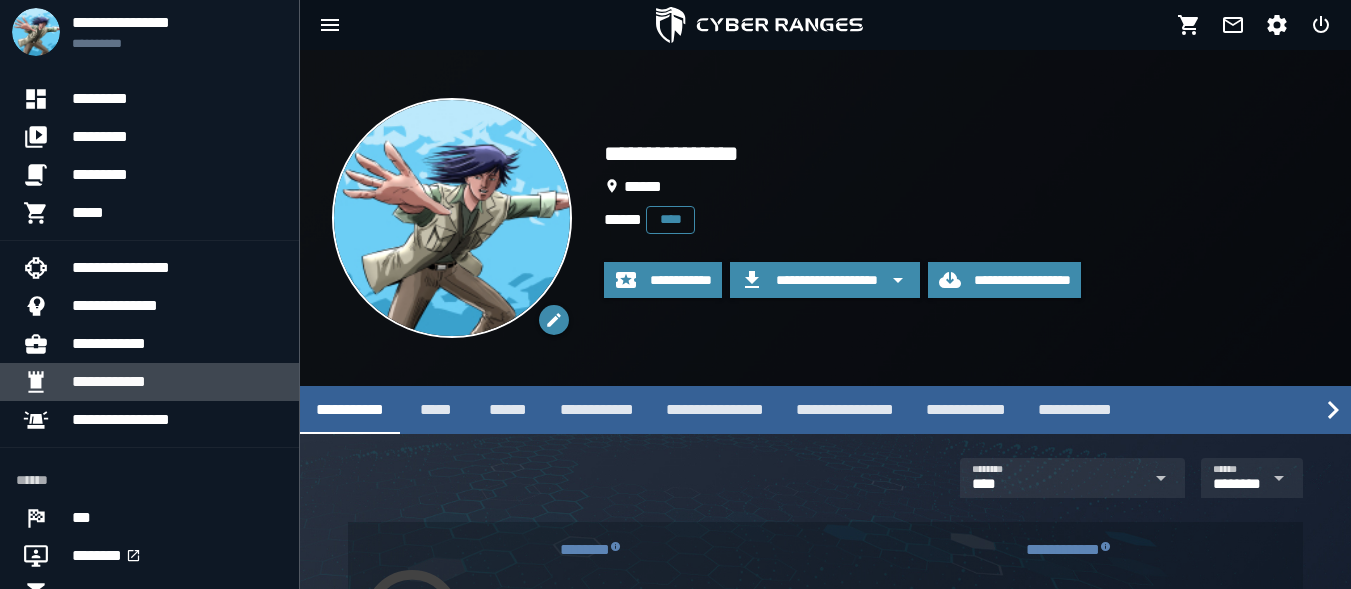 click on "**********" at bounding box center [177, 382] 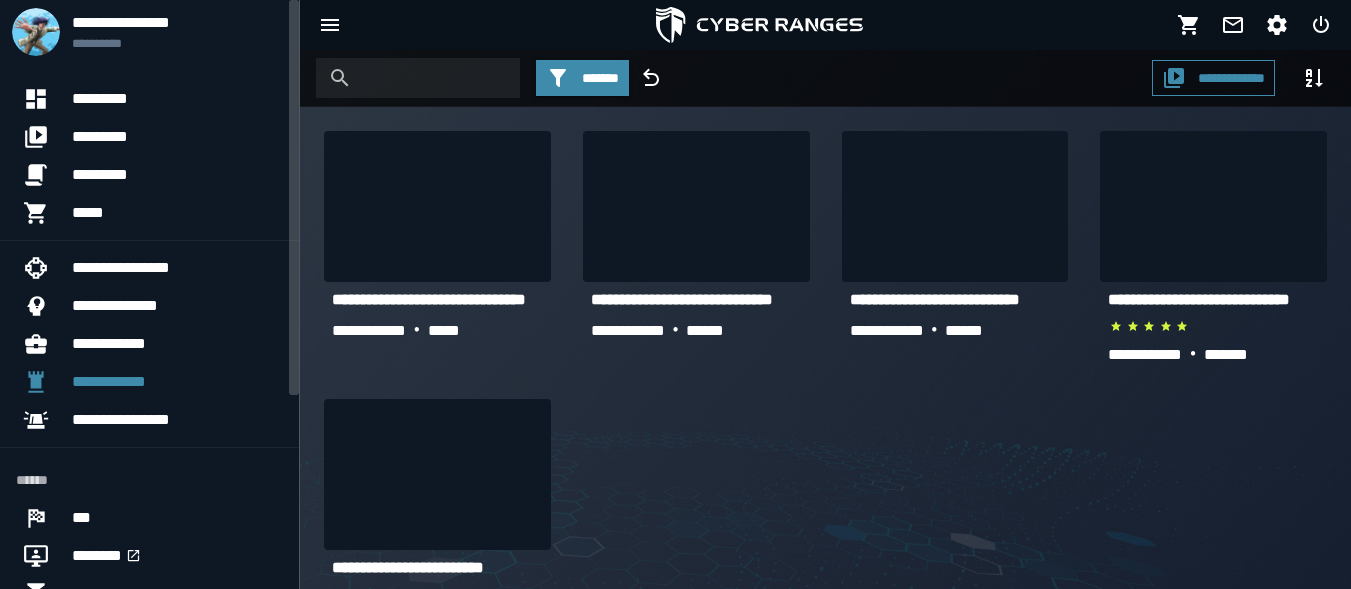 click at bounding box center [675, 294] 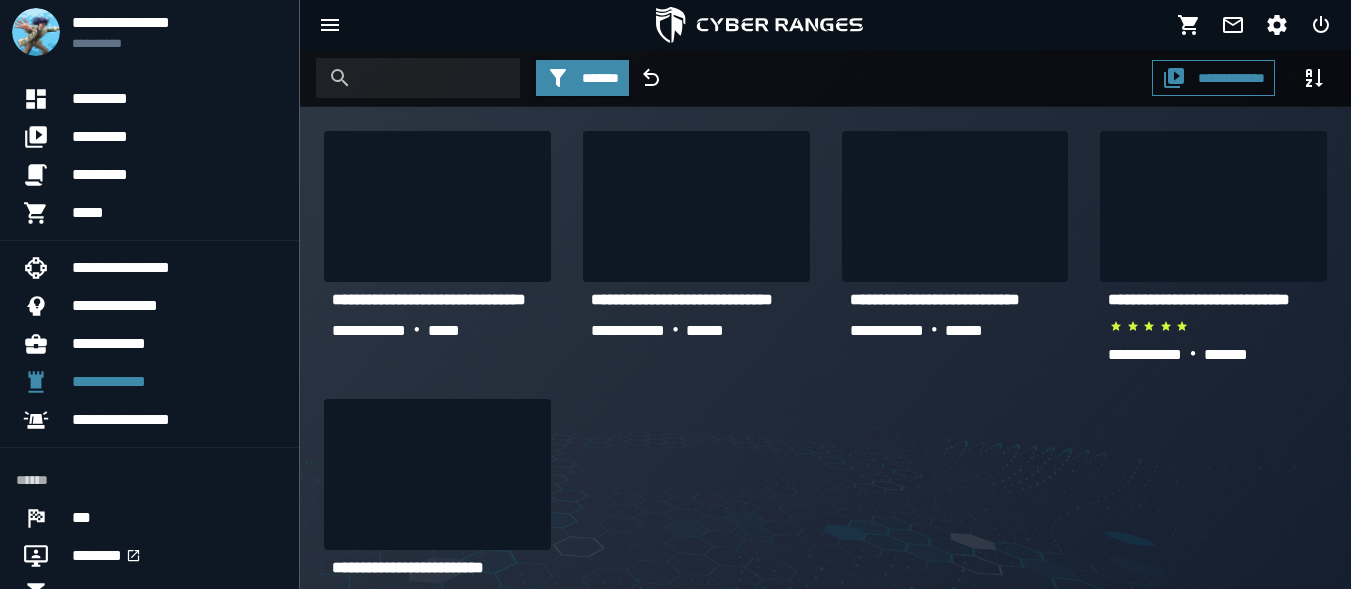 click at bounding box center [675, 294] 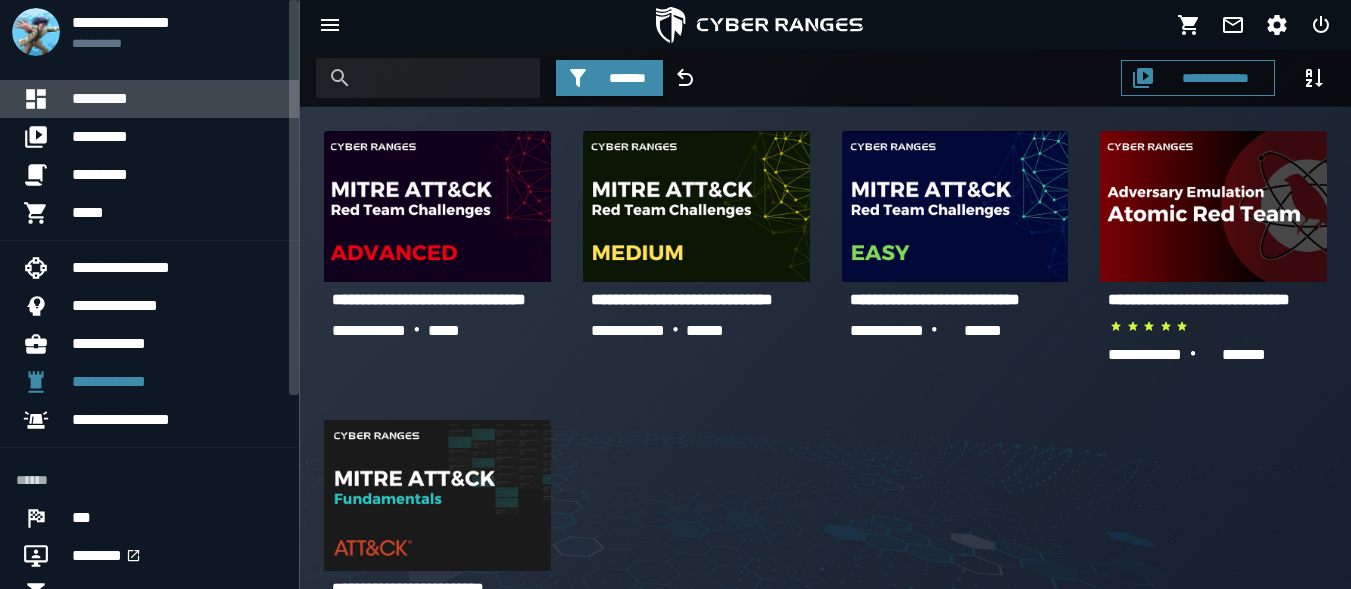 click on "*********" at bounding box center (177, 99) 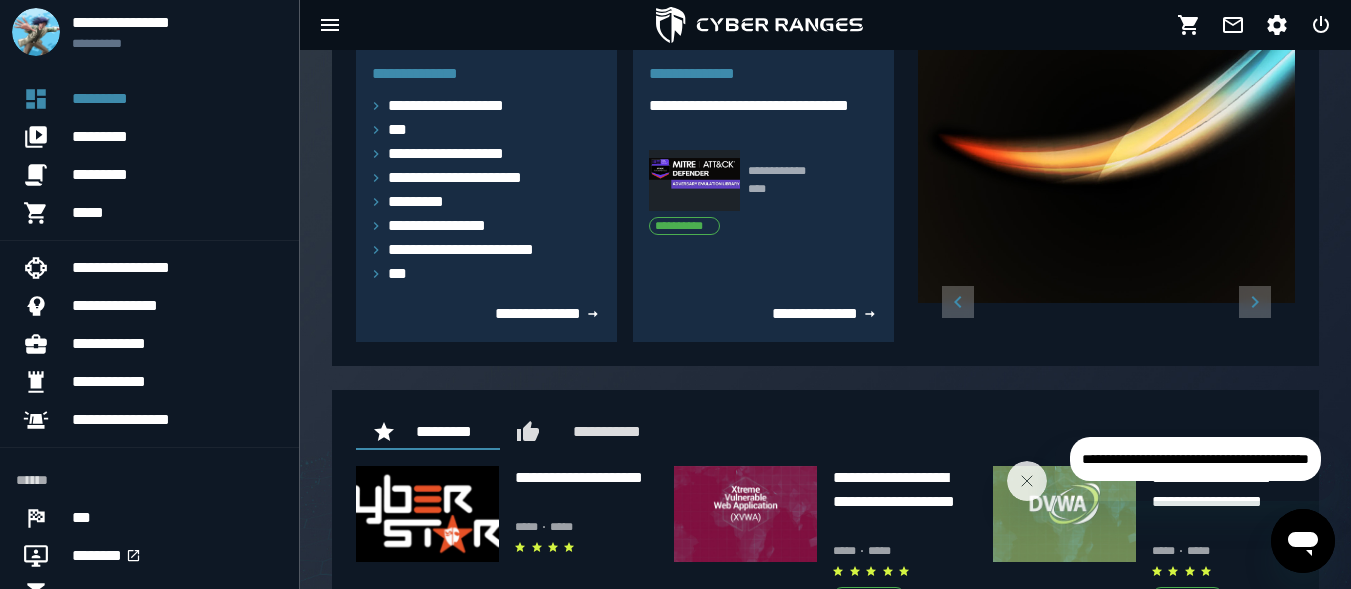 scroll, scrollTop: 0, scrollLeft: 0, axis: both 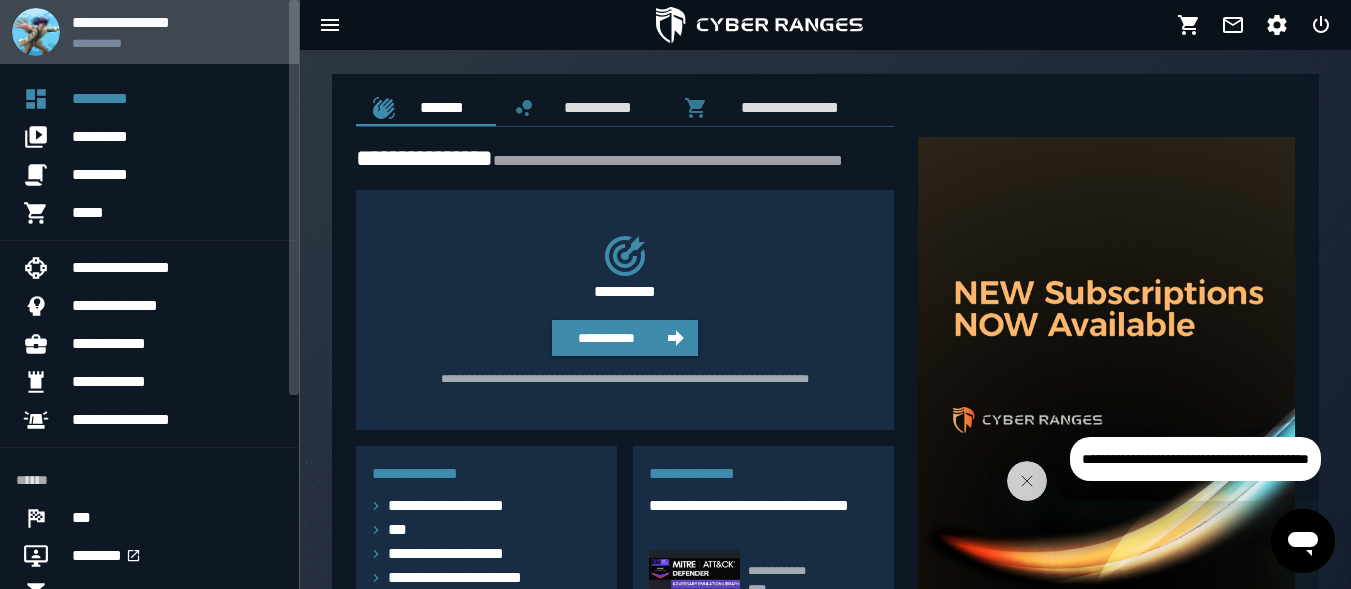 click on "**********" at bounding box center (177, 22) 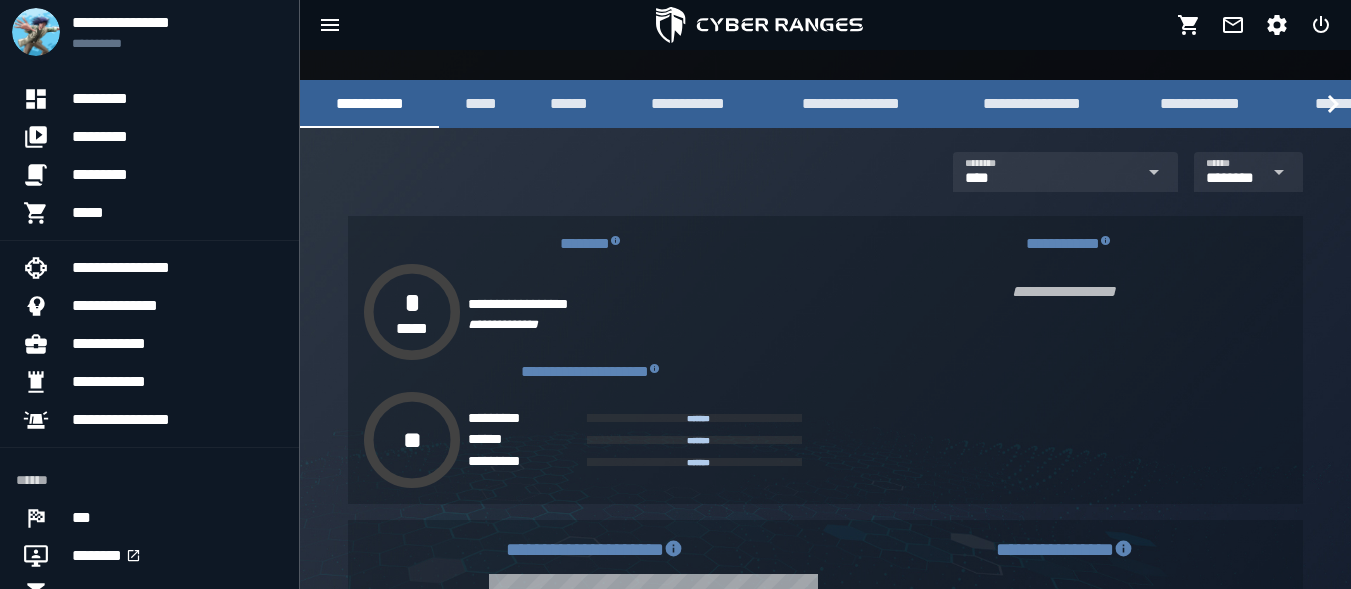scroll, scrollTop: 300, scrollLeft: 0, axis: vertical 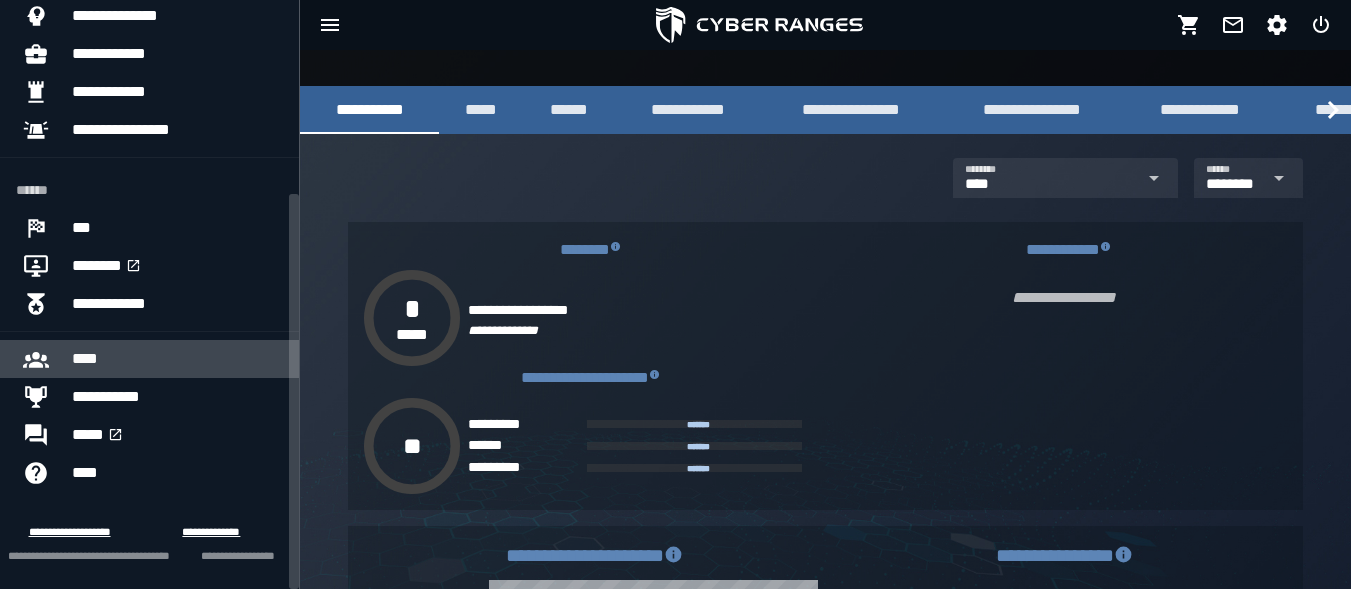 click on "****" at bounding box center [177, 359] 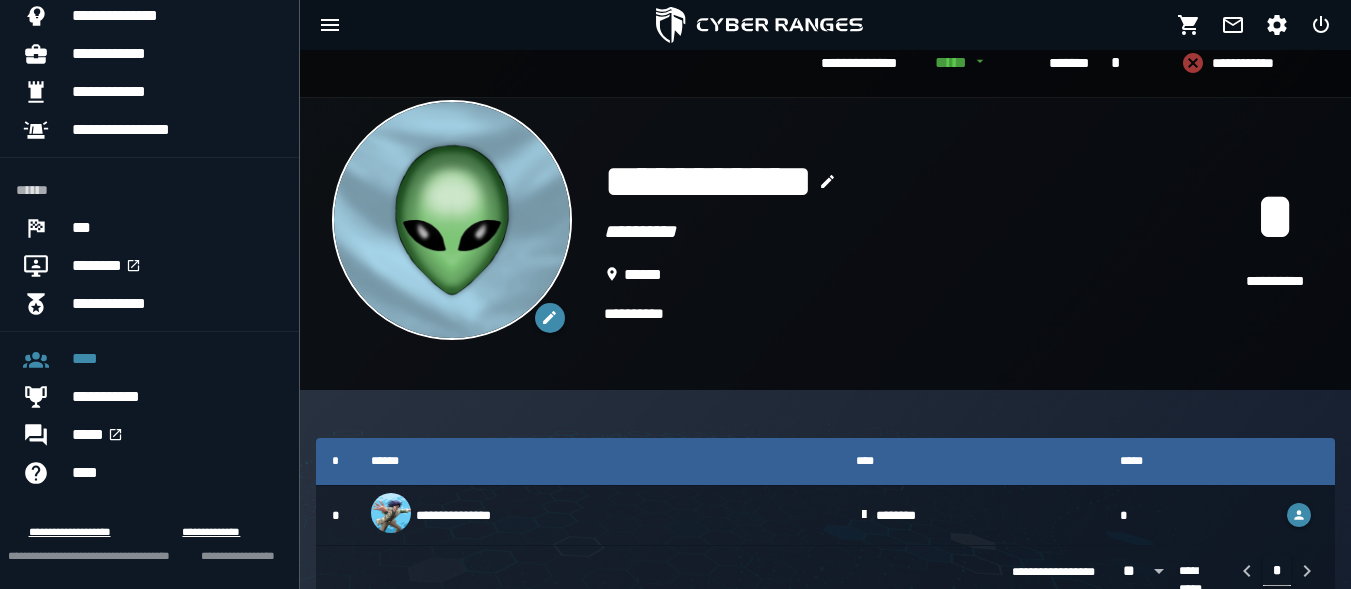 scroll, scrollTop: 27, scrollLeft: 0, axis: vertical 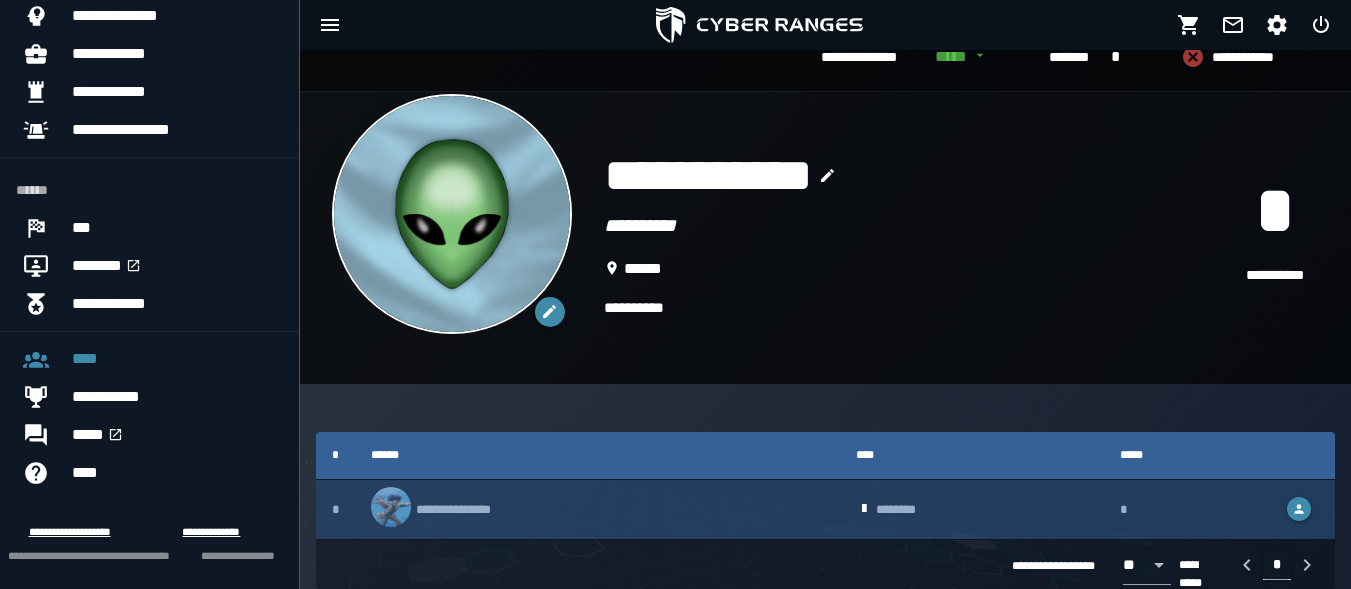click on "**********" at bounding box center [597, 510] 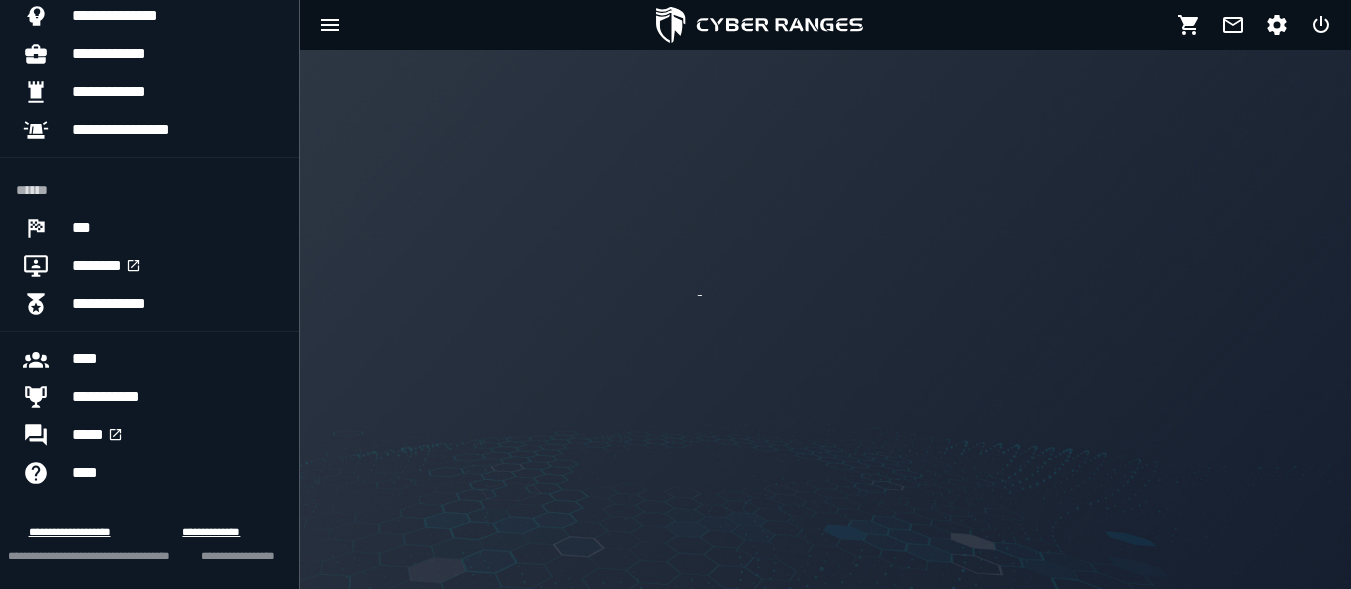 scroll, scrollTop: 0, scrollLeft: 0, axis: both 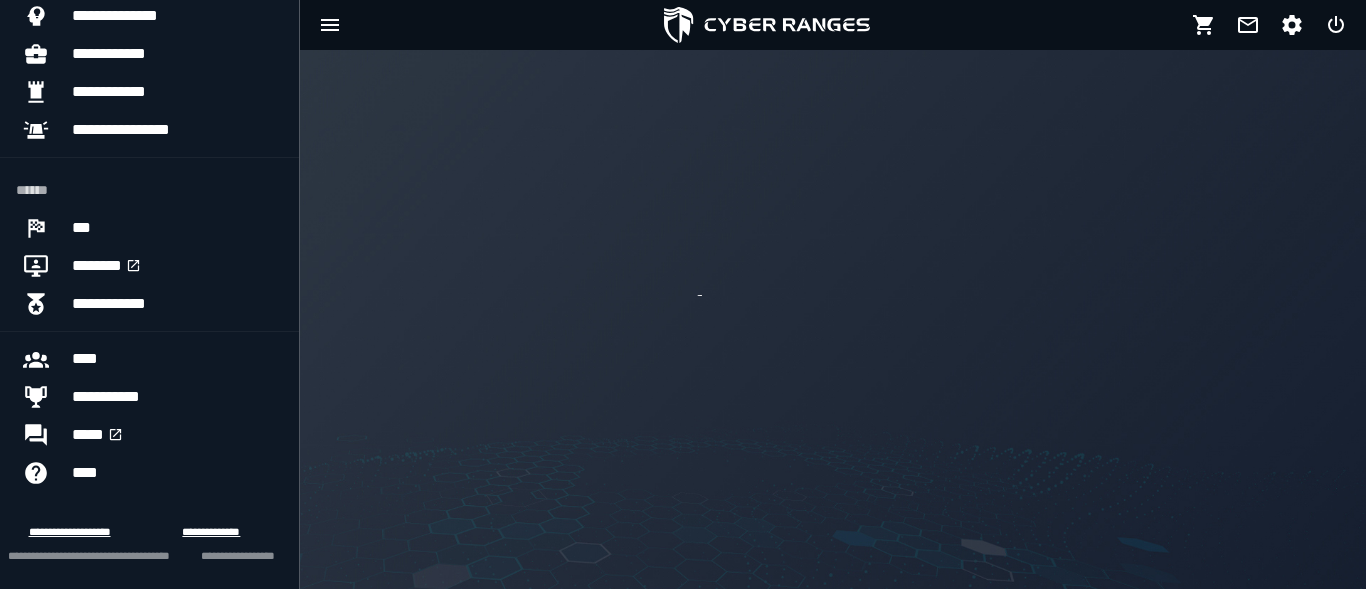 click at bounding box center [683, 294] 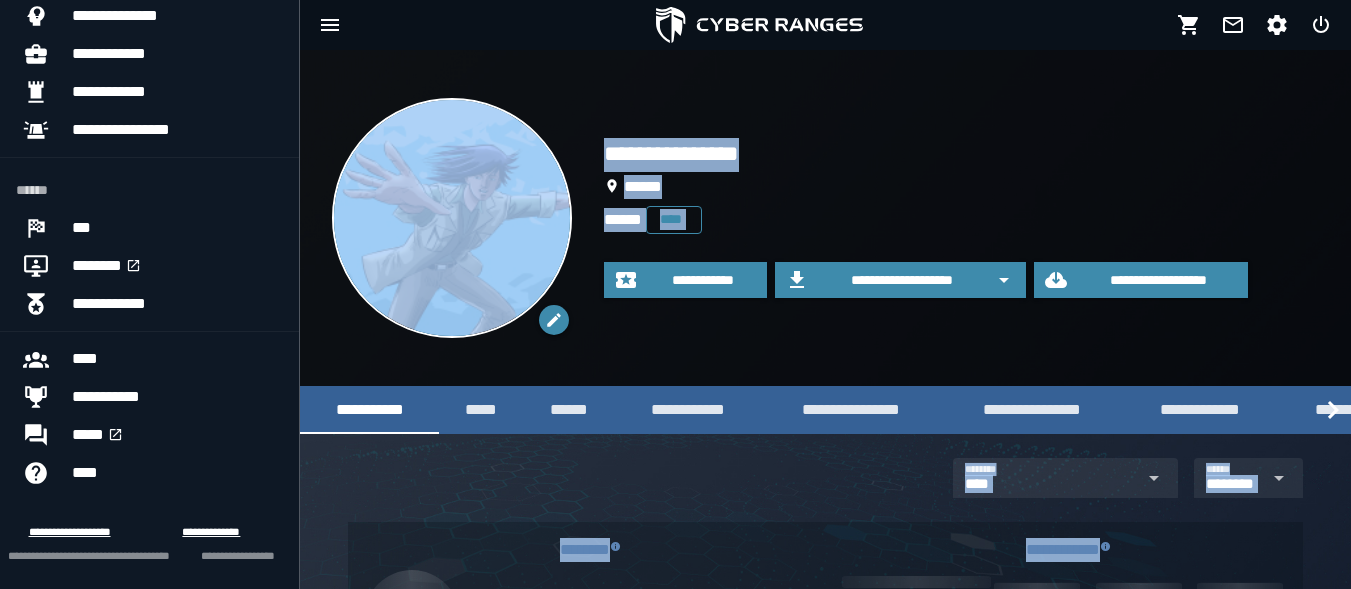 click on "**********" at bounding box center (961, 218) 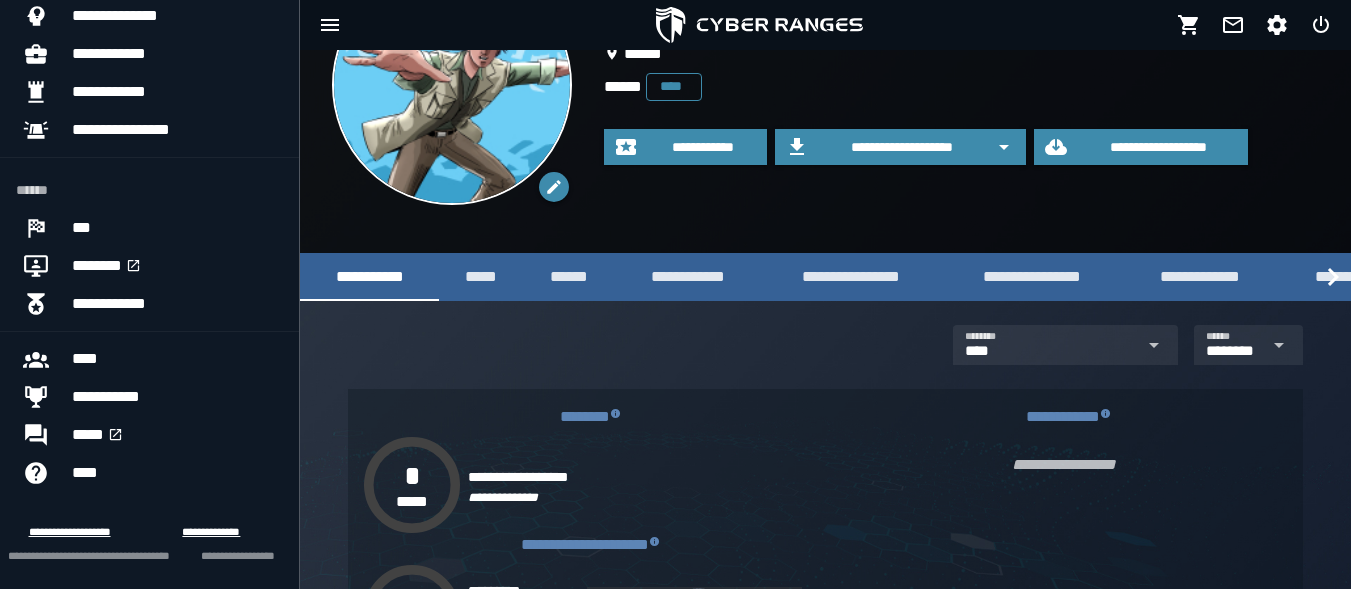 scroll, scrollTop: 100, scrollLeft: 0, axis: vertical 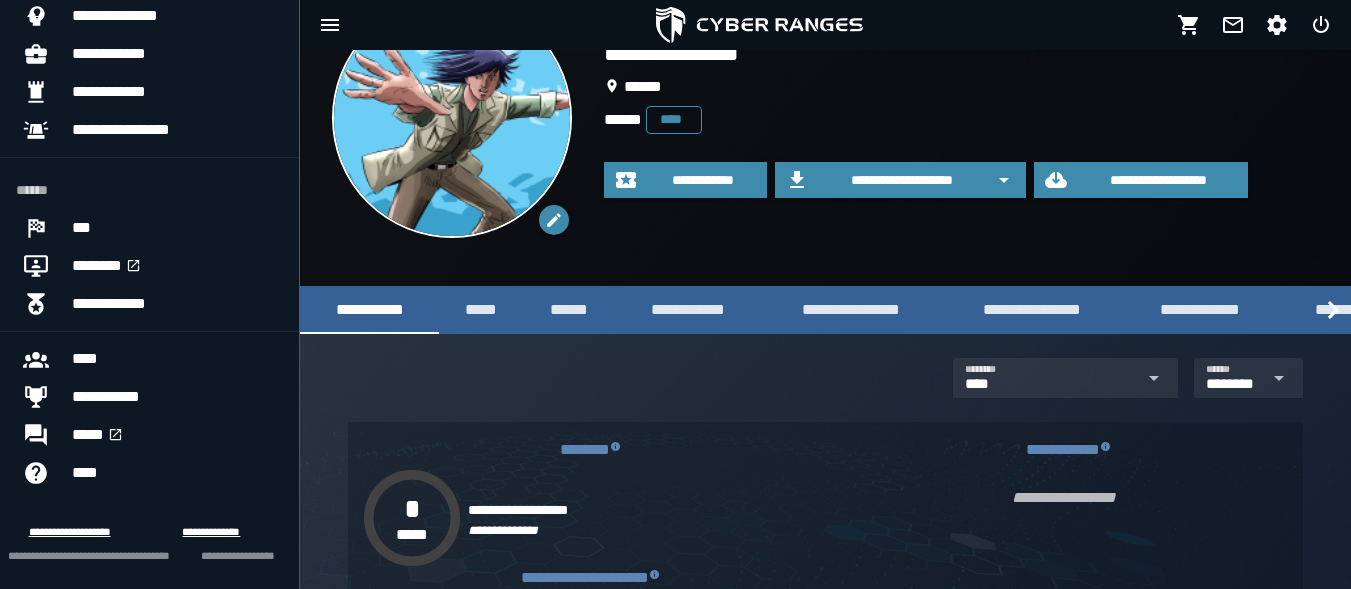 click on "**********" at bounding box center (825, 118) 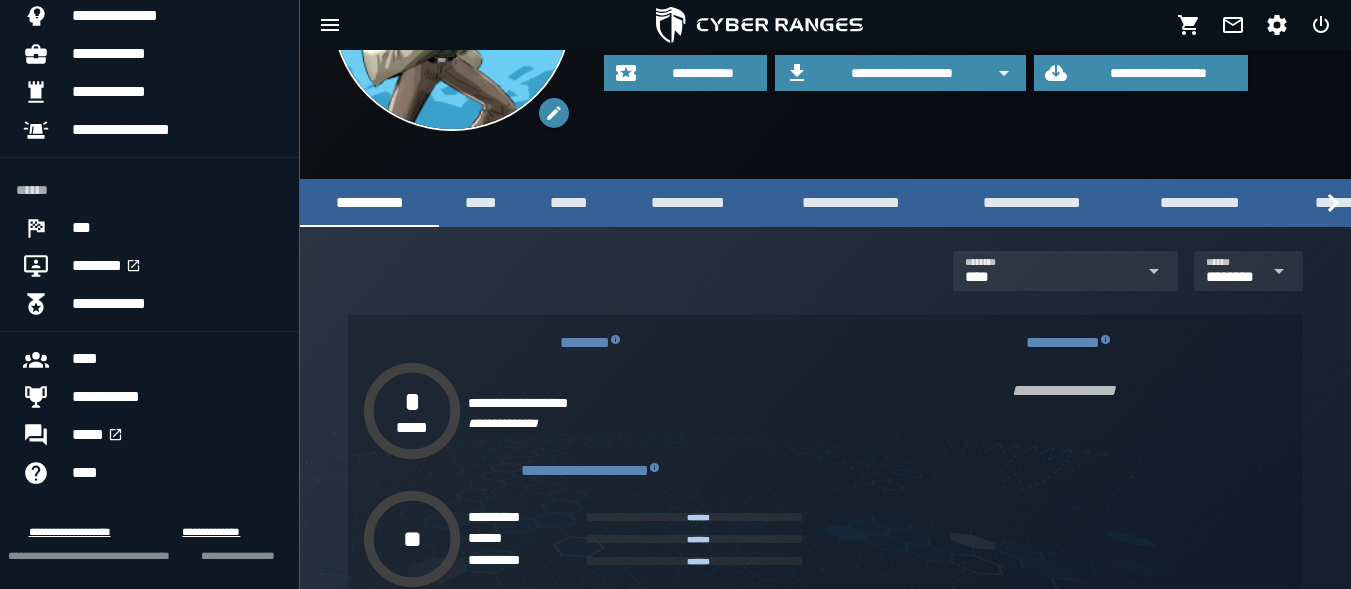 scroll, scrollTop: 0, scrollLeft: 0, axis: both 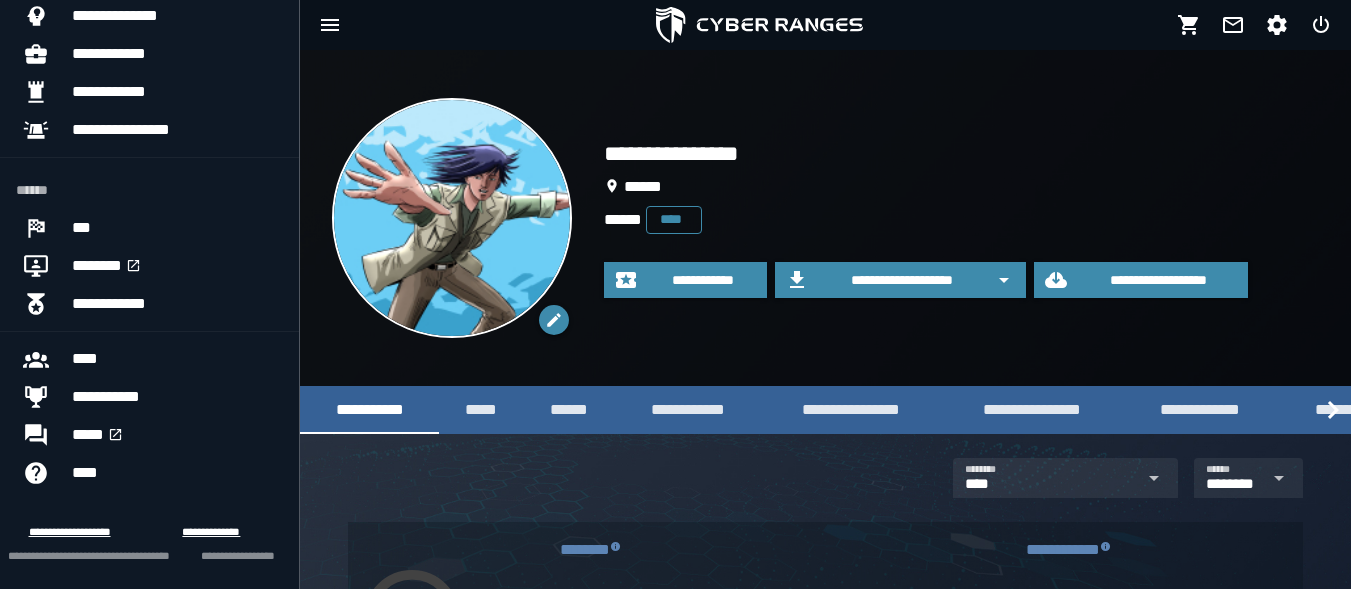 click on "**********" at bounding box center [961, 218] 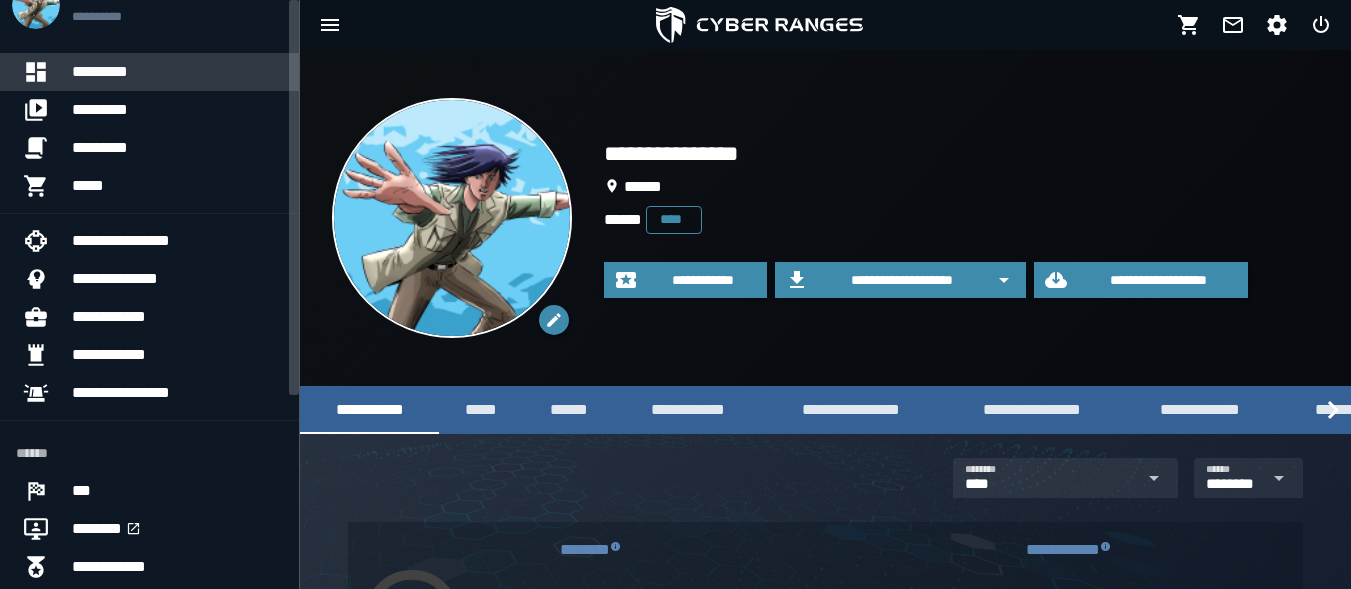 scroll, scrollTop: 0, scrollLeft: 0, axis: both 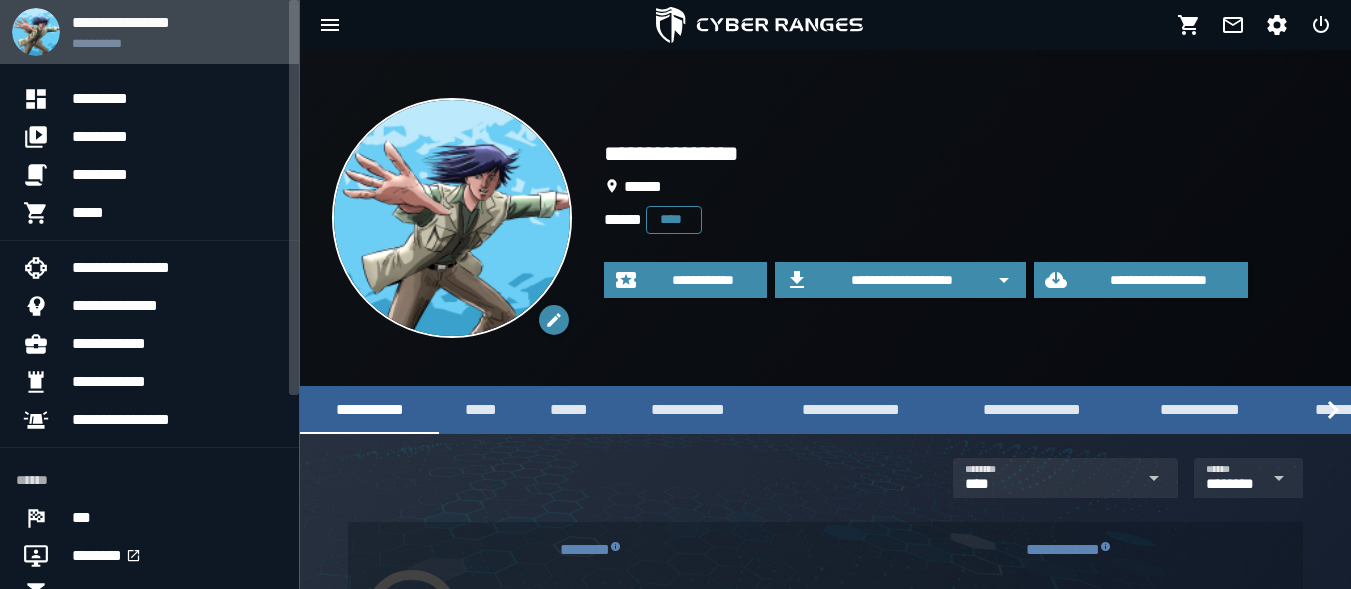 click on "**********" at bounding box center (177, 22) 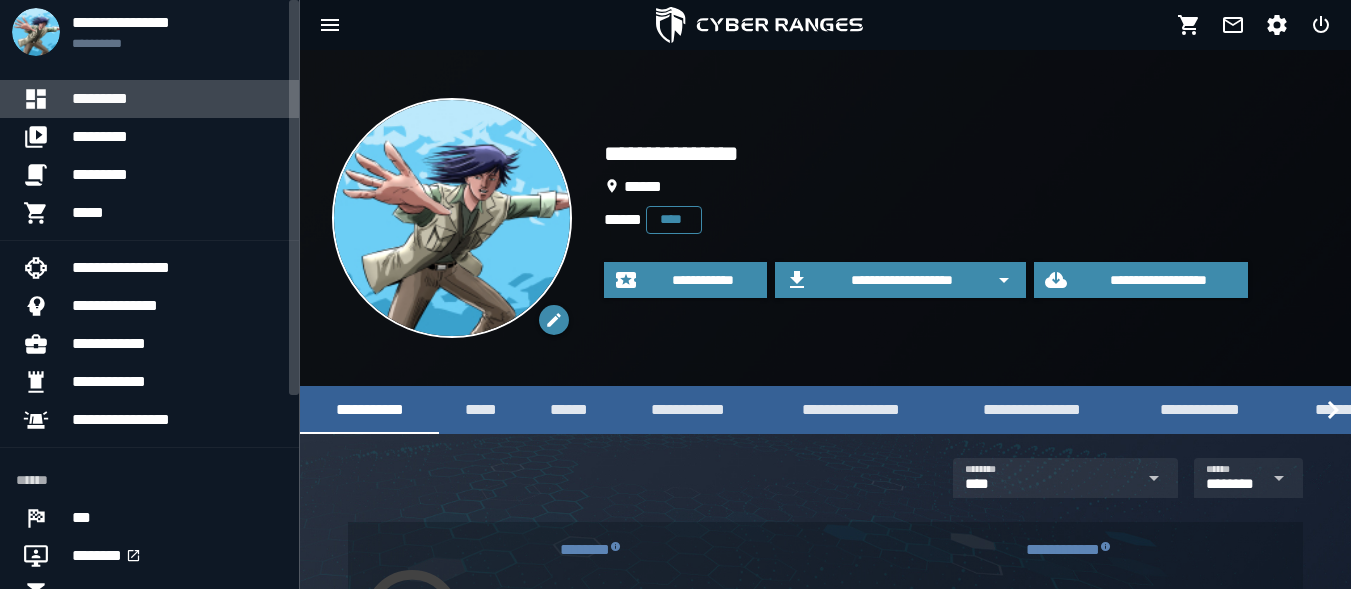 click on "*********" at bounding box center (177, 99) 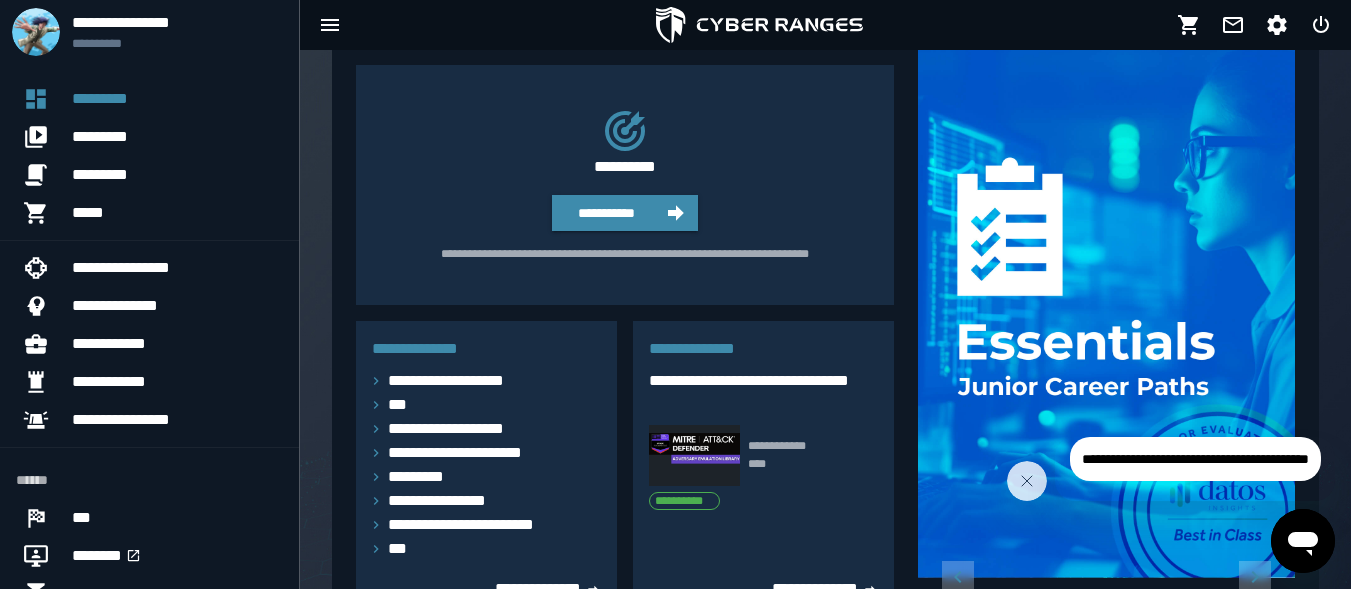 scroll, scrollTop: 0, scrollLeft: 0, axis: both 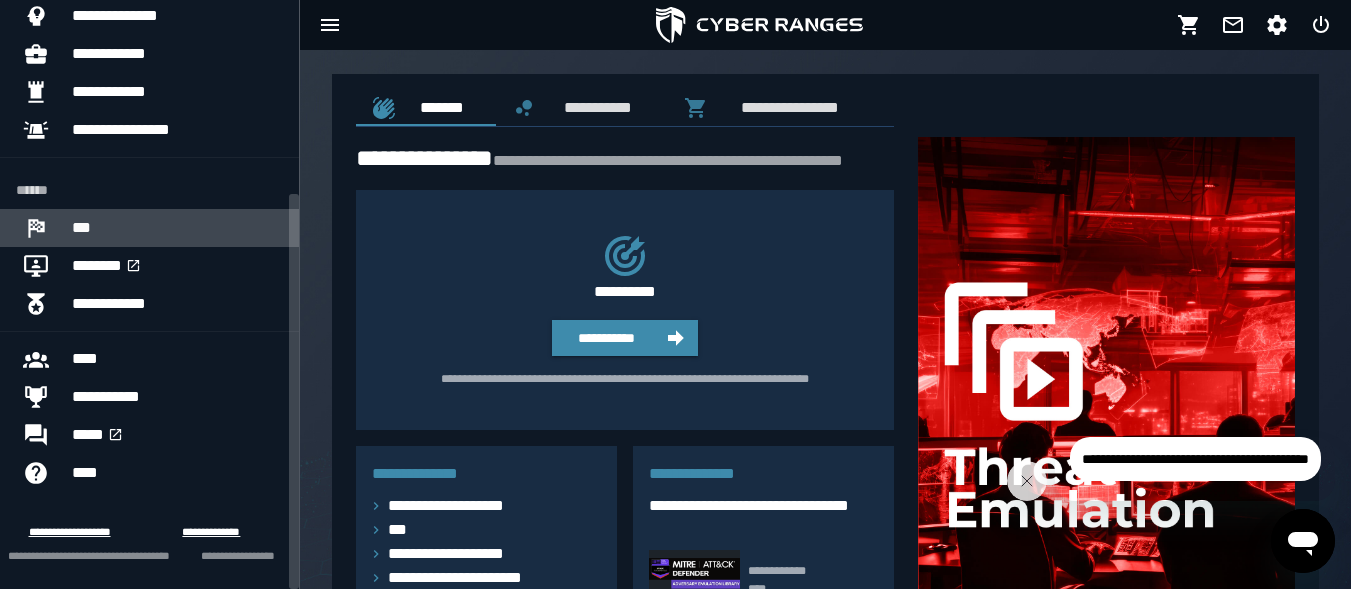 click on "***" at bounding box center (177, 228) 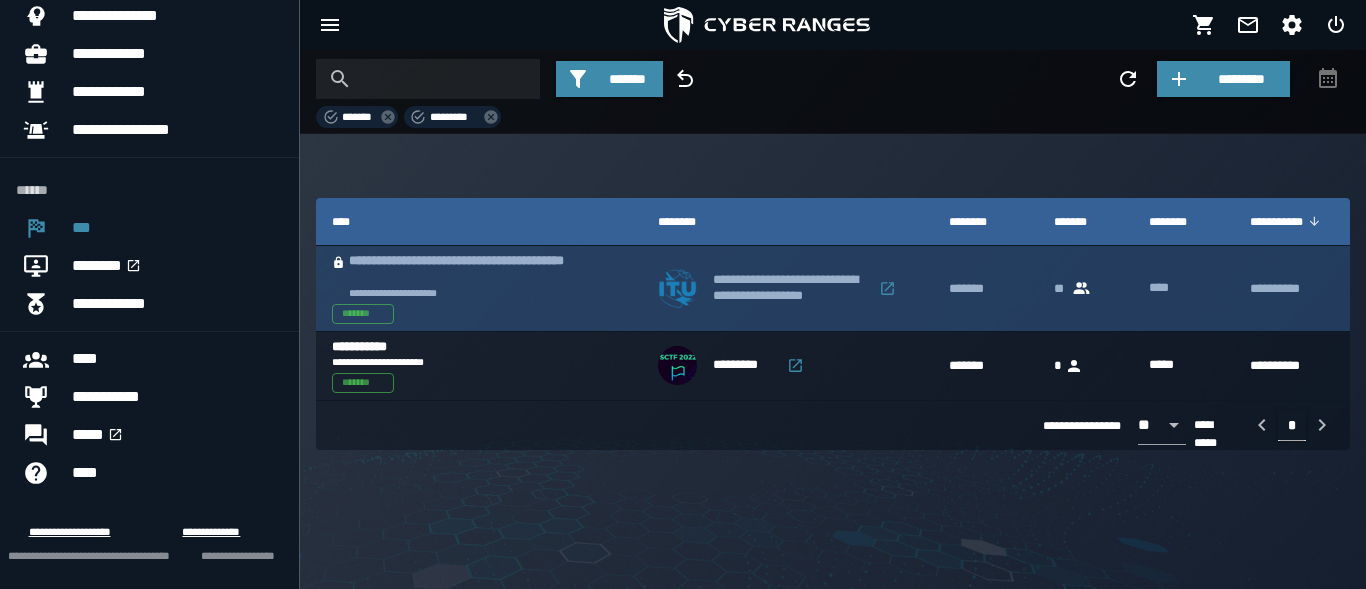 click on "**********" at bounding box center (479, 270) 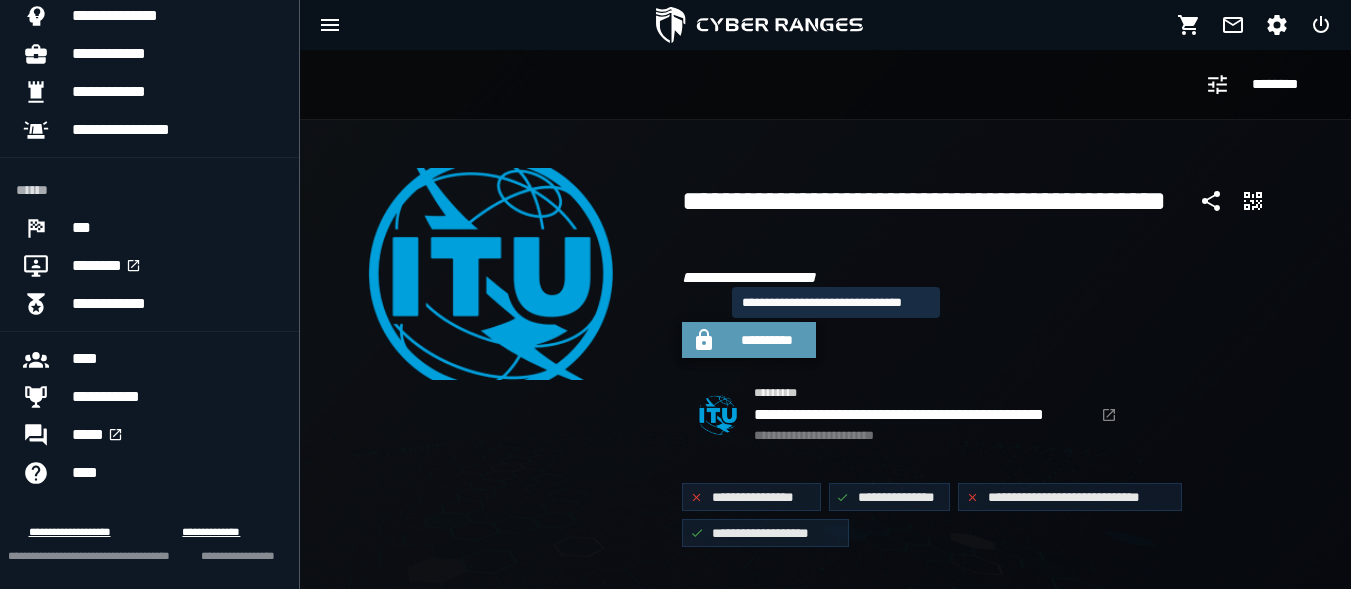 click on "**********" at bounding box center [767, 340] 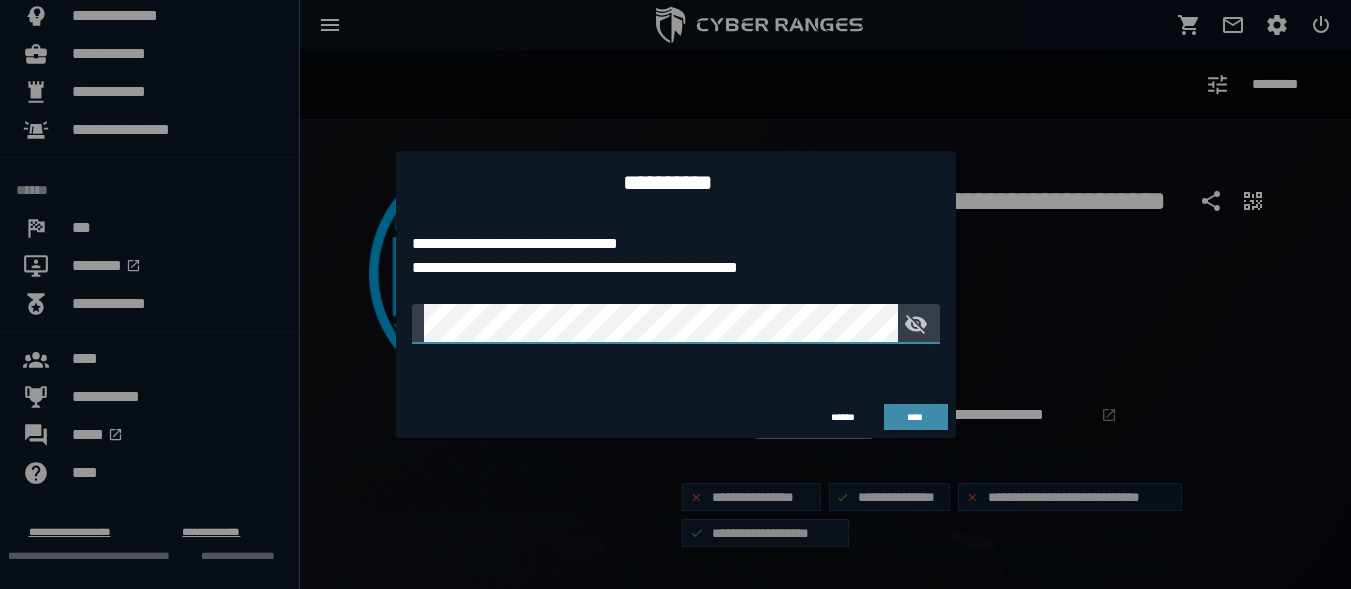 click 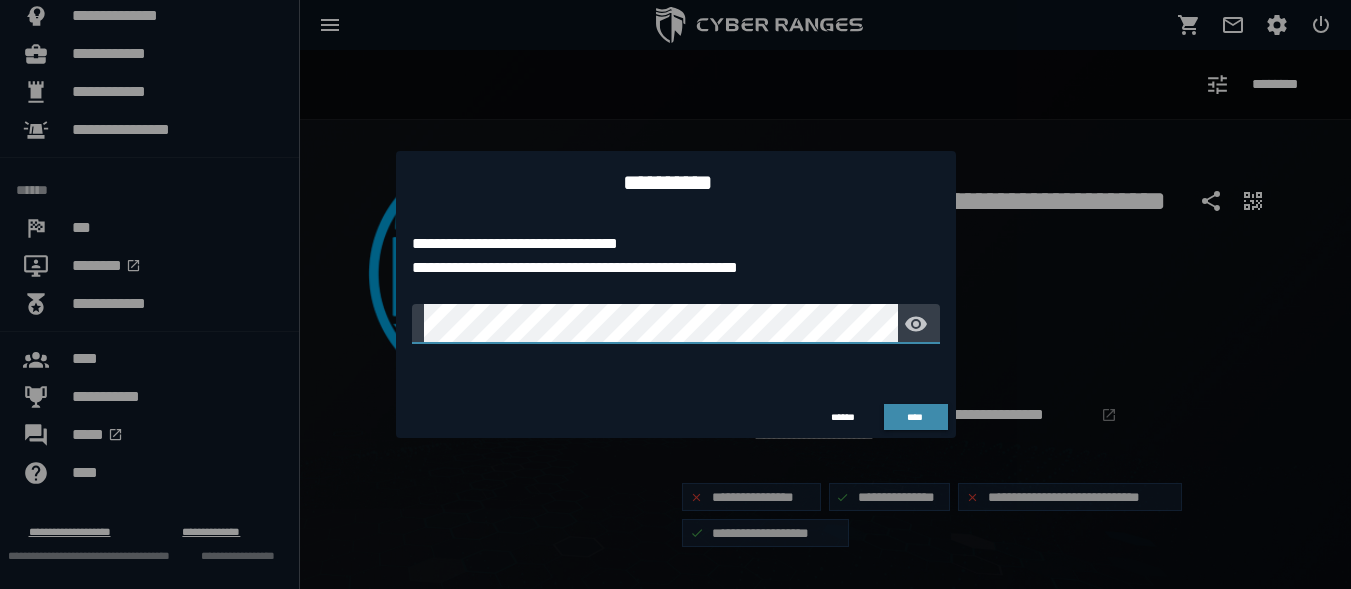 click 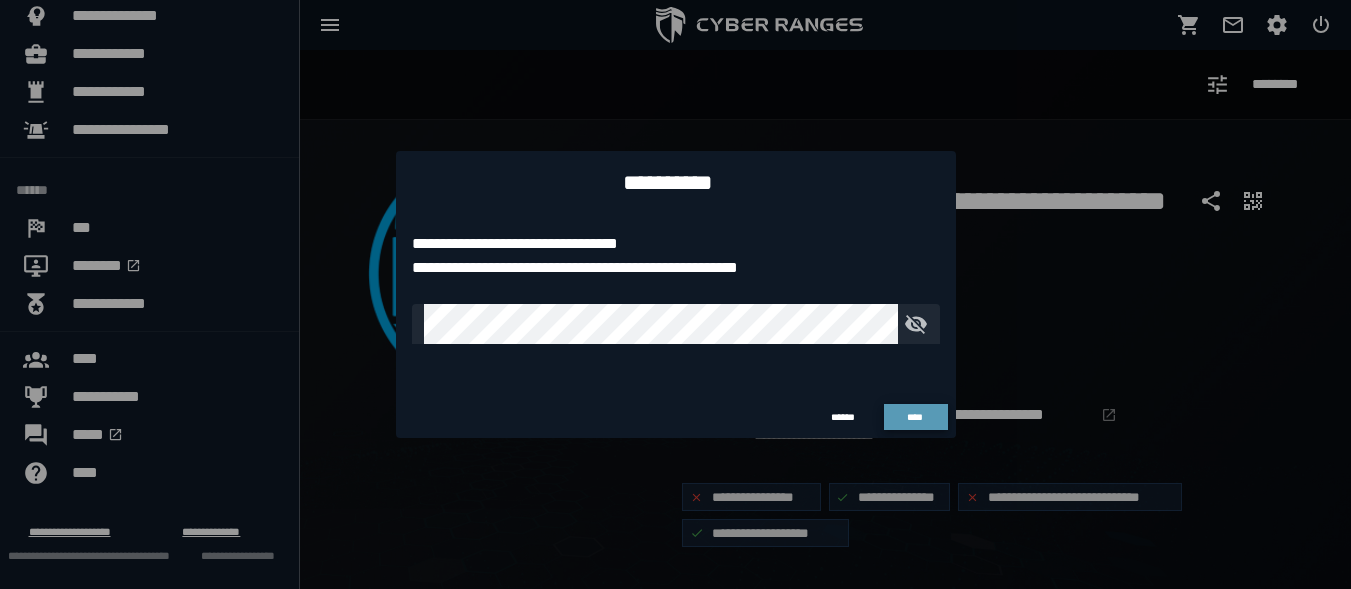click on "****" at bounding box center (915, 417) 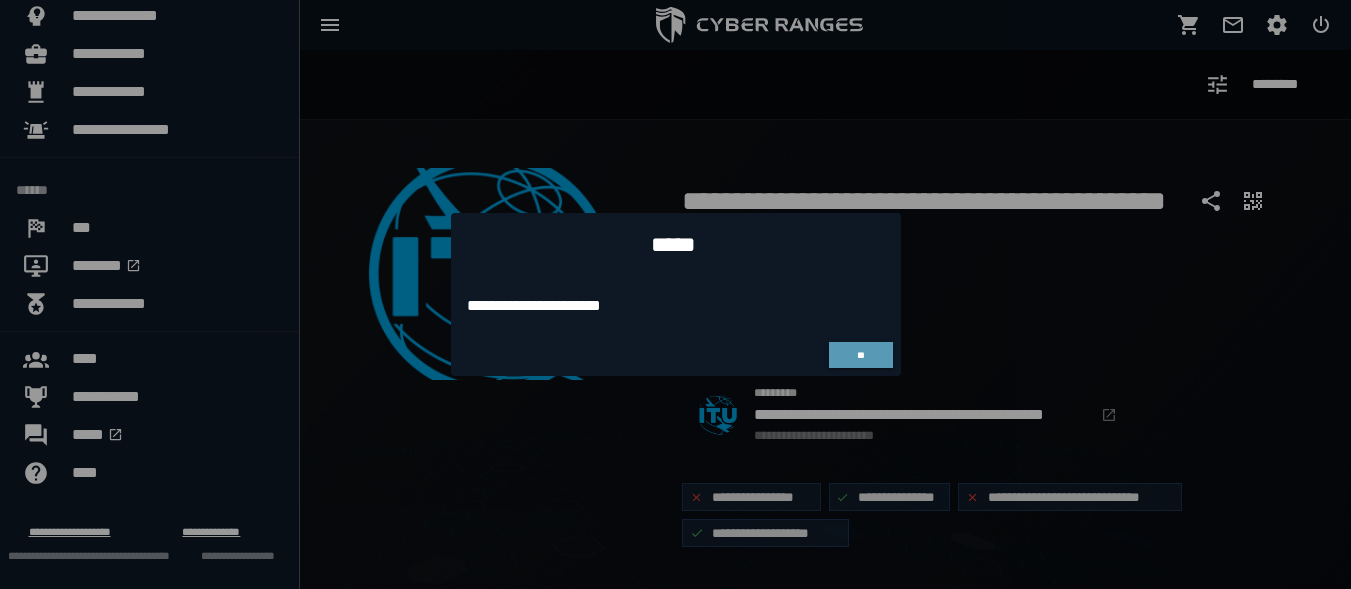 click on "**" at bounding box center (861, 355) 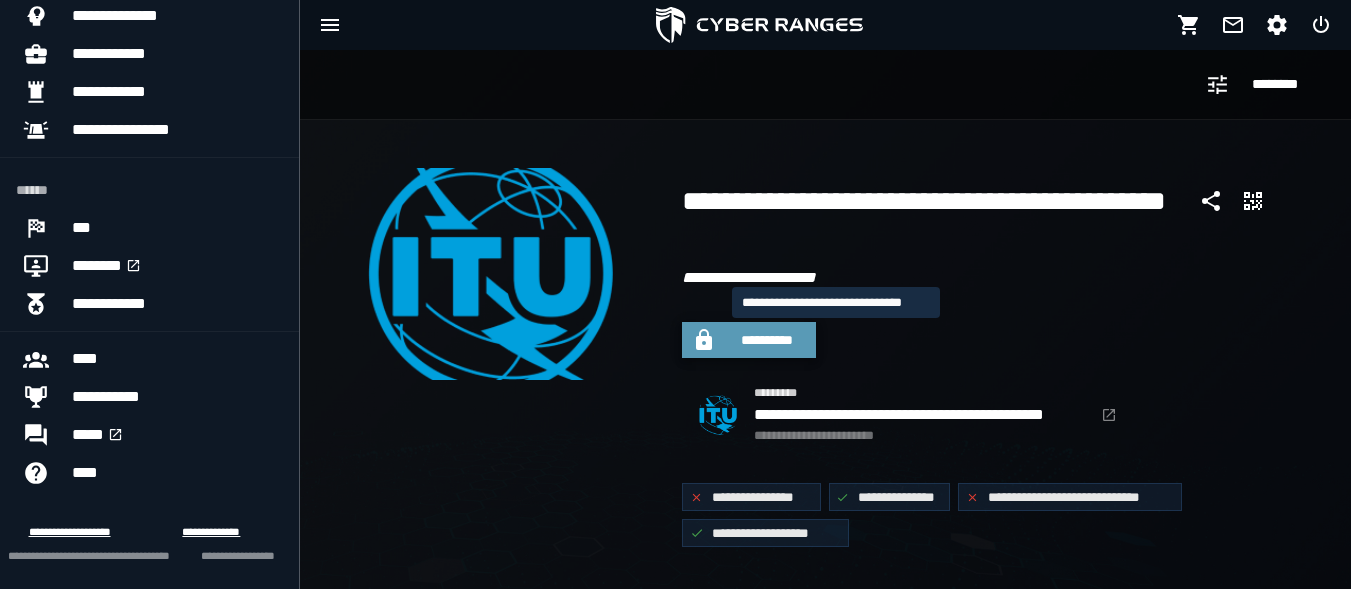 click on "**********" at bounding box center [767, 340] 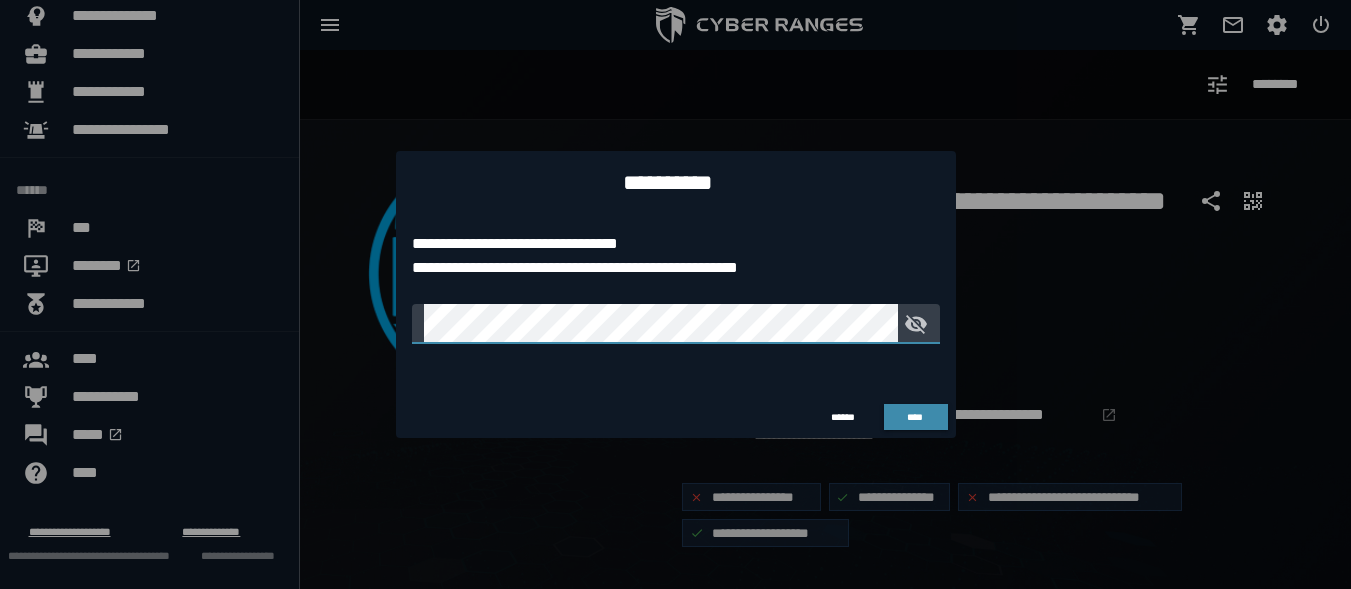 click 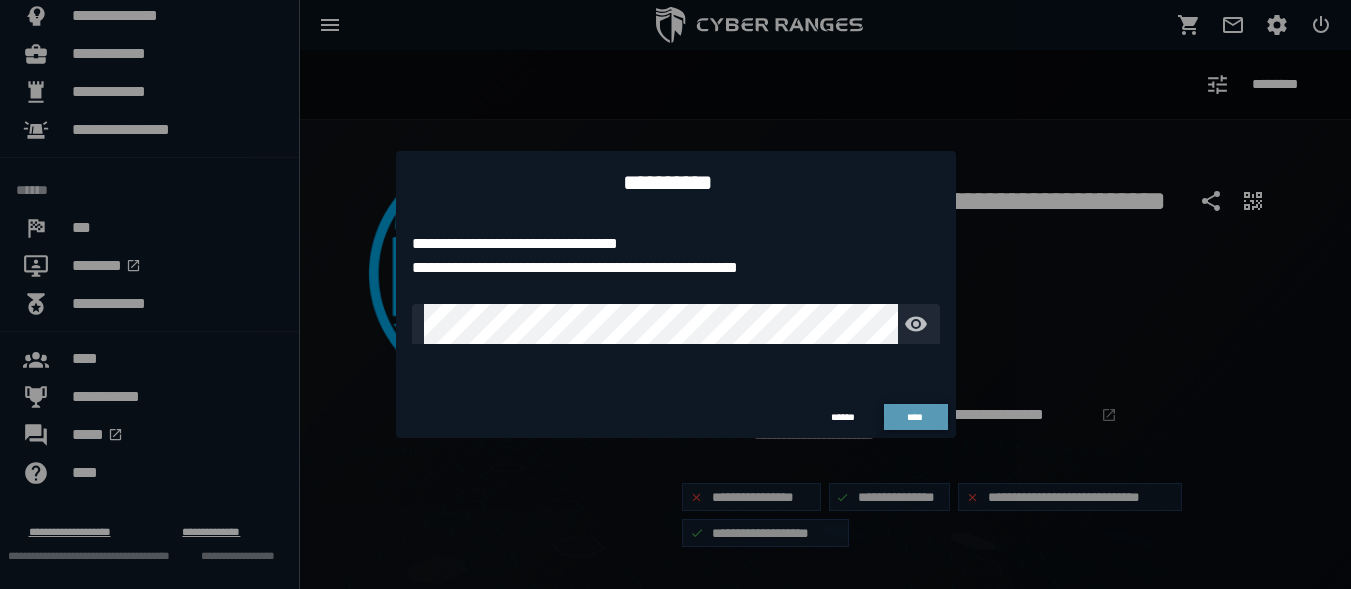 click on "****" at bounding box center (916, 417) 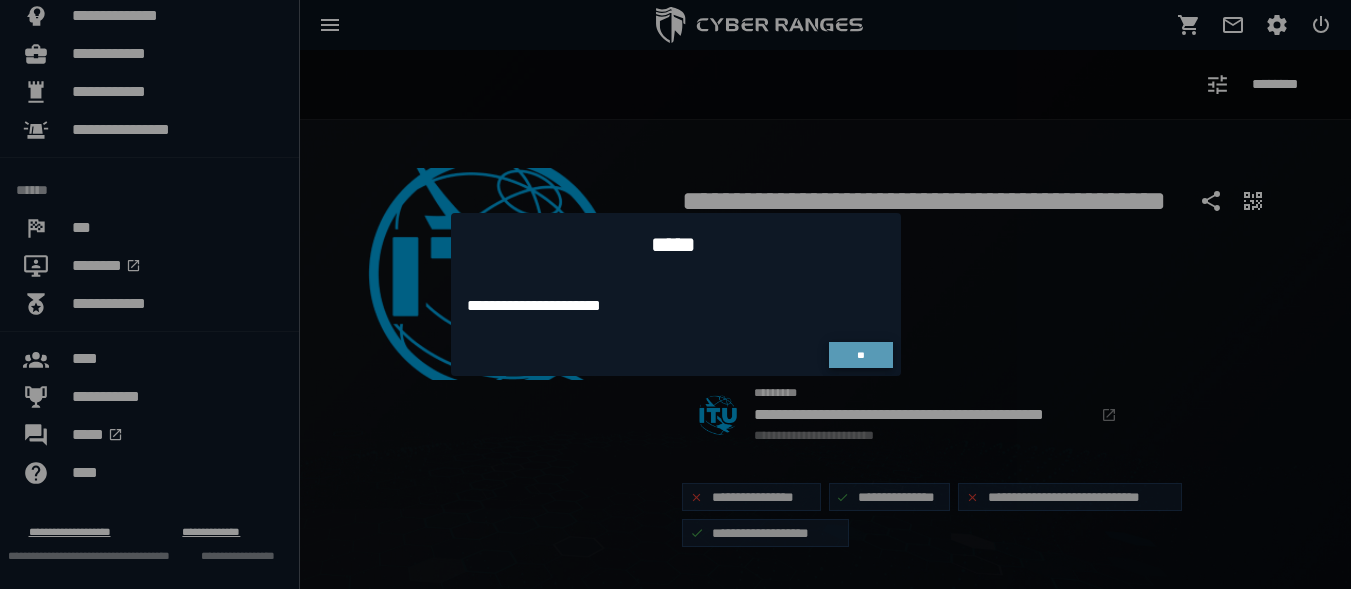 click on "**" at bounding box center [861, 355] 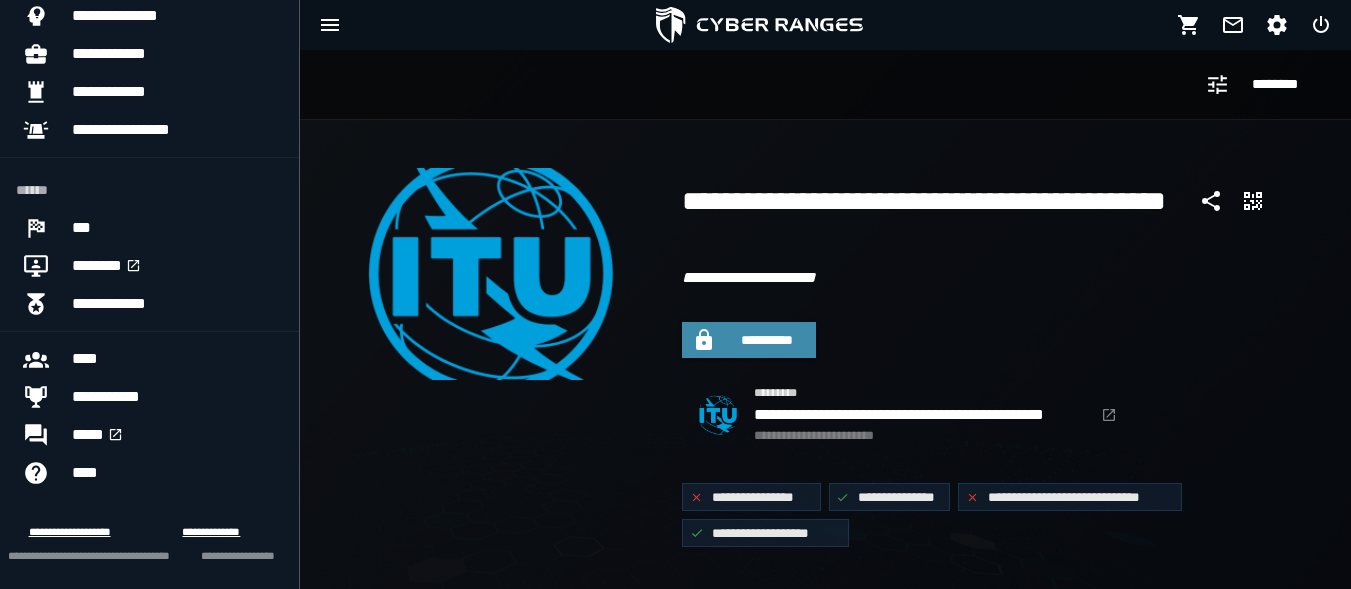 scroll, scrollTop: 100, scrollLeft: 0, axis: vertical 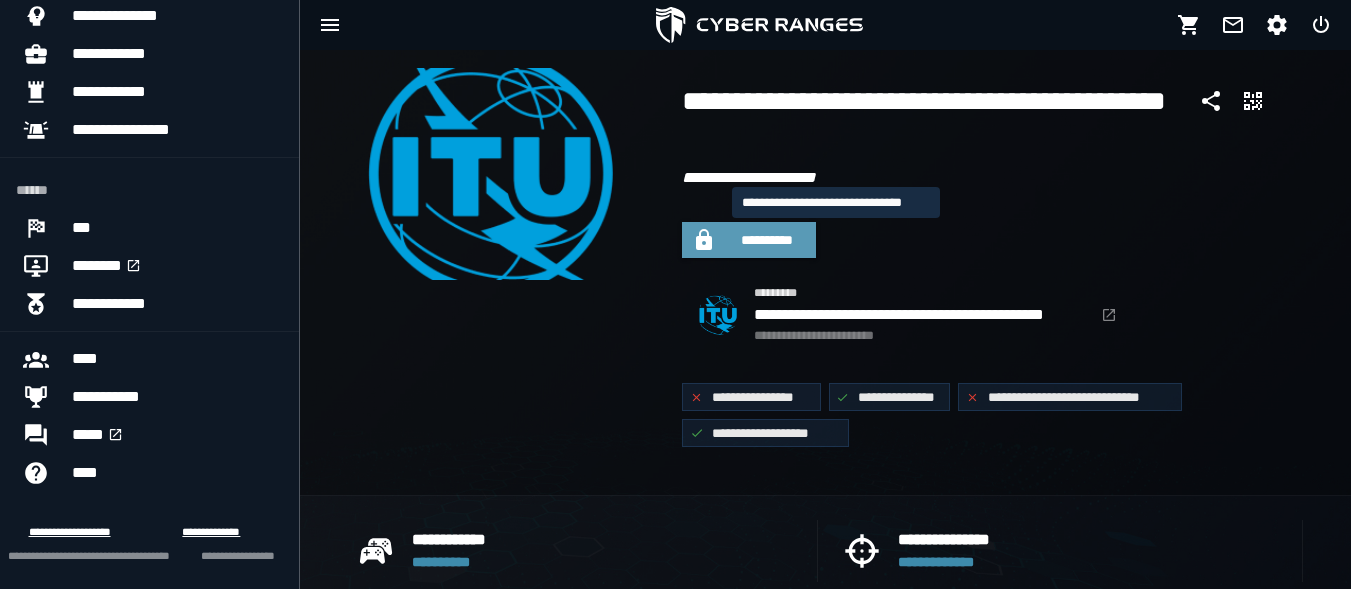 click on "**********" at bounding box center [767, 240] 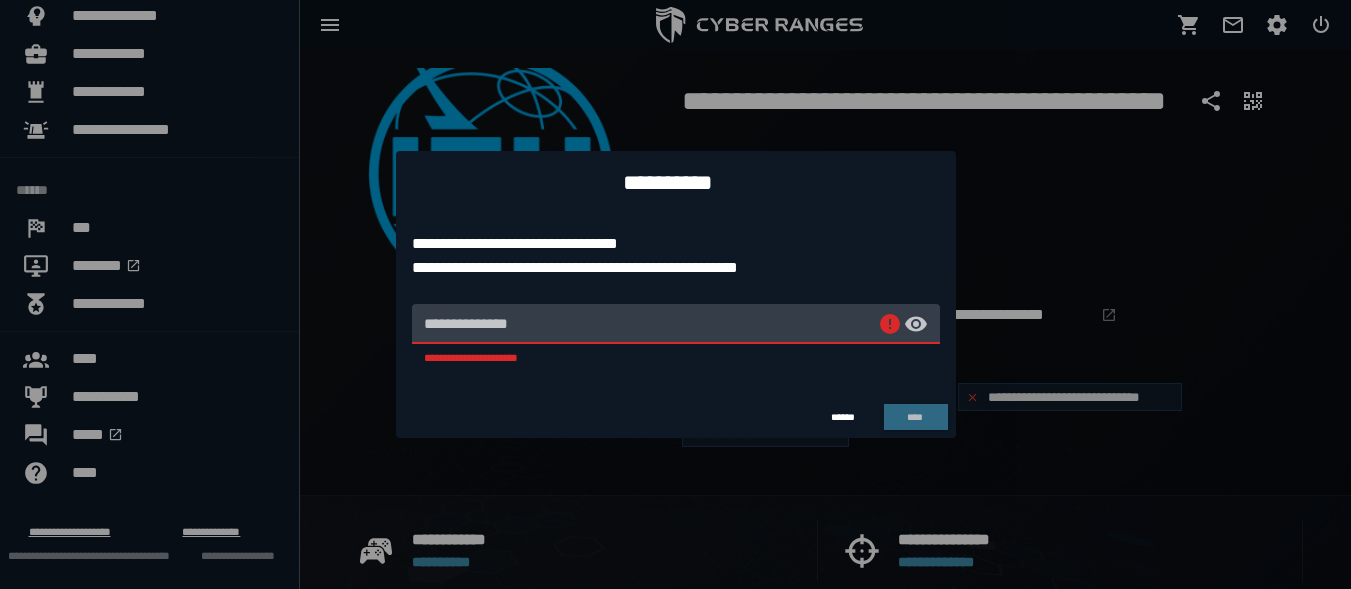scroll, scrollTop: 0, scrollLeft: 0, axis: both 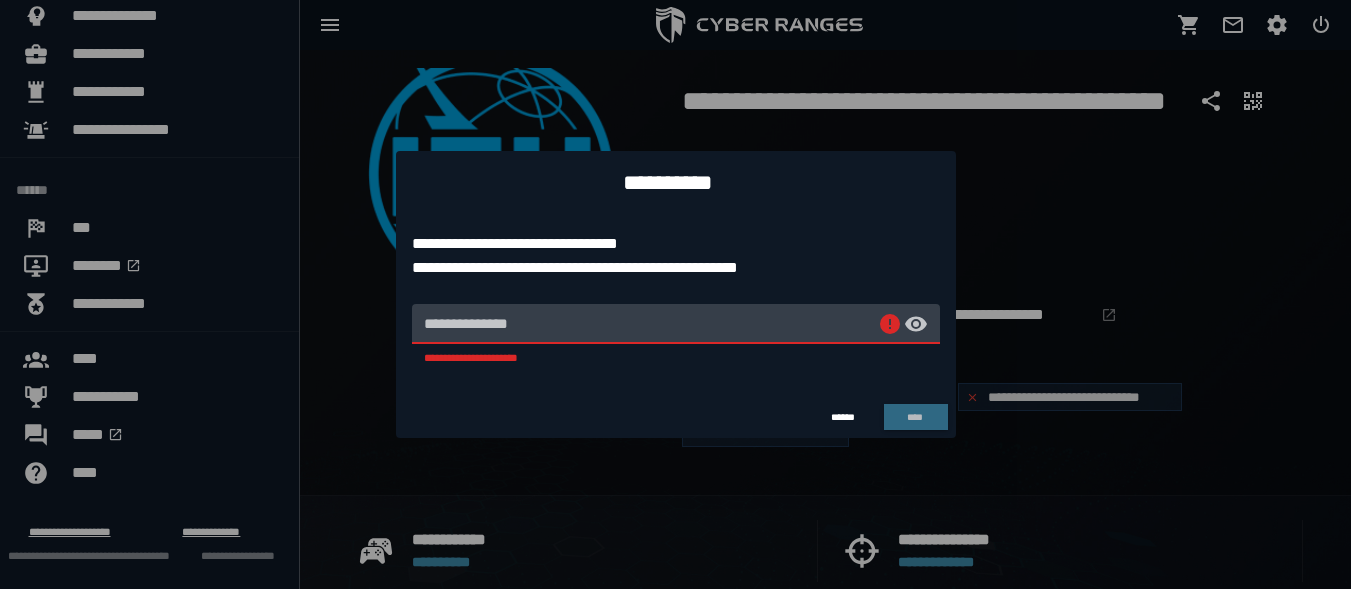 click on "**********" at bounding box center (648, 324) 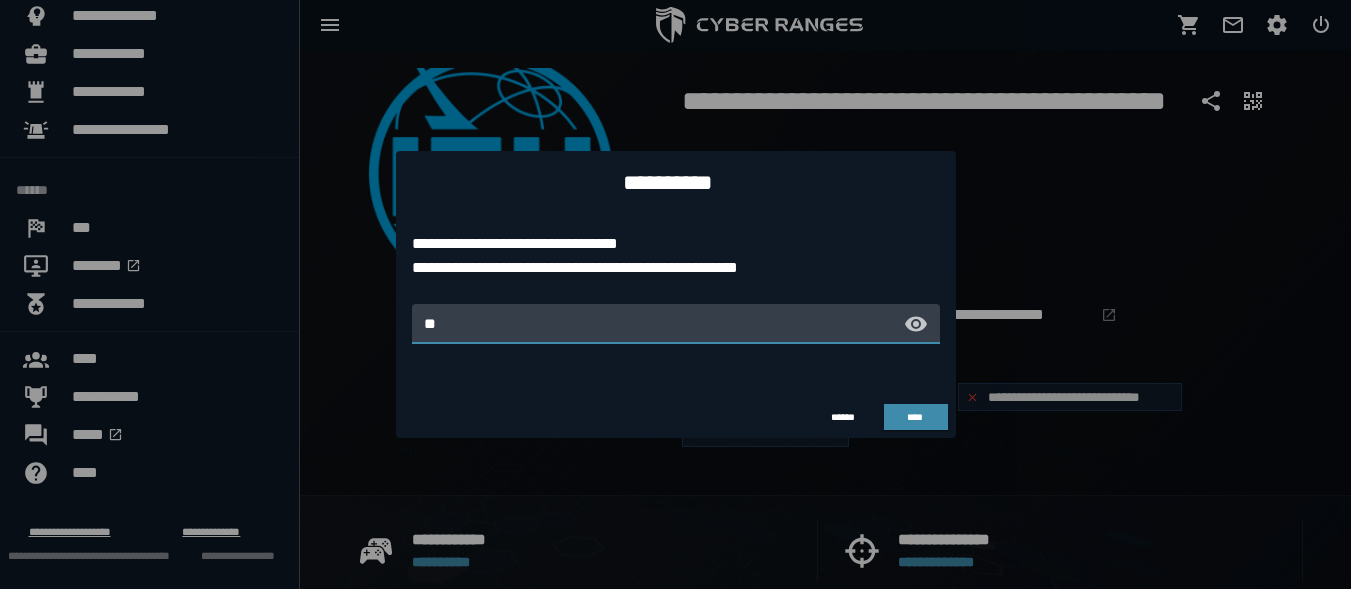 type on "*" 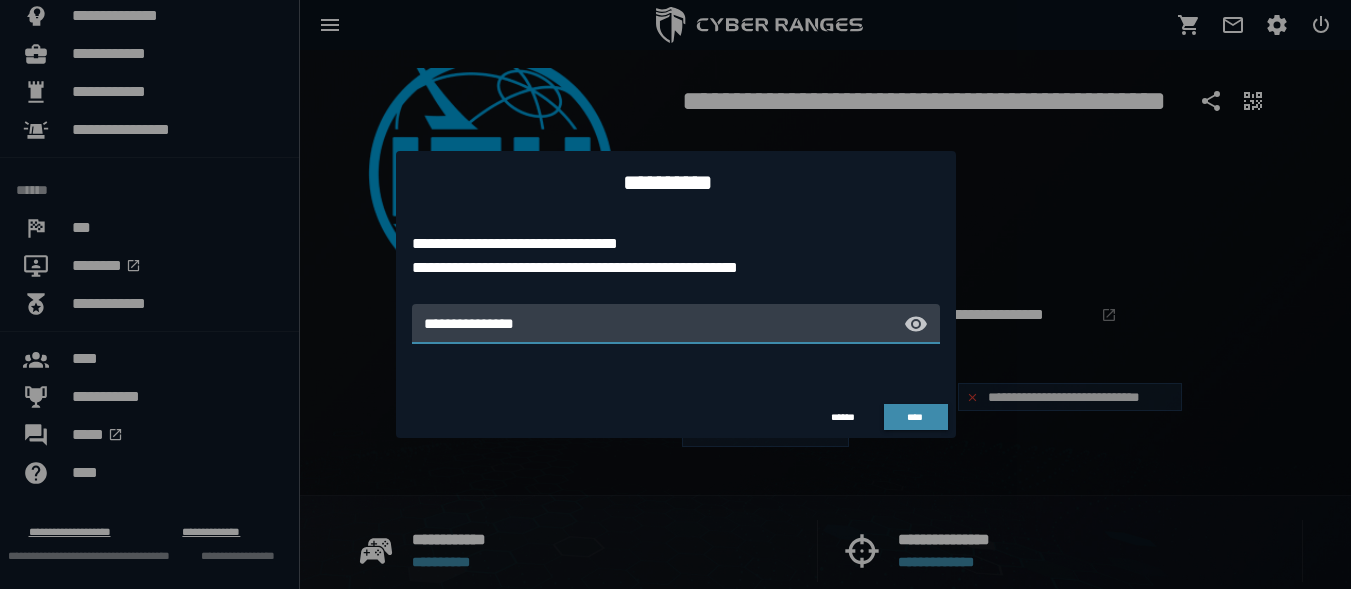 click on "**********" at bounding box center (661, 324) 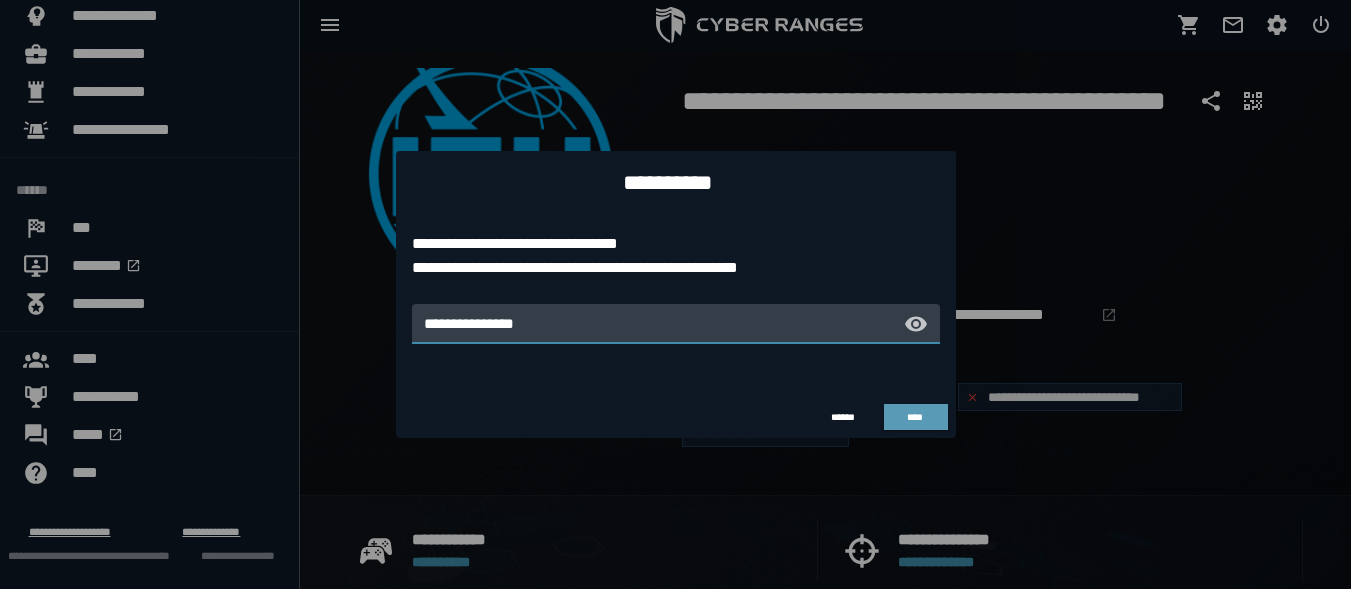 type on "**********" 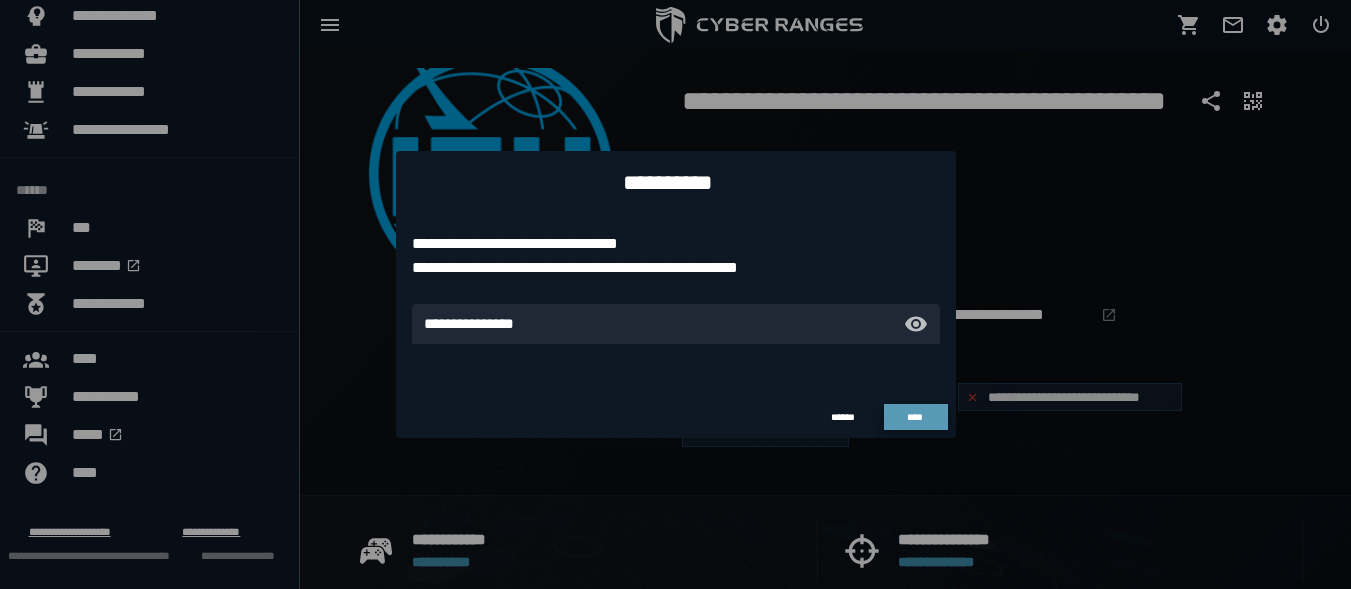 click on "****" at bounding box center [915, 417] 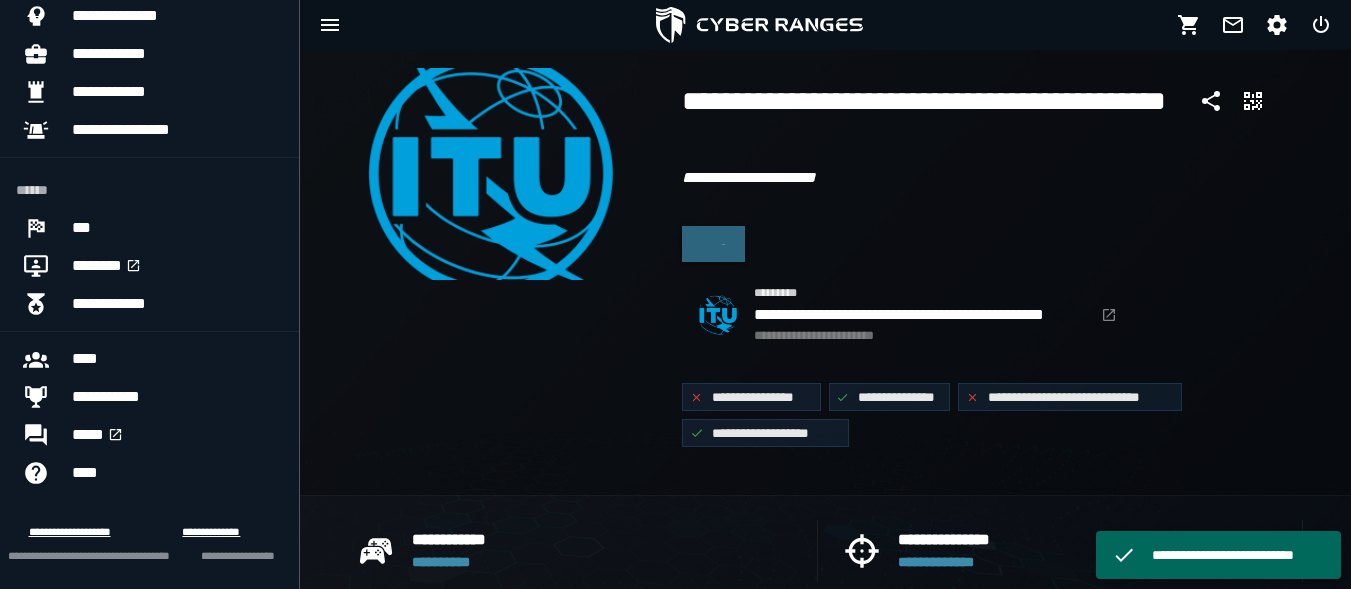 scroll, scrollTop: 100, scrollLeft: 0, axis: vertical 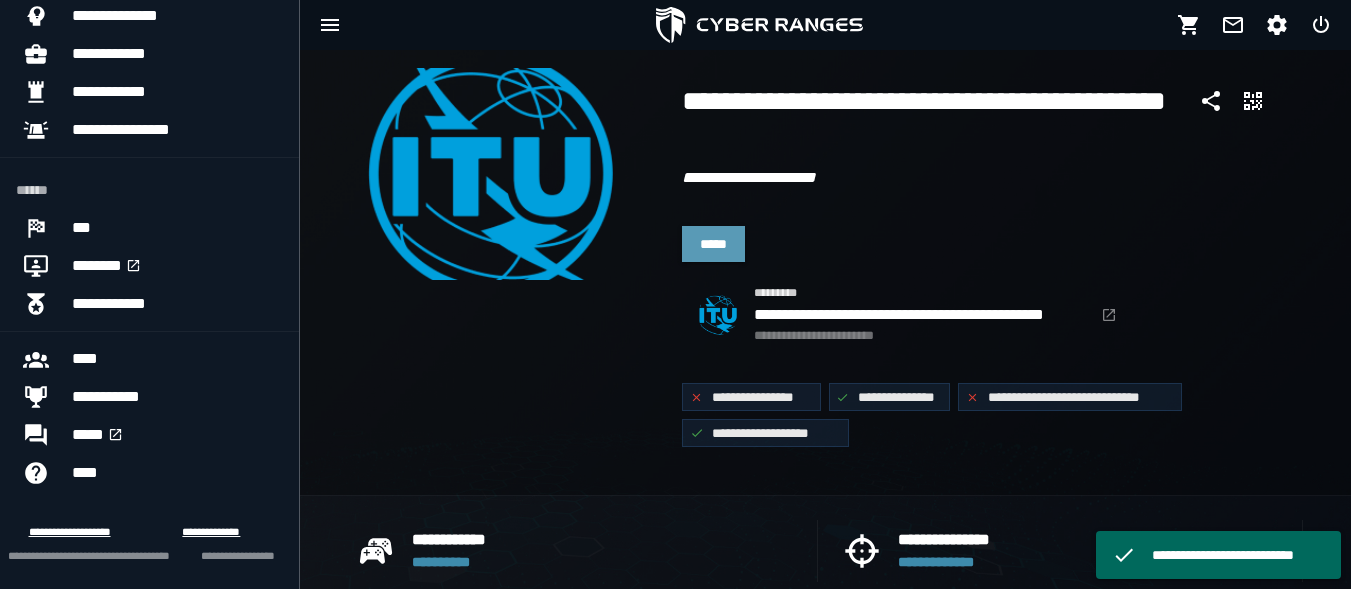 click on "*****" at bounding box center (713, 244) 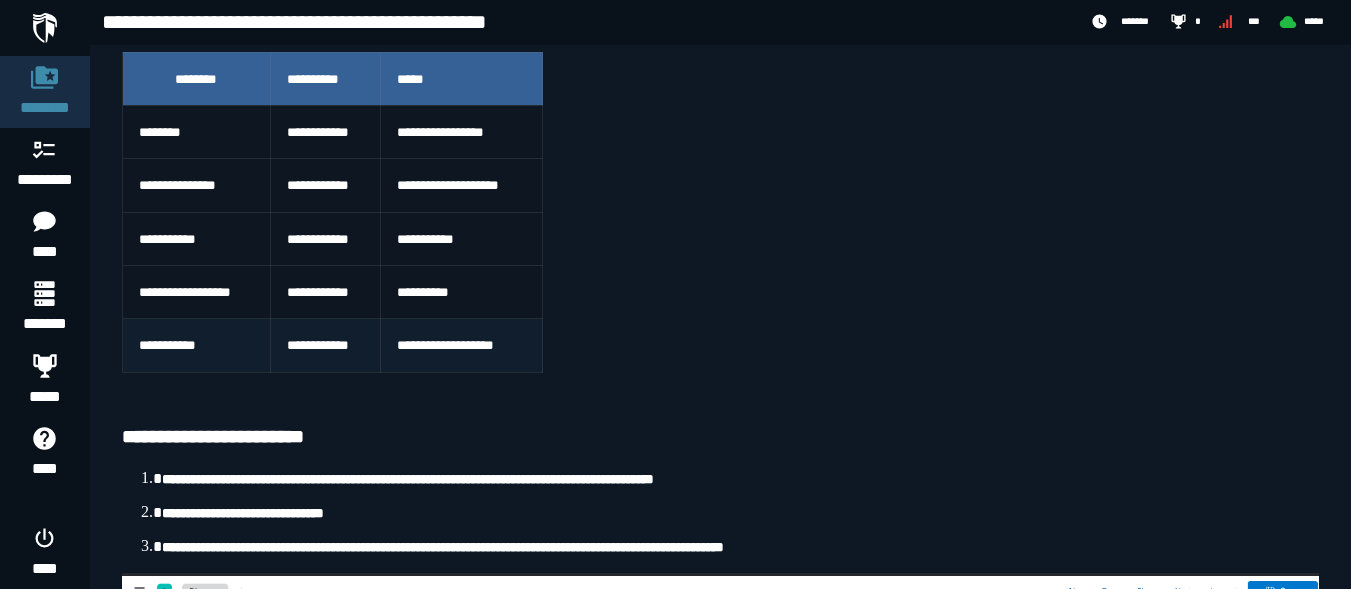 scroll, scrollTop: 300, scrollLeft: 0, axis: vertical 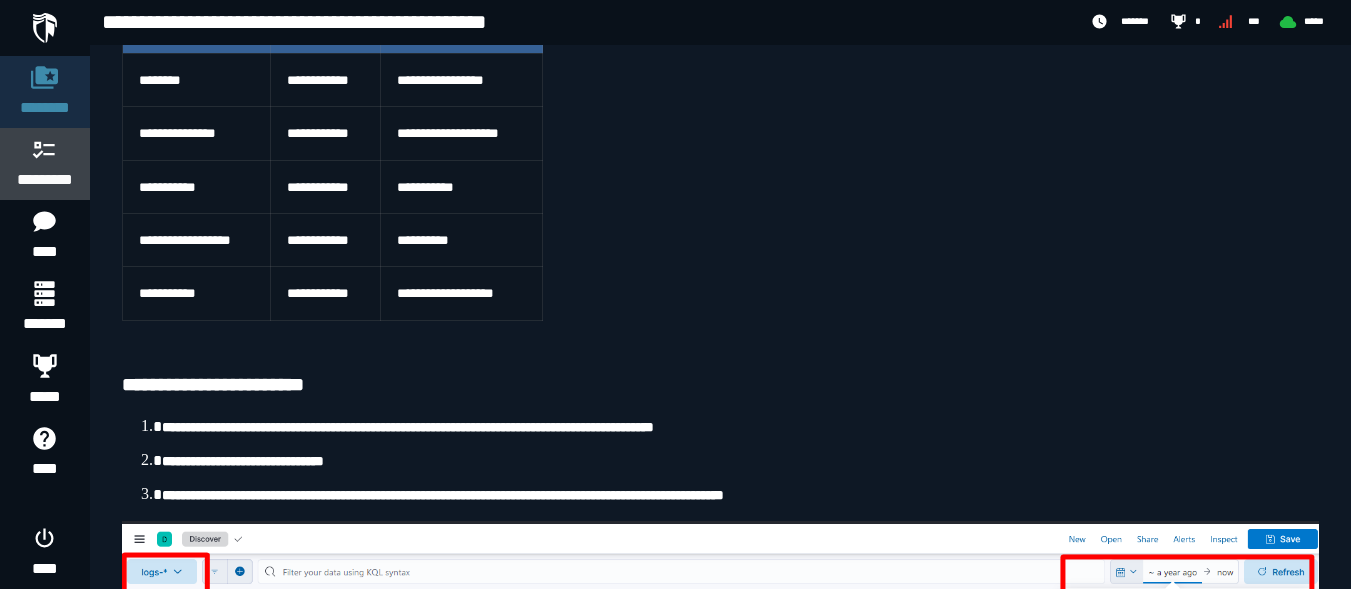 click on "*********" at bounding box center [45, 180] 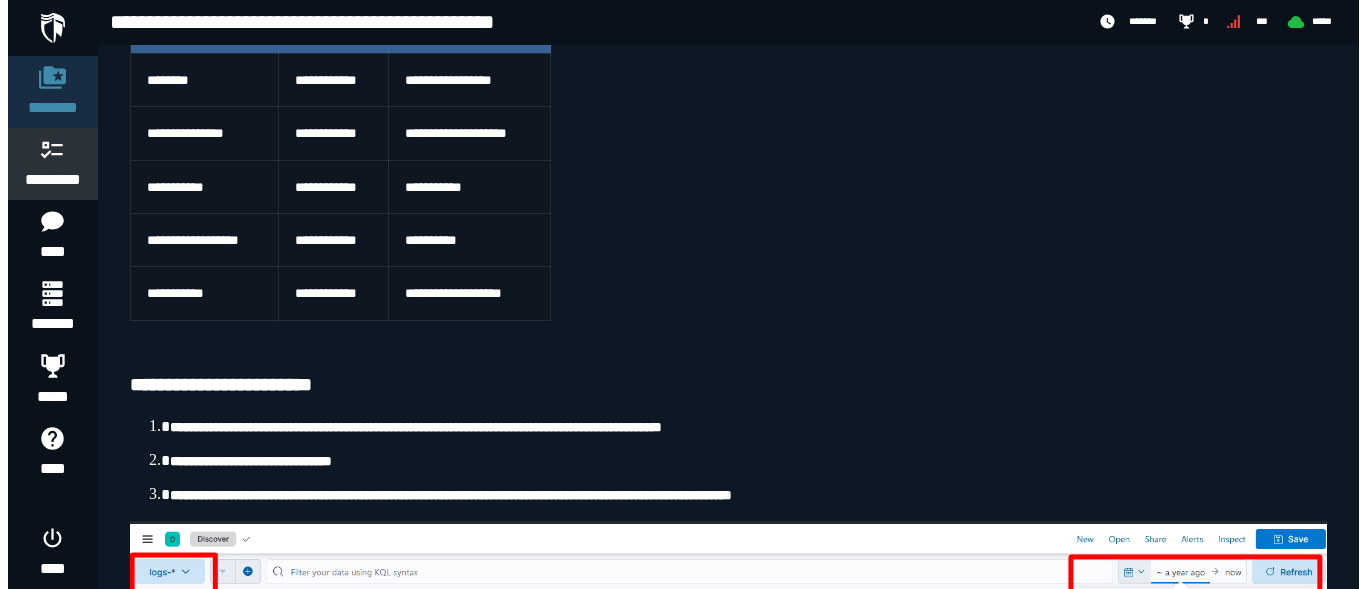 scroll, scrollTop: 0, scrollLeft: 0, axis: both 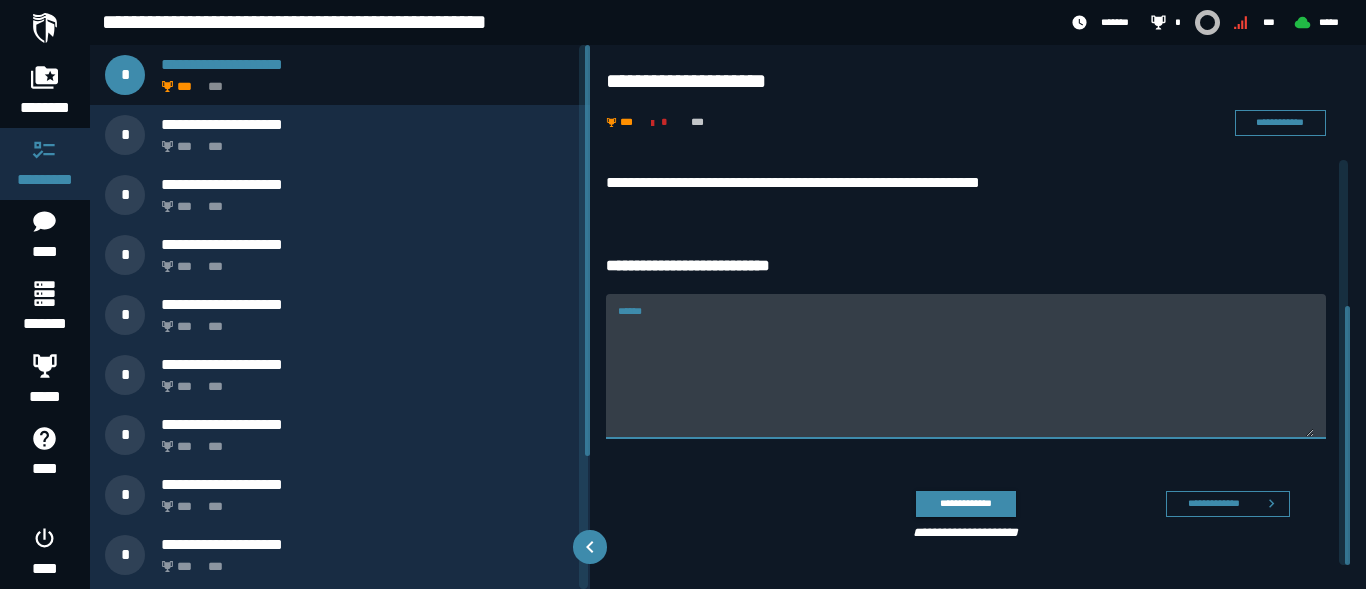 click on "******" at bounding box center [966, 378] 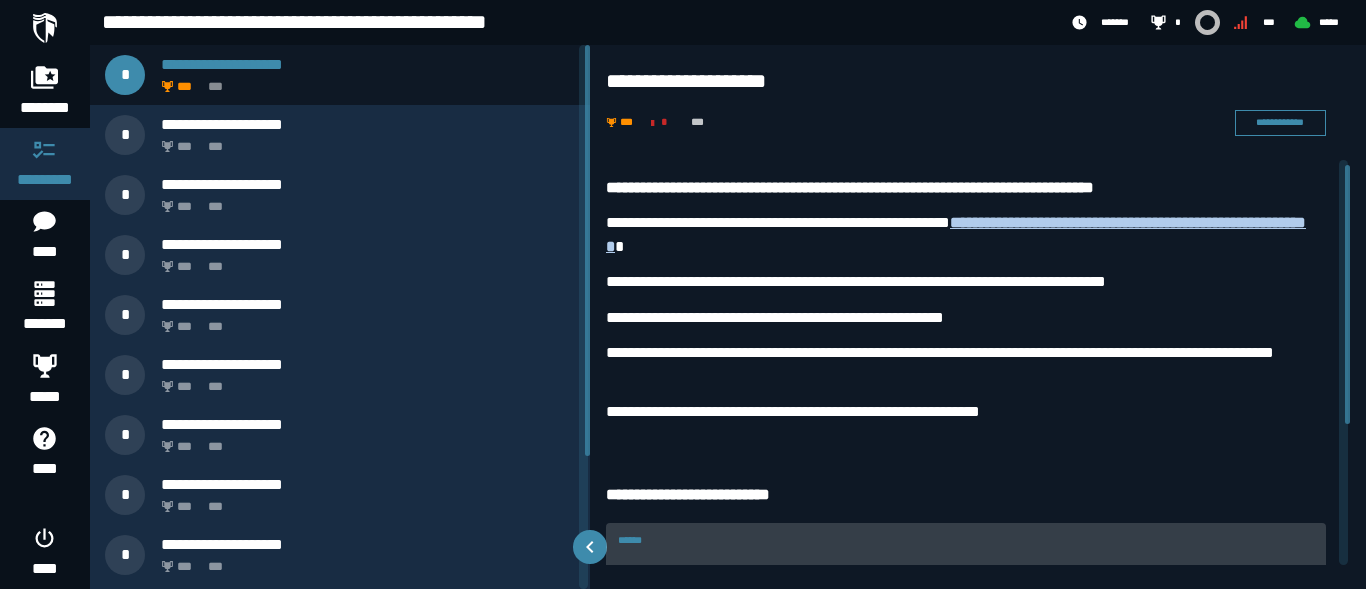 scroll, scrollTop: 229, scrollLeft: 0, axis: vertical 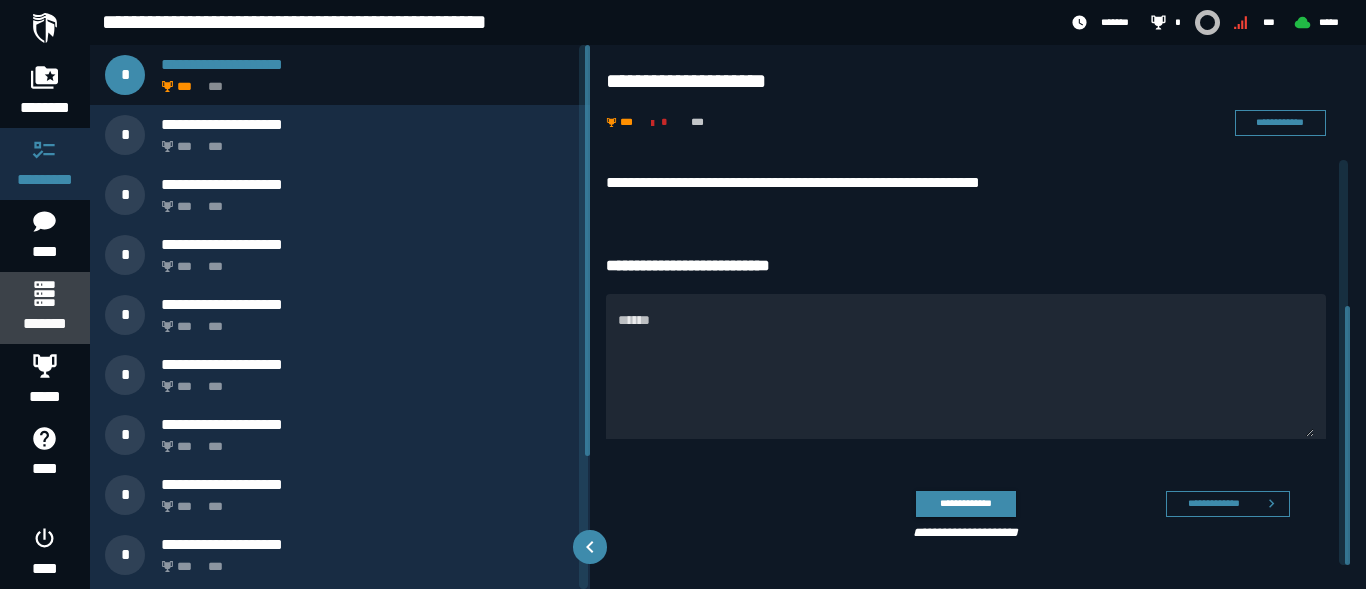 click 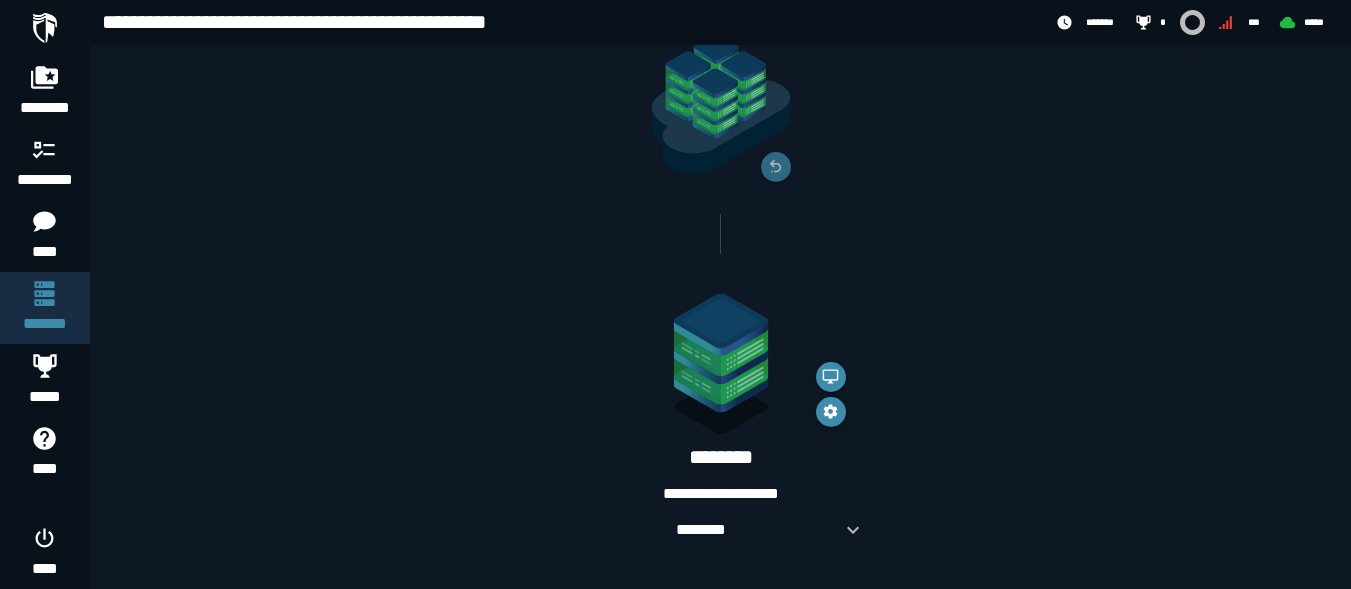 scroll, scrollTop: 160, scrollLeft: 0, axis: vertical 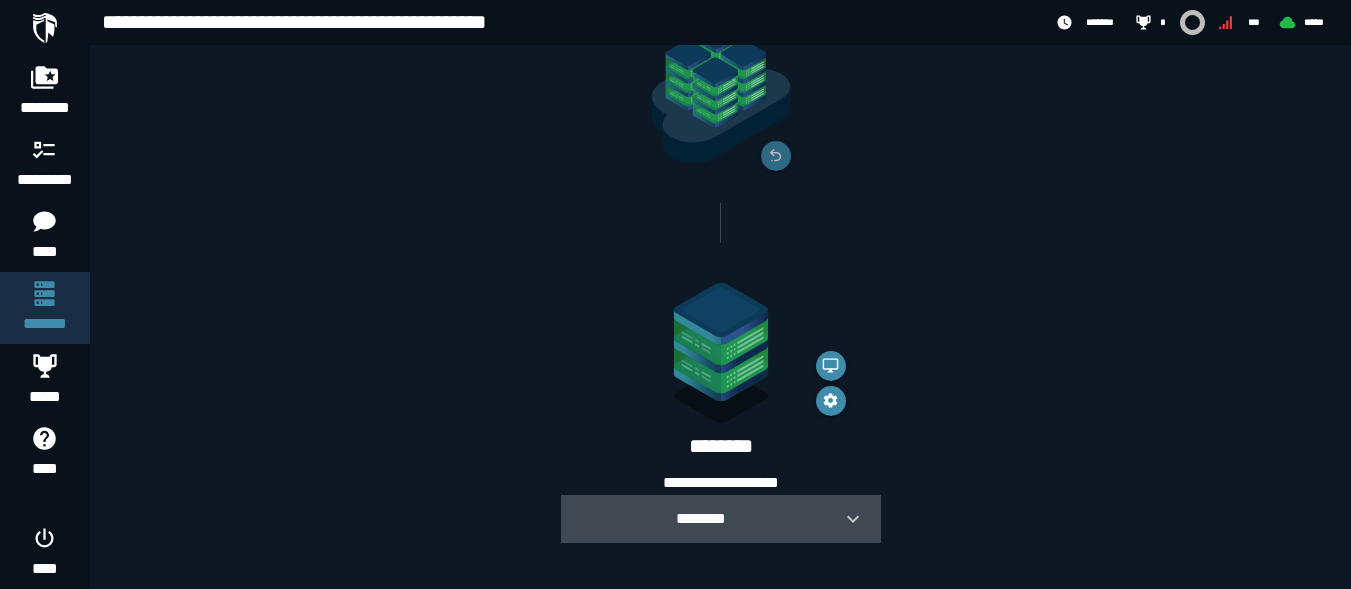 click 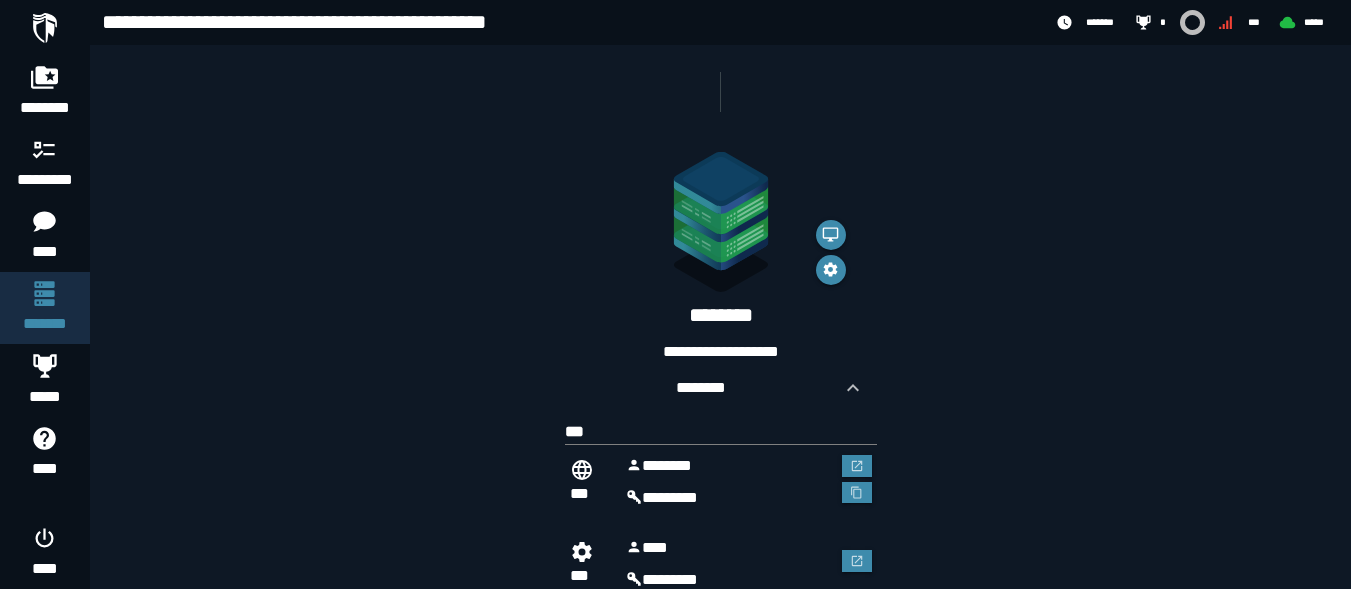 scroll, scrollTop: 353, scrollLeft: 0, axis: vertical 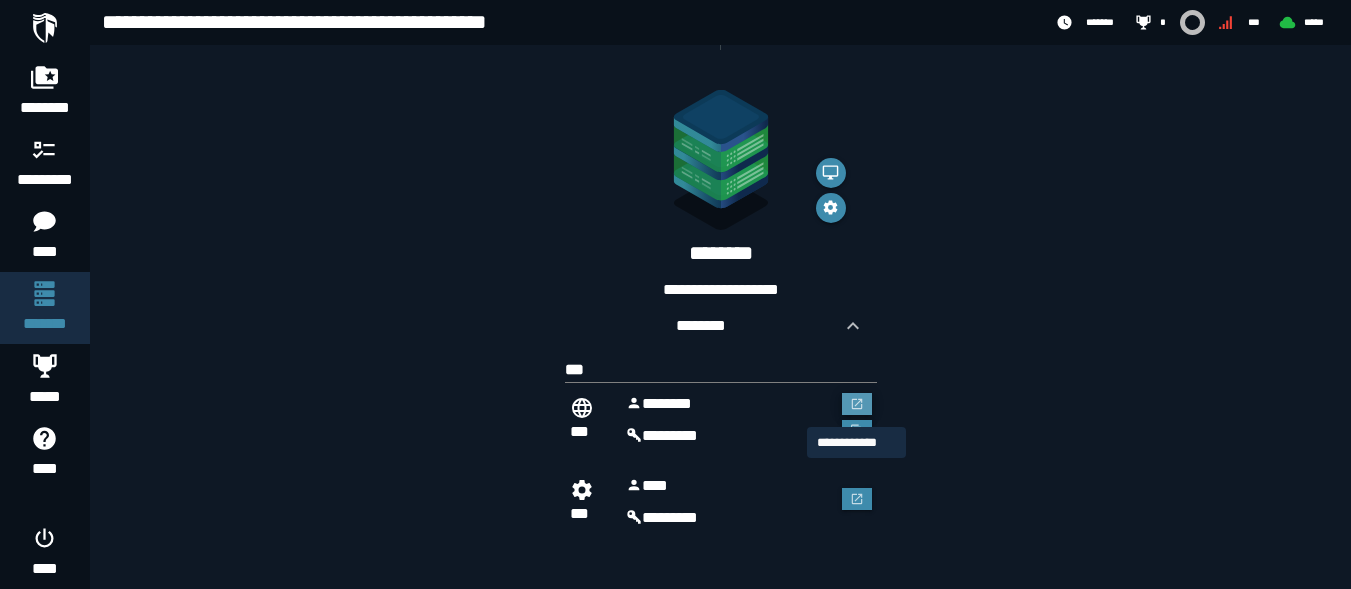 click 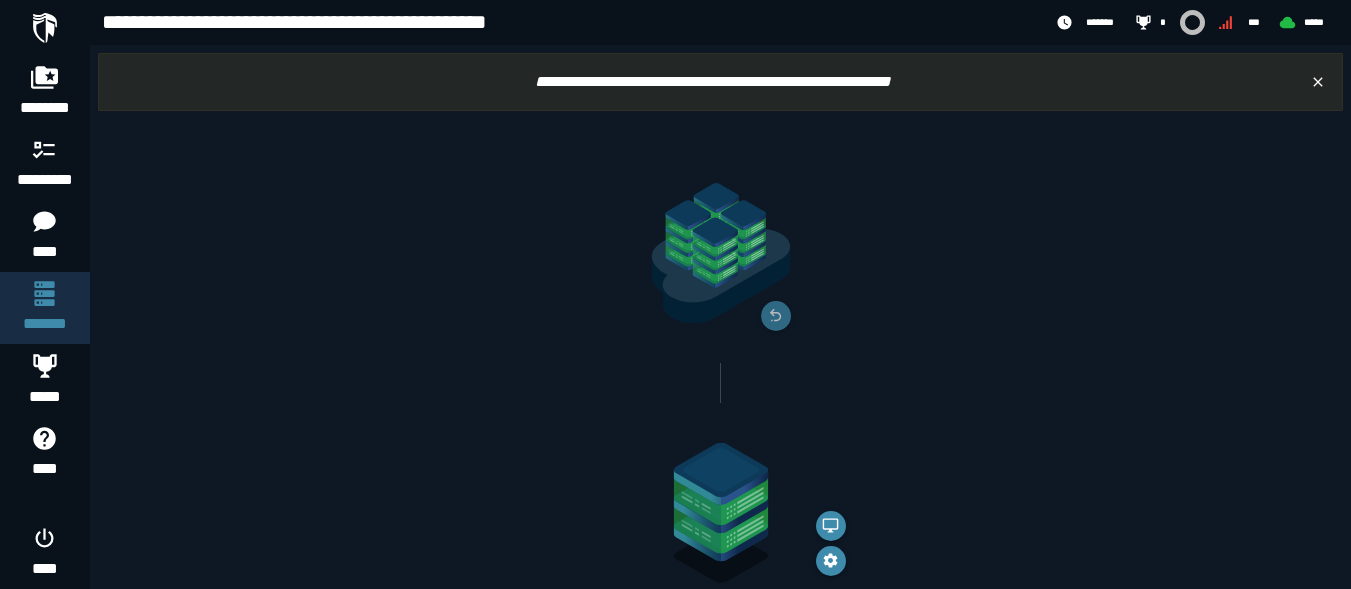scroll, scrollTop: 353, scrollLeft: 0, axis: vertical 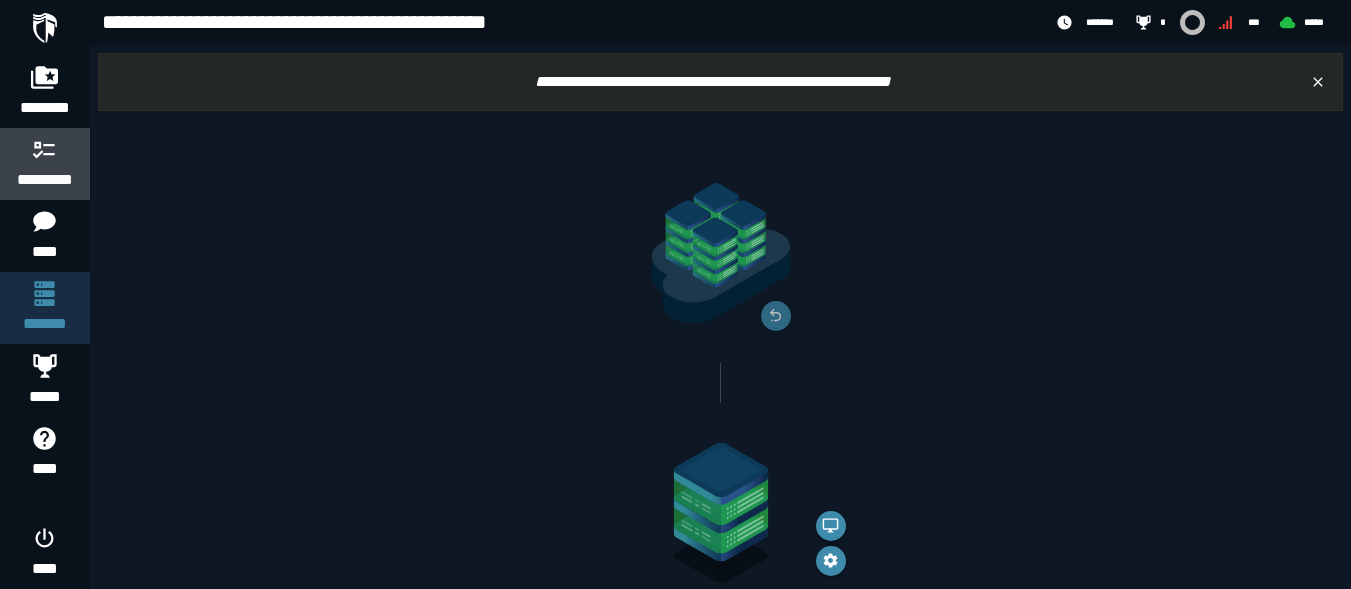 click 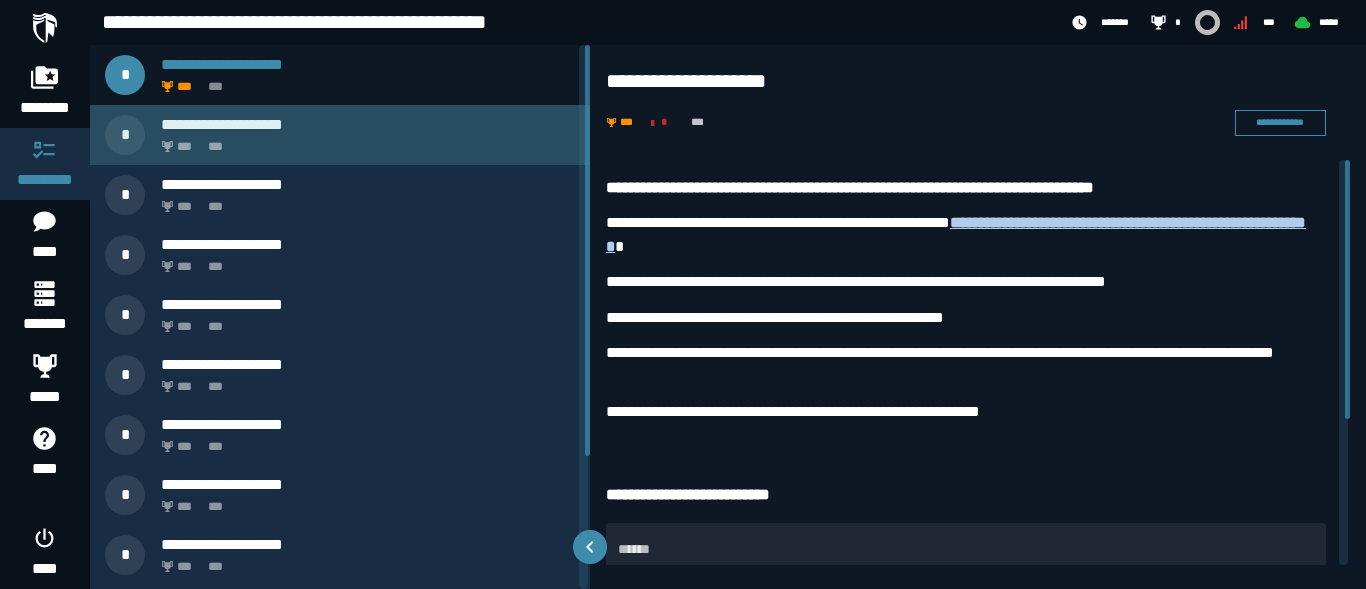 click on "*** ***" at bounding box center (364, 141) 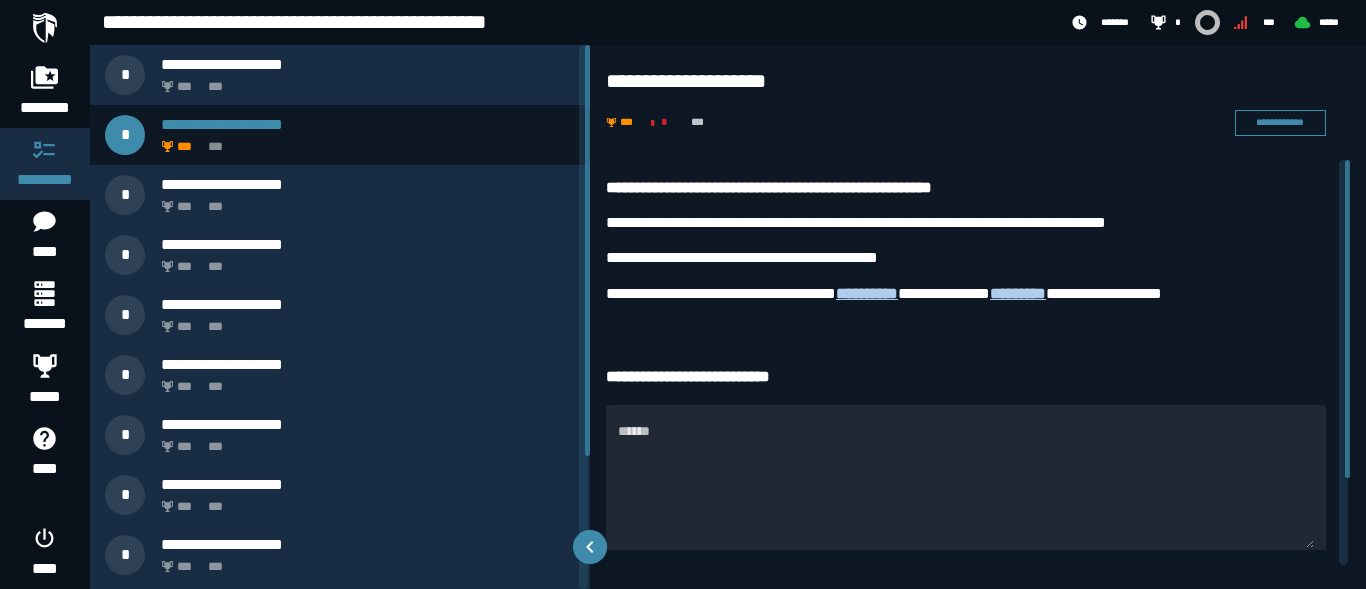 click on "**********" at bounding box center (966, 188) 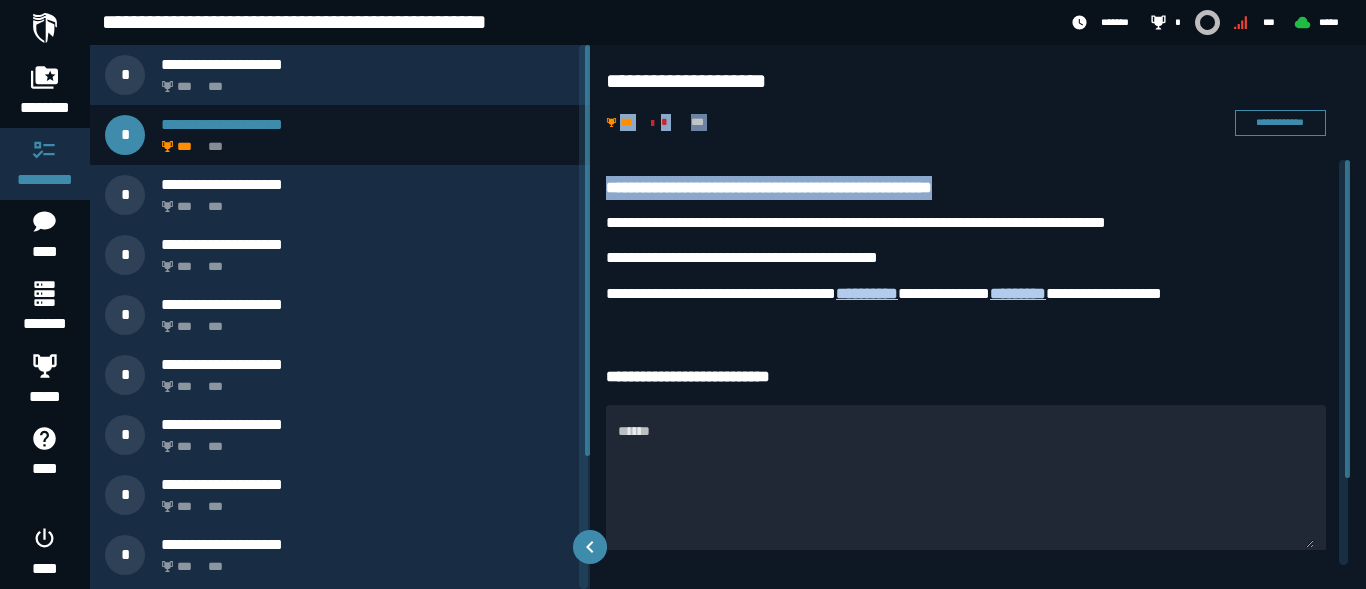 drag, startPoint x: 1025, startPoint y: 180, endPoint x: 605, endPoint y: 152, distance: 420.9323 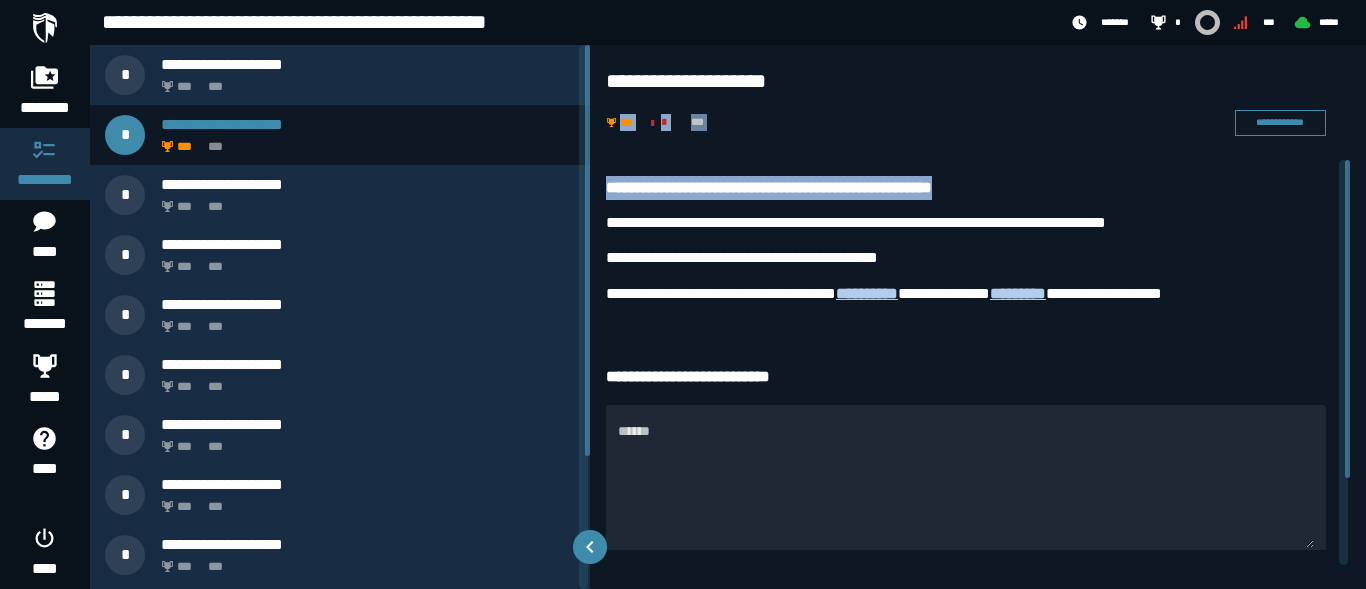 click on "**********" at bounding box center (966, 188) 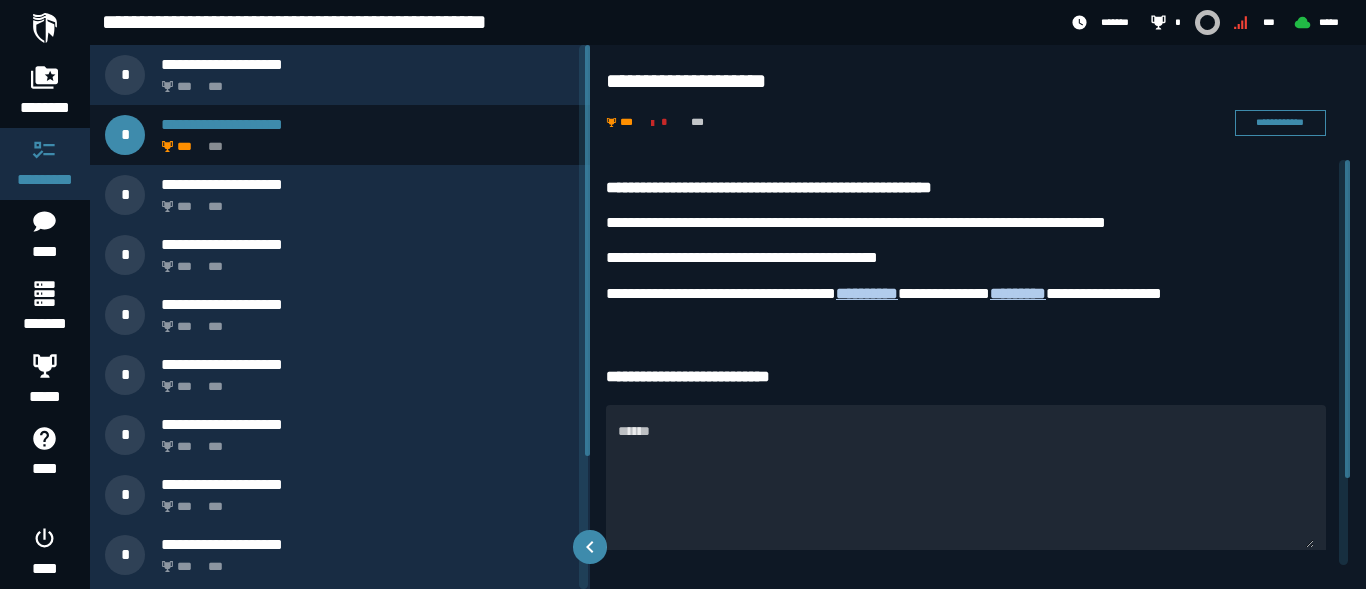 click on "**********" at bounding box center [966, 188] 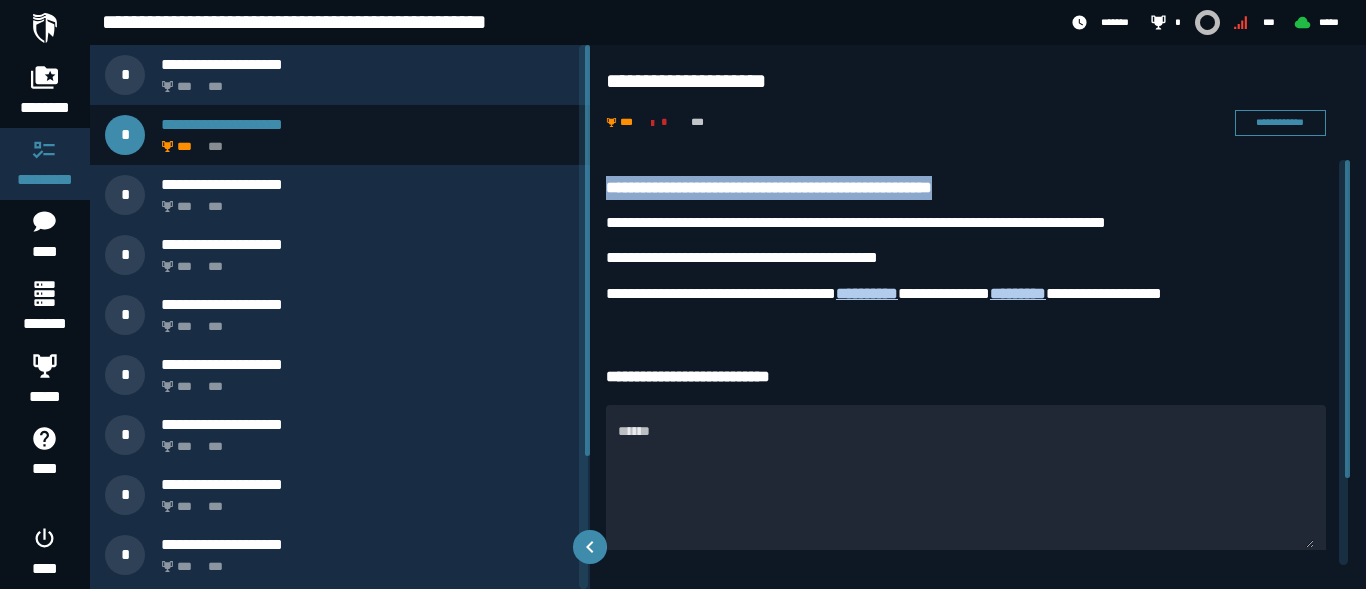 drag, startPoint x: 1041, startPoint y: 178, endPoint x: 608, endPoint y: 190, distance: 433.16626 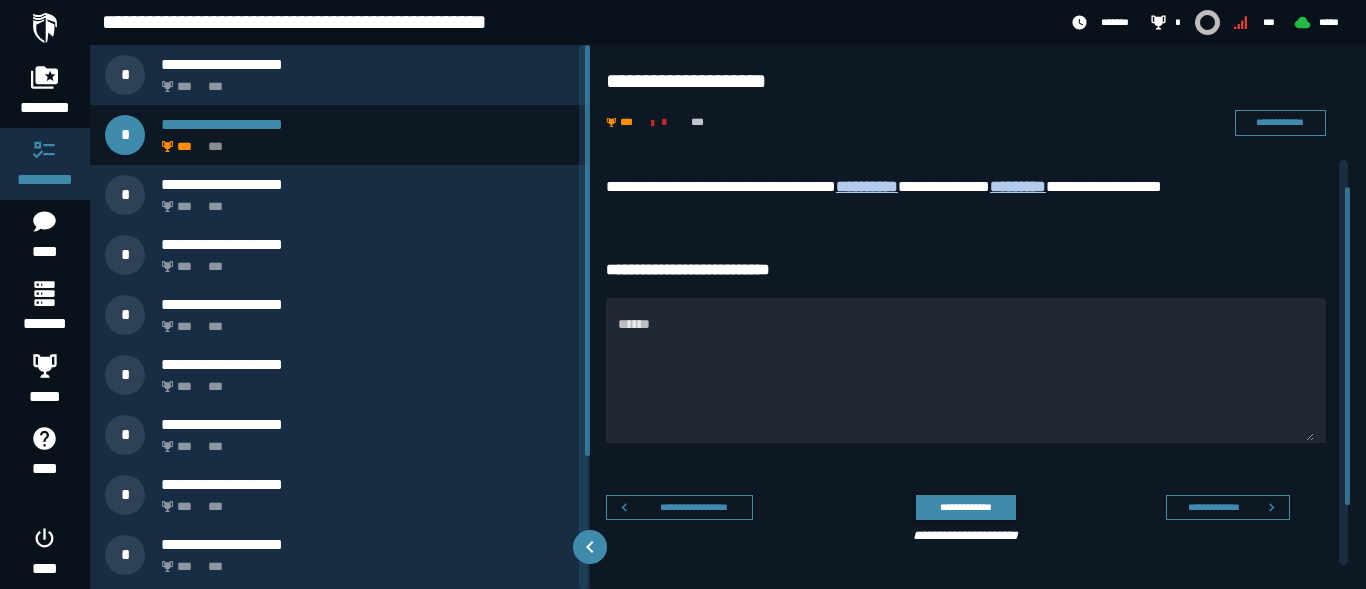scroll, scrollTop: 110, scrollLeft: 0, axis: vertical 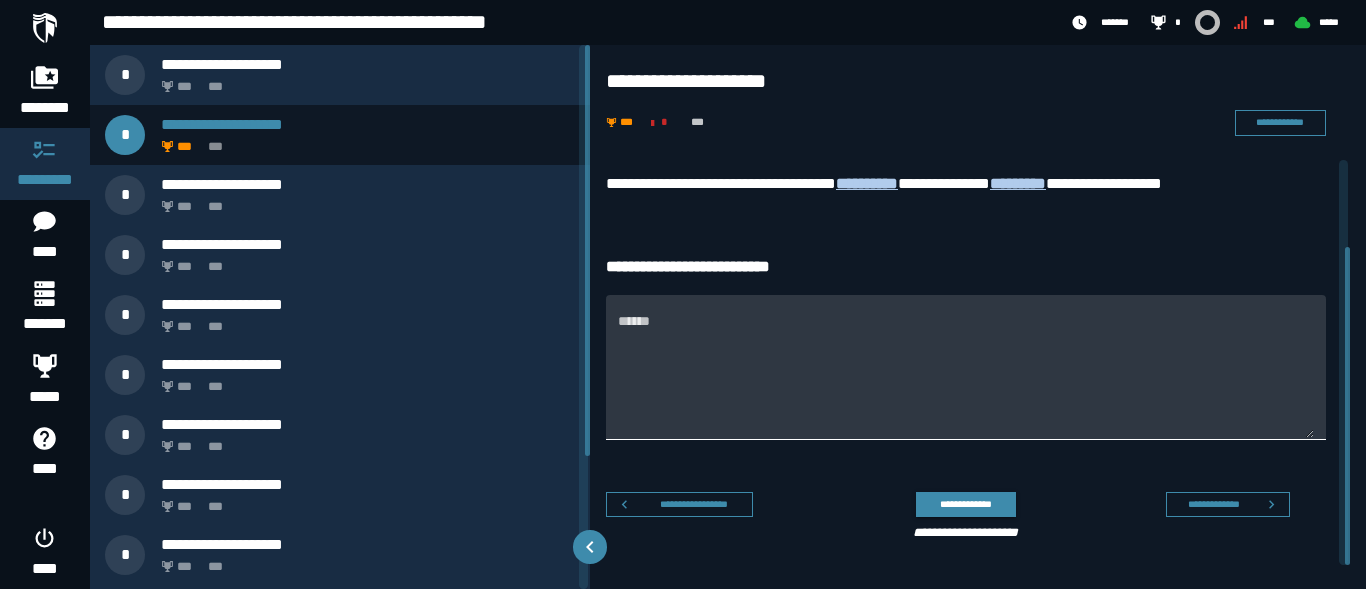 click on "******" at bounding box center (966, 366) 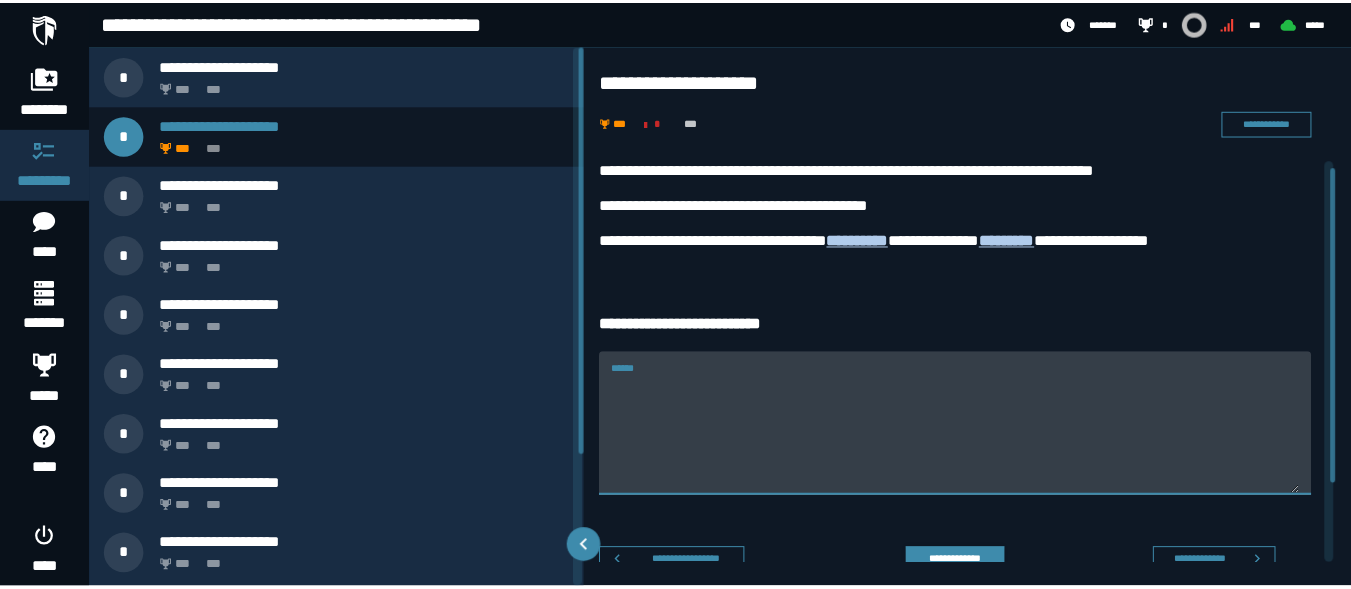 scroll, scrollTop: 0, scrollLeft: 0, axis: both 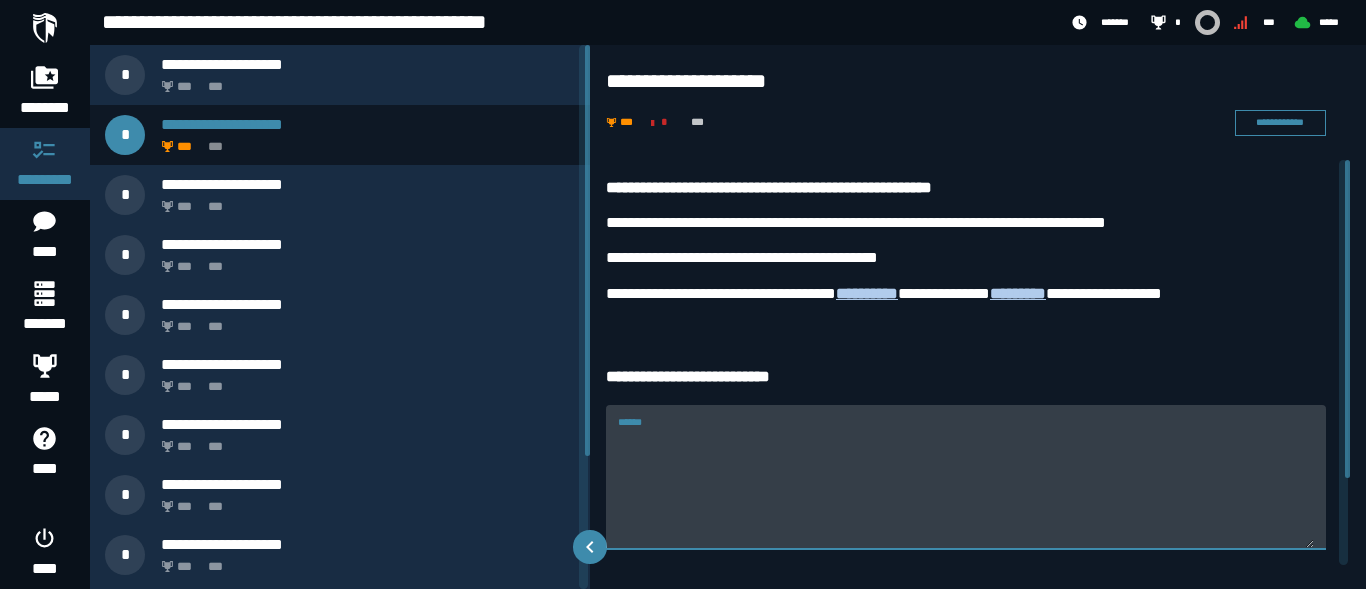 click on "******" at bounding box center (966, 476) 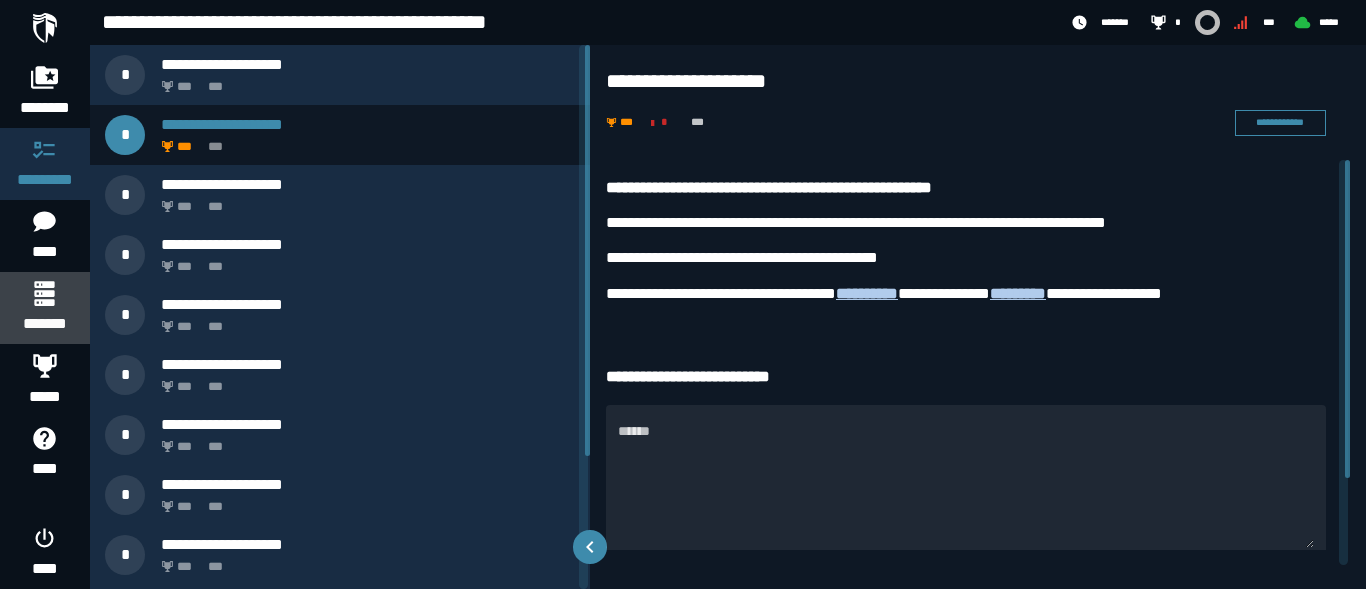 click 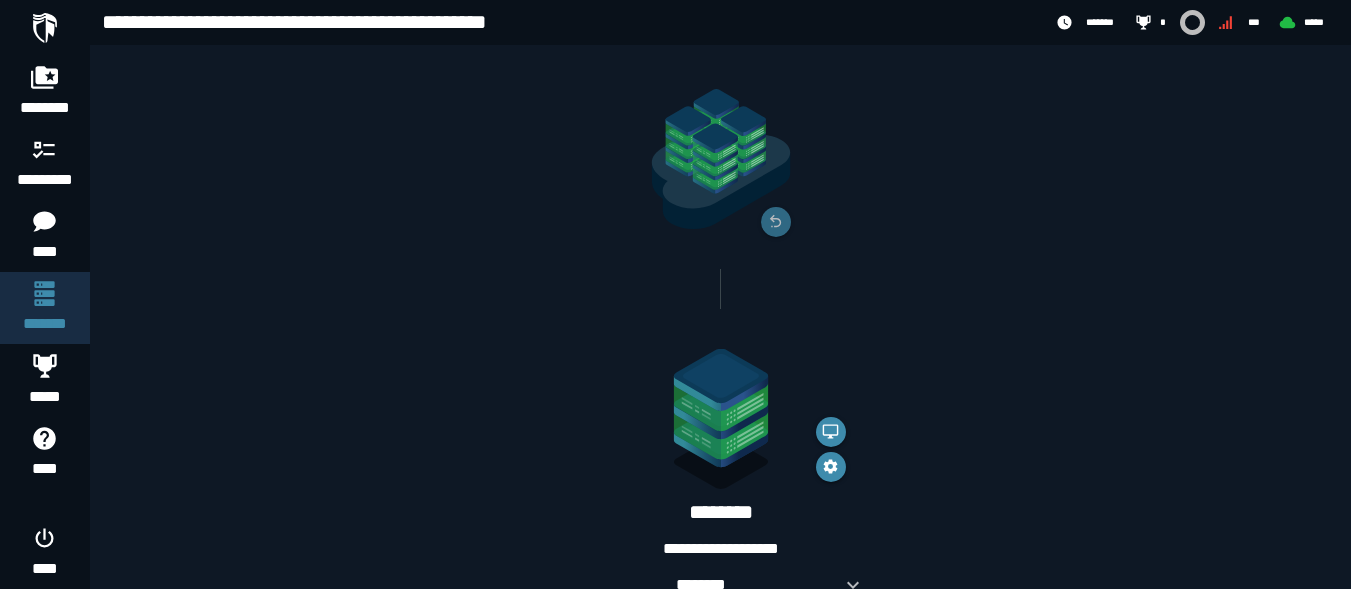 scroll, scrollTop: 160, scrollLeft: 0, axis: vertical 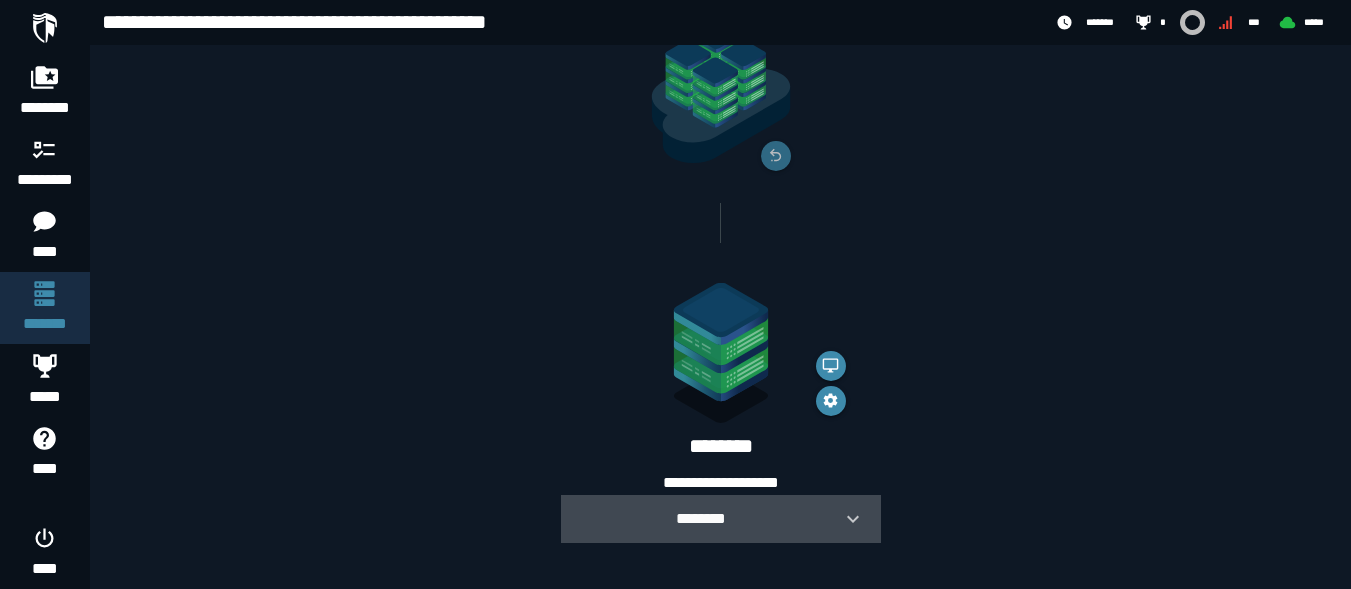 click 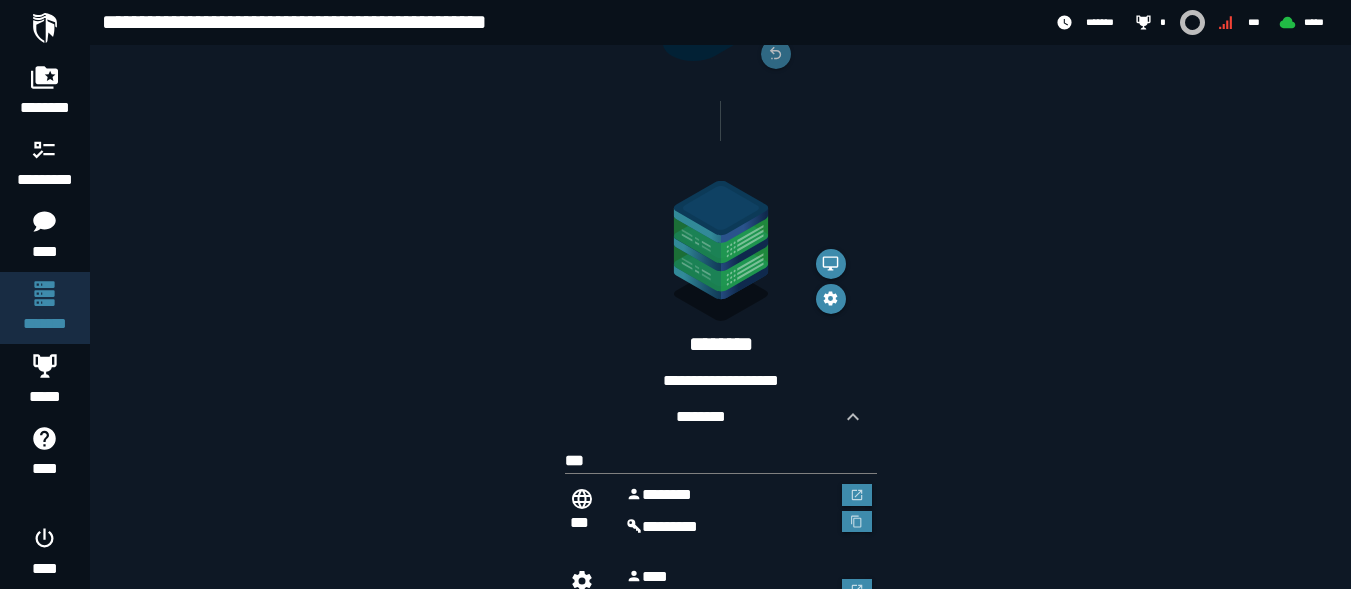 scroll, scrollTop: 353, scrollLeft: 0, axis: vertical 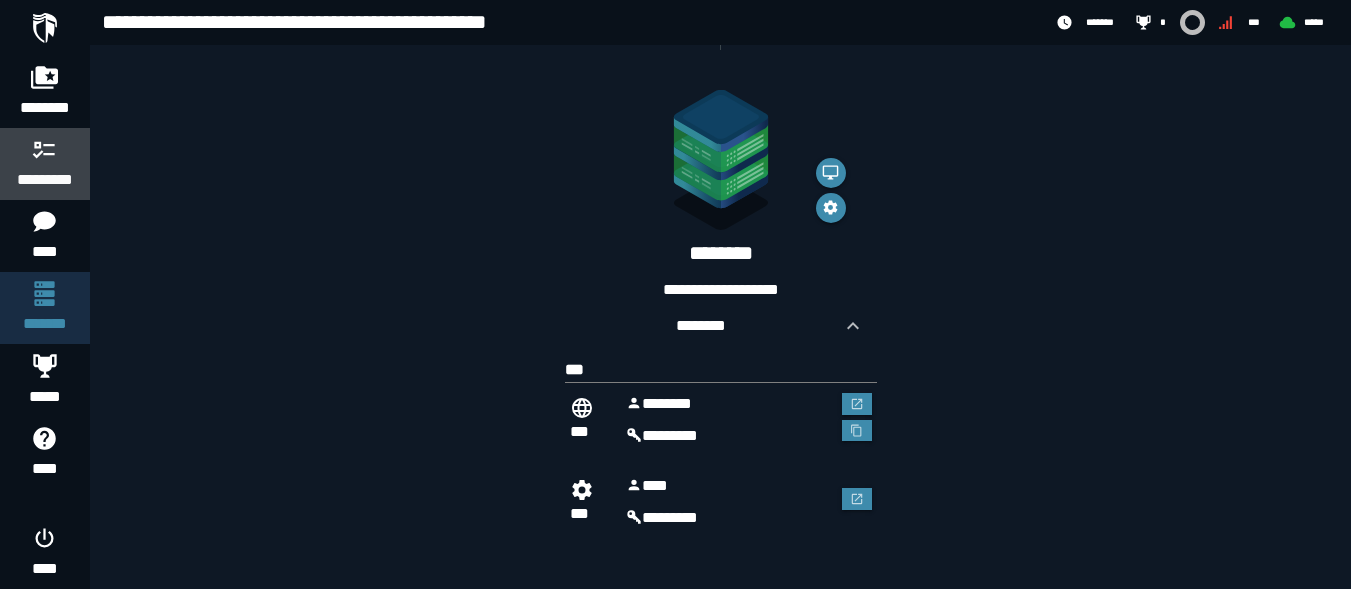 click on "*********" at bounding box center (45, 180) 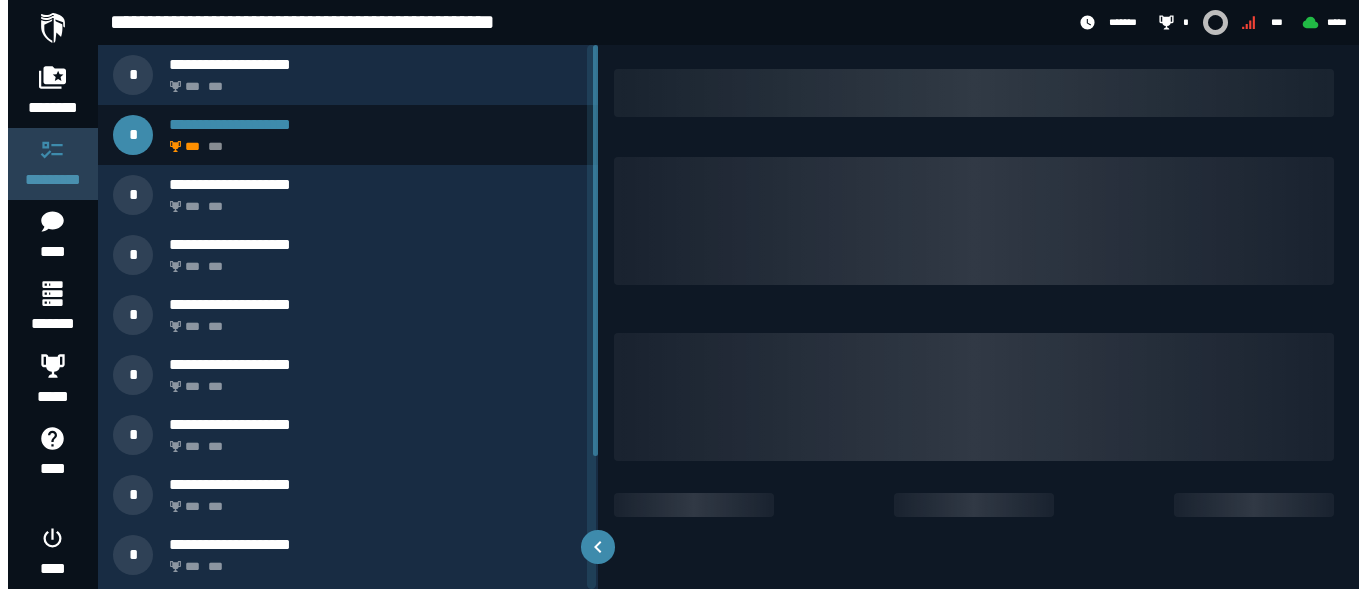 scroll, scrollTop: 0, scrollLeft: 0, axis: both 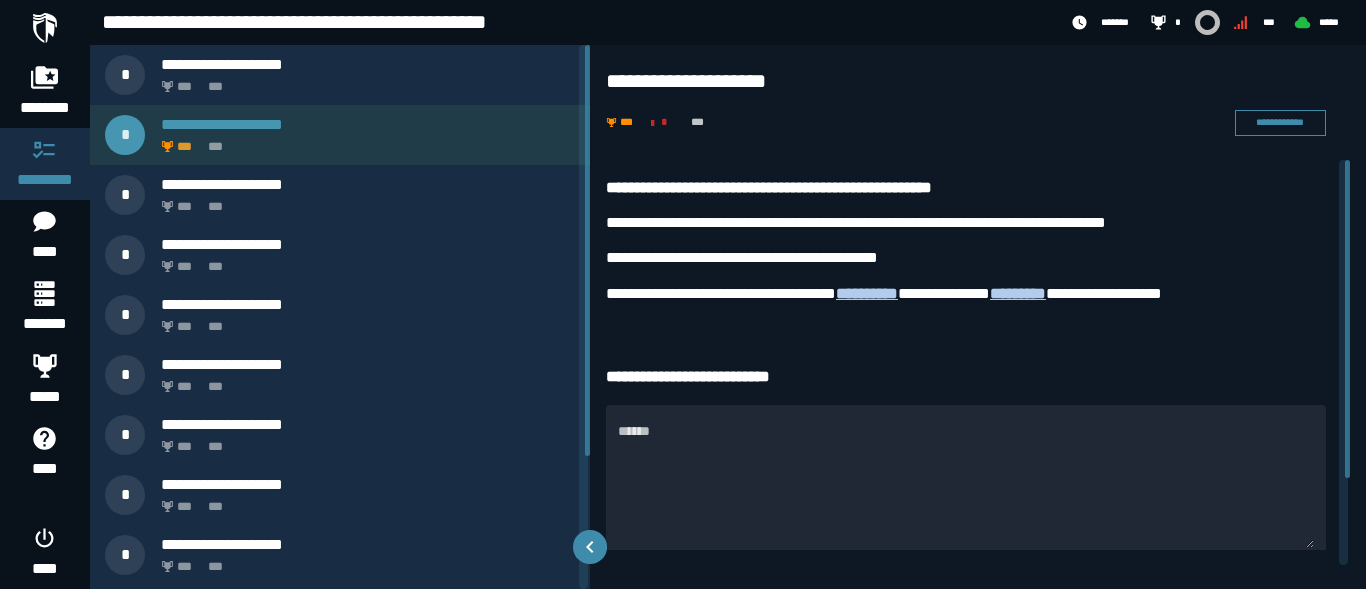 click on "*** ***" at bounding box center [364, 141] 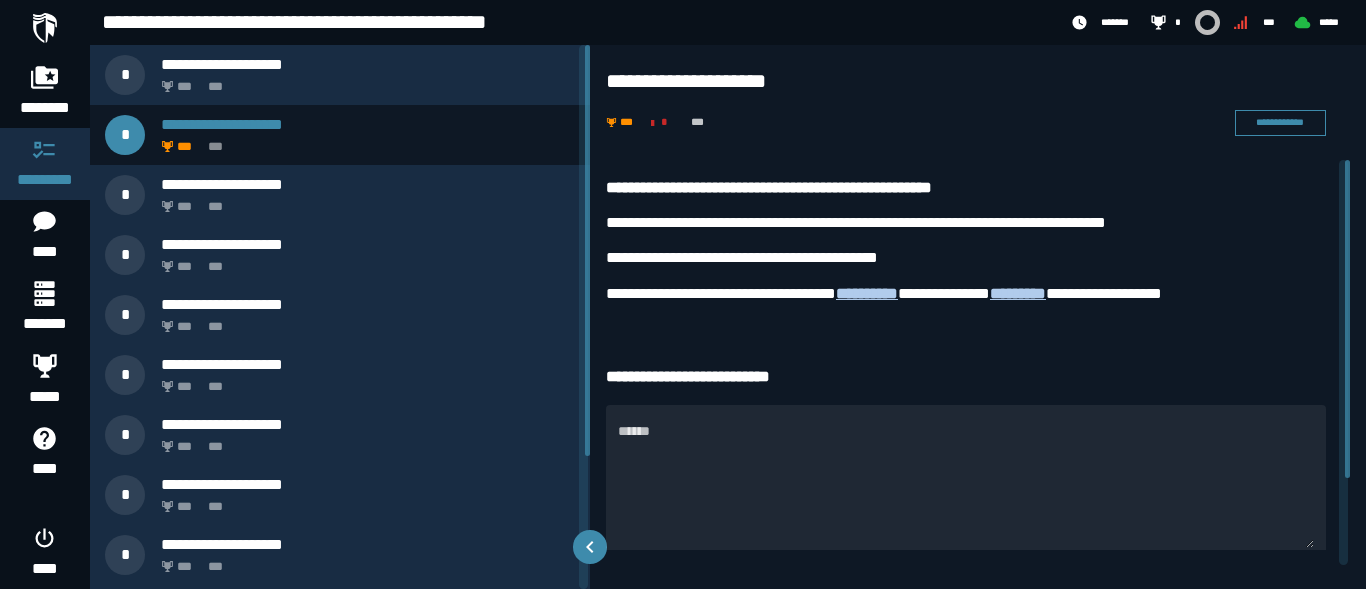 click on "**********" at bounding box center (966, 223) 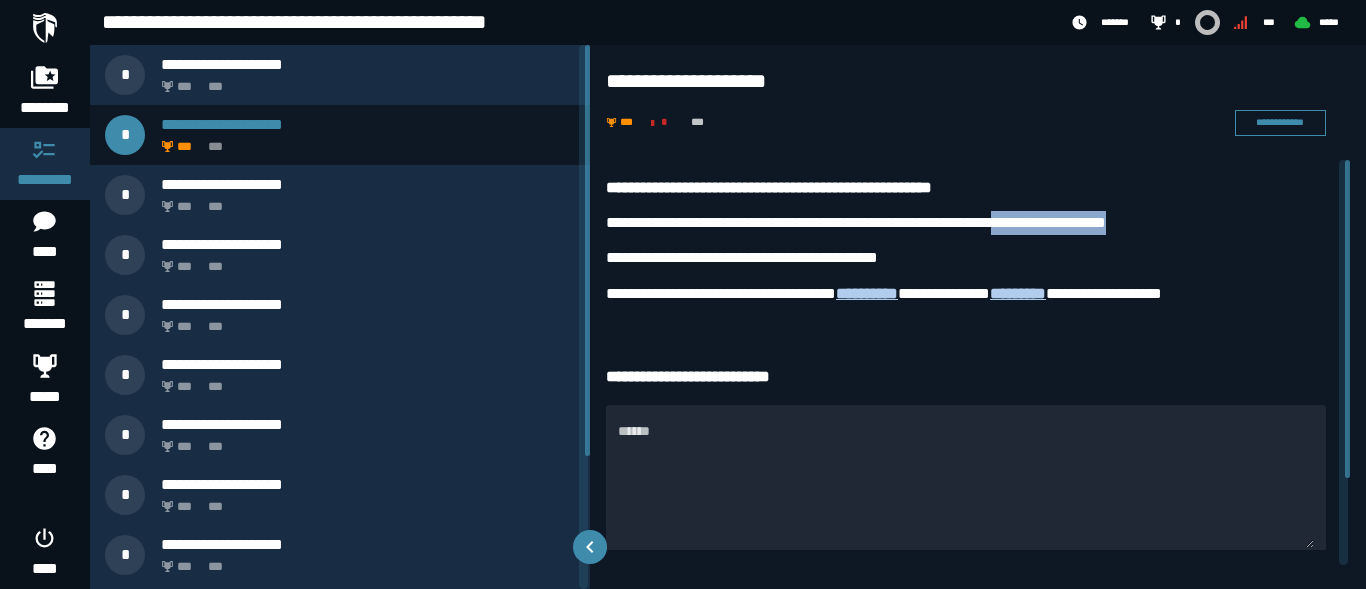 drag, startPoint x: 1168, startPoint y: 221, endPoint x: 1025, endPoint y: 229, distance: 143.2236 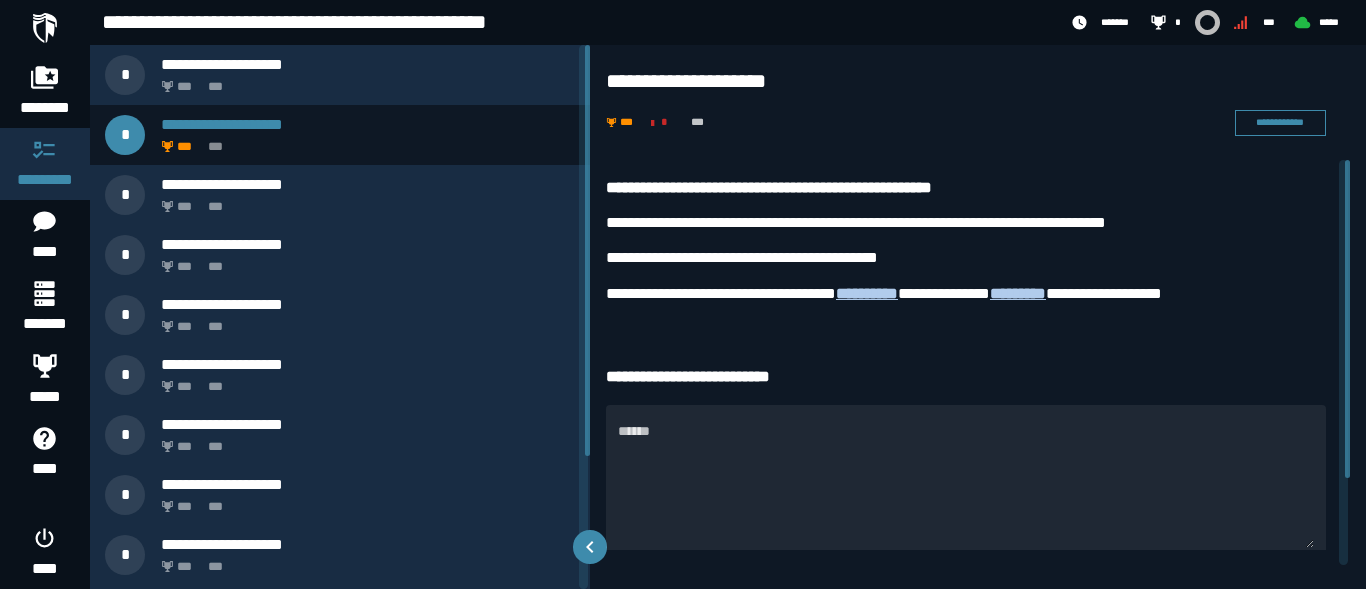 click on "**********" at bounding box center [966, 223] 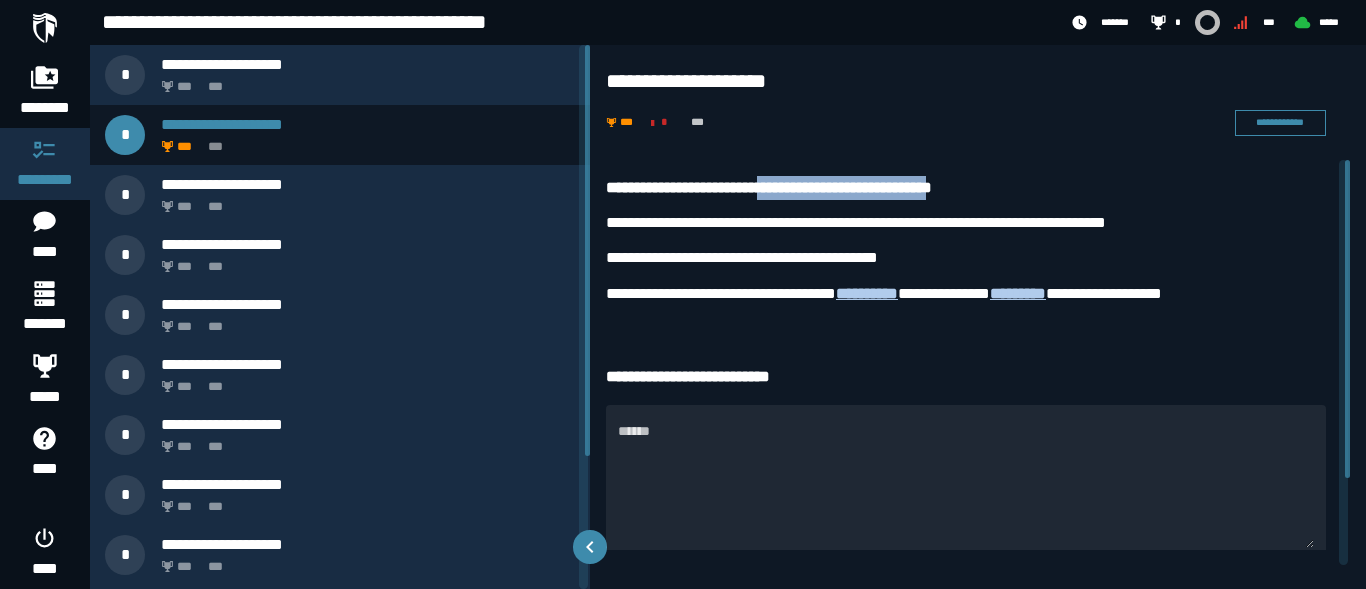 drag, startPoint x: 797, startPoint y: 184, endPoint x: 992, endPoint y: 191, distance: 195.1256 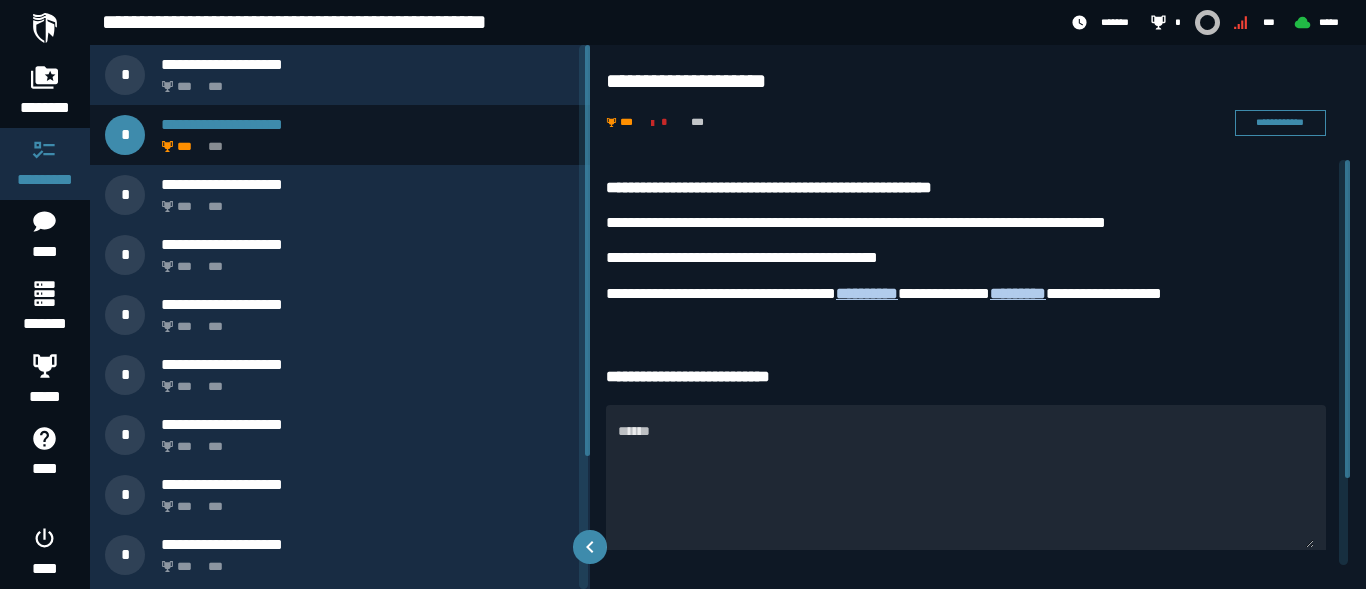click on "**********" at bounding box center [966, 258] 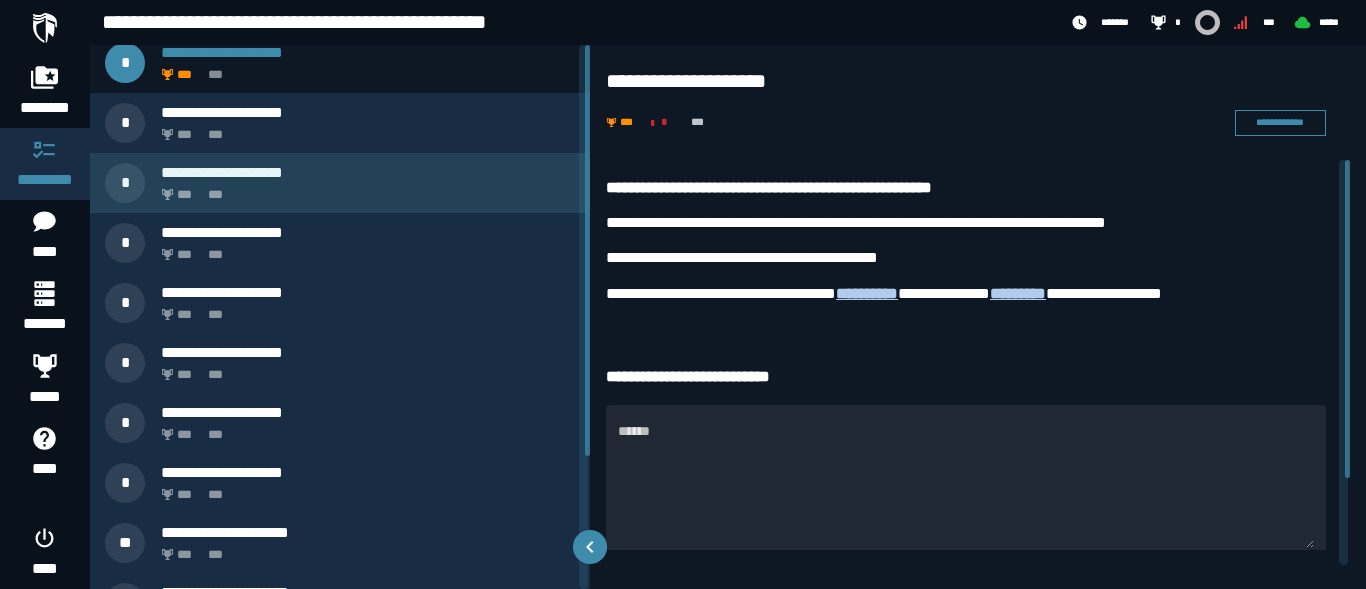 scroll, scrollTop: 0, scrollLeft: 0, axis: both 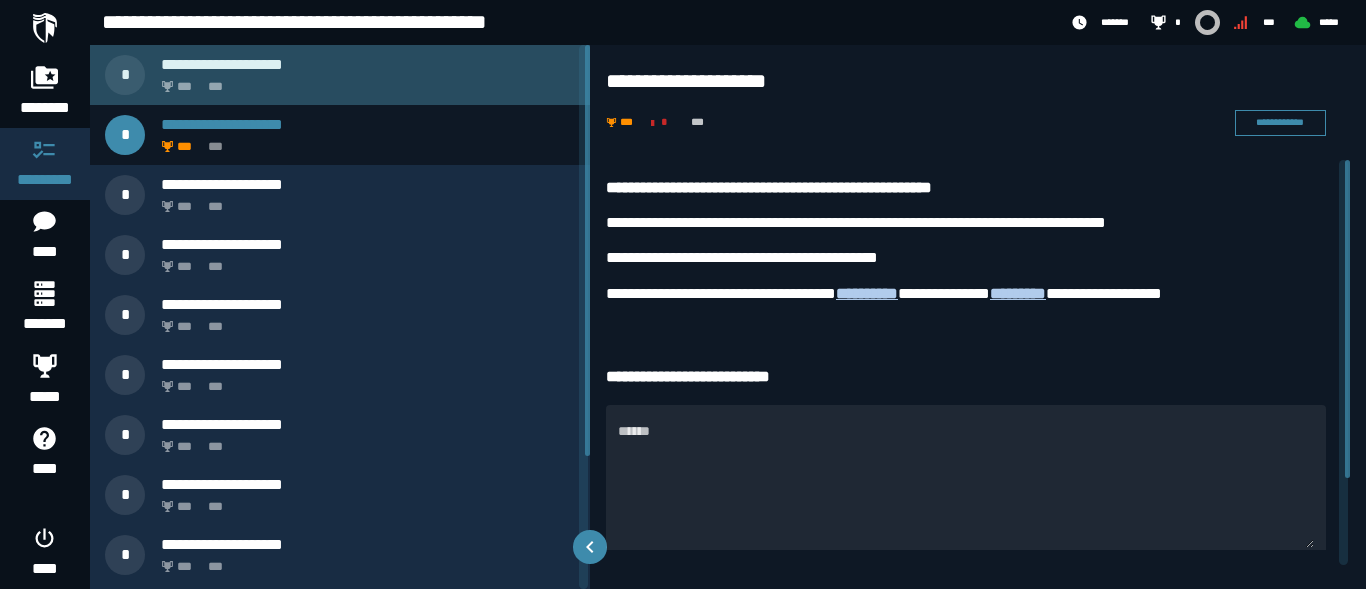 click on "*** ***" at bounding box center [364, 81] 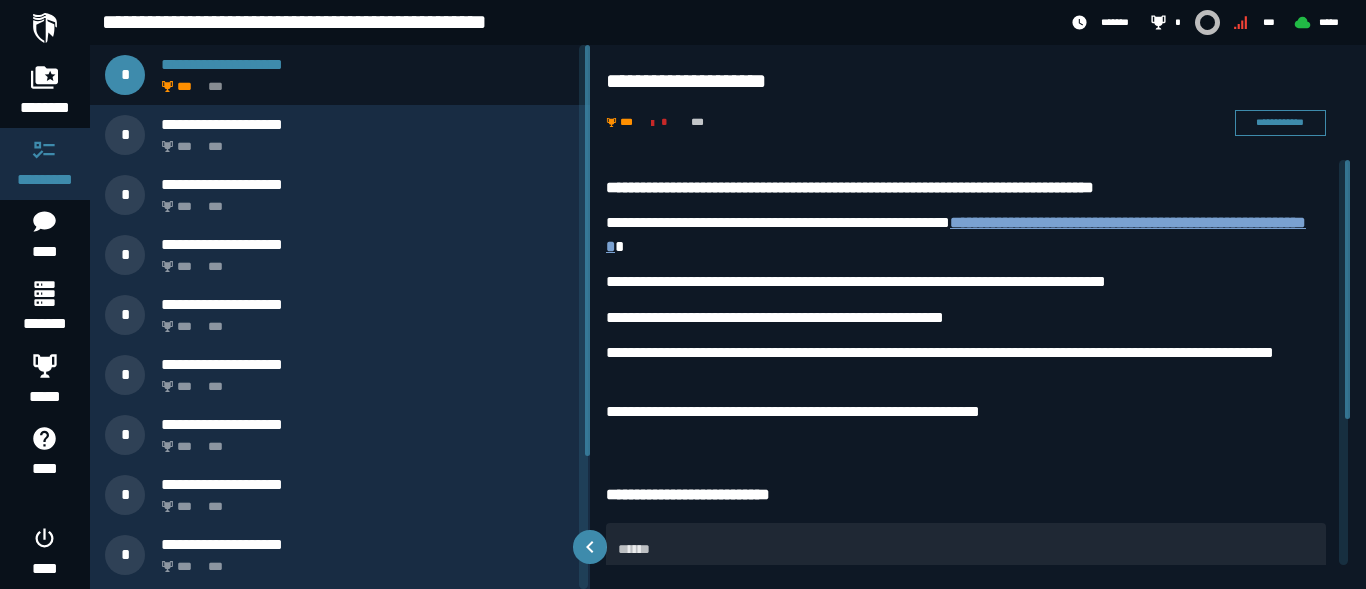click on "**********" at bounding box center (956, 234) 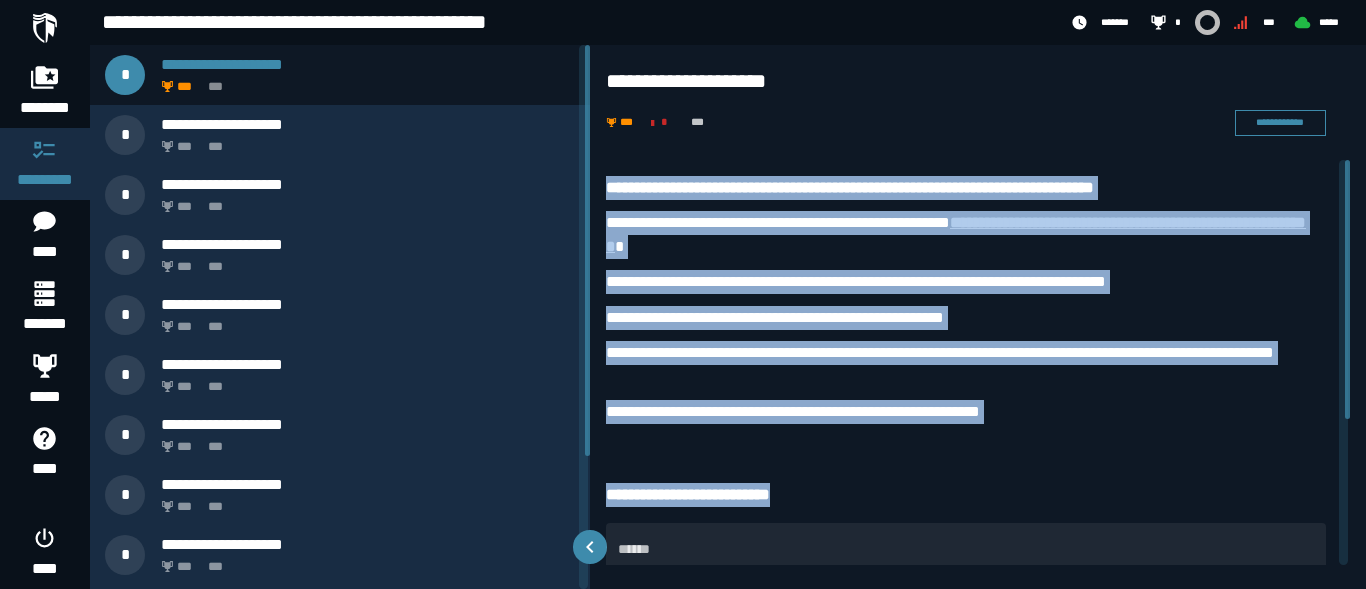 drag, startPoint x: 610, startPoint y: 176, endPoint x: 1035, endPoint y: 444, distance: 502.44302 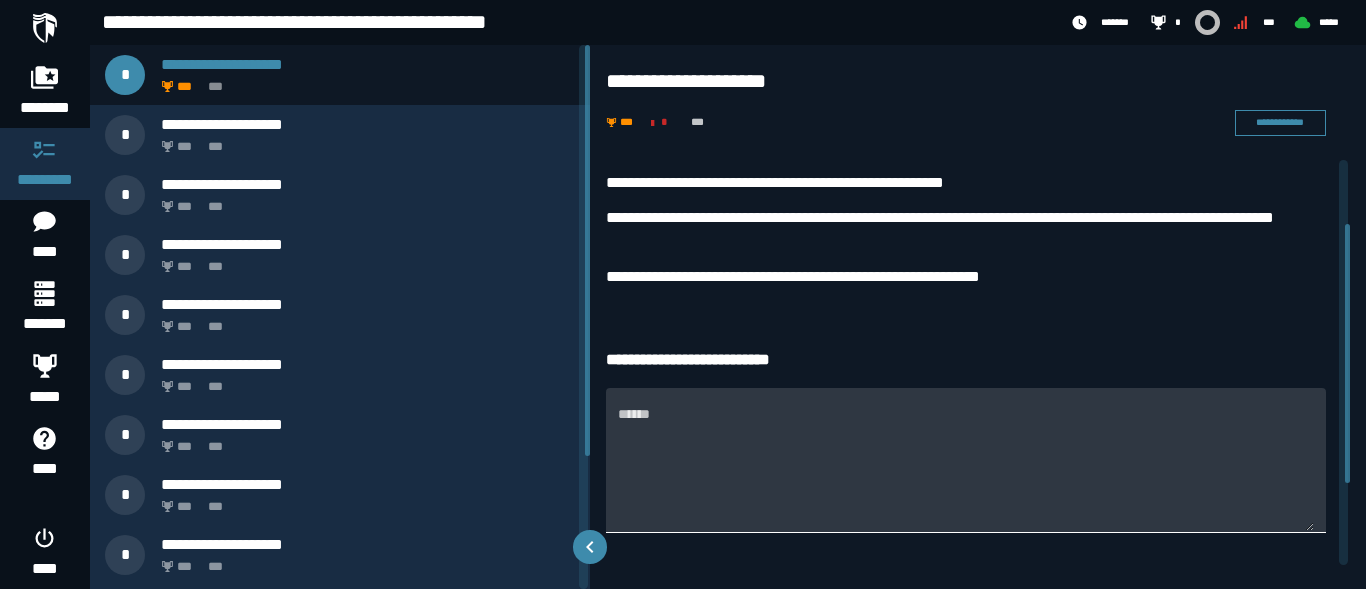 scroll, scrollTop: 100, scrollLeft: 0, axis: vertical 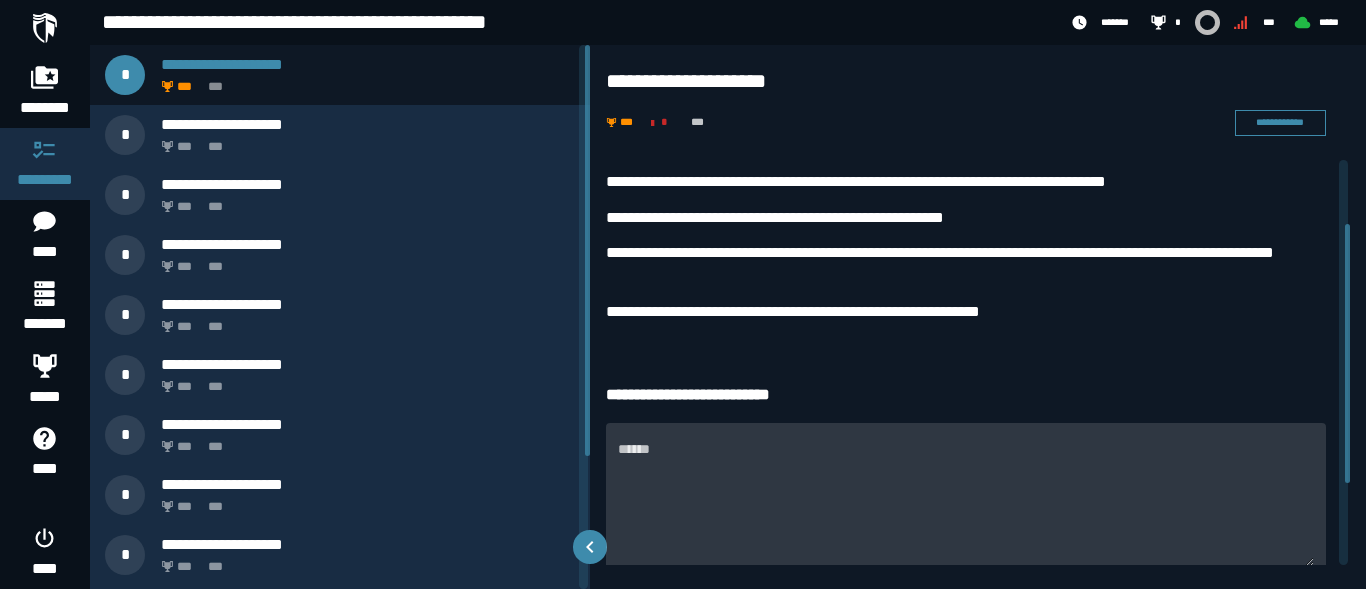 click on "******" at bounding box center [966, 507] 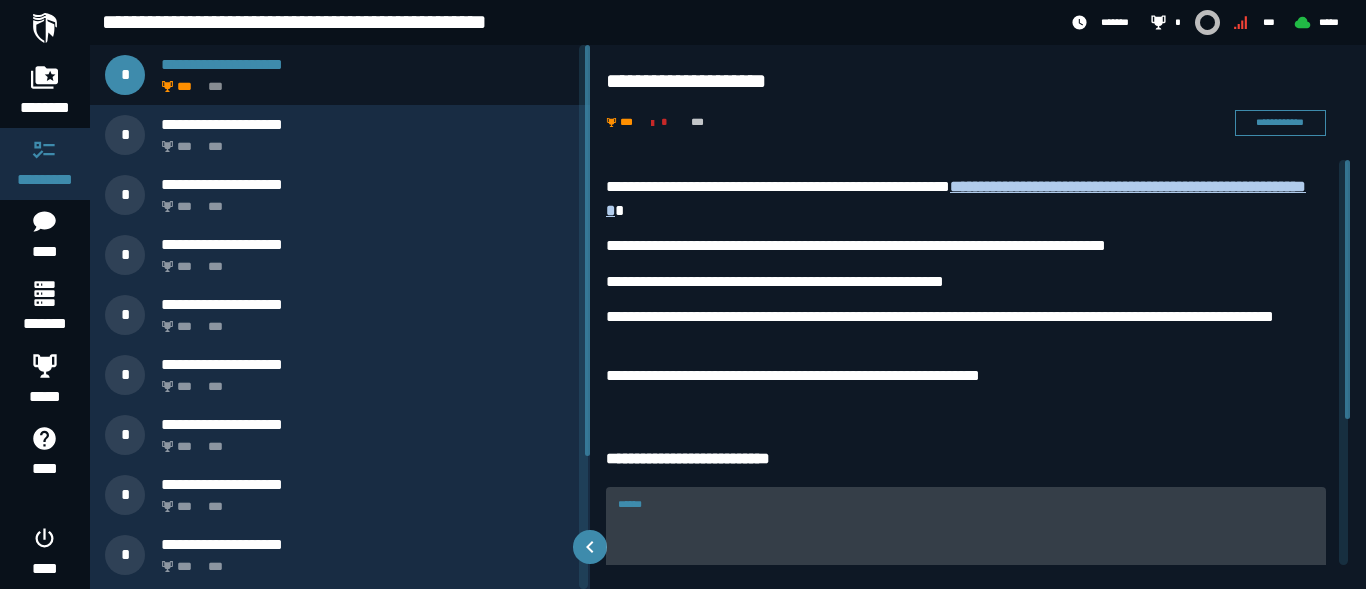 scroll, scrollTop: 0, scrollLeft: 0, axis: both 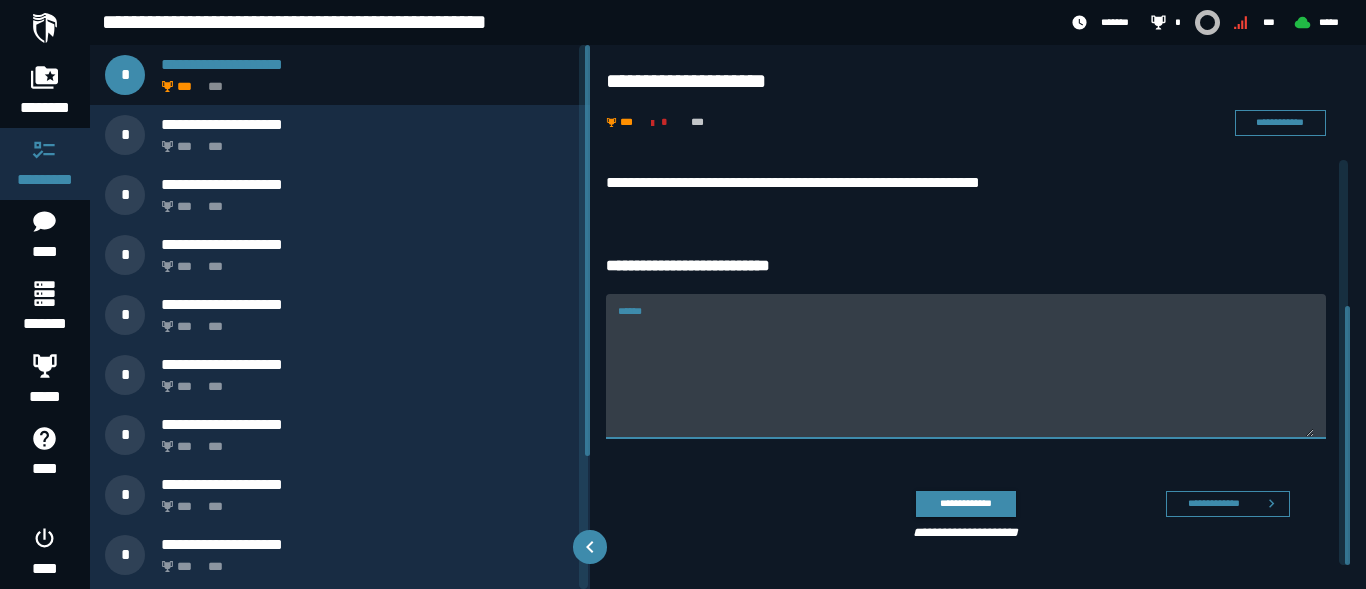 click on "******" at bounding box center [966, 378] 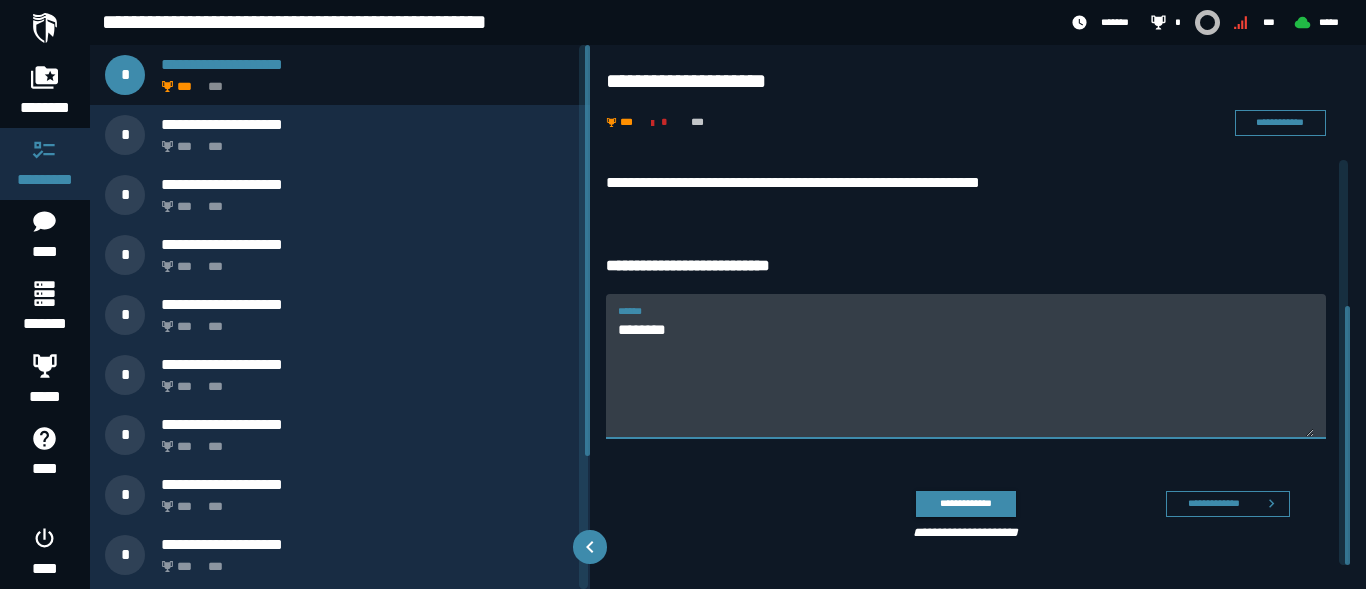 click on "********" at bounding box center (966, 378) 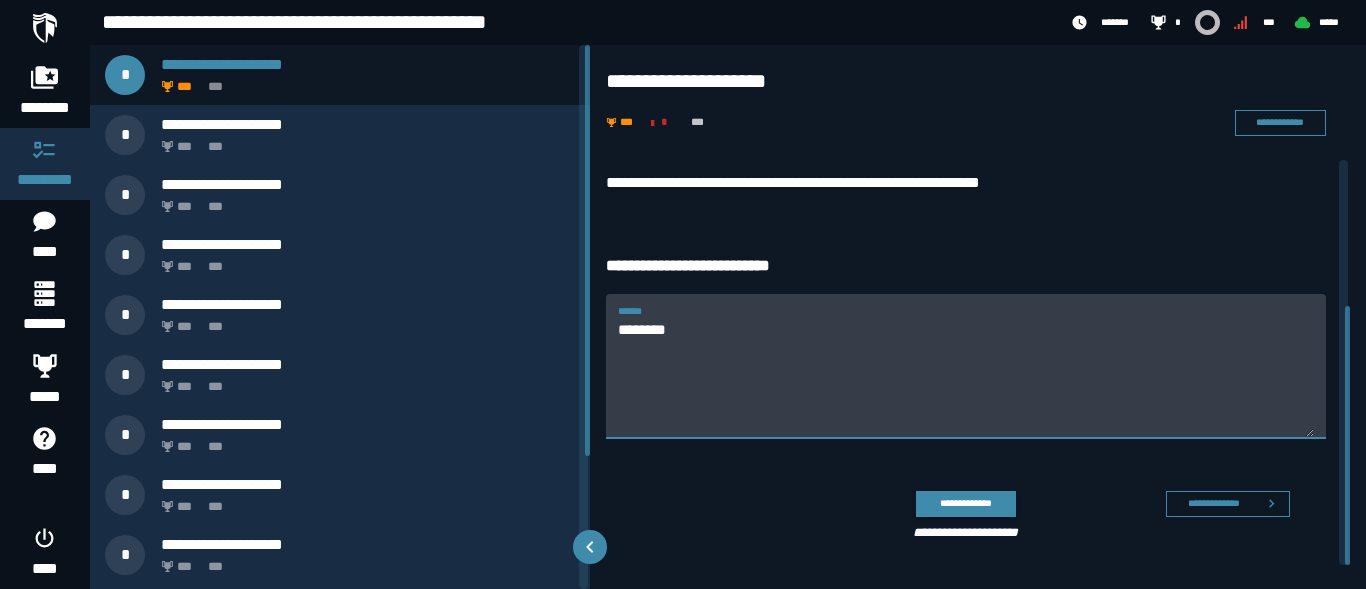 click on "********" at bounding box center (966, 378) 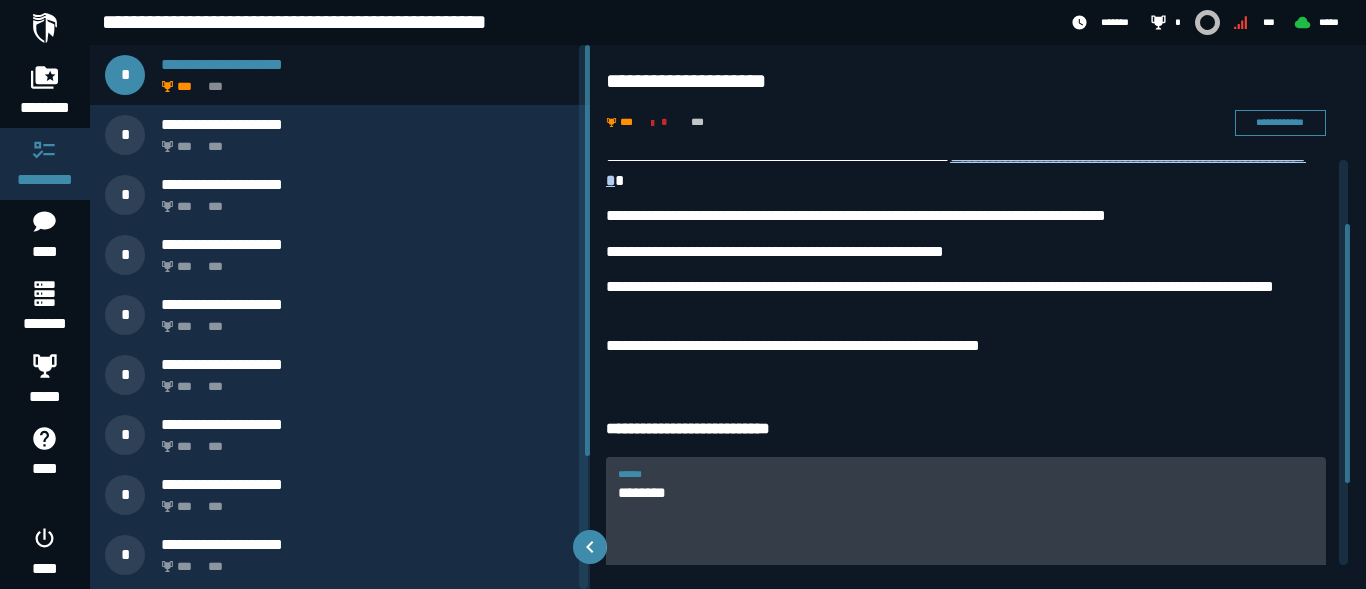 scroll, scrollTop: 100, scrollLeft: 0, axis: vertical 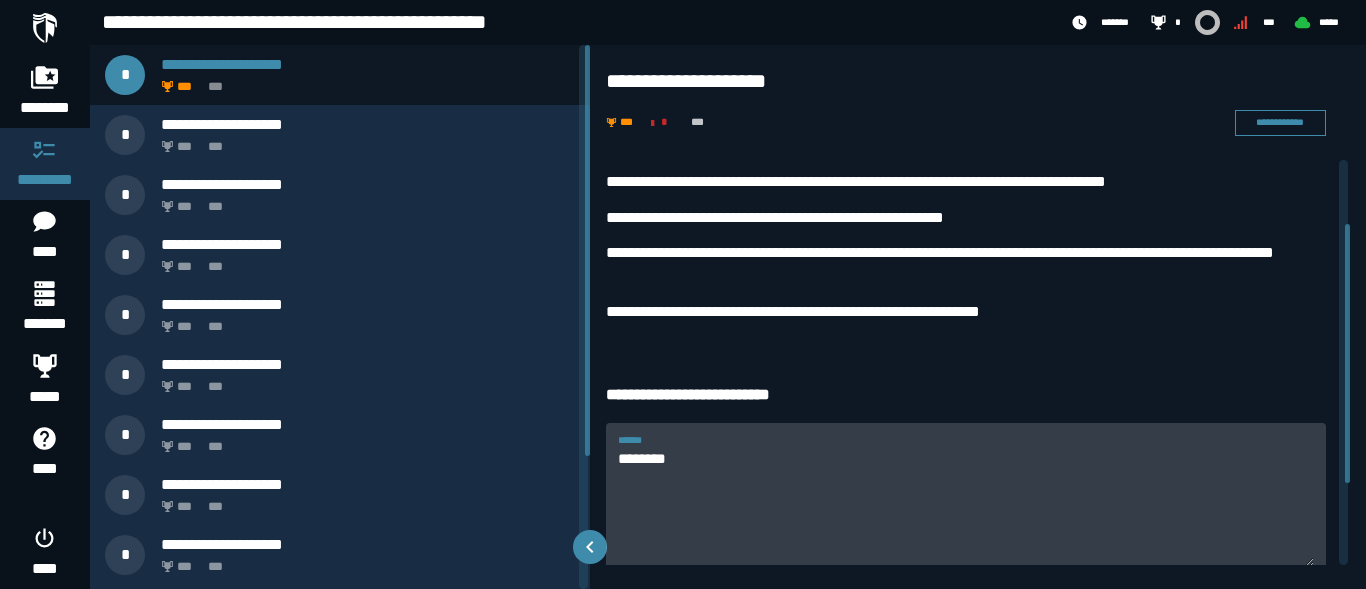 click on "********" at bounding box center [966, 507] 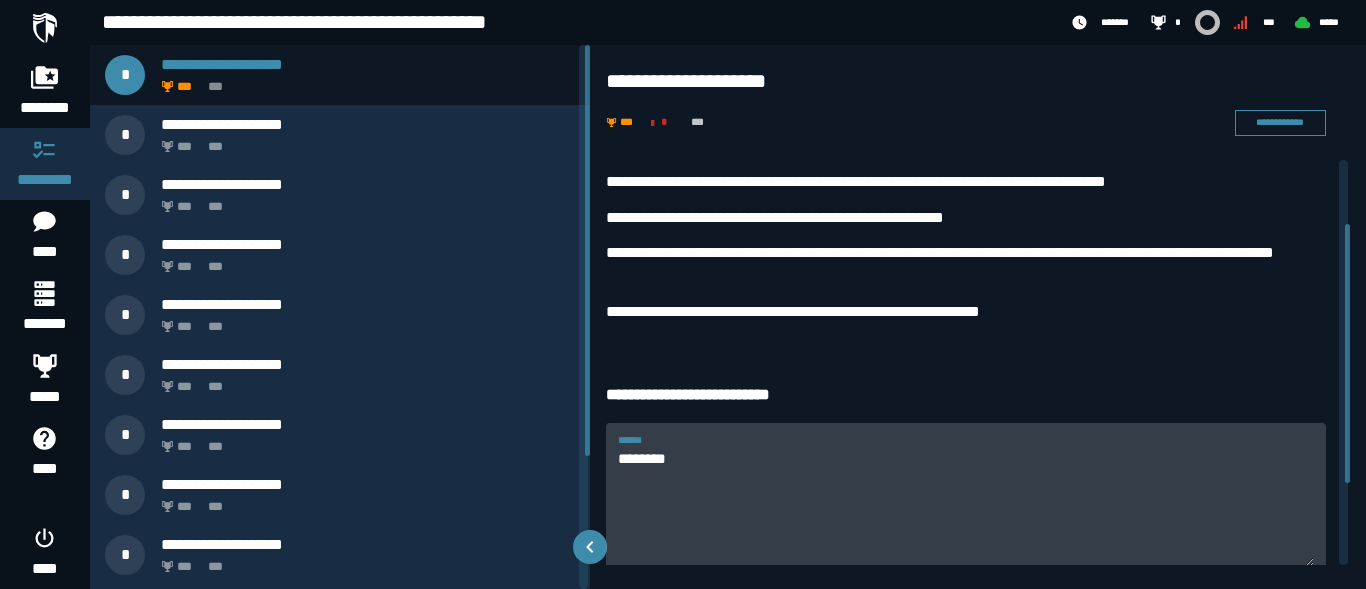 click on "********" at bounding box center (966, 507) 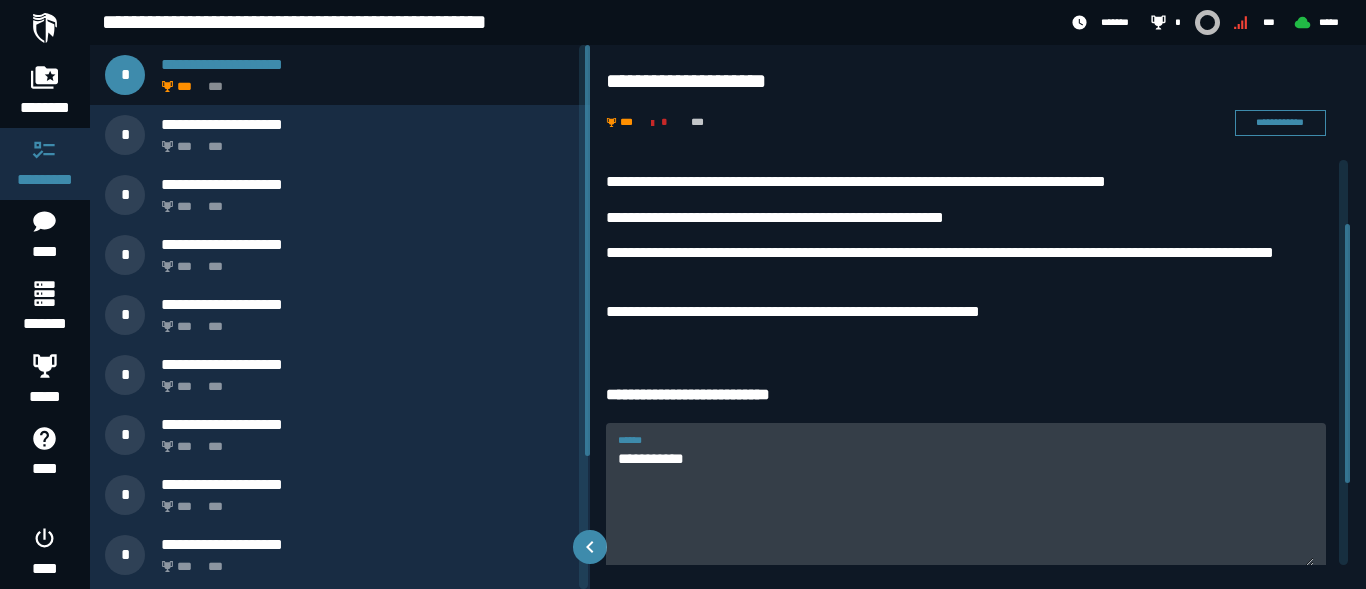 click on "**********" at bounding box center (966, 495) 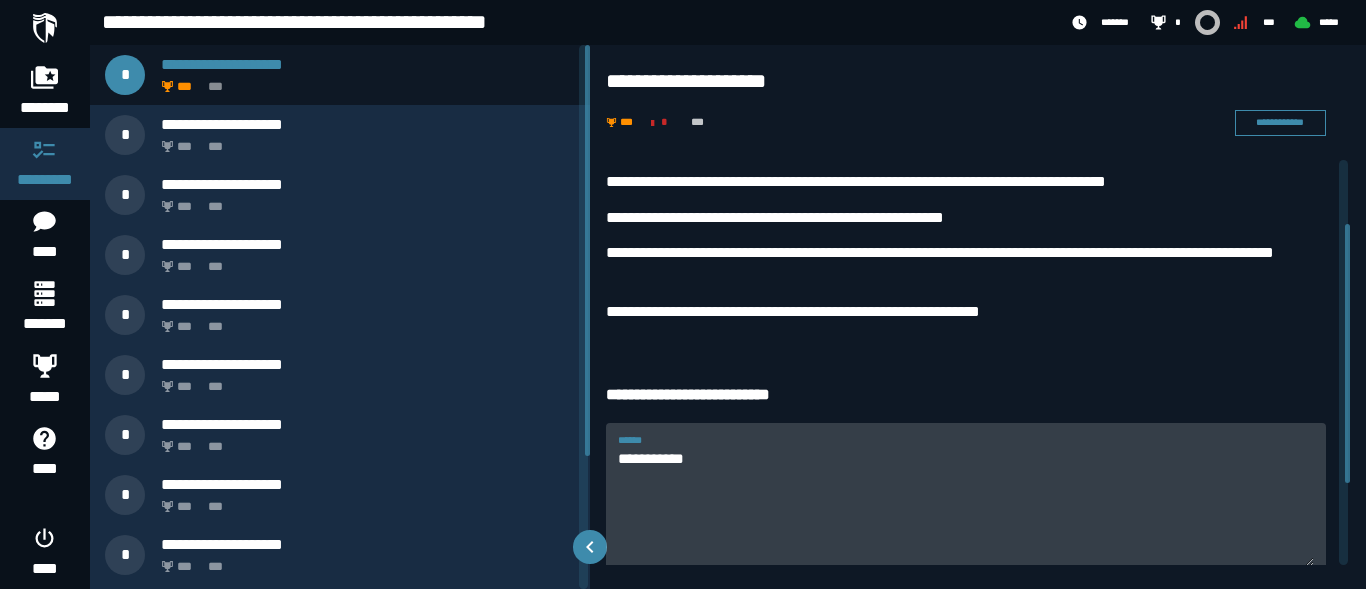 click on "**********" at bounding box center (966, 507) 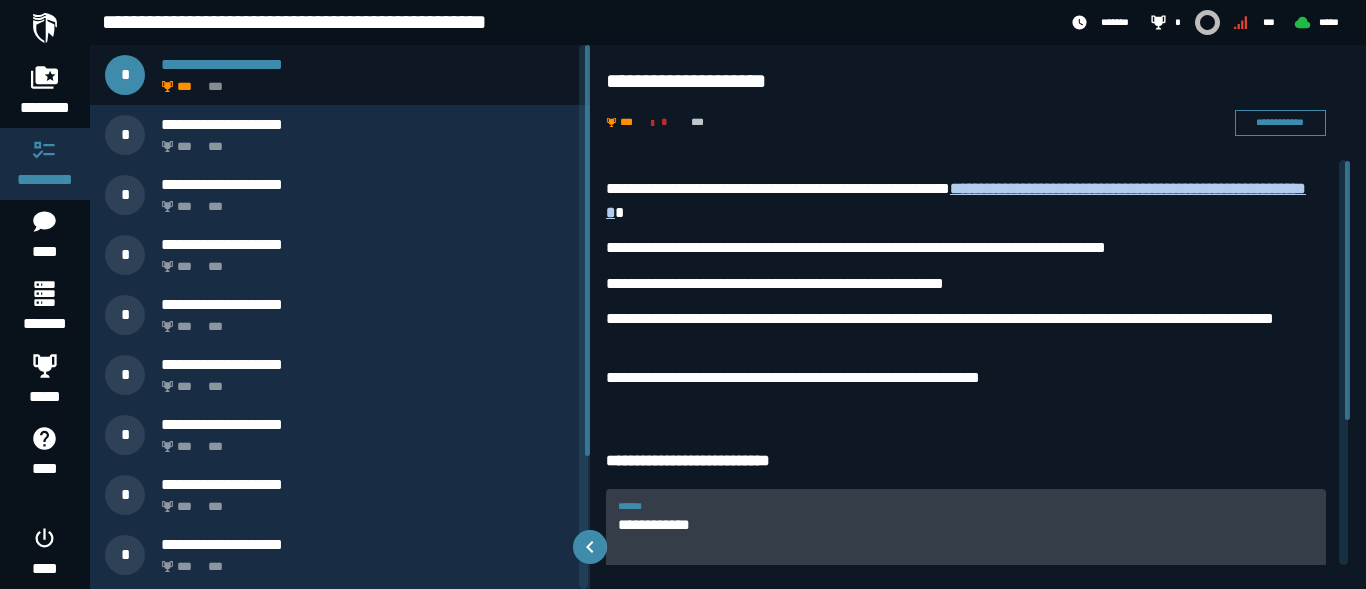 scroll, scrollTop: 0, scrollLeft: 0, axis: both 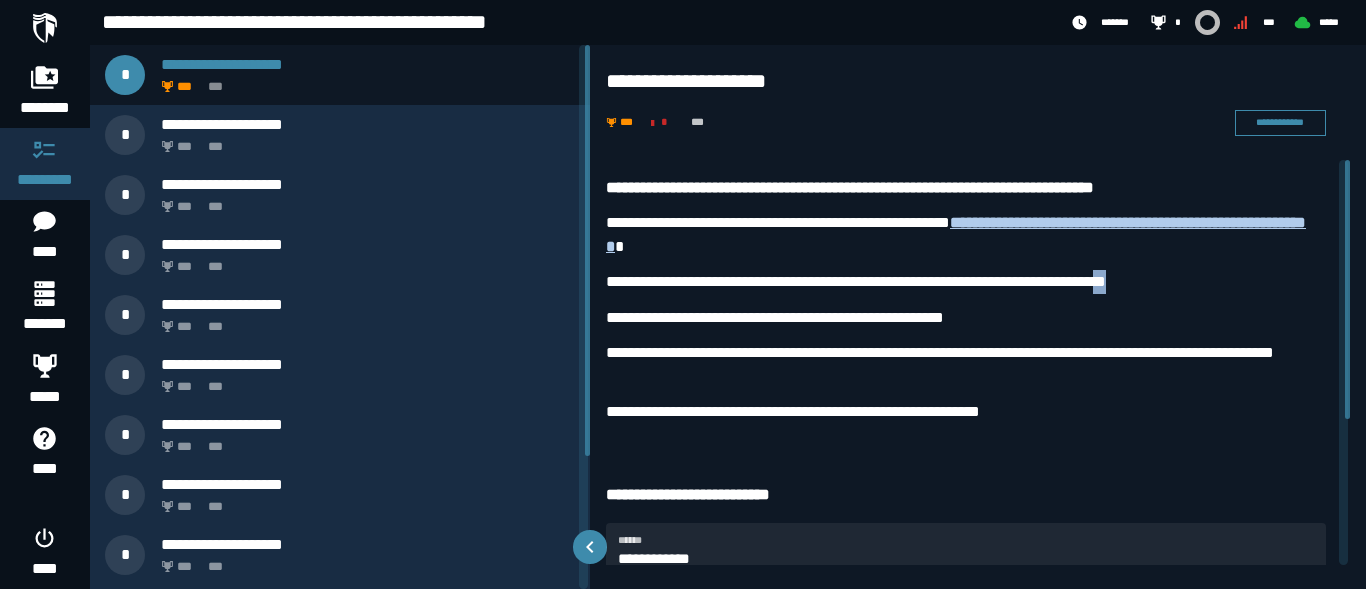 click on "**********" at bounding box center [966, 282] 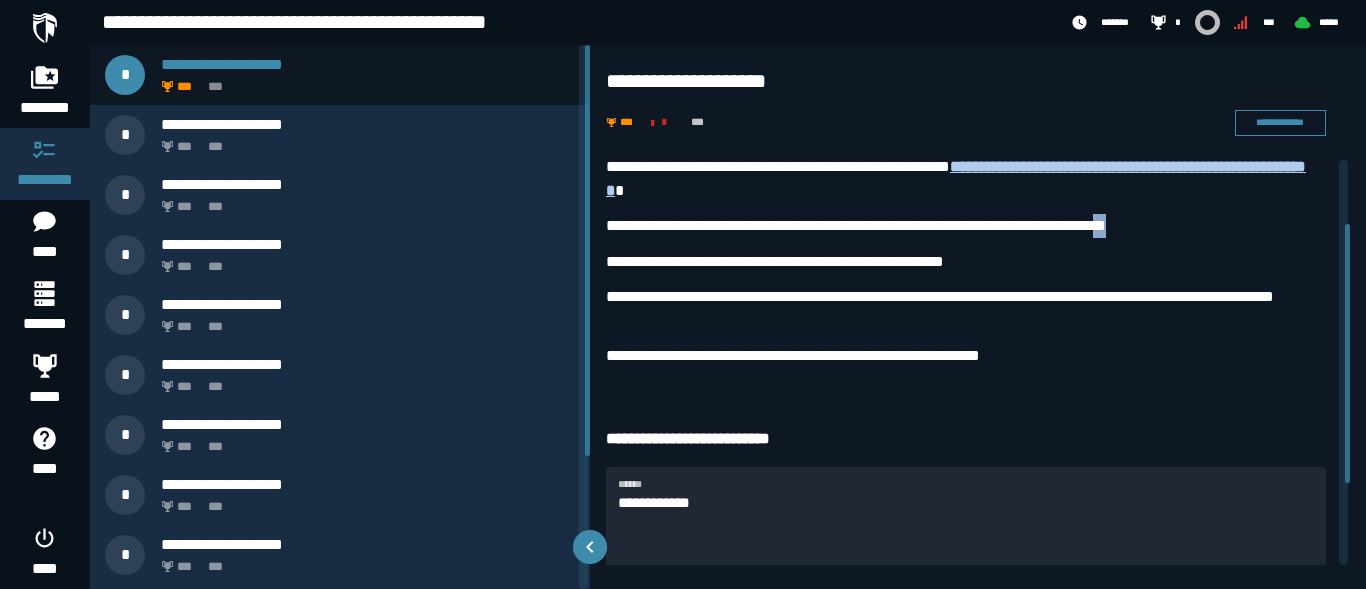 scroll, scrollTop: 100, scrollLeft: 0, axis: vertical 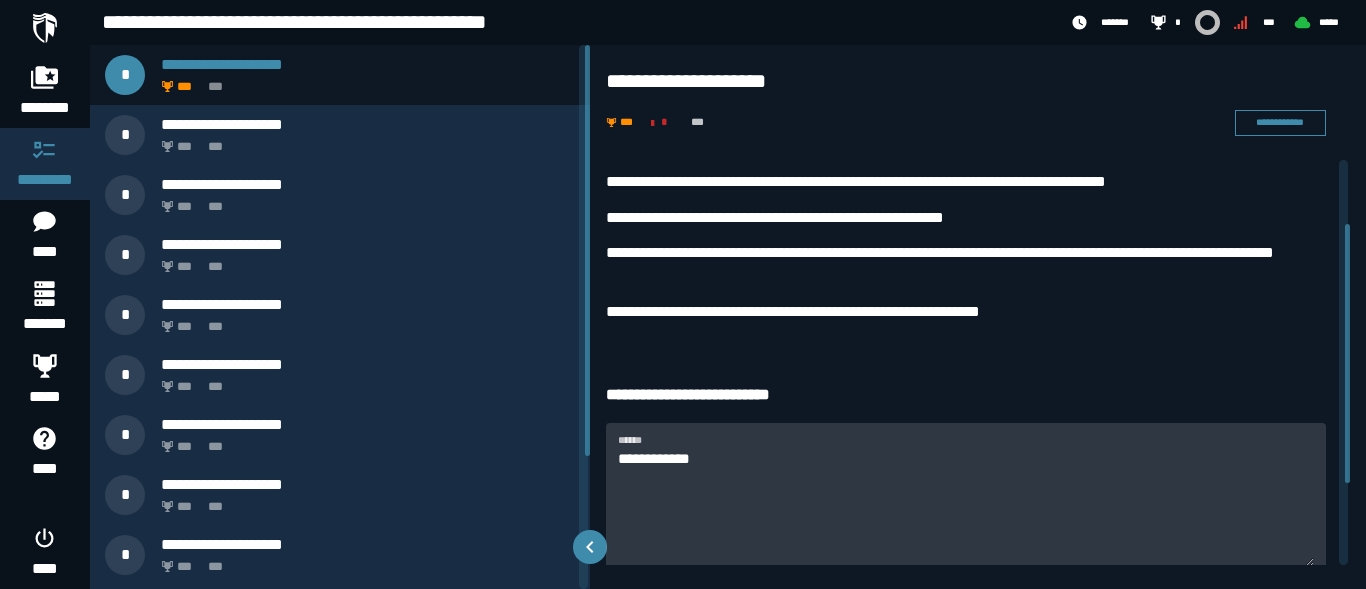click on "**********" at bounding box center [966, 507] 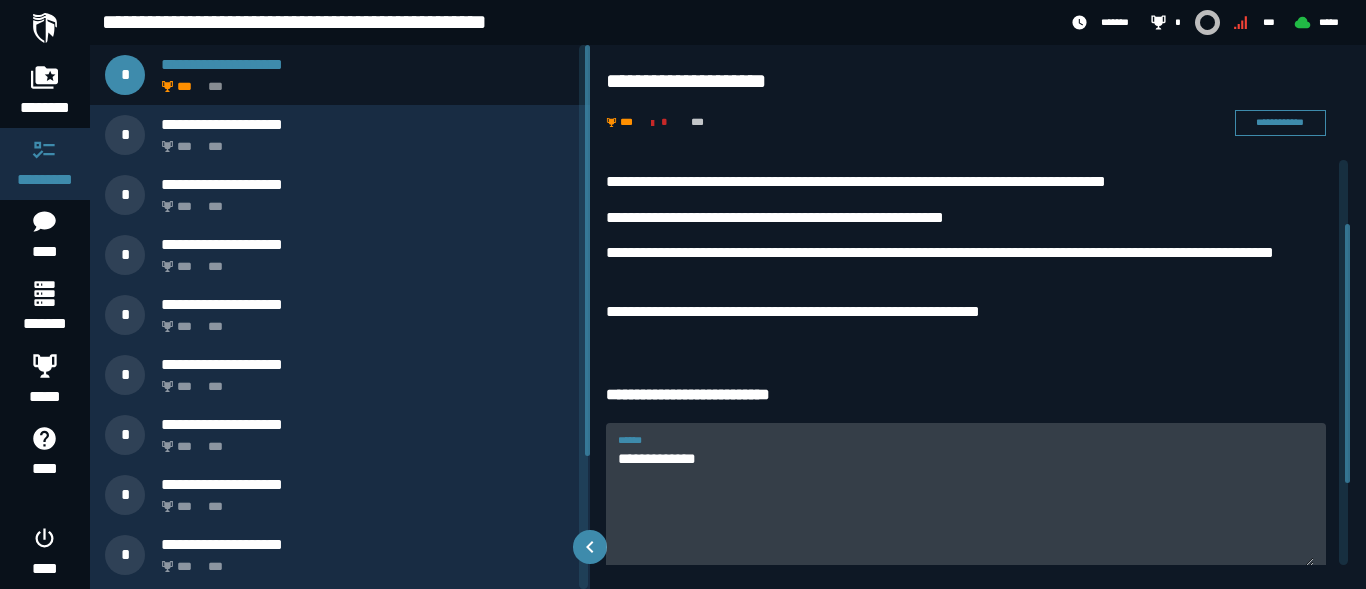 click on "**********" at bounding box center [966, 507] 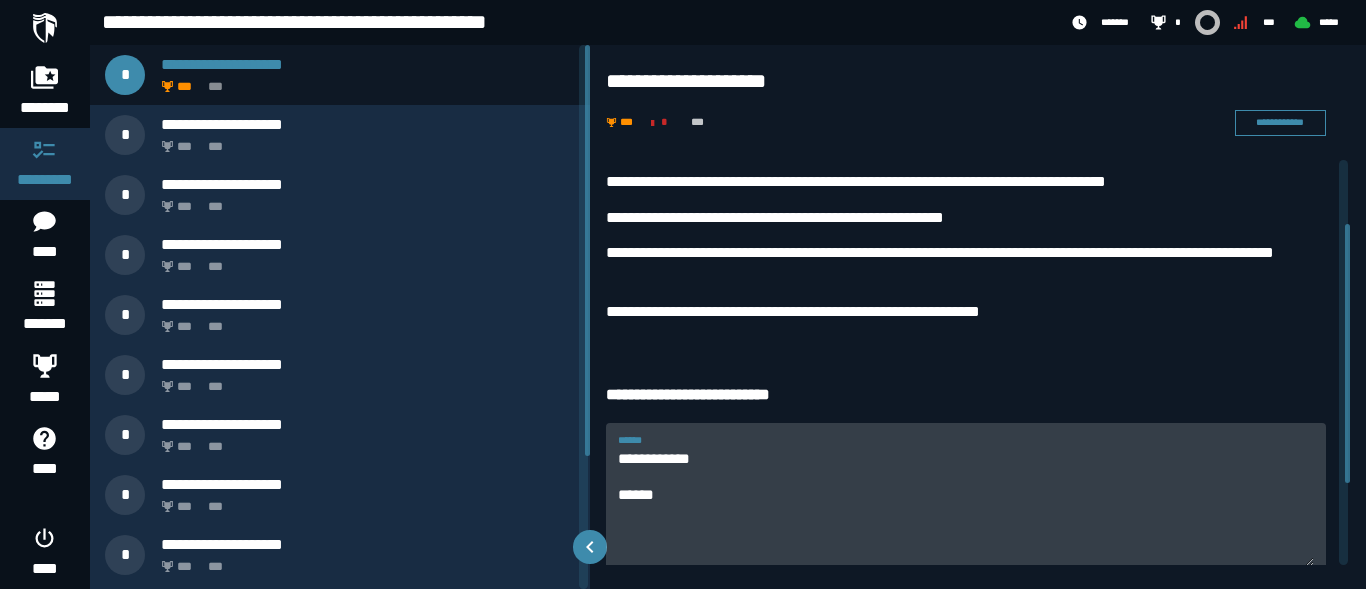 click on "**********" at bounding box center (966, 507) 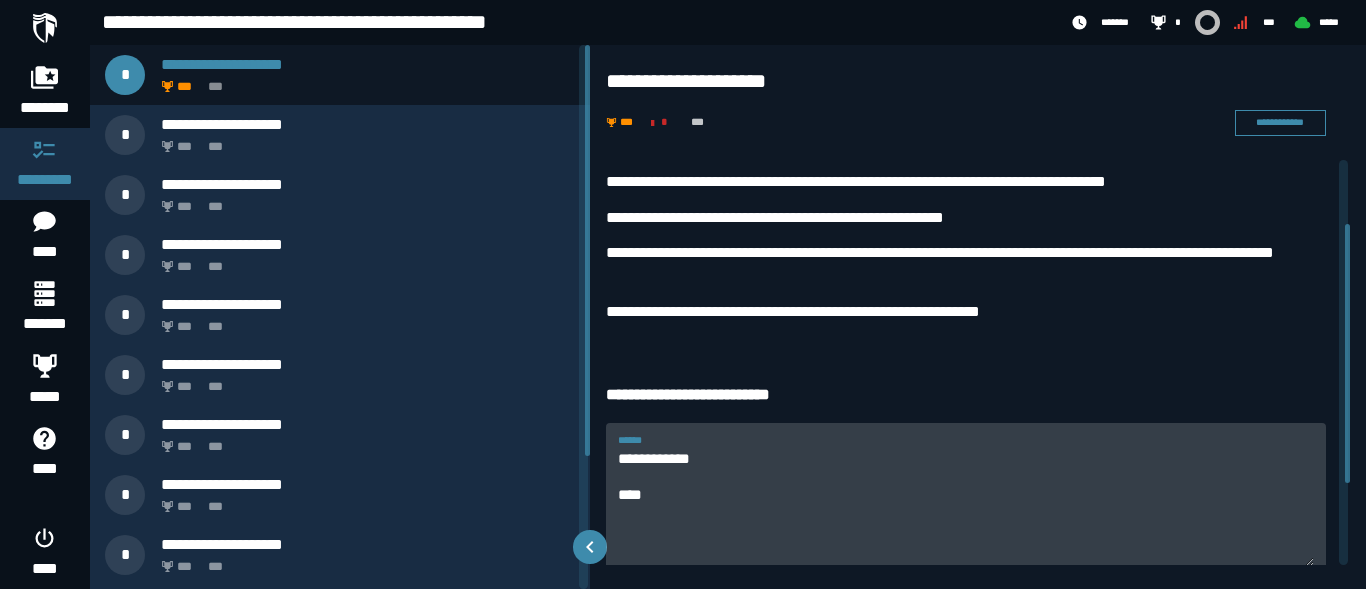click on "**********" at bounding box center [966, 507] 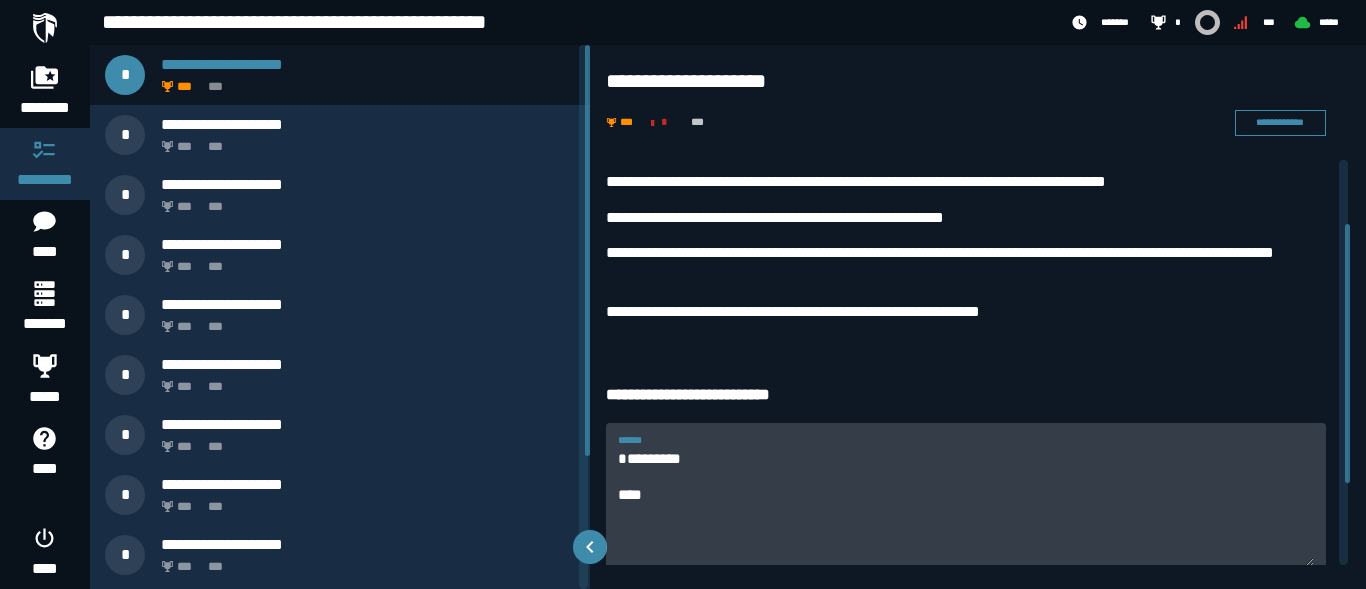 click on "*********
****" at bounding box center [966, 507] 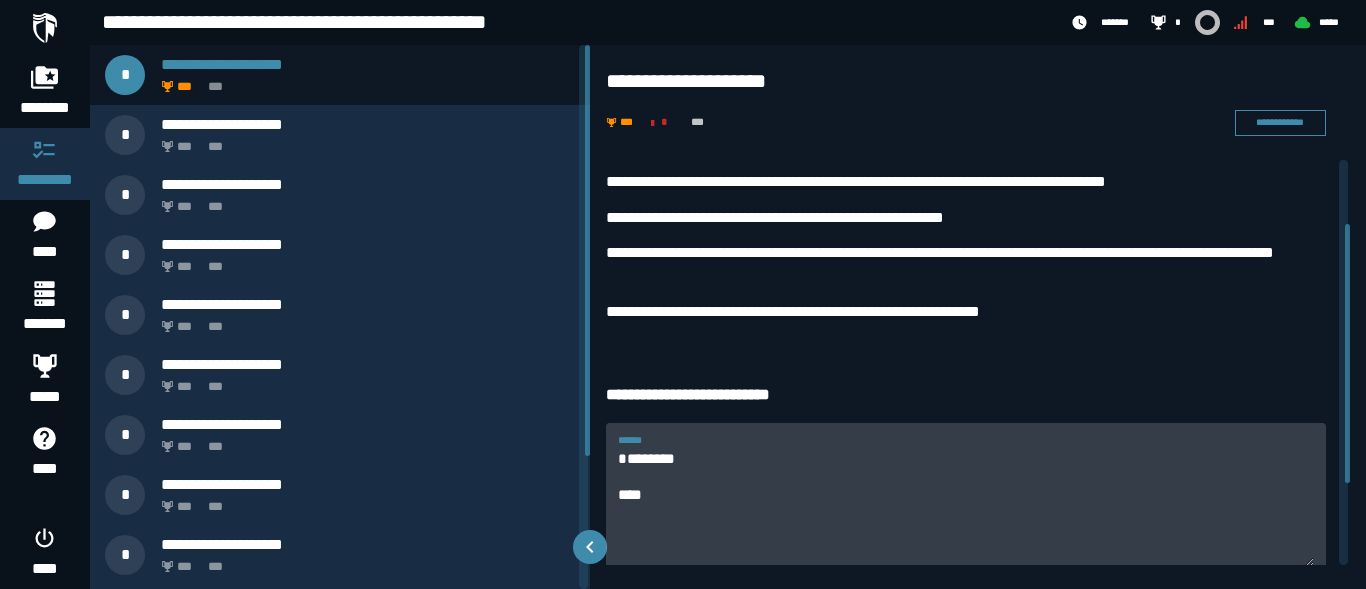 click on "********
****" at bounding box center [966, 507] 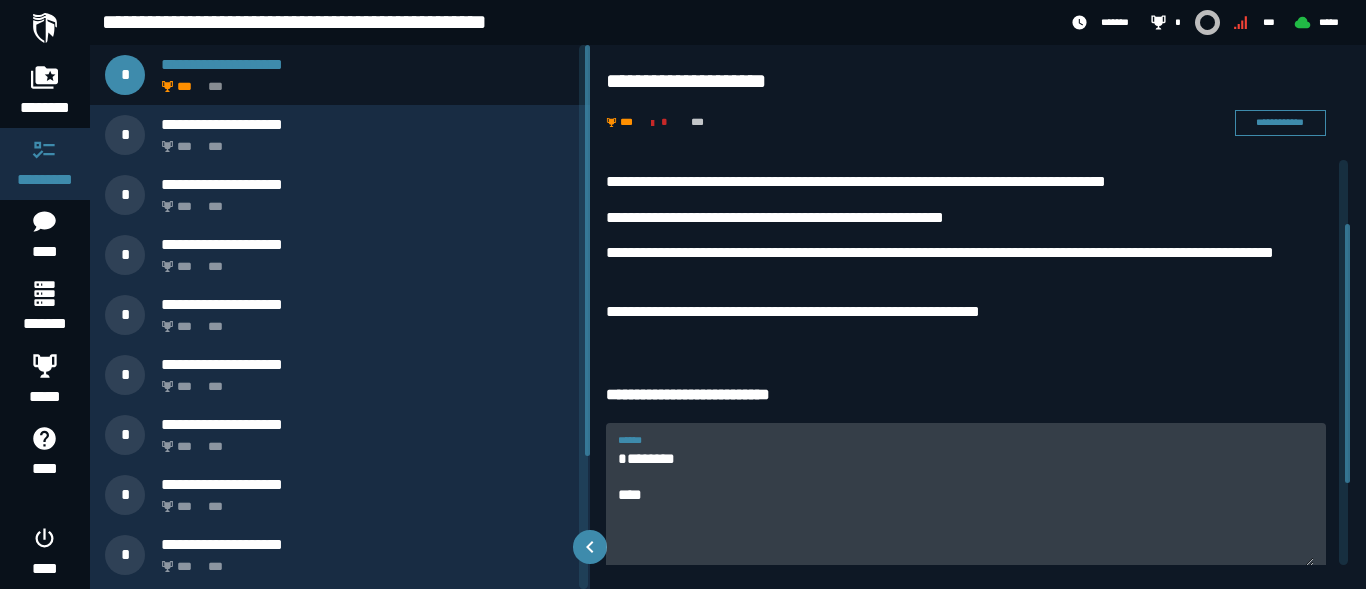 click on "********
****" at bounding box center (966, 507) 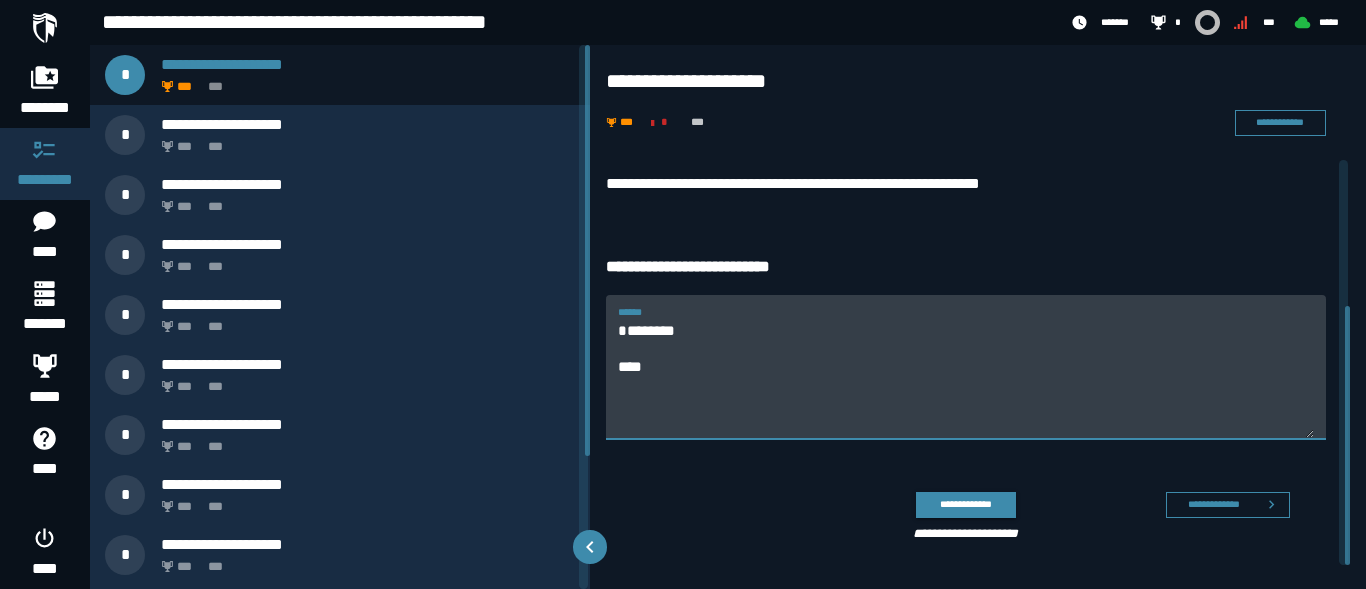 scroll, scrollTop: 229, scrollLeft: 0, axis: vertical 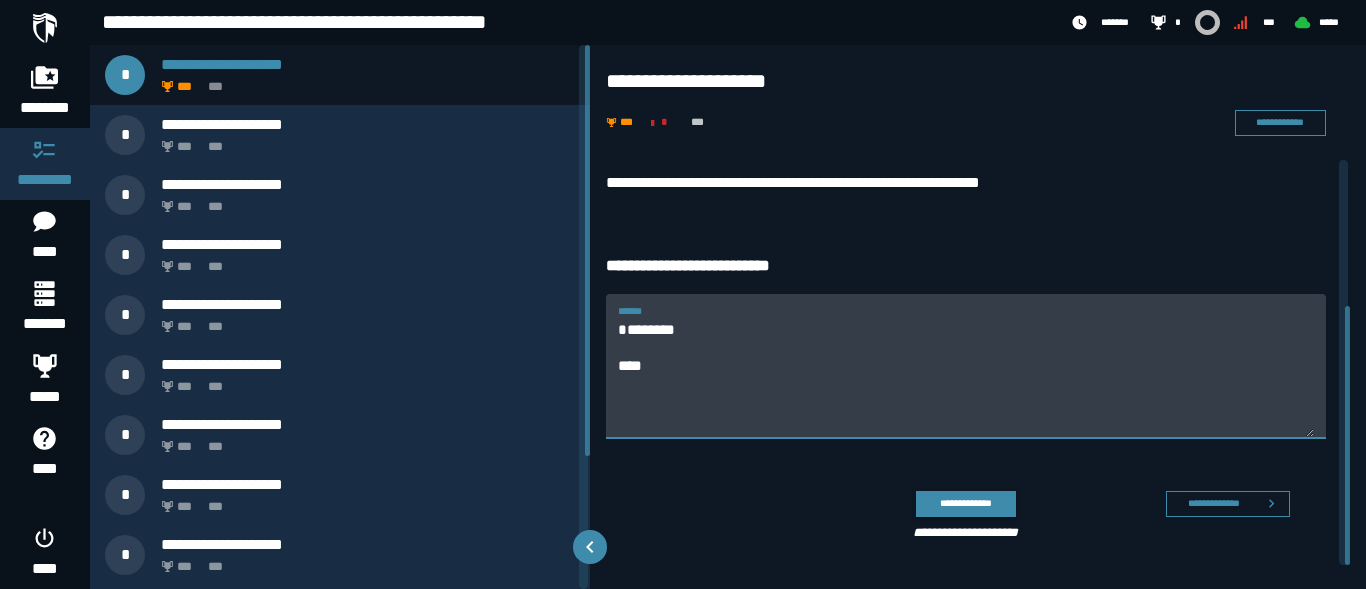click on "********
****" at bounding box center (966, 378) 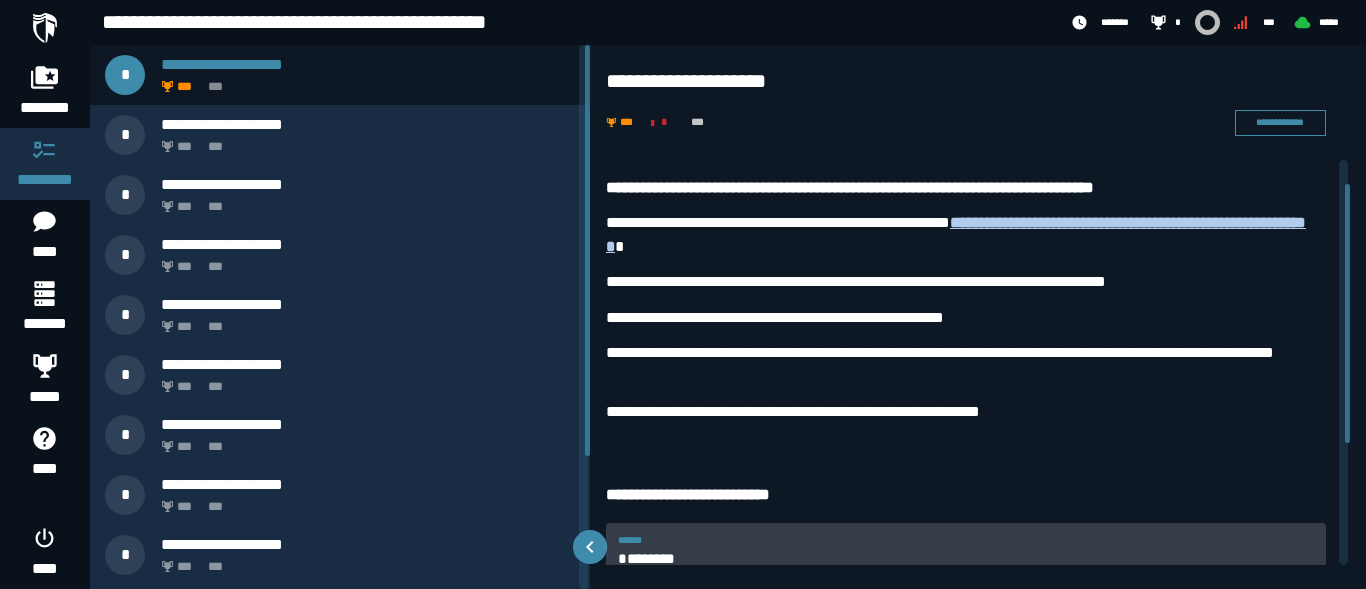 scroll, scrollTop: 229, scrollLeft: 0, axis: vertical 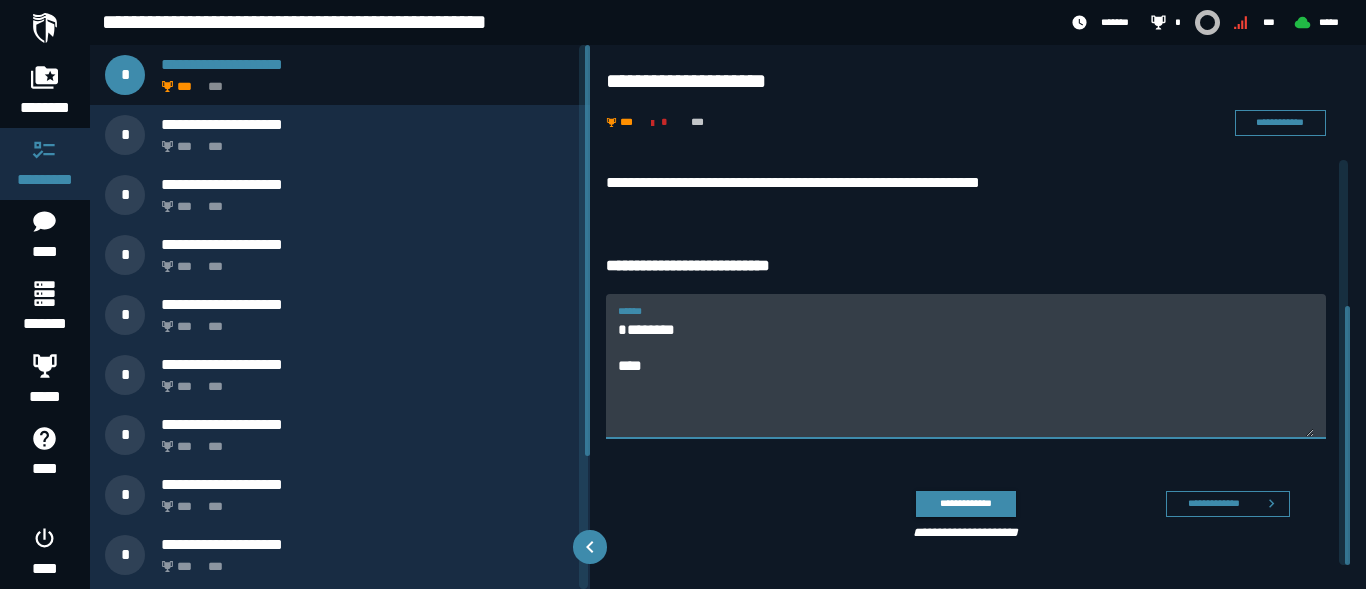 click on "********
****" at bounding box center (966, 378) 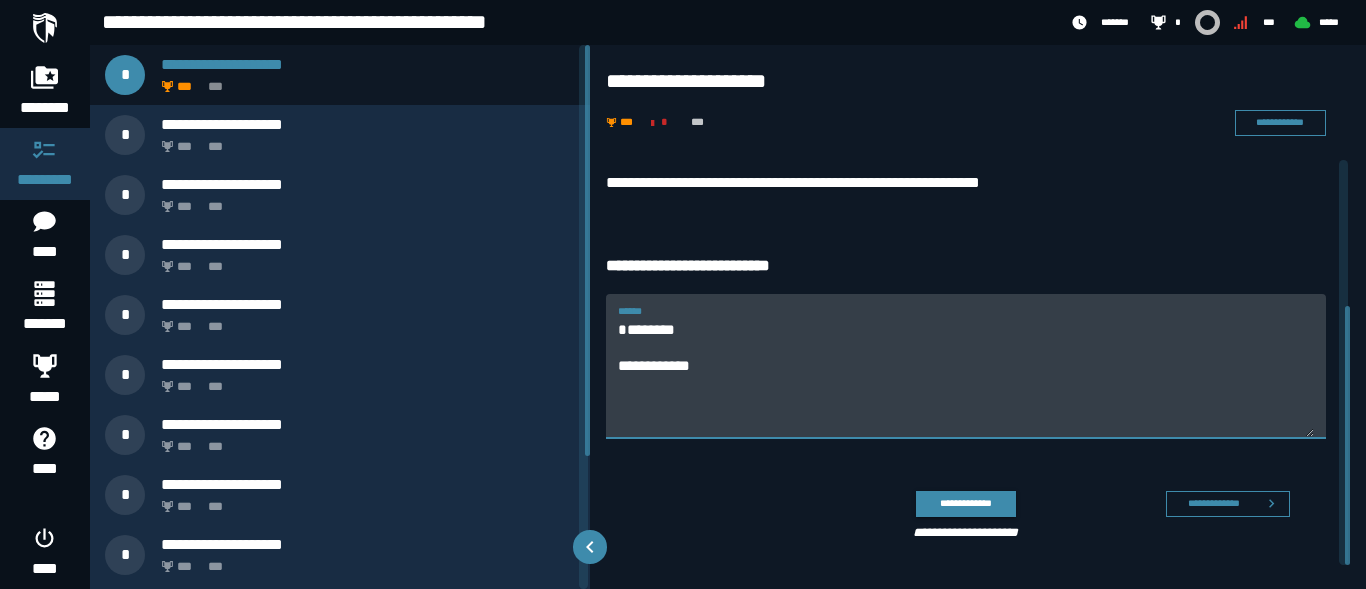 click on "**********" at bounding box center (966, 378) 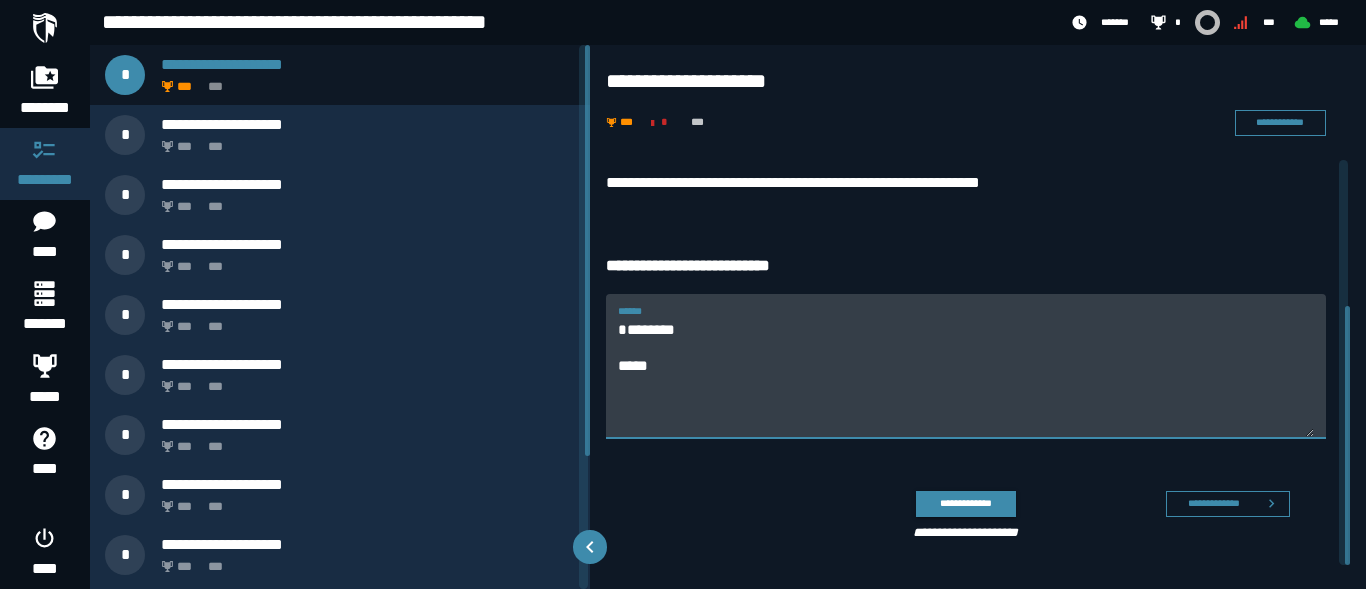 click on "********
****" at bounding box center (966, 378) 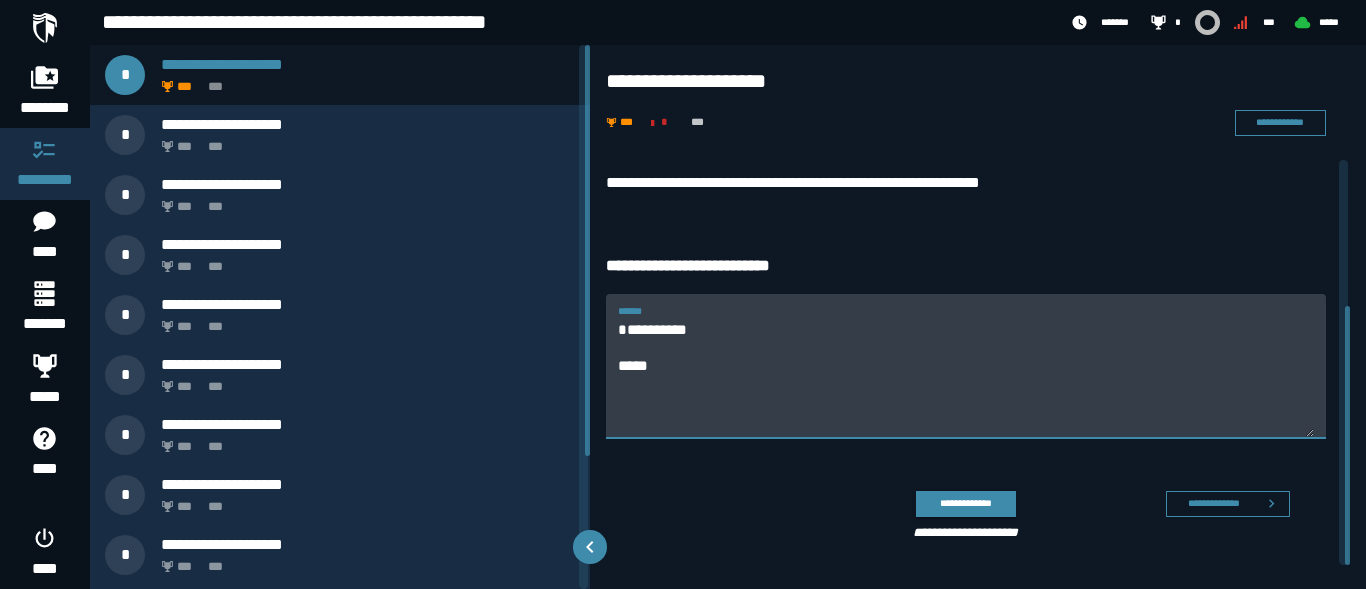 paste on "*******" 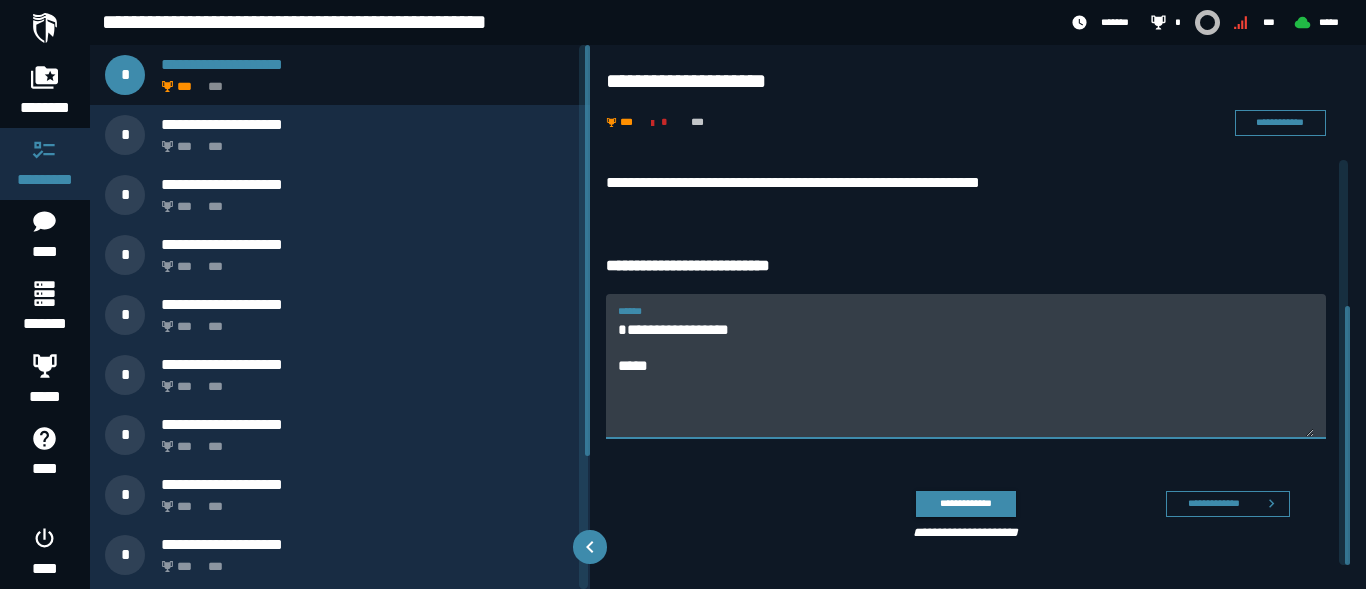 click on "**********" at bounding box center (966, 378) 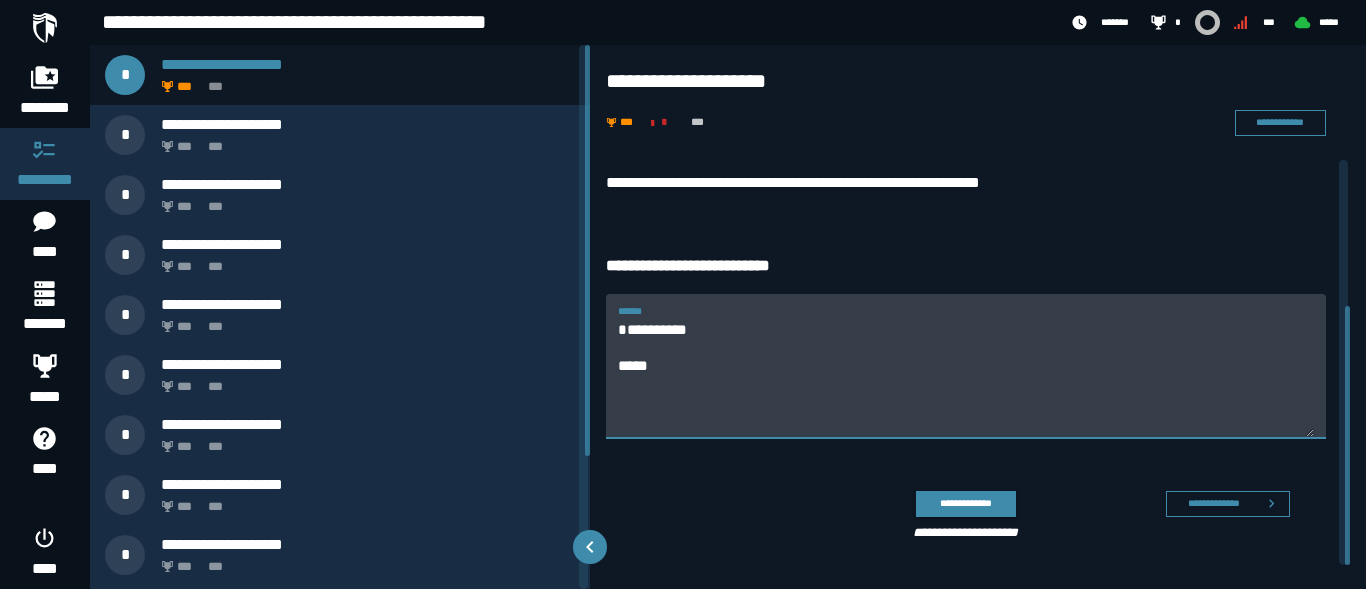 click on "**********" at bounding box center (966, 378) 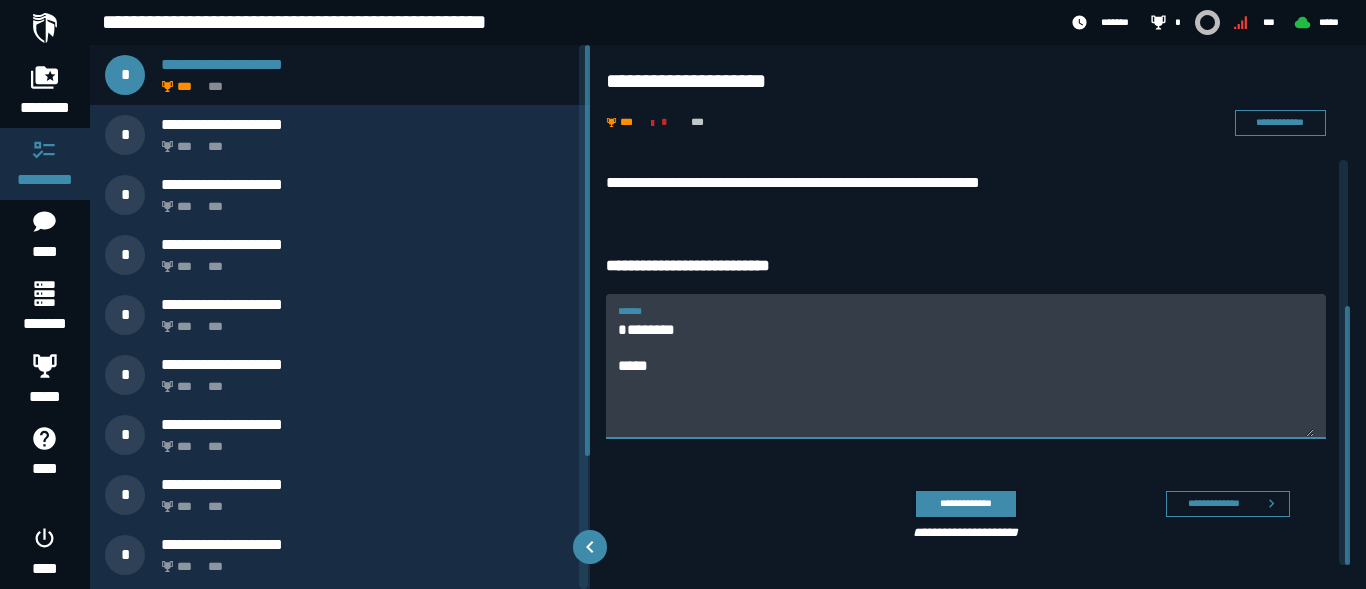 click on "********
**** ******" at bounding box center (966, 366) 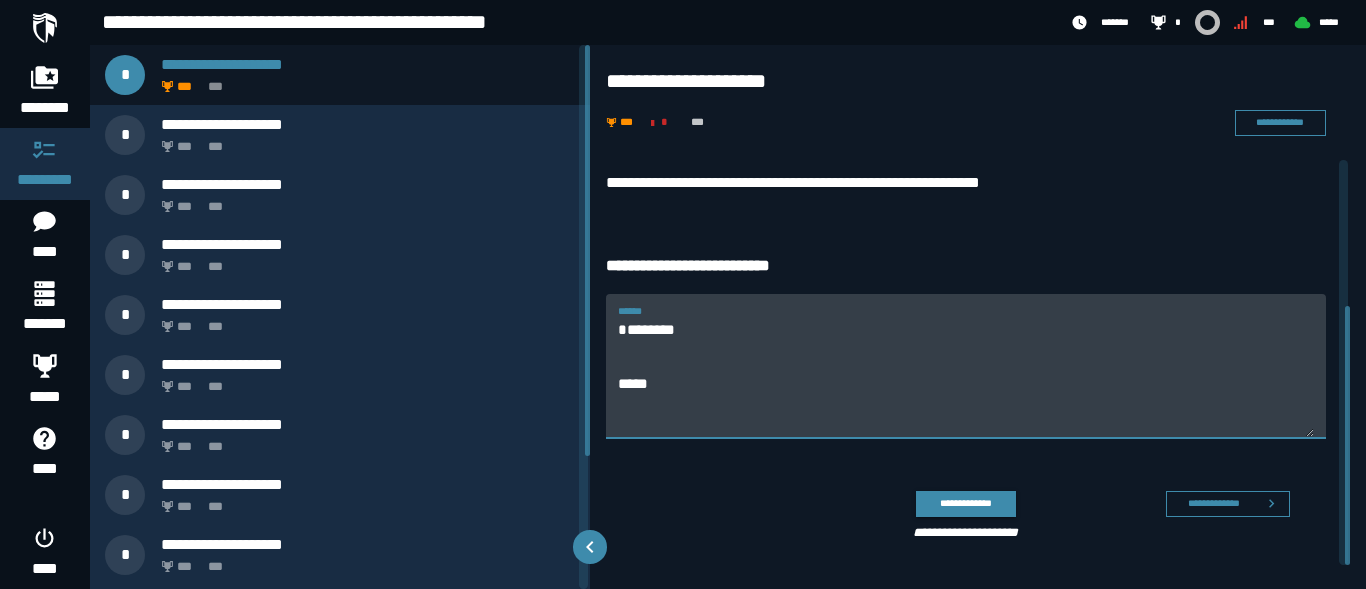 paste on "*******" 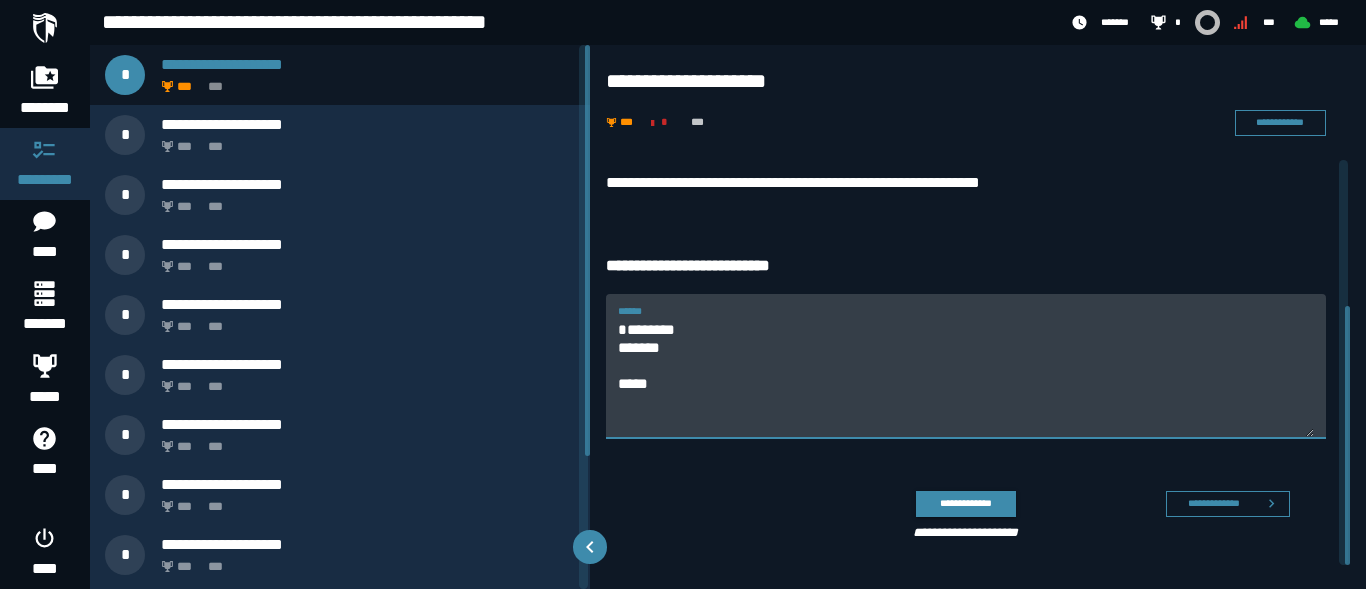 drag, startPoint x: 749, startPoint y: 345, endPoint x: 723, endPoint y: 347, distance: 26.076809 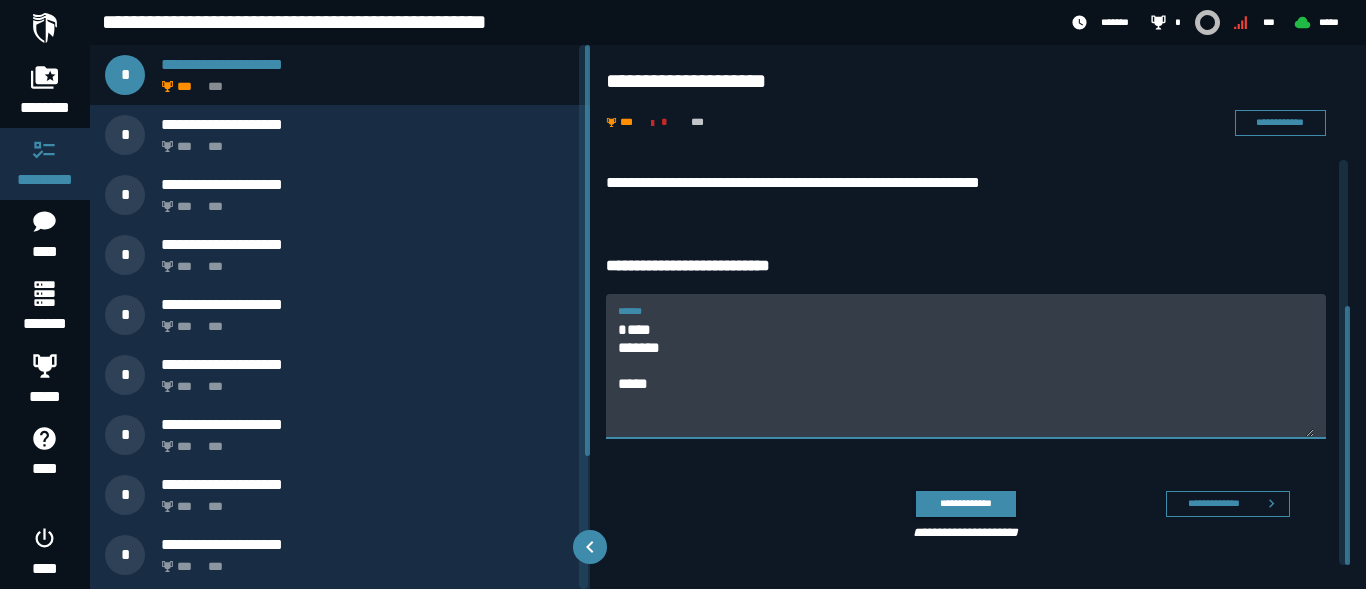 click on "****
*******
****" at bounding box center (966, 378) 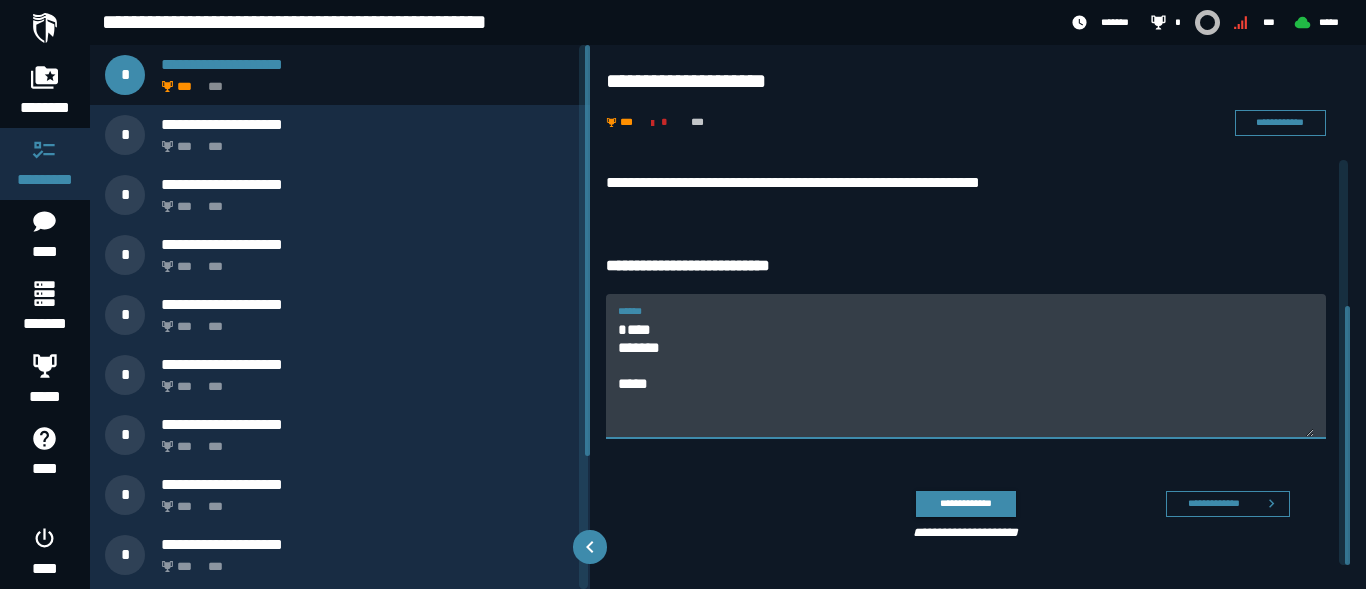 click on "****
*******
****" at bounding box center [966, 378] 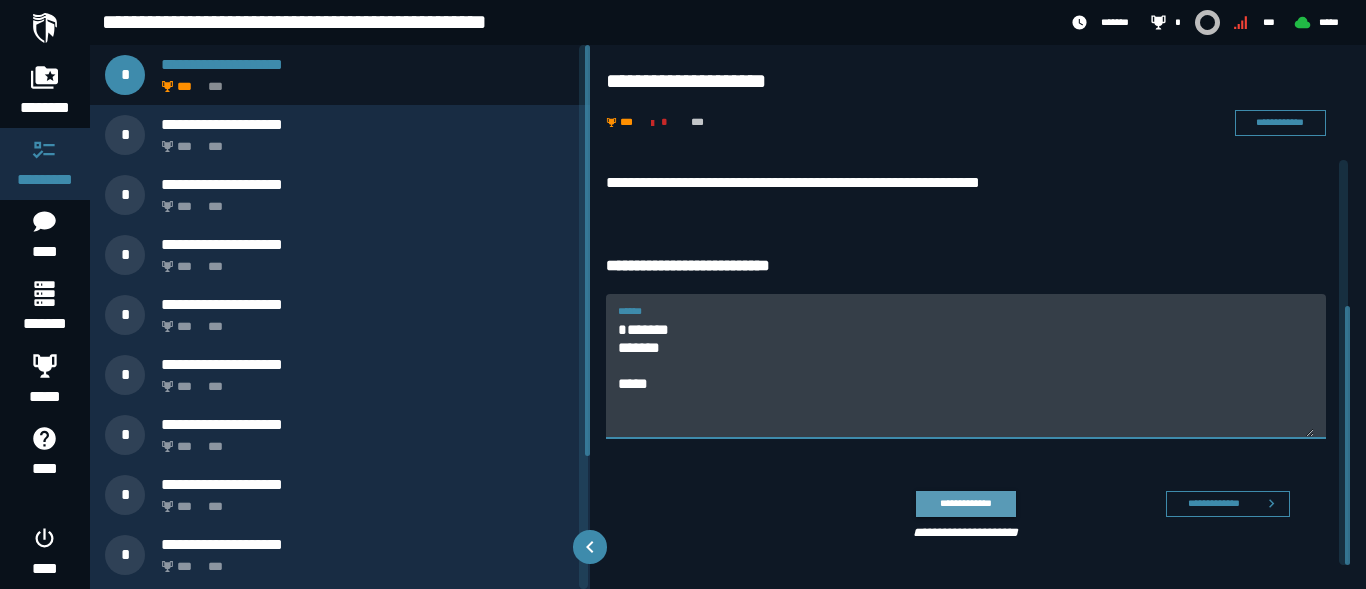 click on "**********" at bounding box center (965, 503) 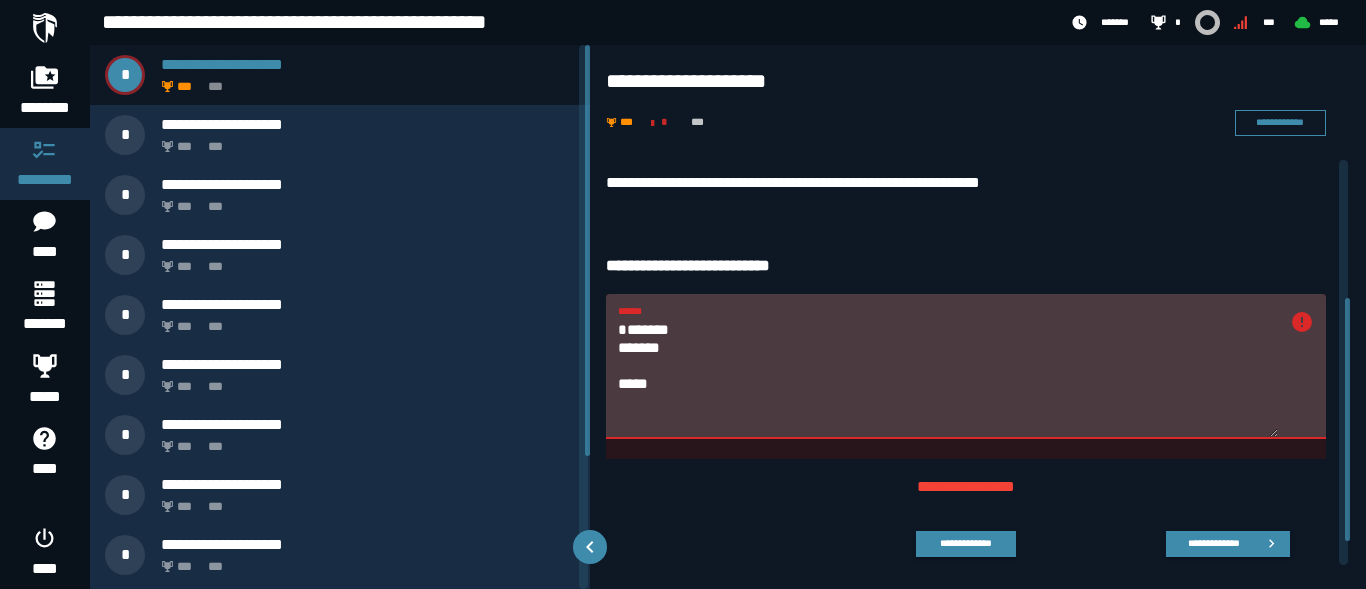 click on "*******
*******
****" at bounding box center [948, 378] 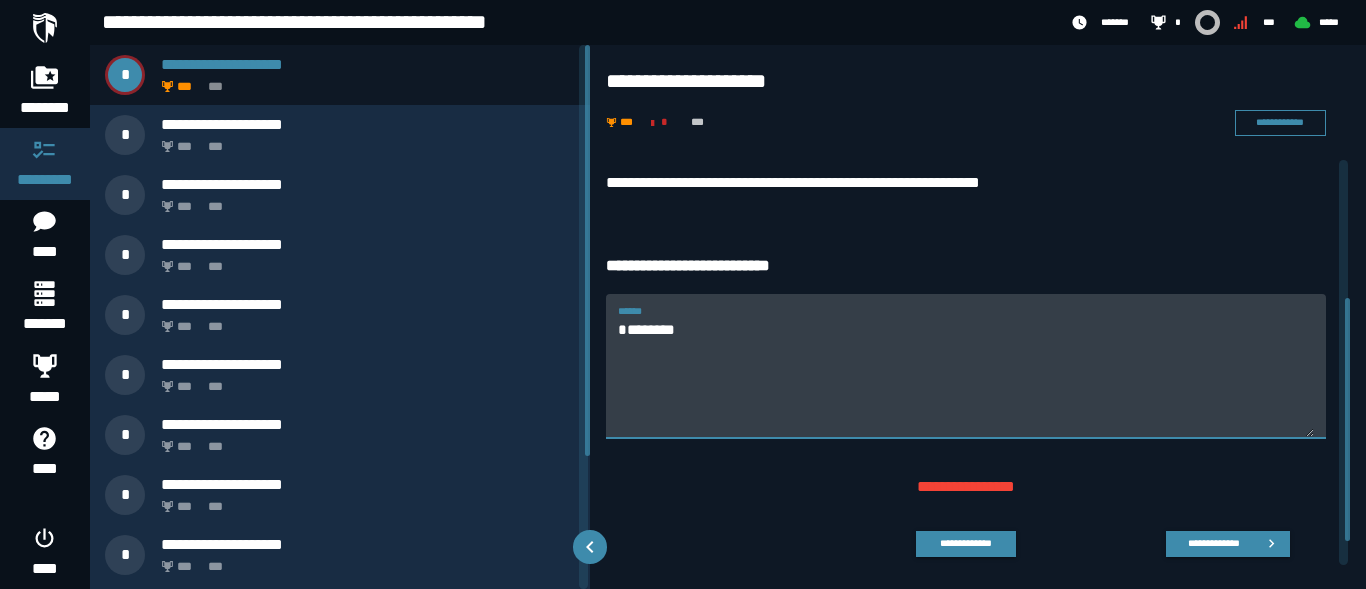 click on "*******" at bounding box center [966, 378] 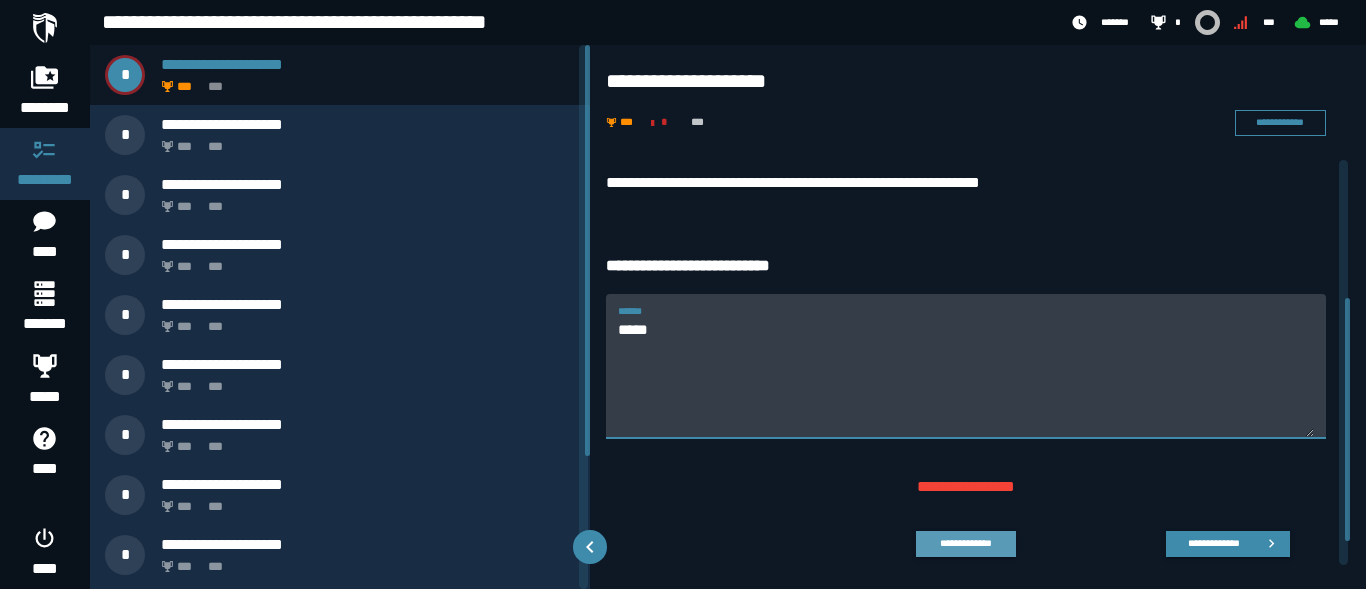 type on "****" 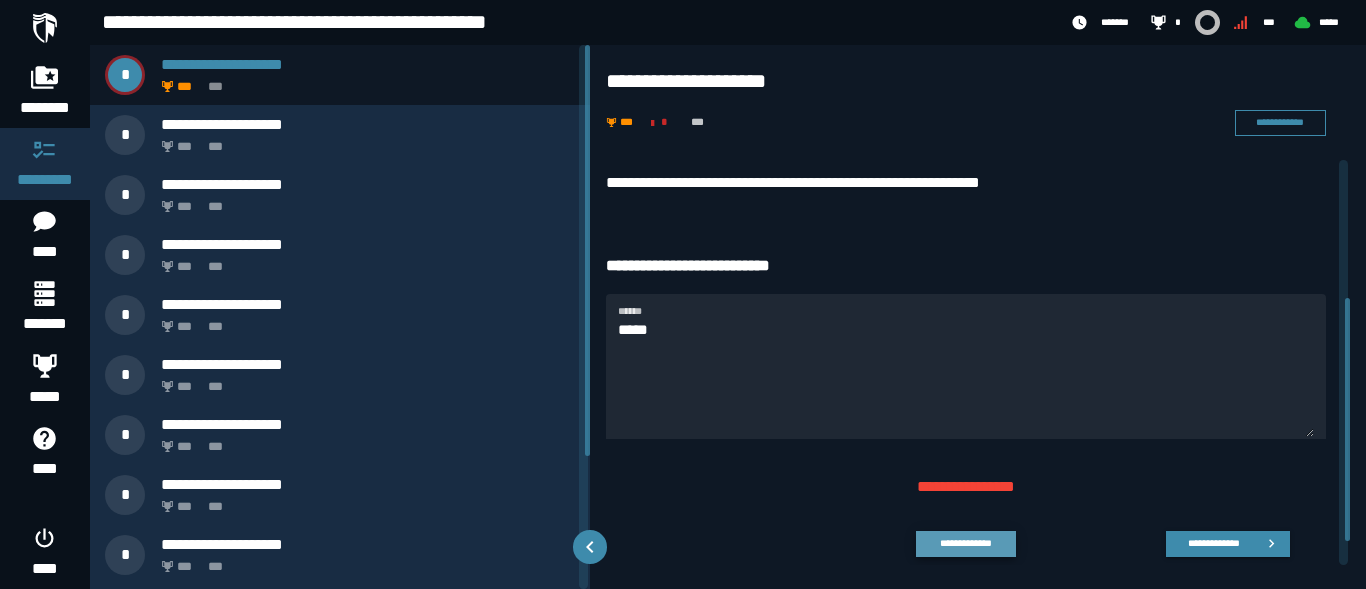 click on "**********" 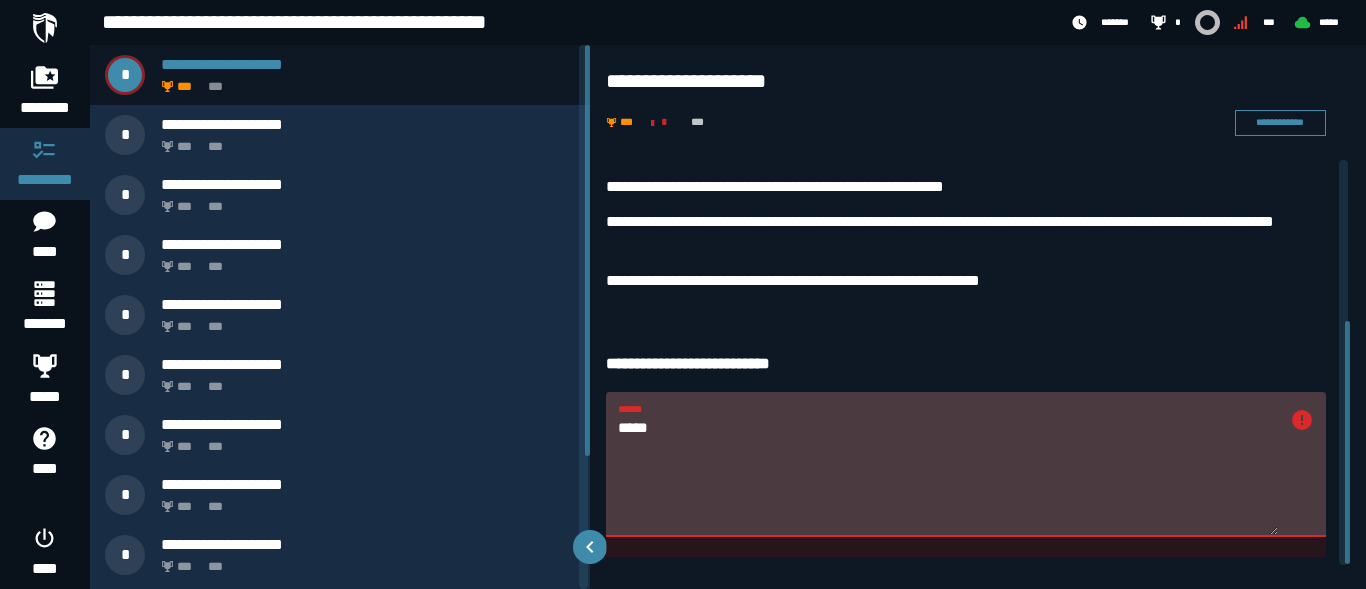 scroll, scrollTop: 269, scrollLeft: 0, axis: vertical 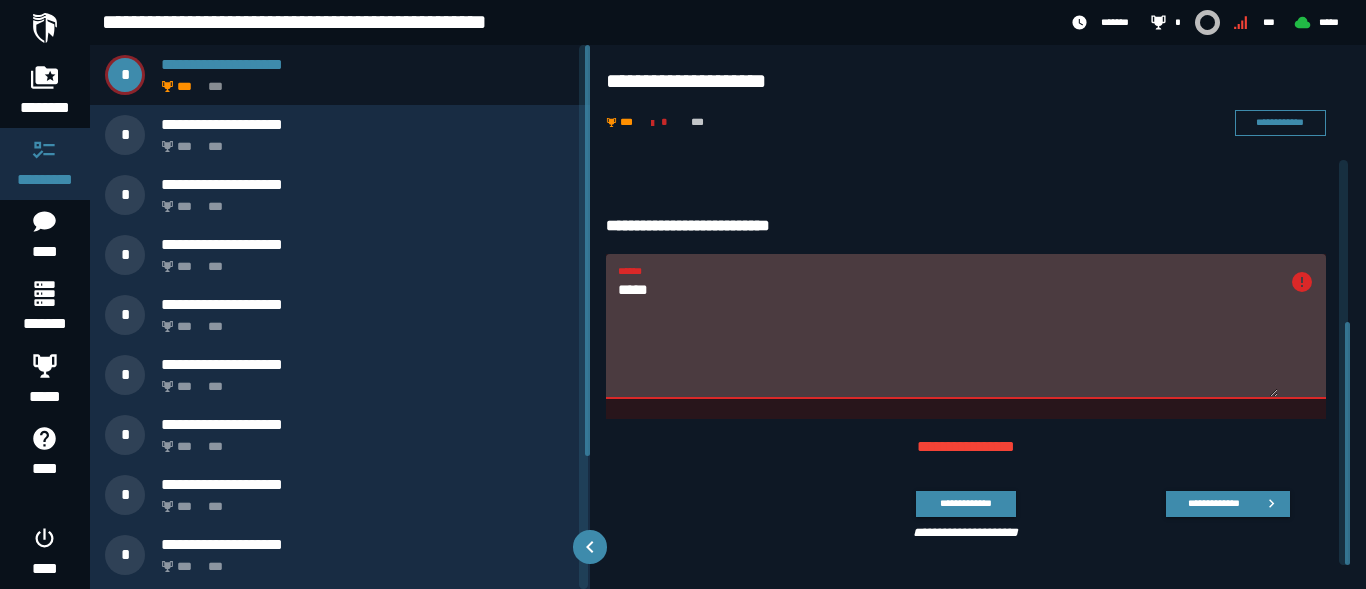 click on "****" at bounding box center (948, 338) 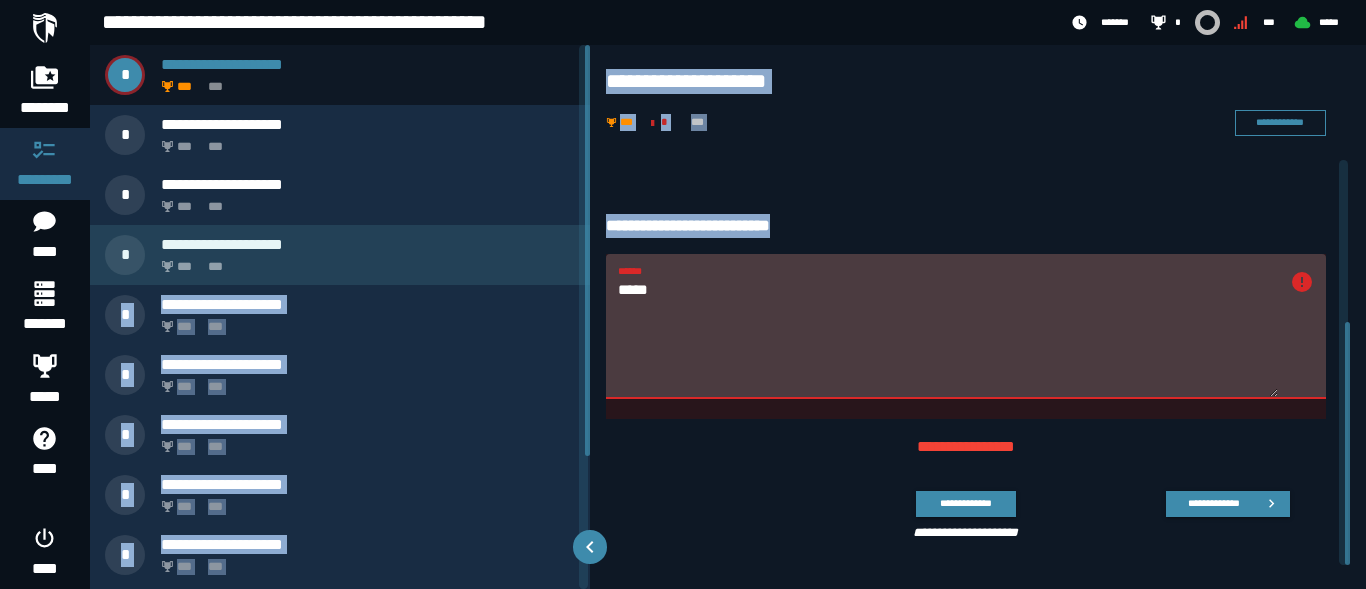 drag, startPoint x: 724, startPoint y: 271, endPoint x: 546, endPoint y: 278, distance: 178.13759 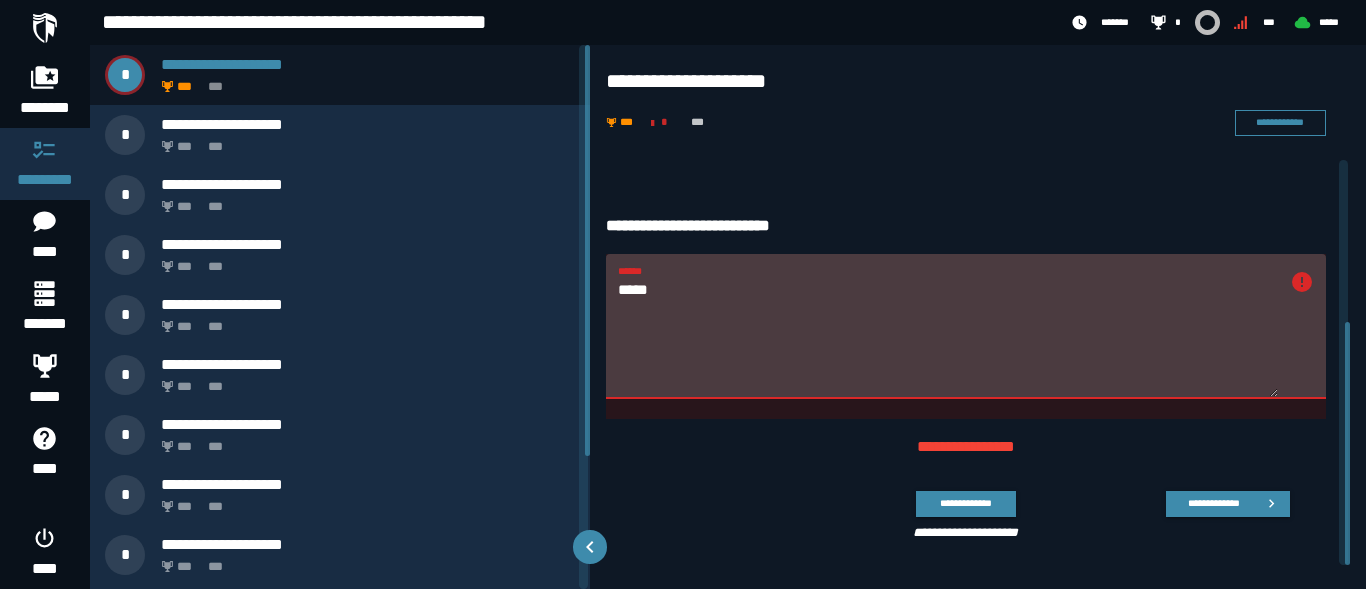 click on "****" at bounding box center [948, 338] 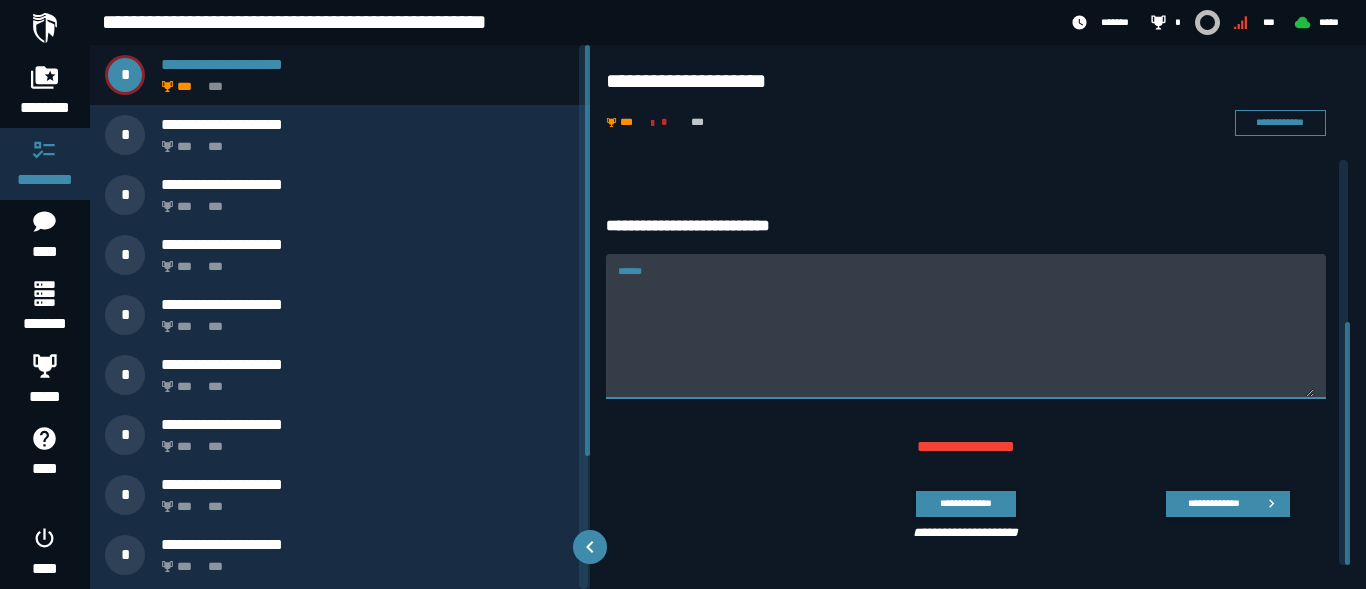 click on "******" at bounding box center (966, 338) 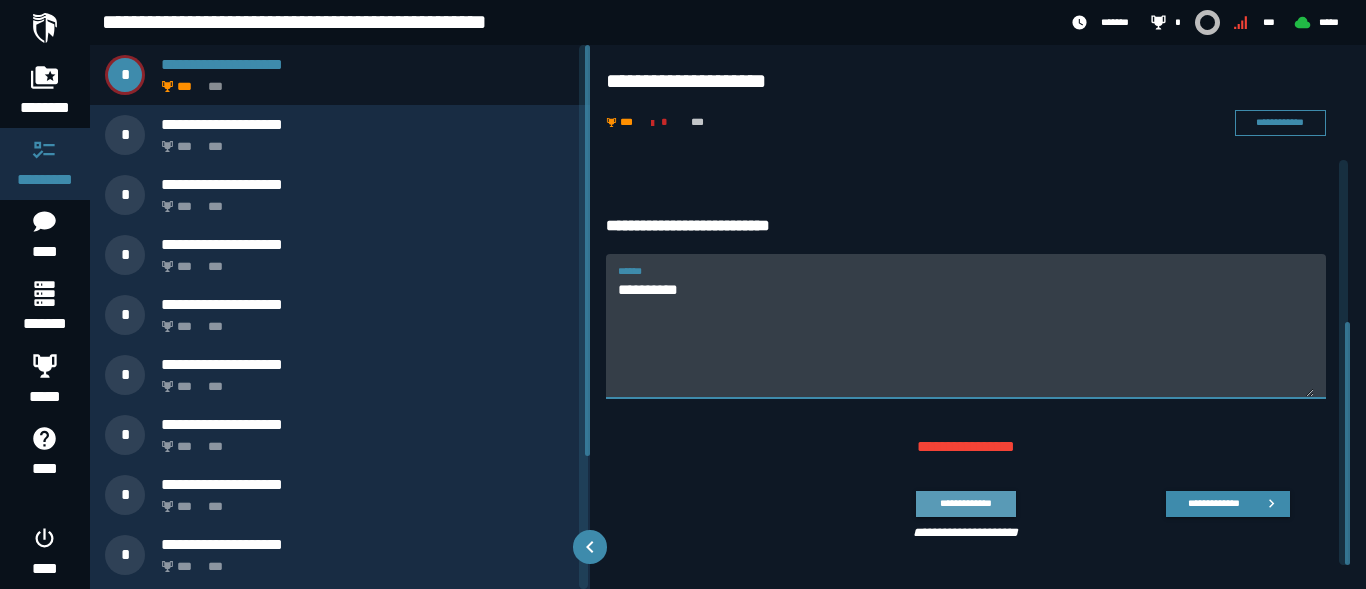 type on "*********" 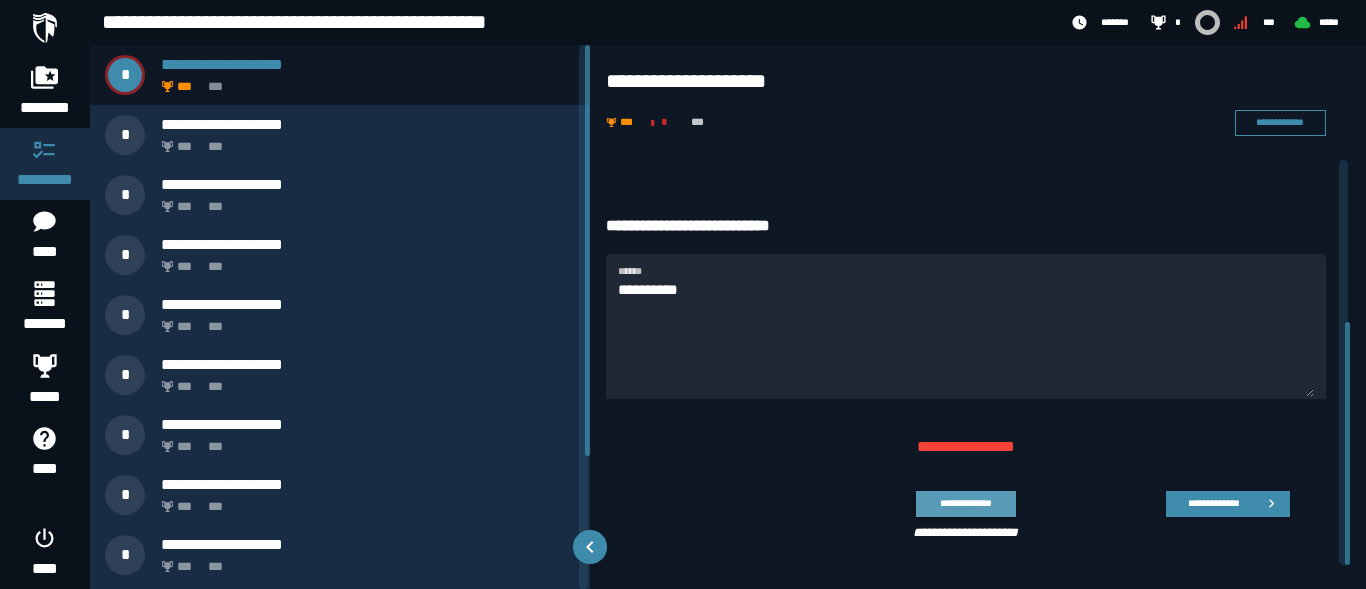 click on "**********" at bounding box center [965, 503] 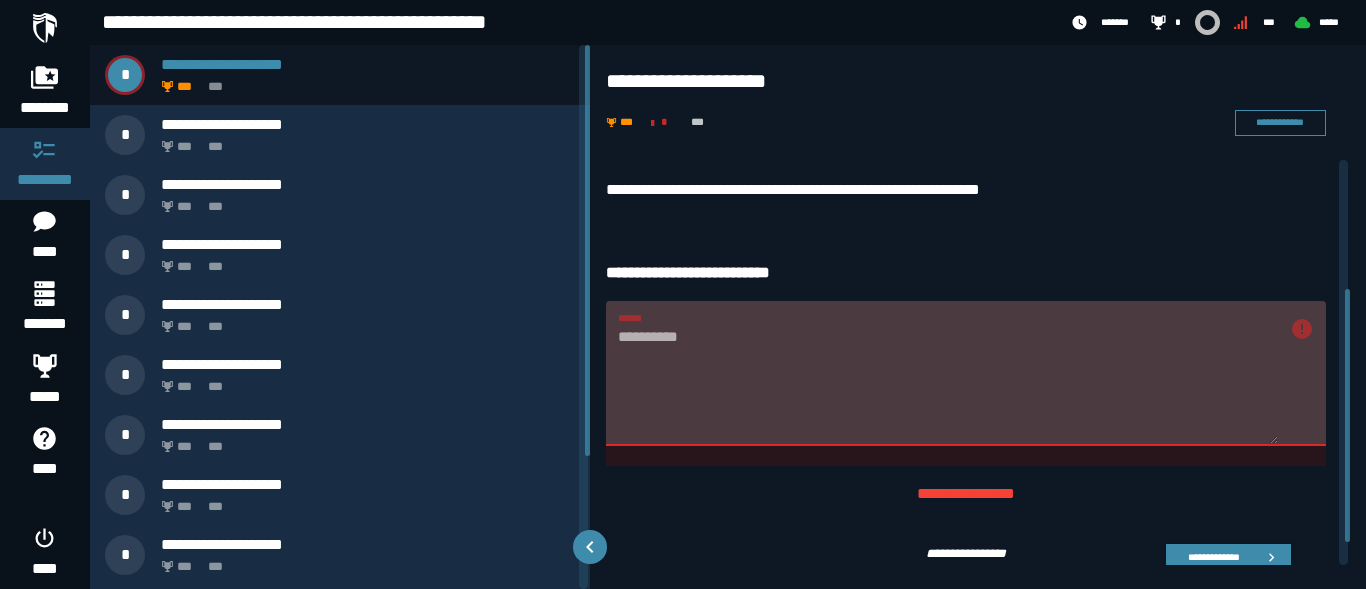scroll, scrollTop: 243, scrollLeft: 0, axis: vertical 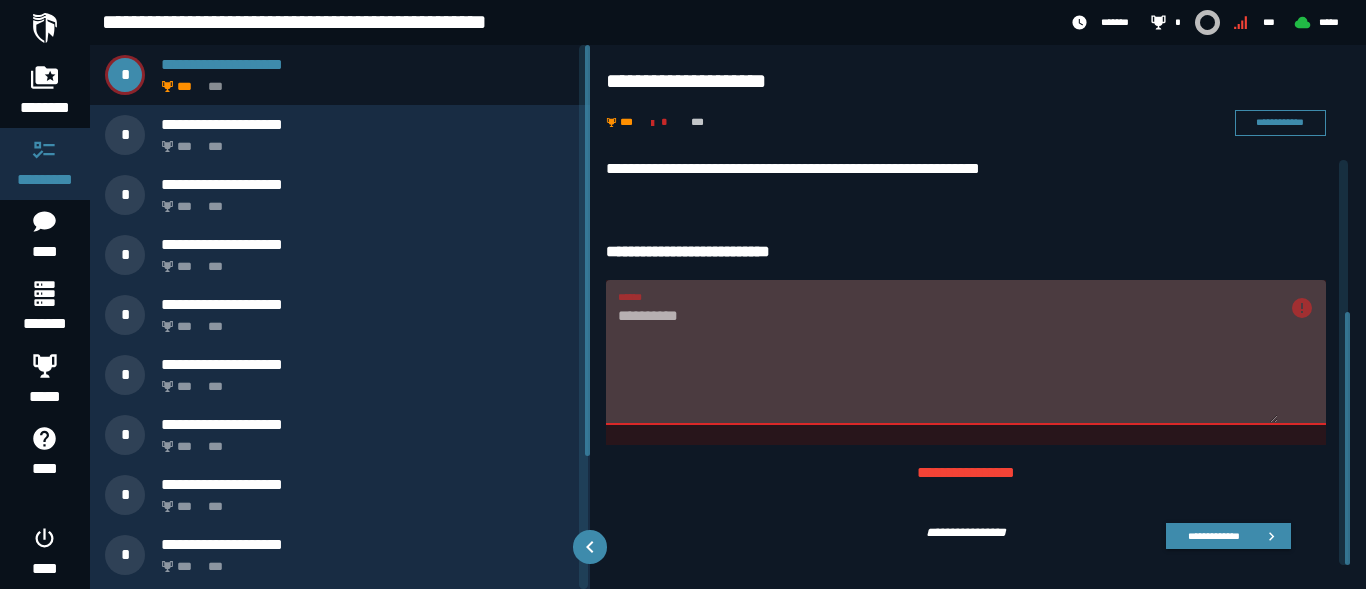 click on "********* ******" at bounding box center [966, 352] 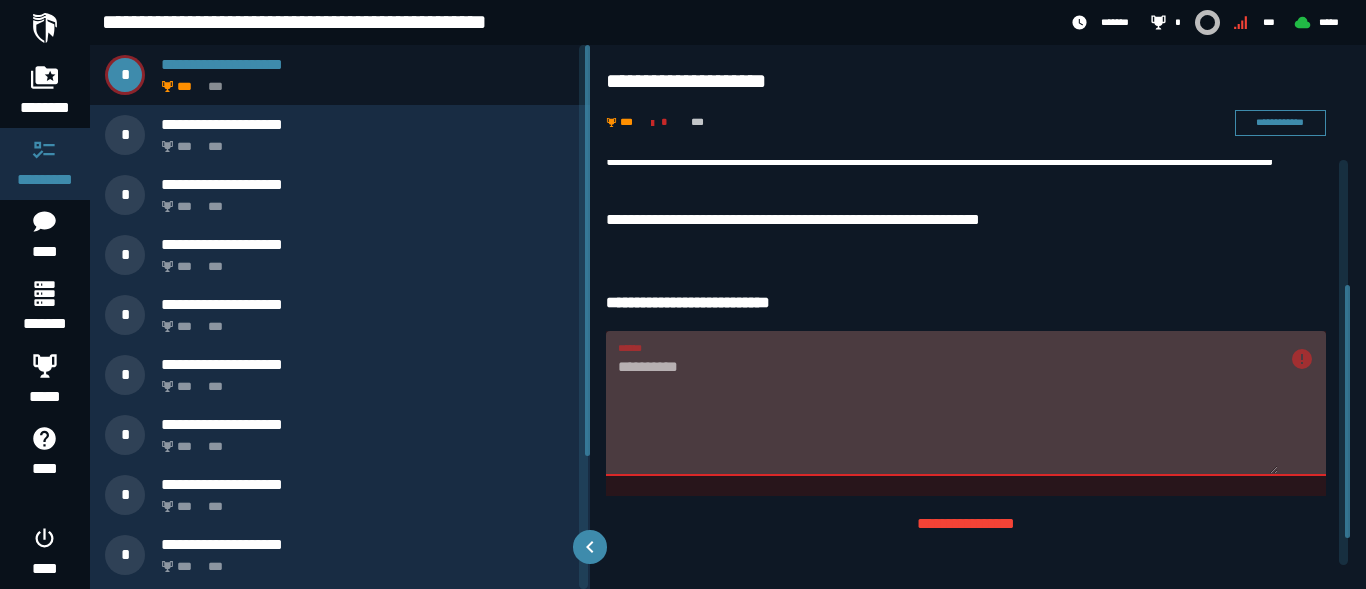 scroll, scrollTop: 200, scrollLeft: 0, axis: vertical 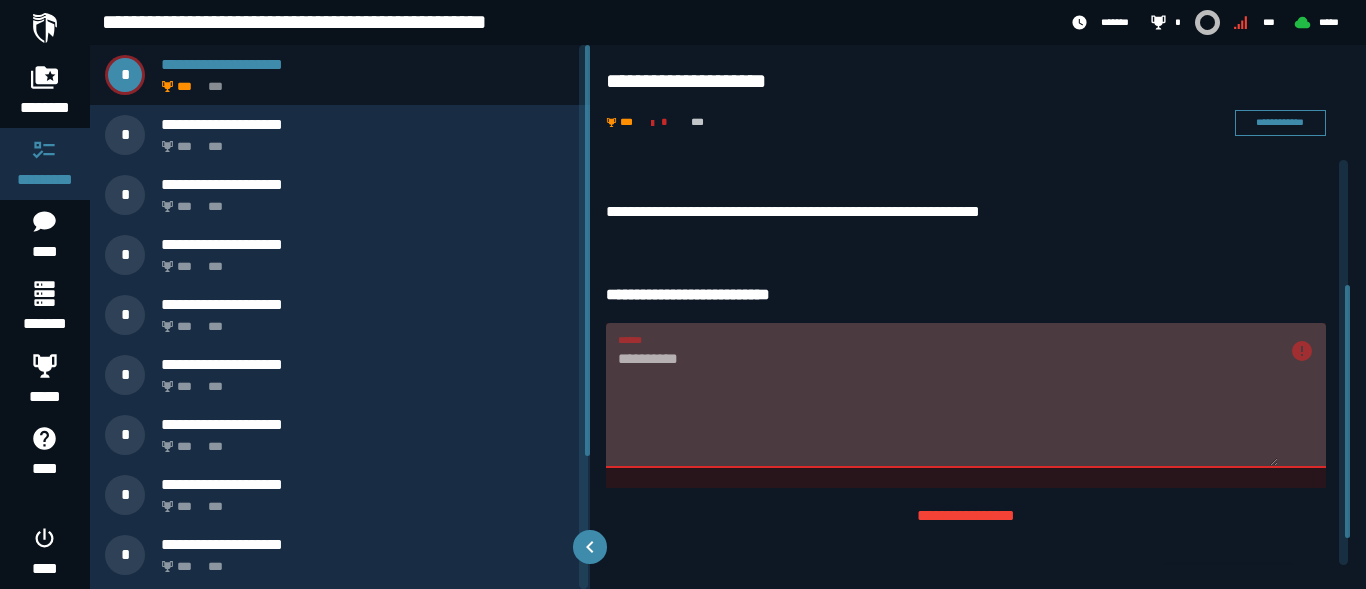 click on "********* ******" at bounding box center (966, 395) 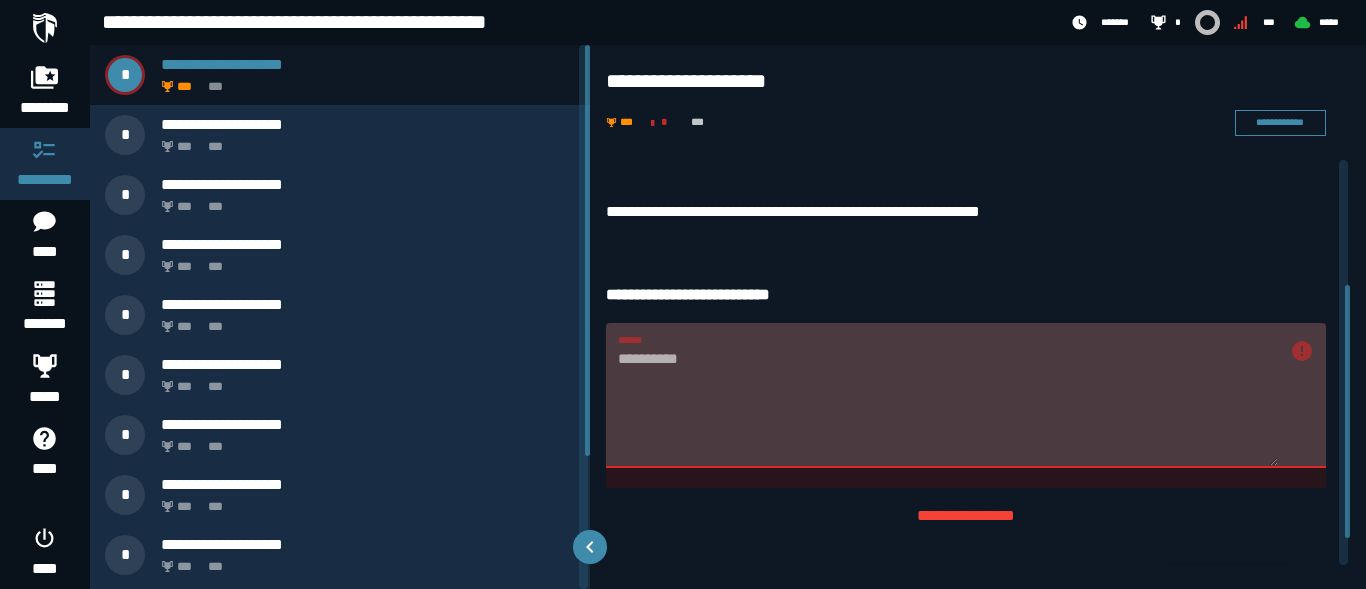click on "********* ******" at bounding box center [966, 395] 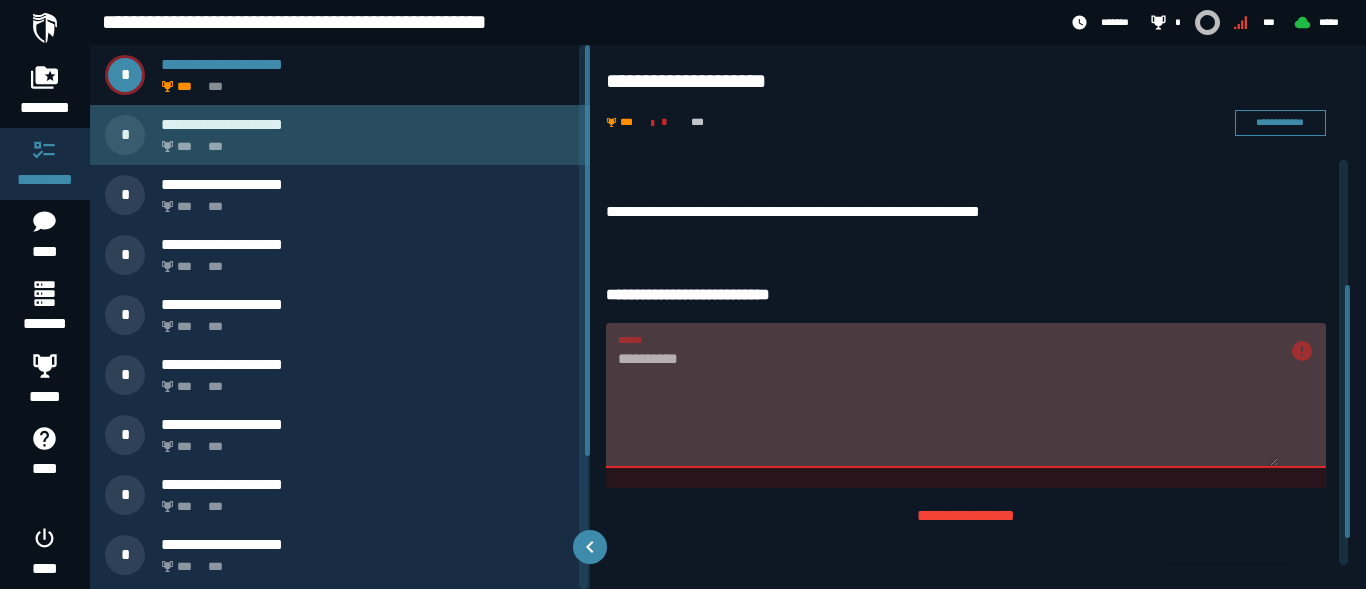 click on "**********" at bounding box center [340, 135] 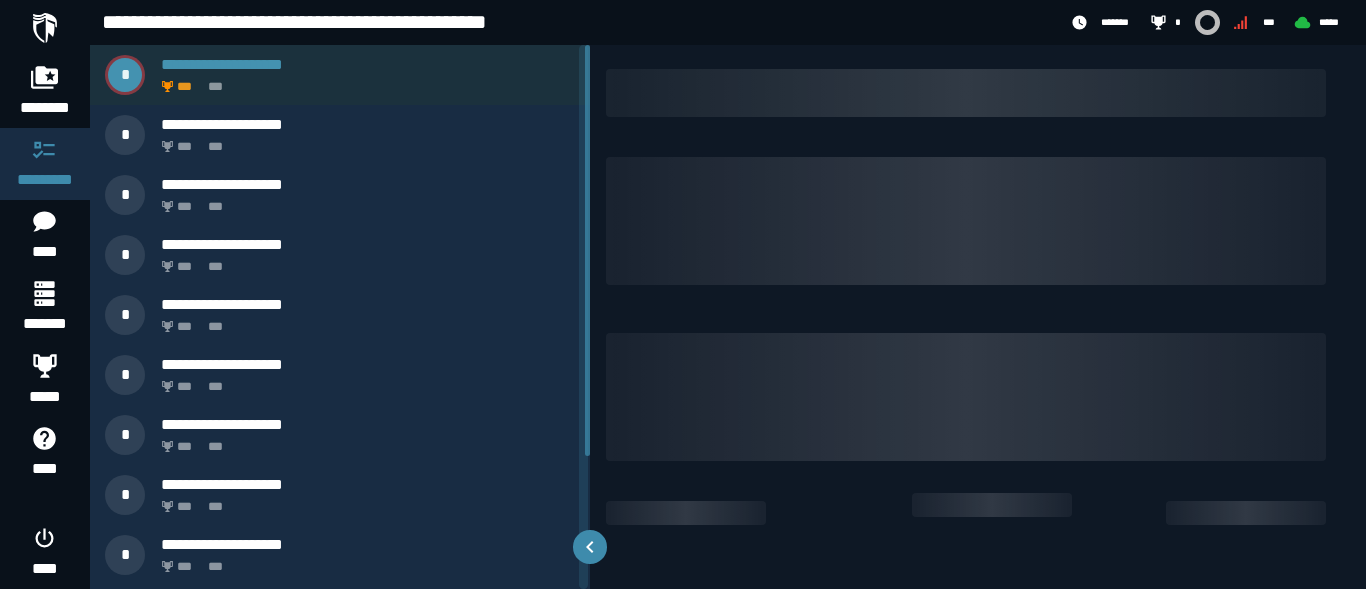 scroll, scrollTop: 0, scrollLeft: 0, axis: both 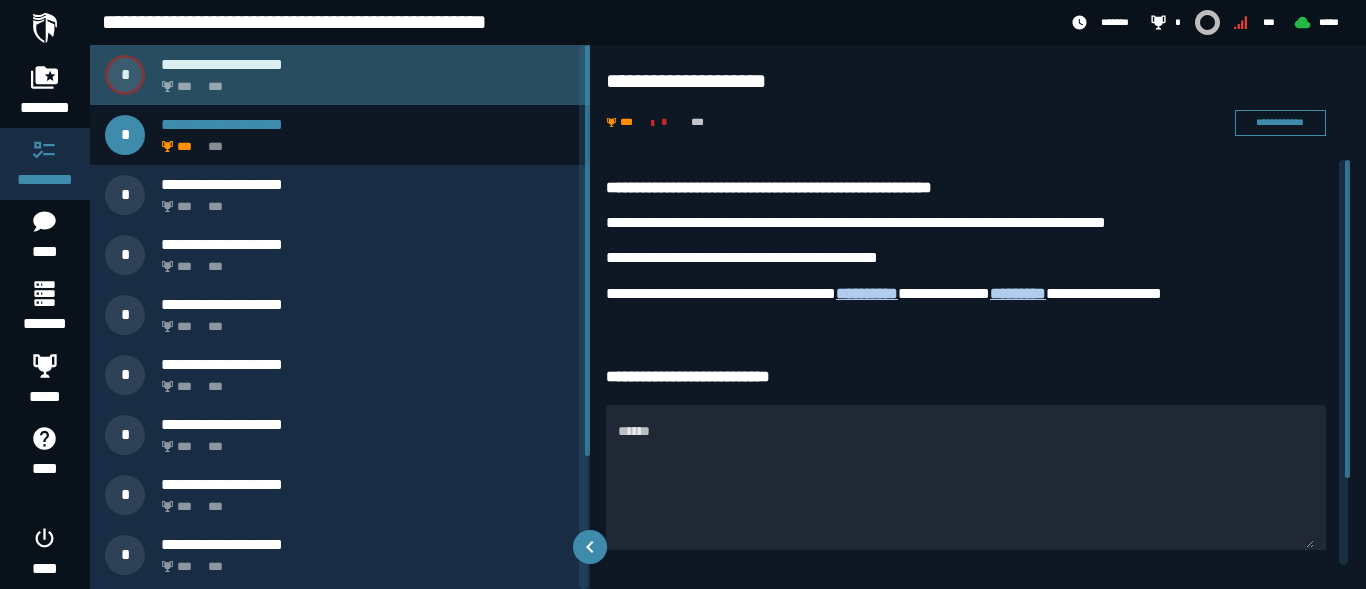 click on "*** ***" at bounding box center [364, 81] 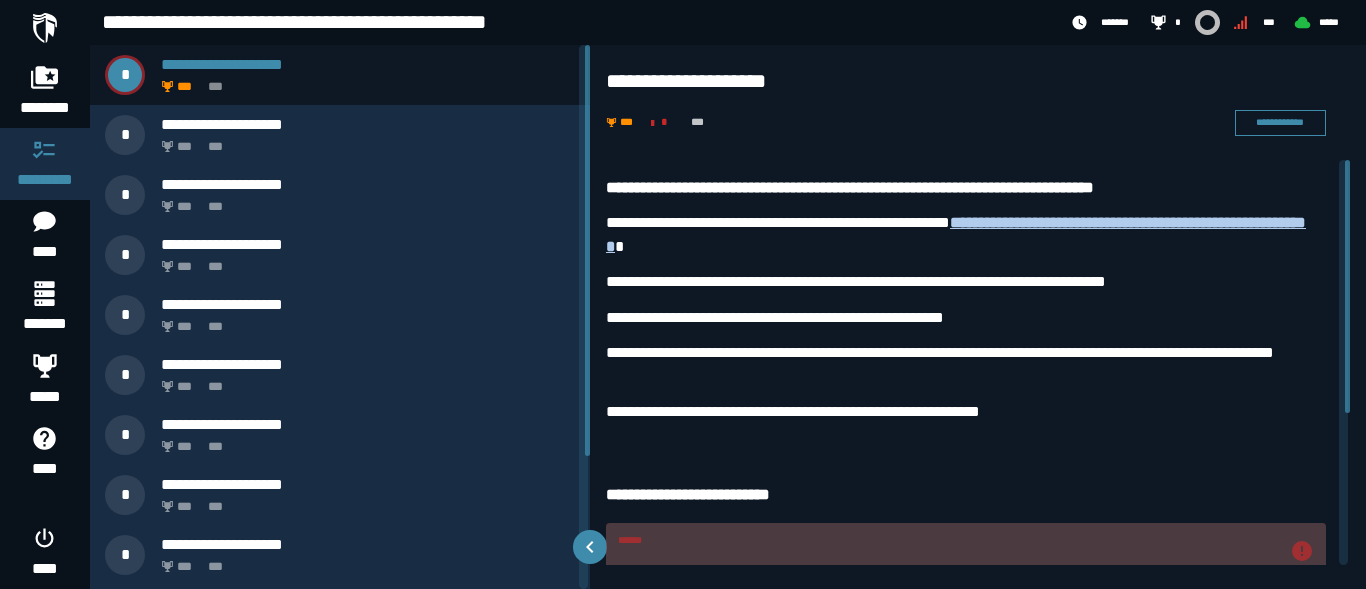 scroll, scrollTop: 243, scrollLeft: 0, axis: vertical 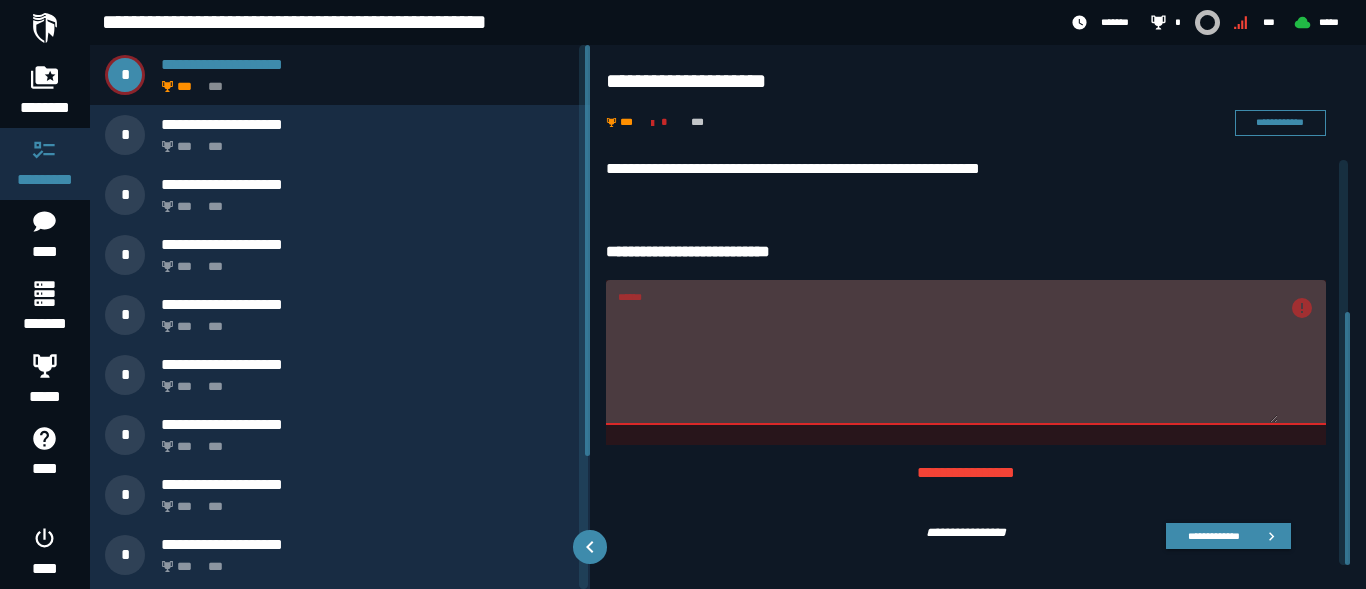 click on "******" at bounding box center (966, 352) 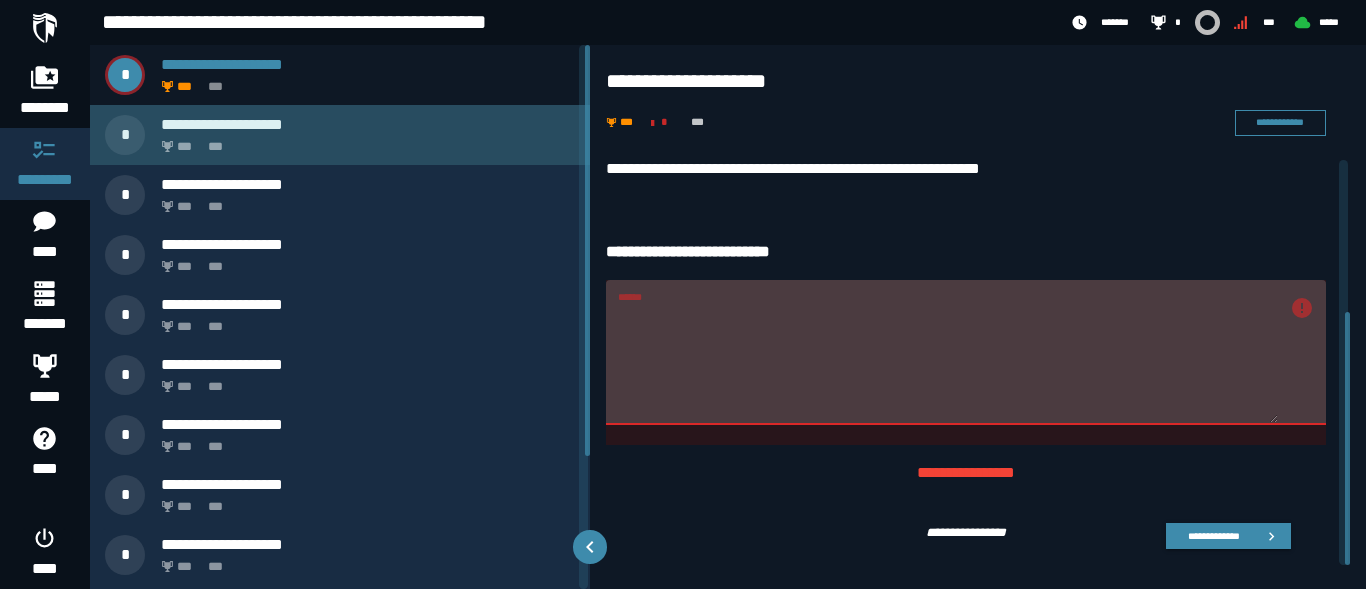 click on "*** ***" at bounding box center (364, 141) 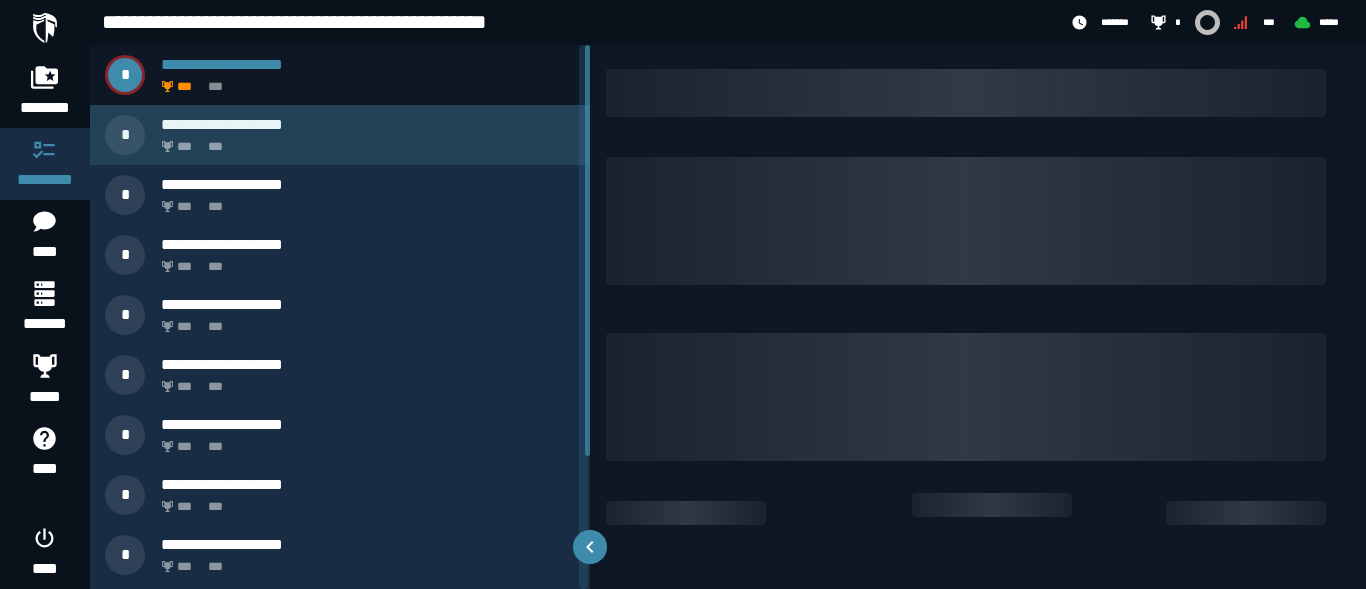 scroll, scrollTop: 0, scrollLeft: 0, axis: both 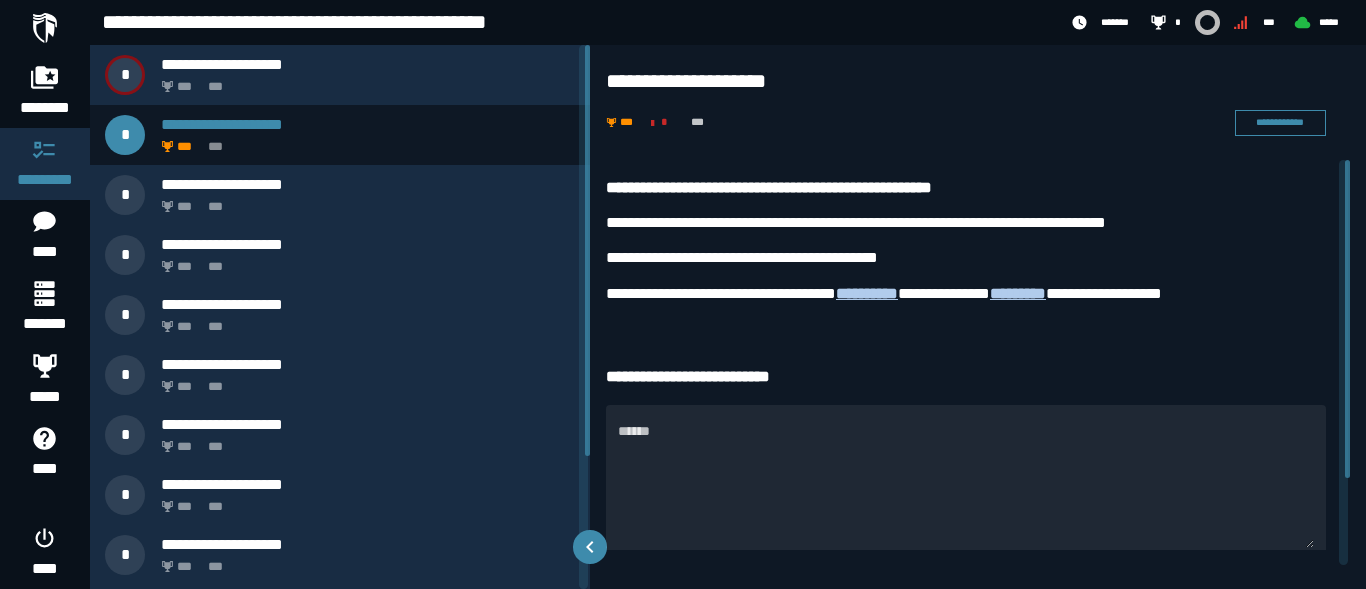 click on "**********" at bounding box center [966, 223] 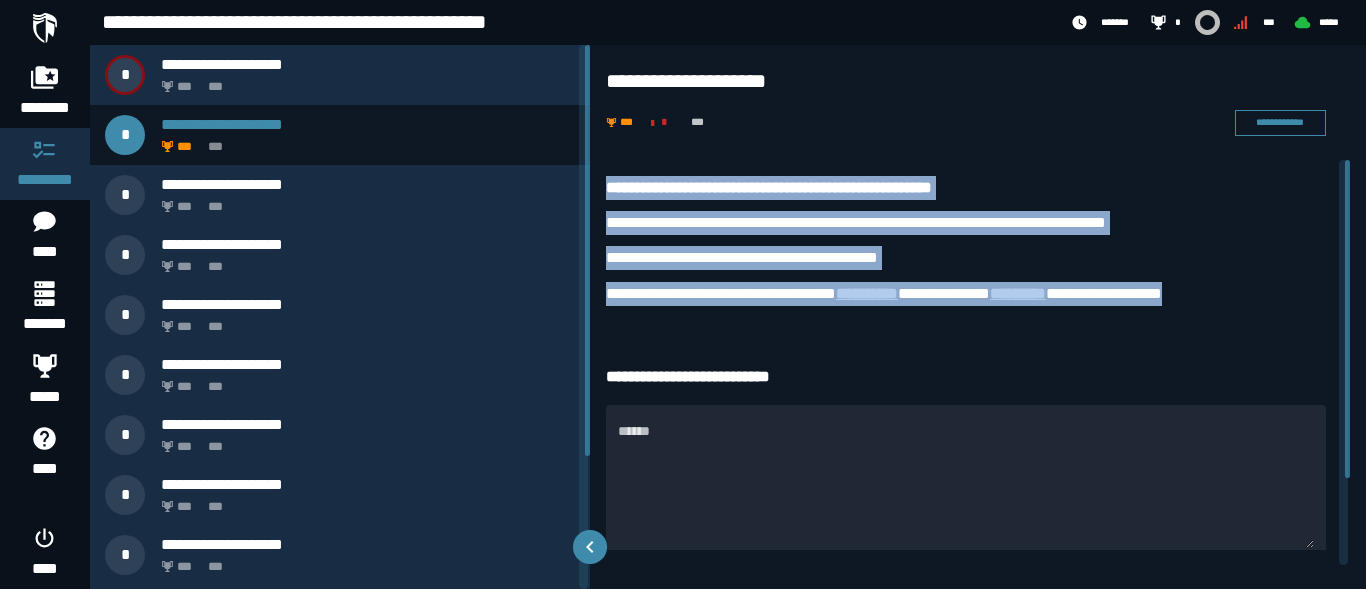 drag, startPoint x: 608, startPoint y: 178, endPoint x: 1297, endPoint y: 279, distance: 696.3634 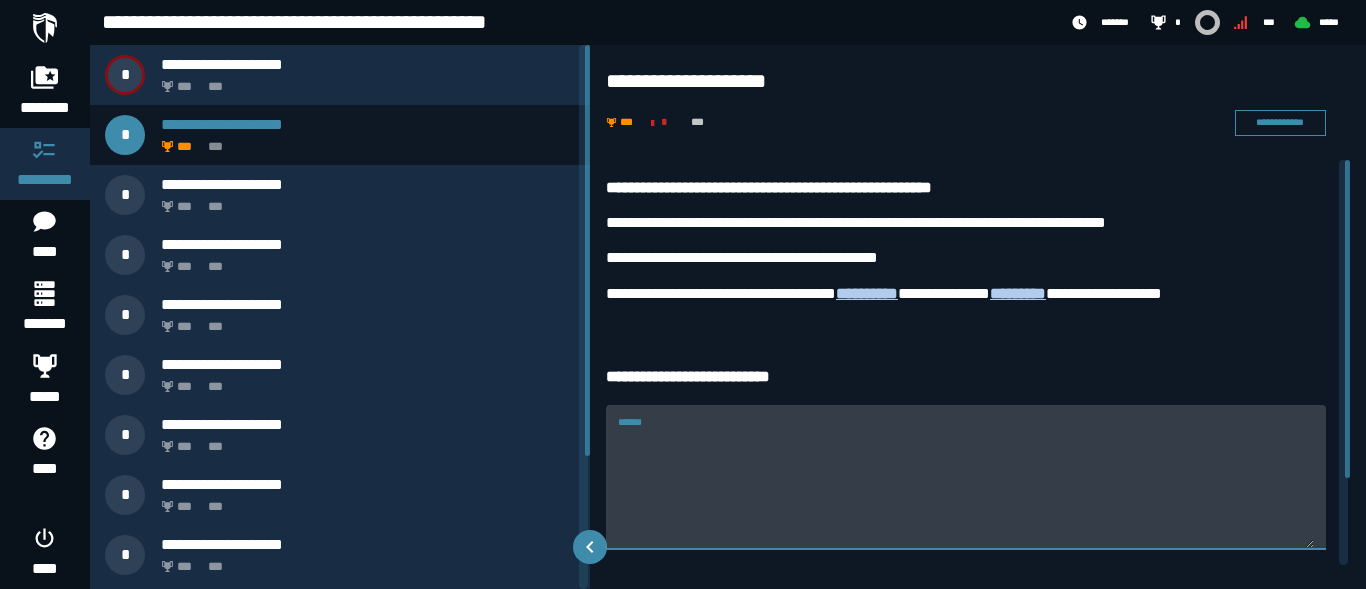 click on "******" at bounding box center (966, 488) 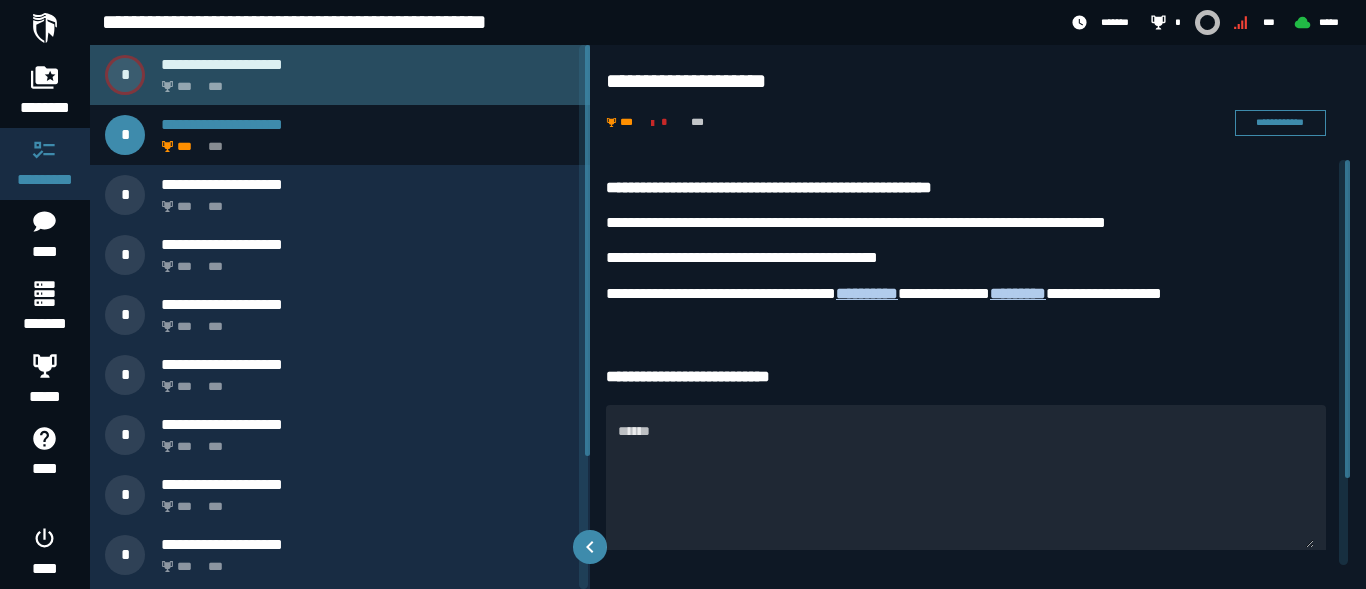 click on "*** ***" at bounding box center [364, 81] 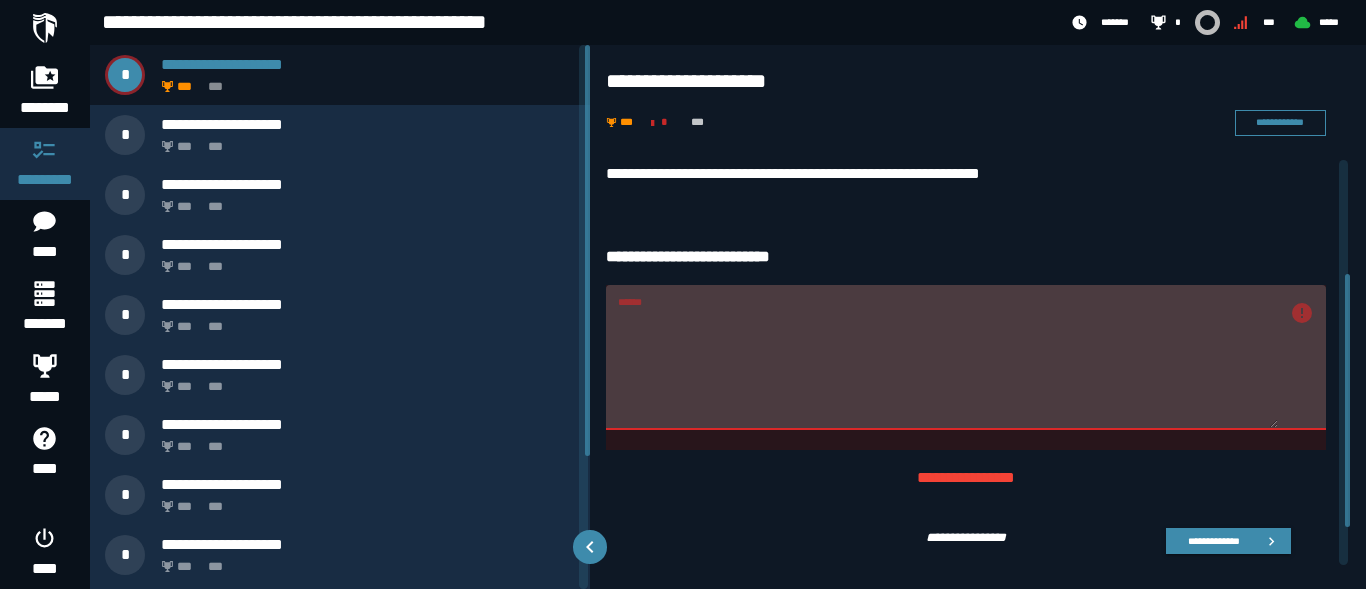 scroll, scrollTop: 243, scrollLeft: 0, axis: vertical 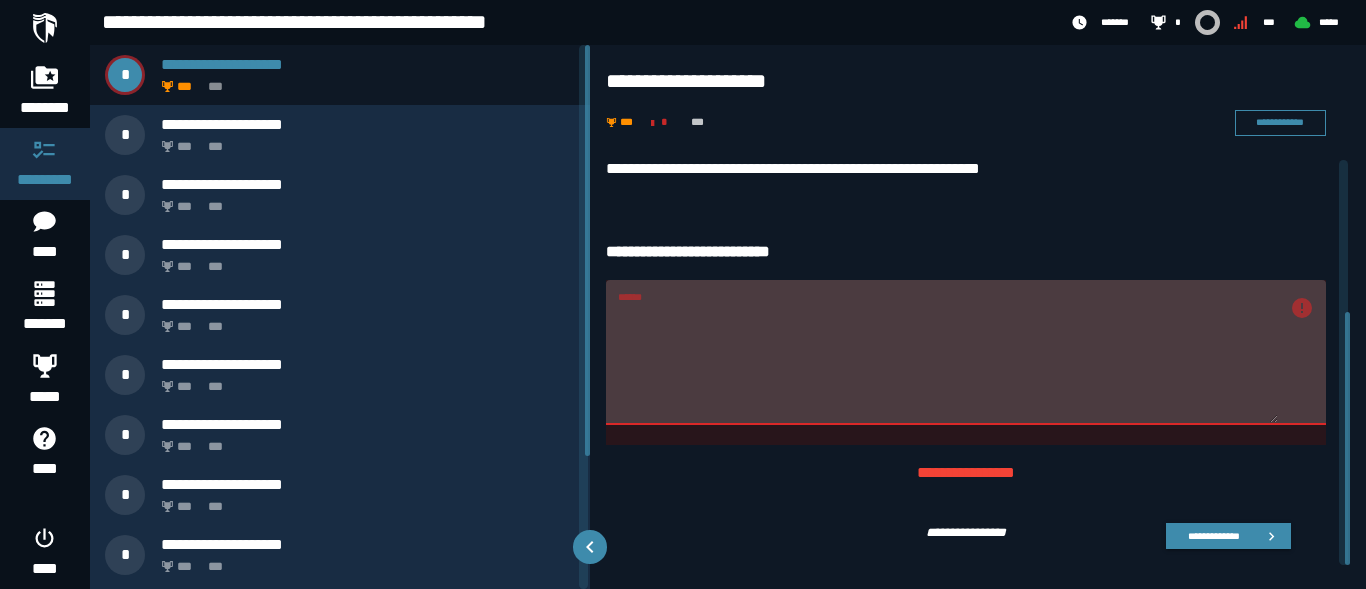 click on "******" at bounding box center (966, 352) 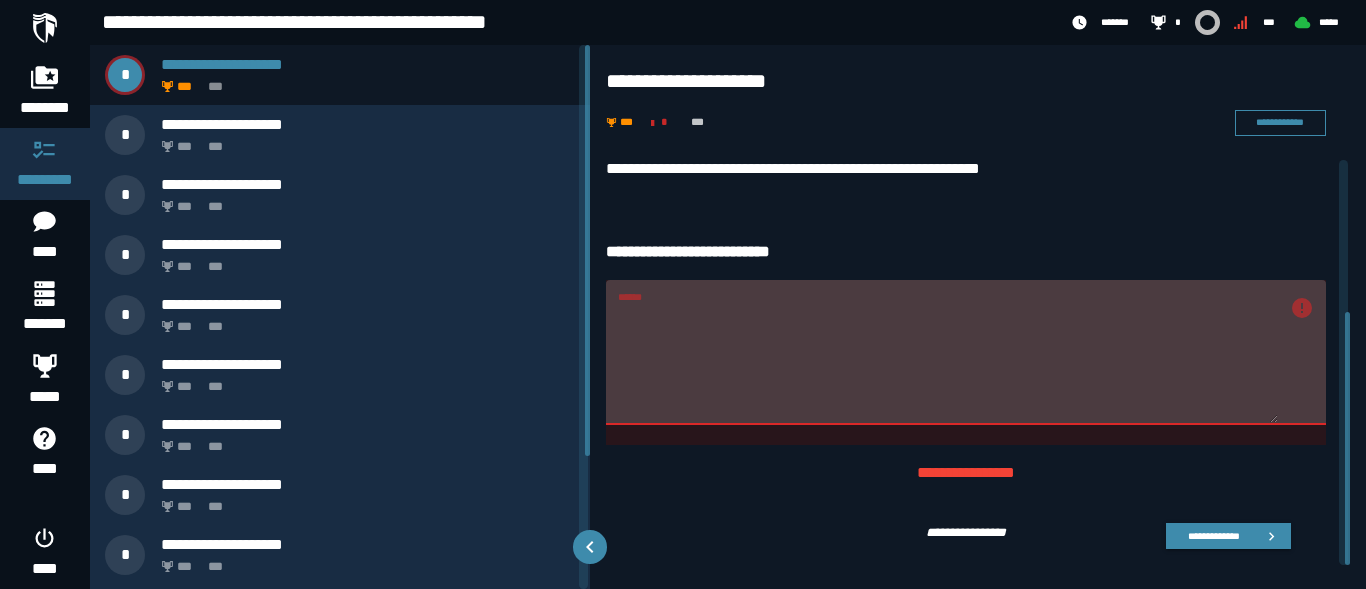 click on "******" at bounding box center [966, 352] 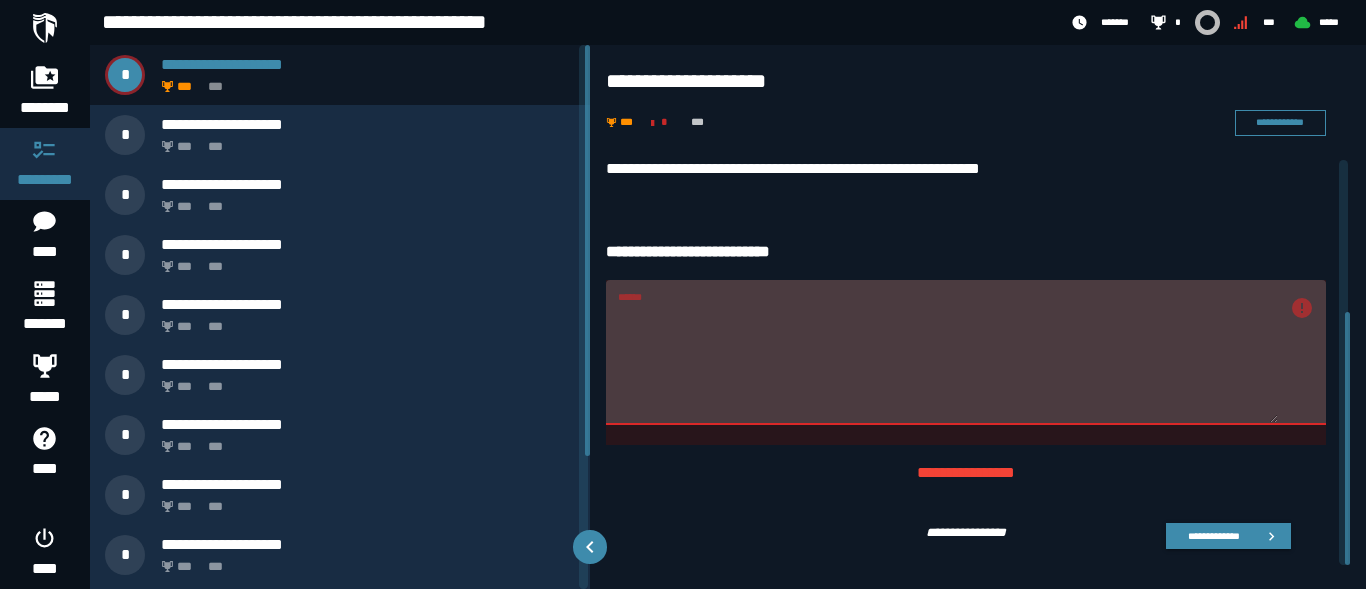 click on "******" at bounding box center (966, 352) 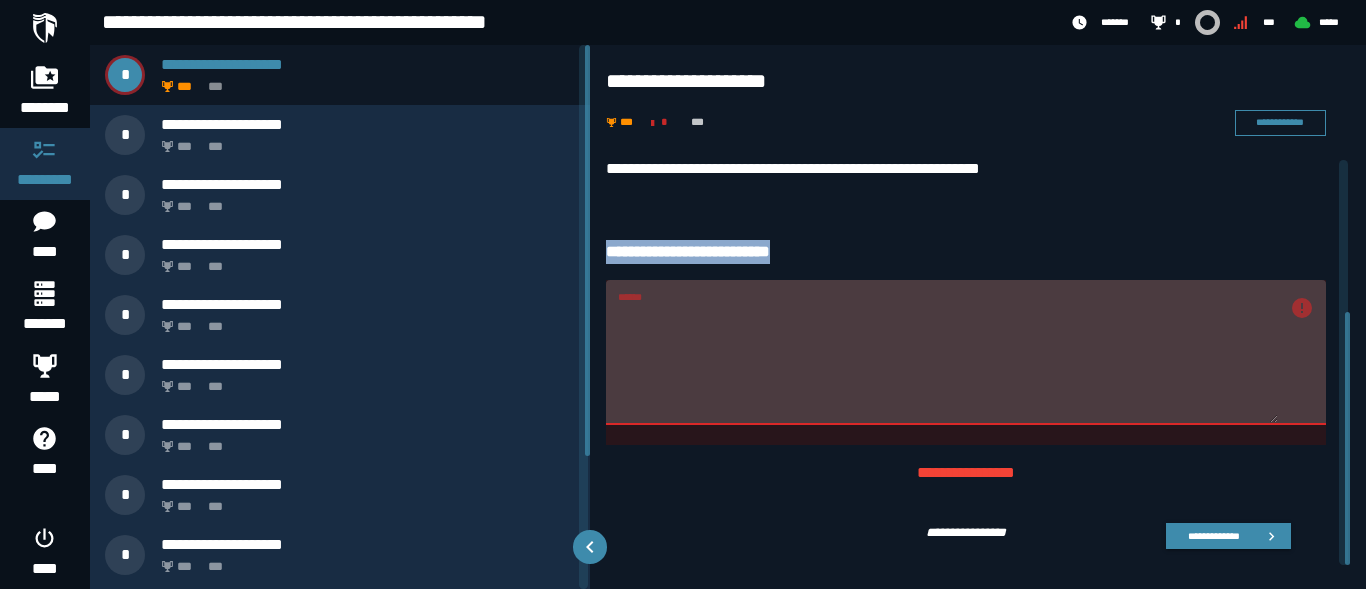 click on "**********" at bounding box center [978, 241] 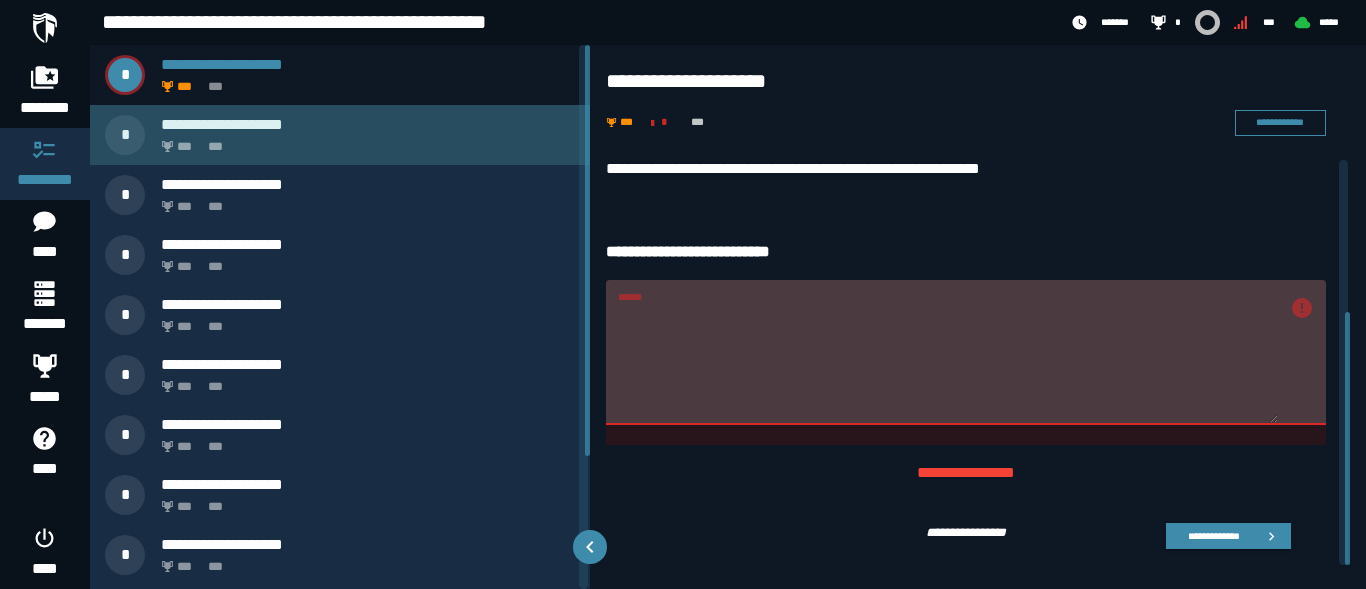 click on "*** ***" at bounding box center [364, 141] 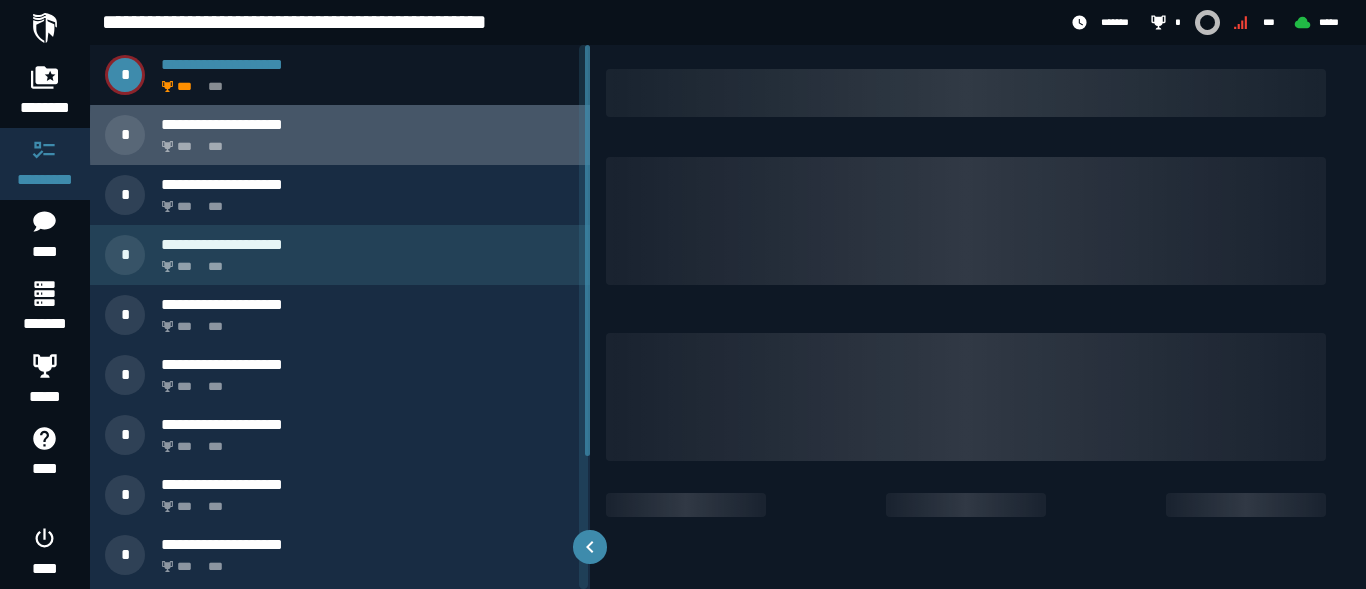 scroll, scrollTop: 0, scrollLeft: 0, axis: both 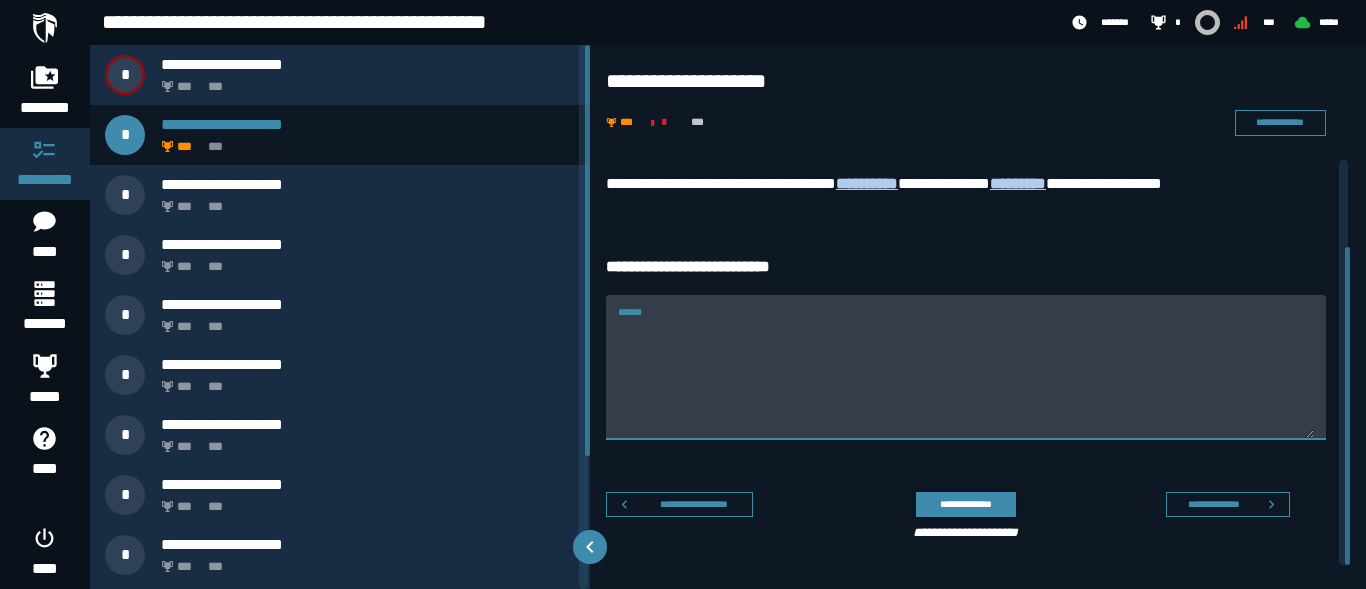 click on "******" at bounding box center [966, 378] 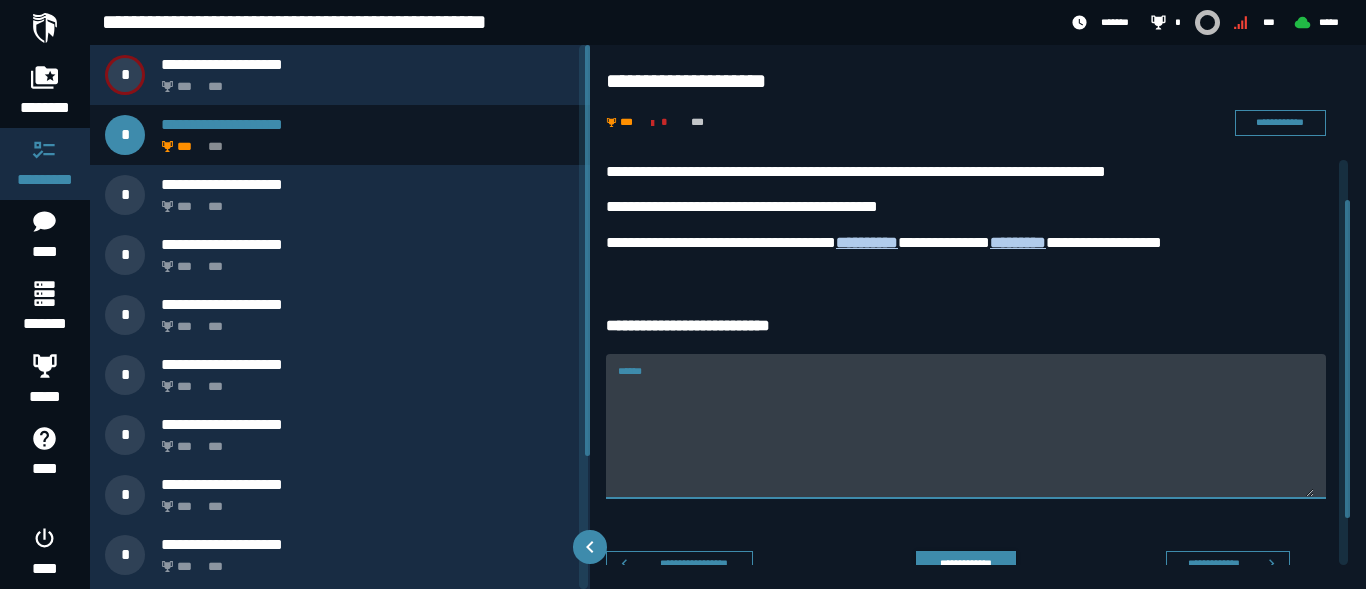 scroll, scrollTop: 0, scrollLeft: 0, axis: both 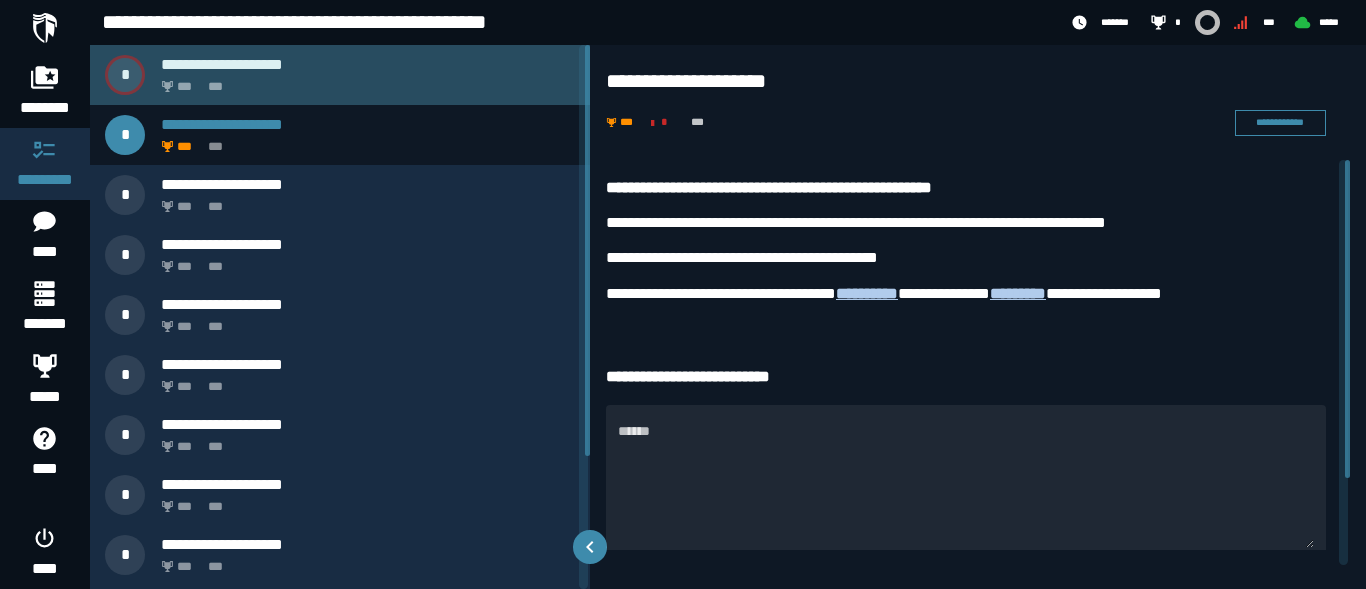 click on "*** ***" at bounding box center (364, 81) 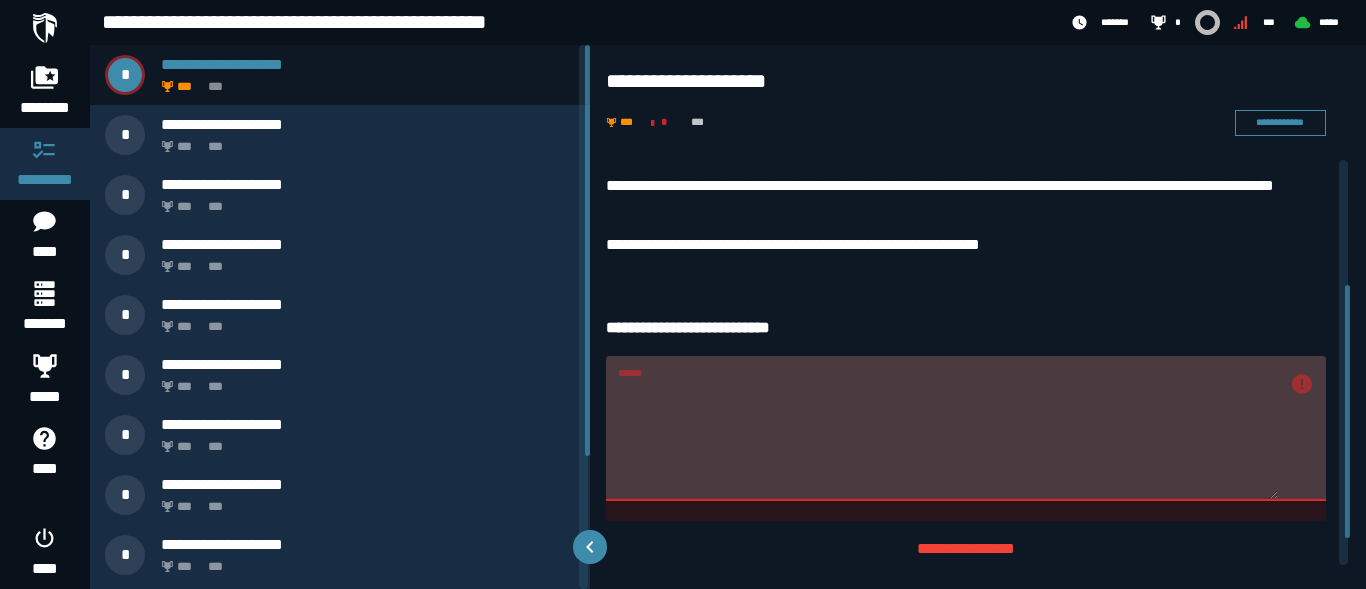 scroll, scrollTop: 200, scrollLeft: 0, axis: vertical 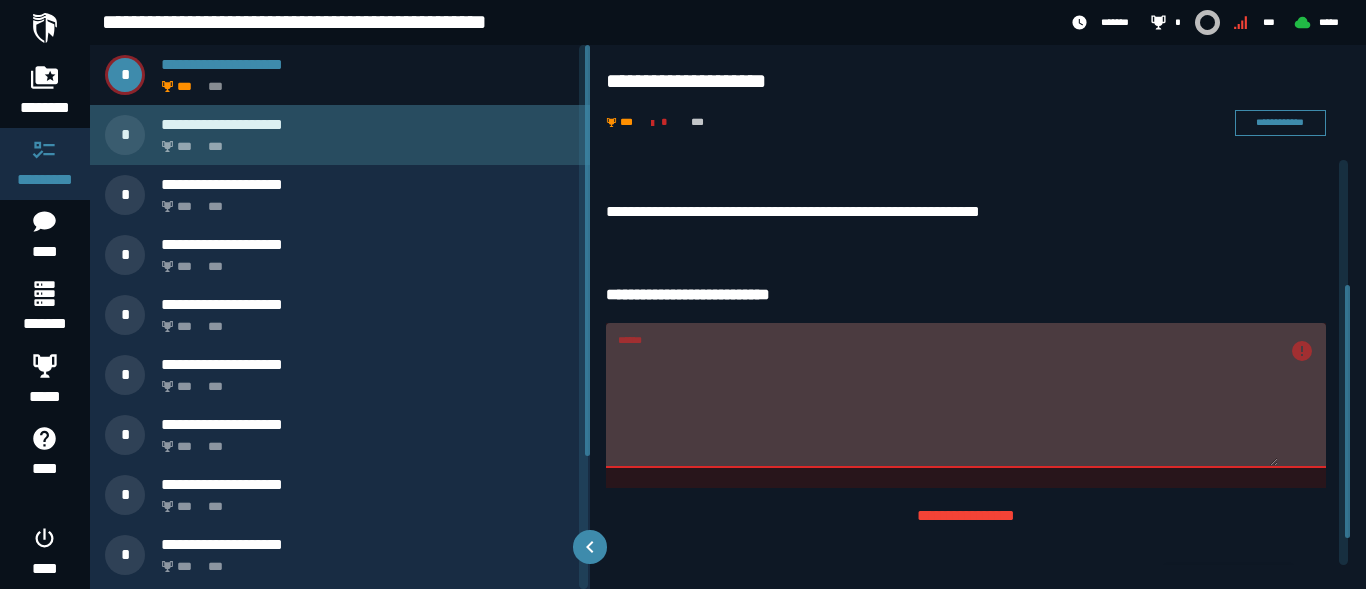 click on "**********" at bounding box center [368, 124] 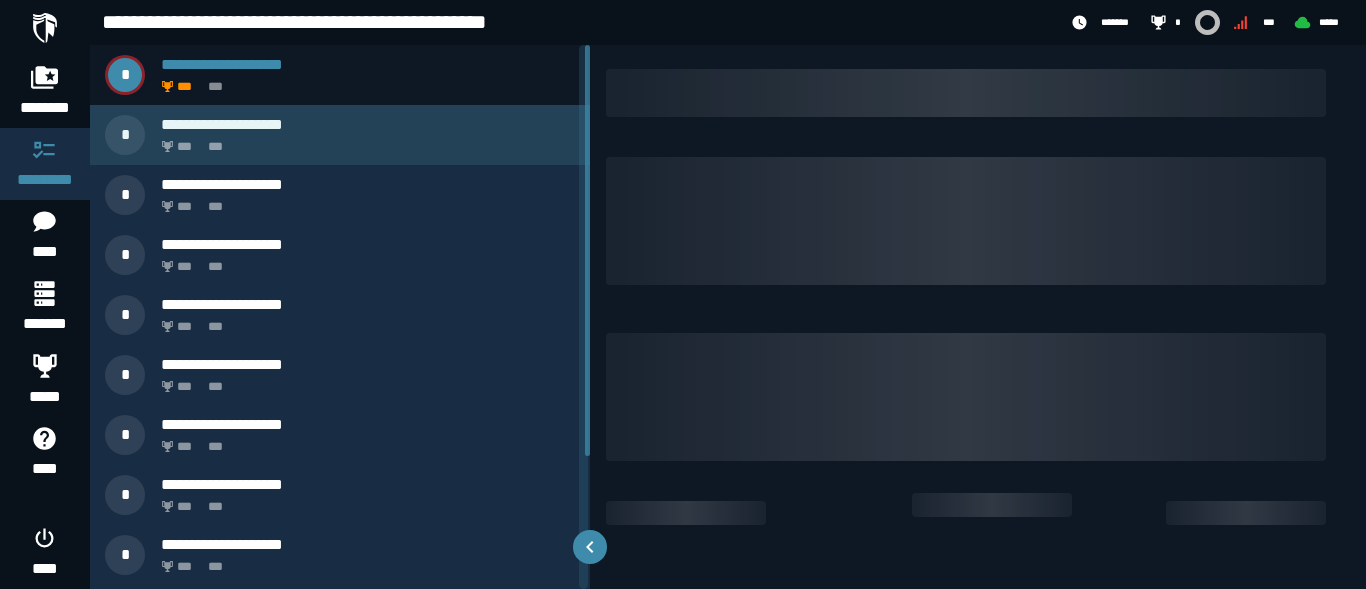 scroll, scrollTop: 0, scrollLeft: 0, axis: both 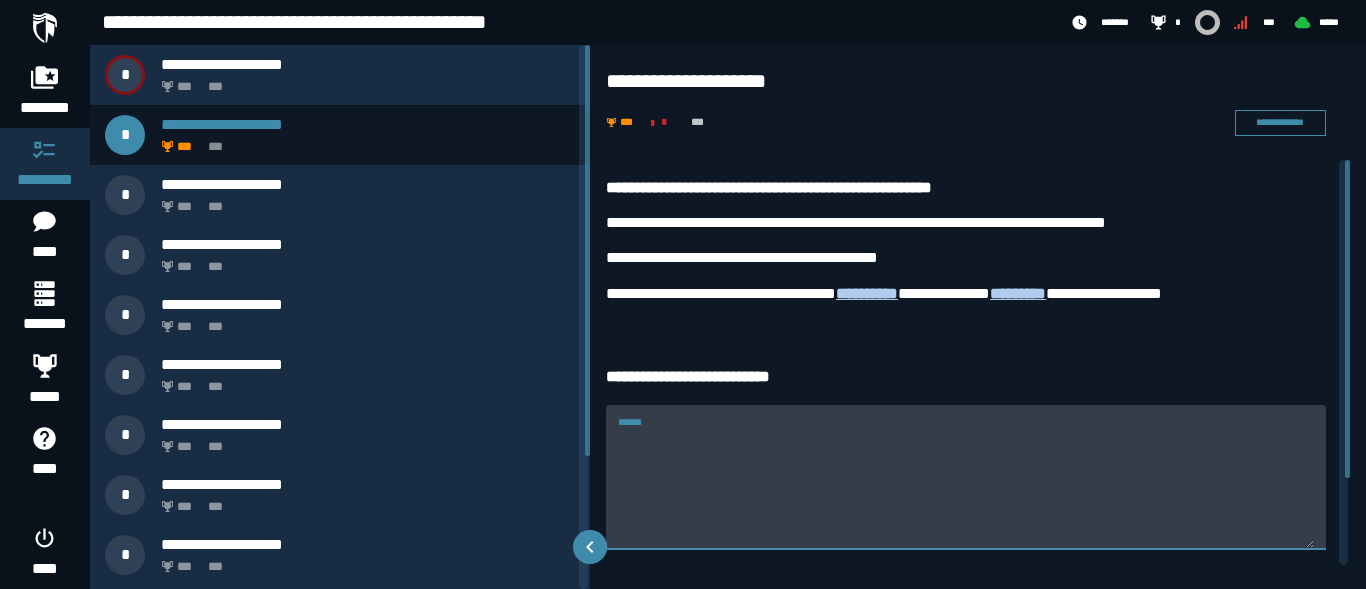 click on "******" at bounding box center (966, 476) 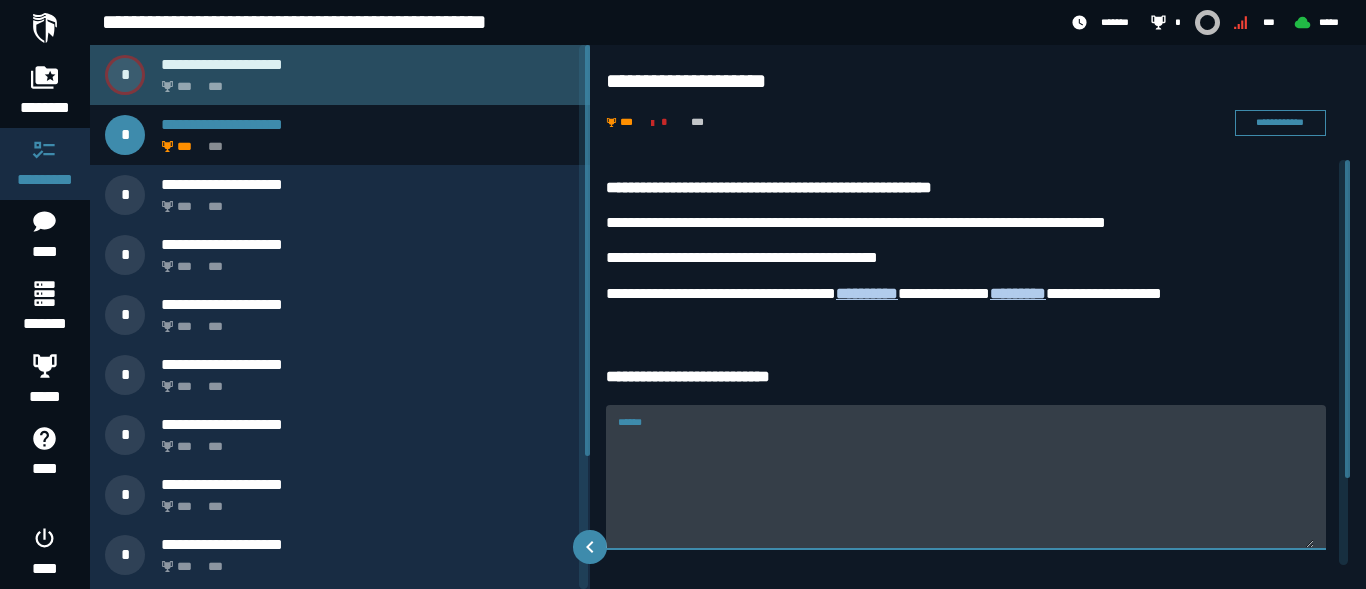 click on "**********" at bounding box center (368, 64) 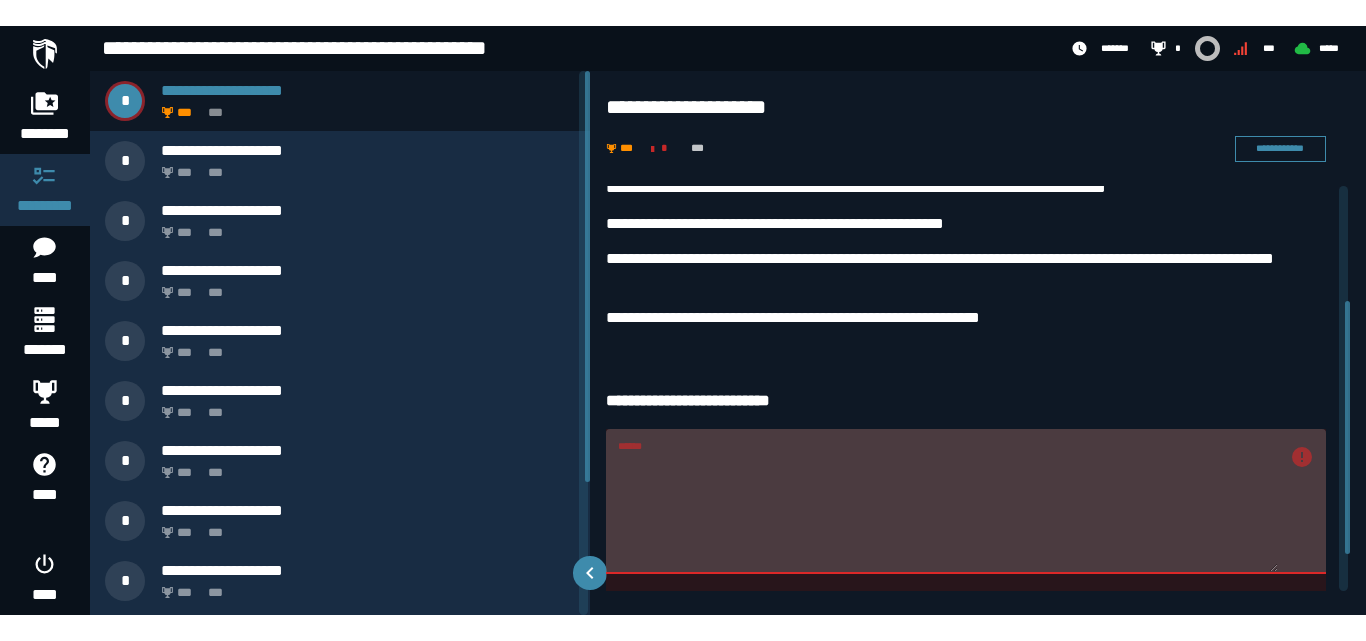 scroll, scrollTop: 0, scrollLeft: 0, axis: both 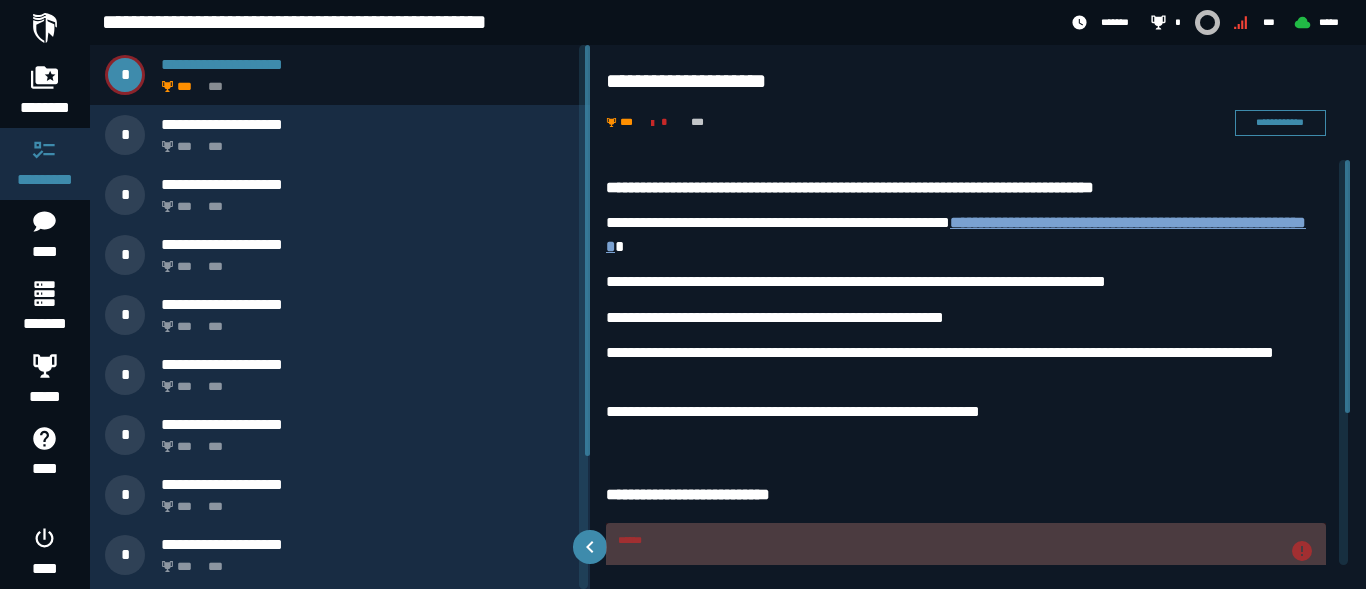 click on "**********" at bounding box center (956, 234) 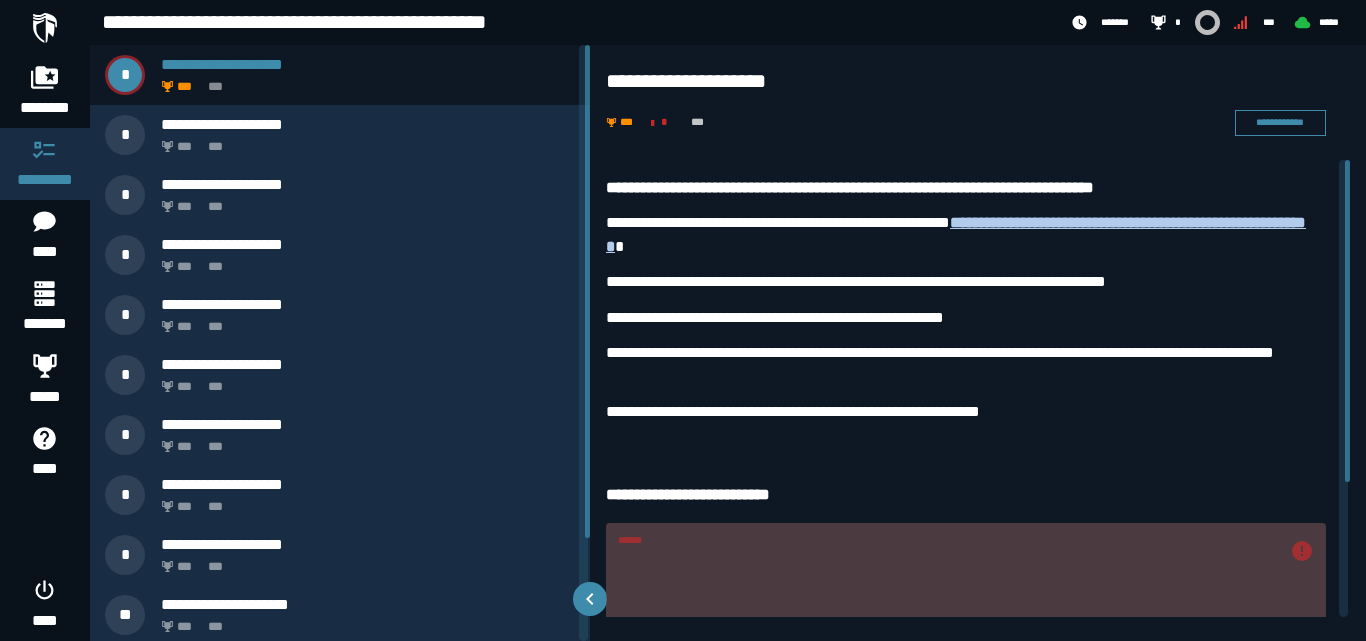 click on "**********" at bounding box center (966, 412) 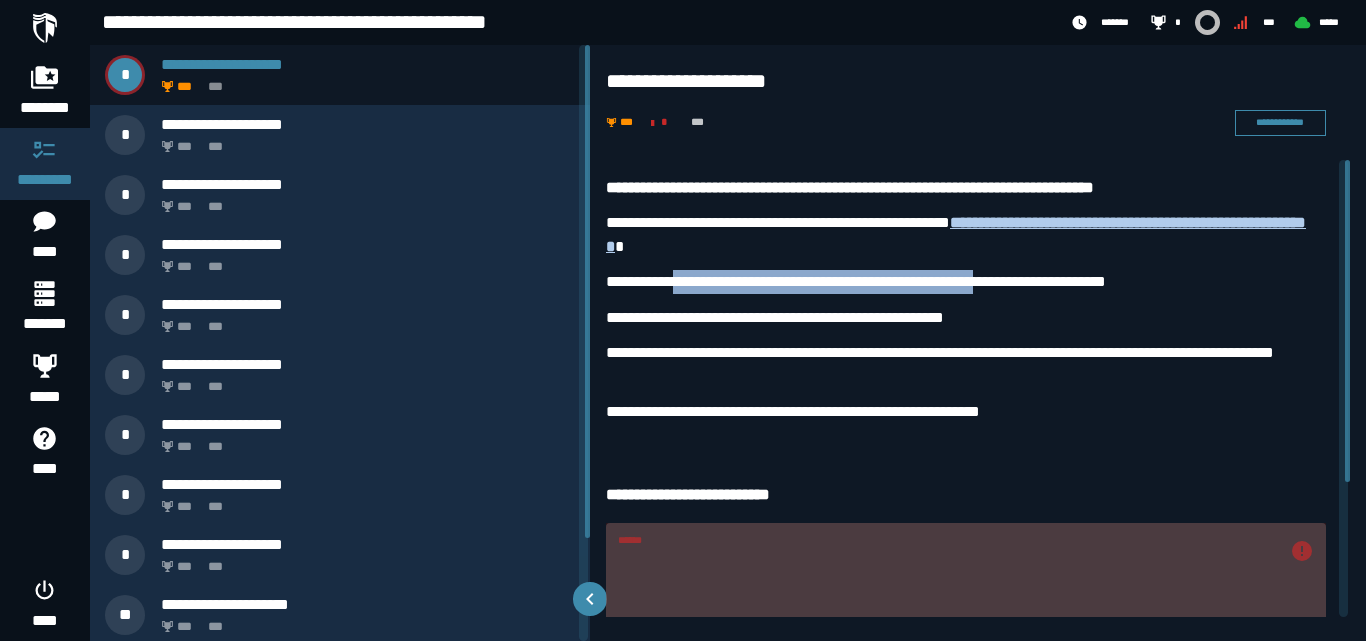 drag, startPoint x: 671, startPoint y: 283, endPoint x: 991, endPoint y: 275, distance: 320.09998 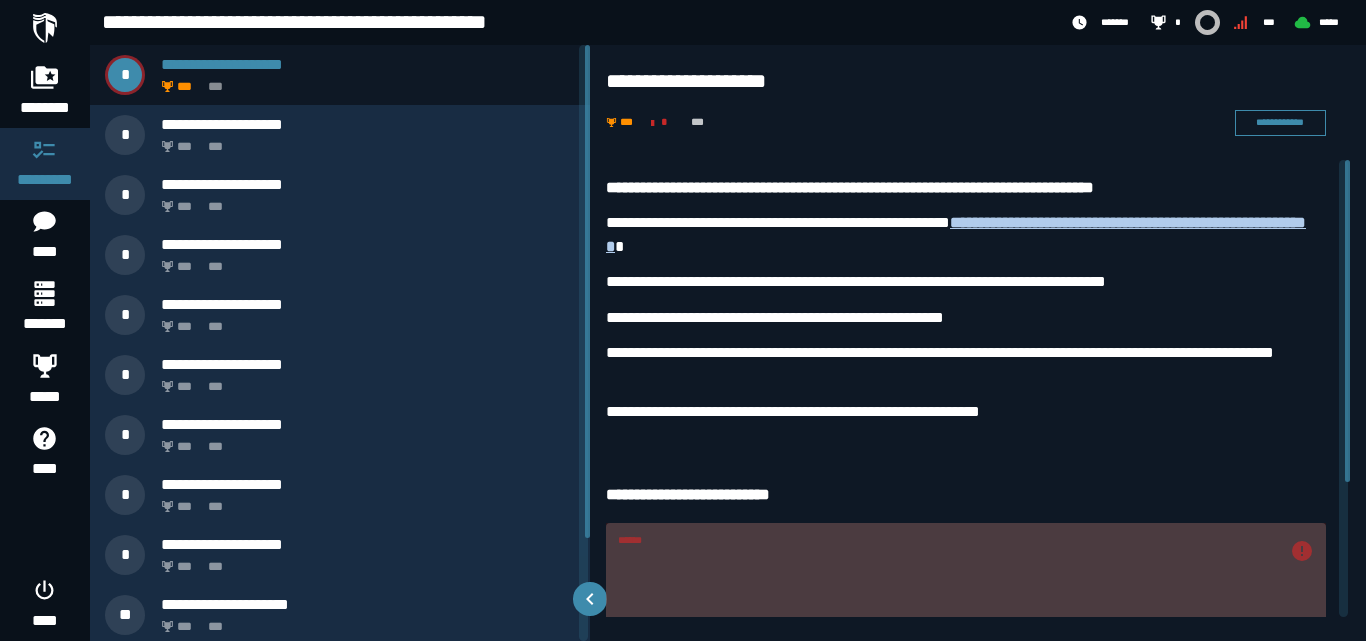 click on "**********" at bounding box center [966, 282] 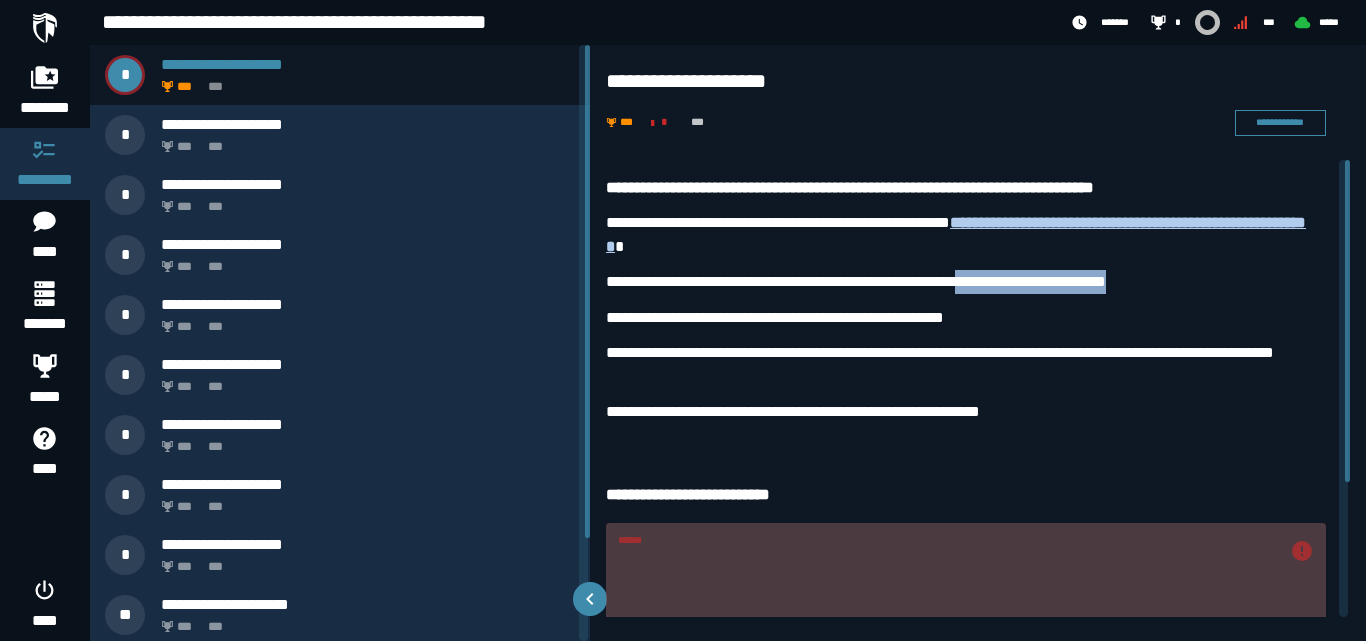 drag, startPoint x: 972, startPoint y: 286, endPoint x: 1212, endPoint y: 288, distance: 240.00833 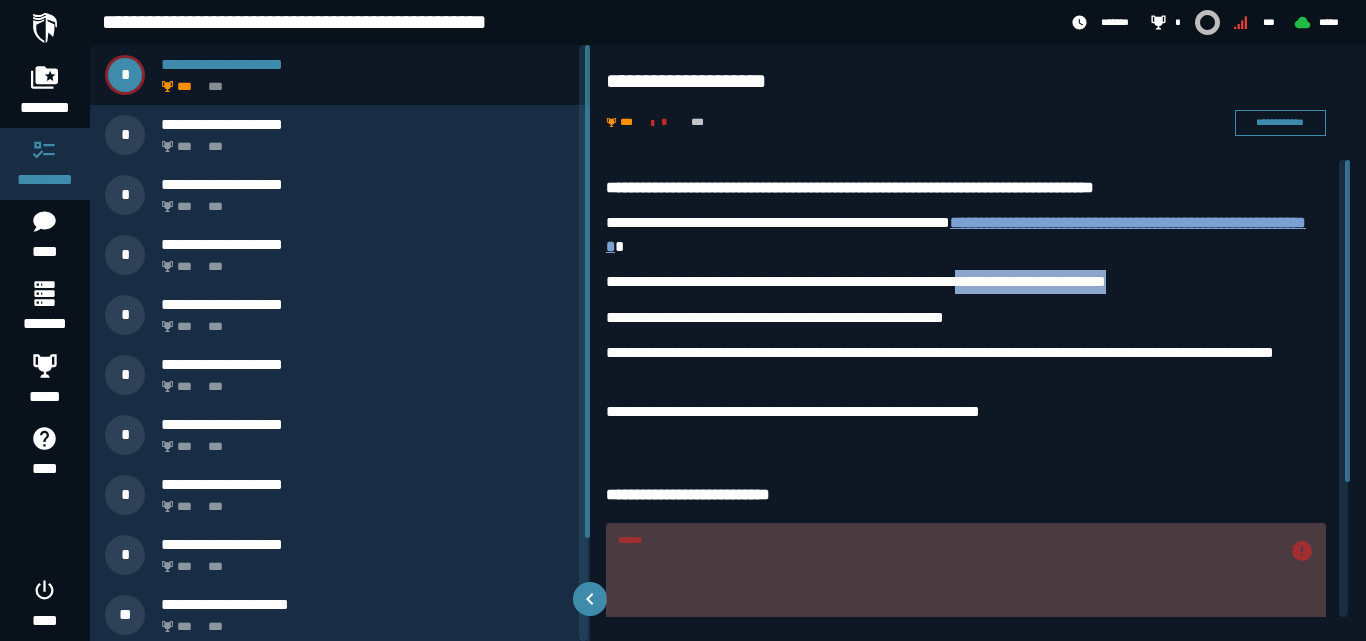 drag, startPoint x: 1130, startPoint y: 223, endPoint x: 1093, endPoint y: 223, distance: 37 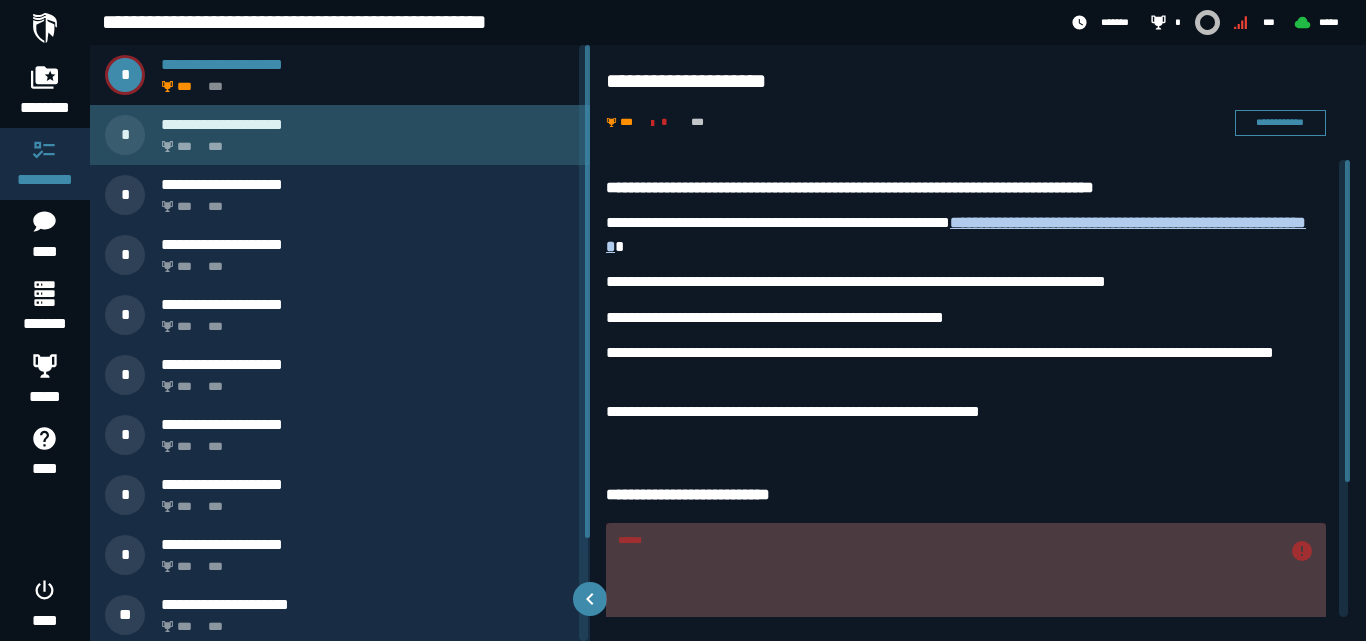 click on "*** ***" at bounding box center [364, 141] 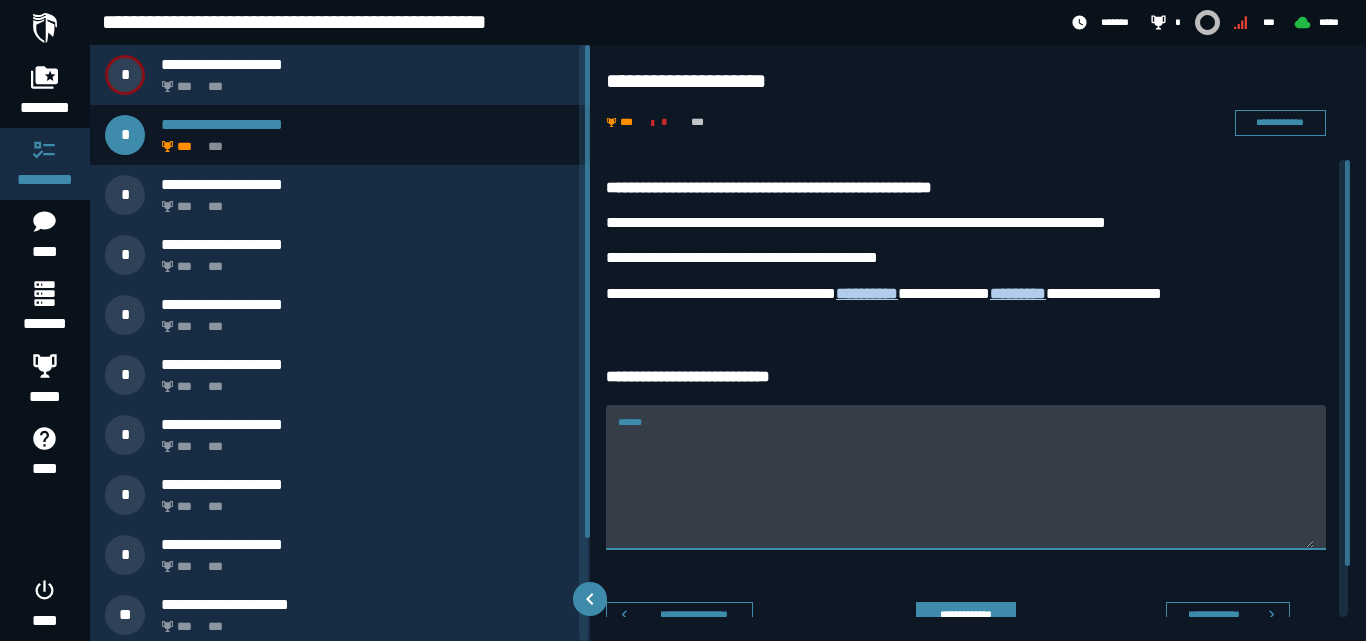 click on "******" at bounding box center [966, 488] 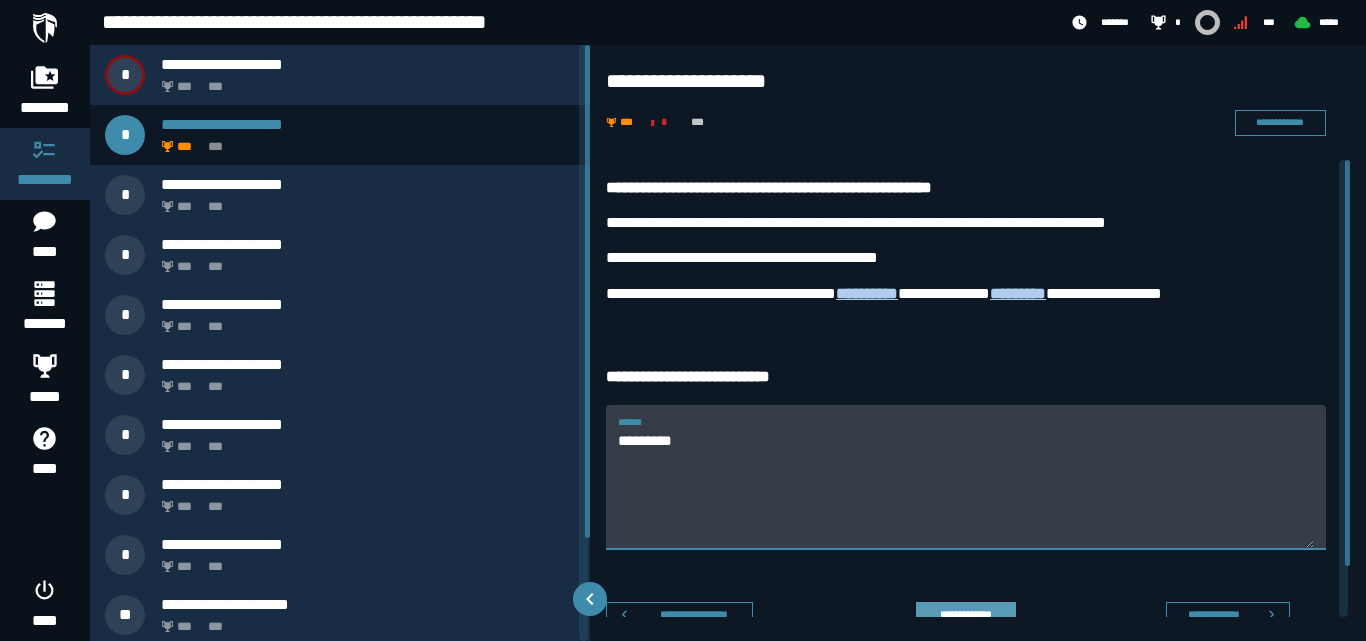 type on "*********" 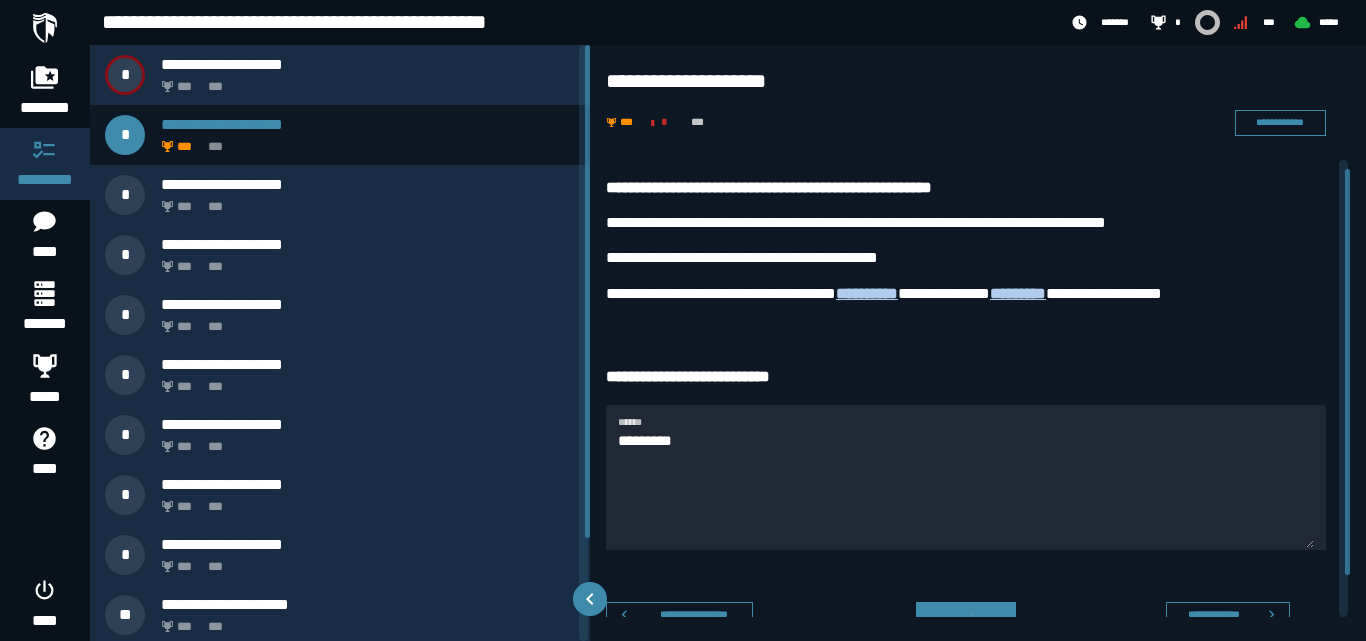 scroll, scrollTop: 10, scrollLeft: 0, axis: vertical 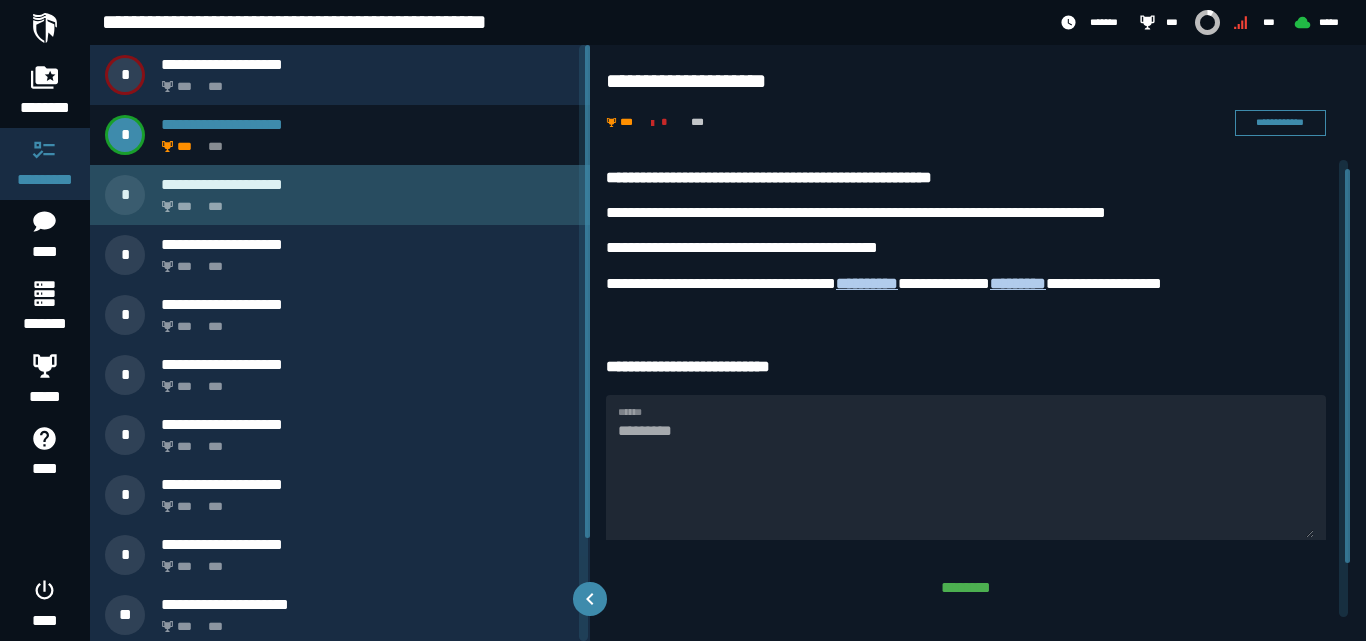 click on "*** ***" at bounding box center (364, 201) 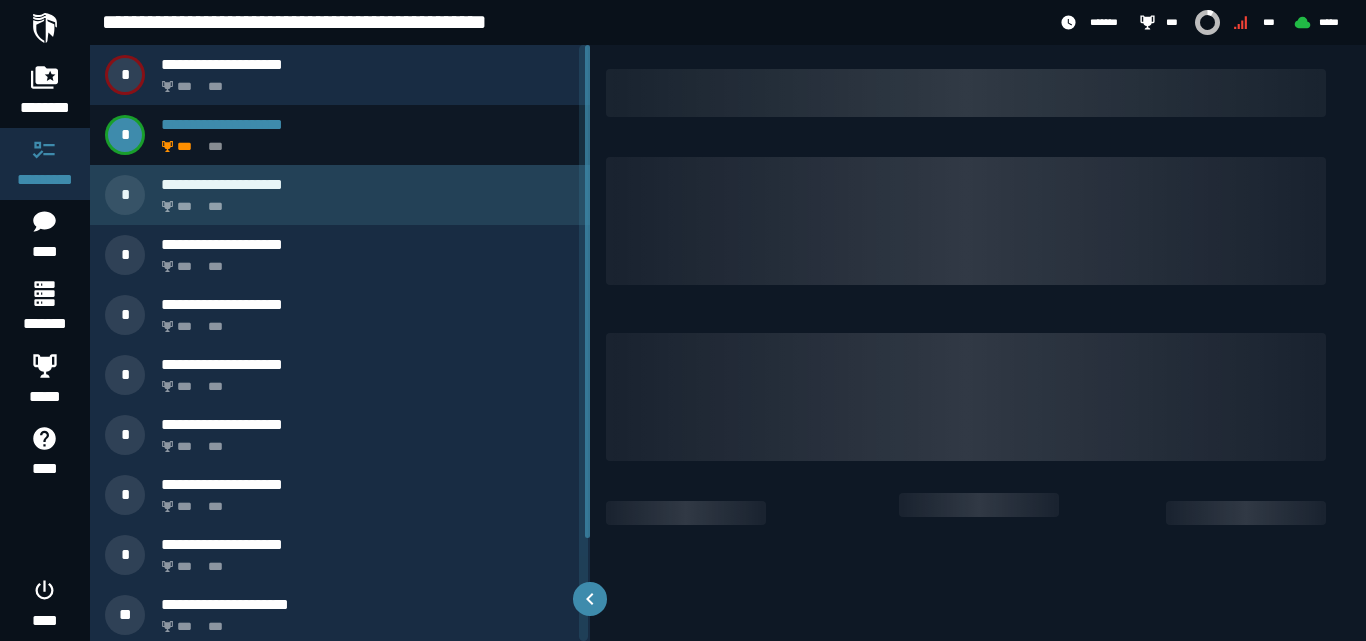 scroll, scrollTop: 0, scrollLeft: 0, axis: both 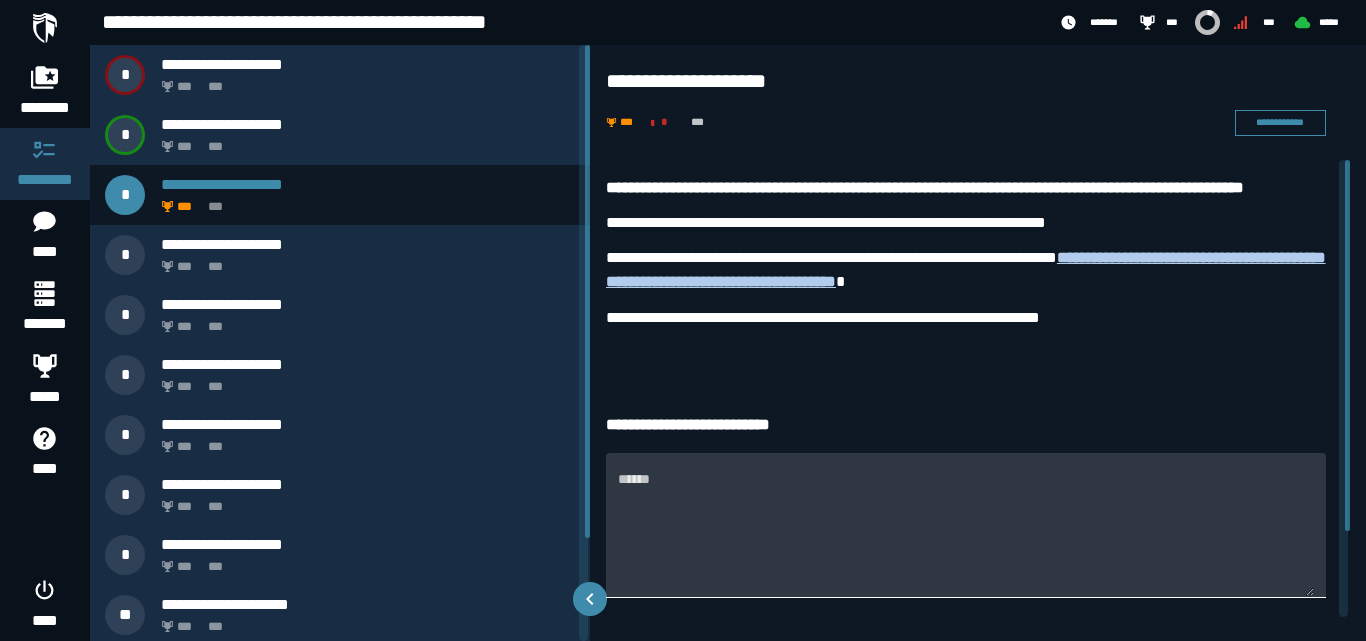 click on "******" at bounding box center [966, 536] 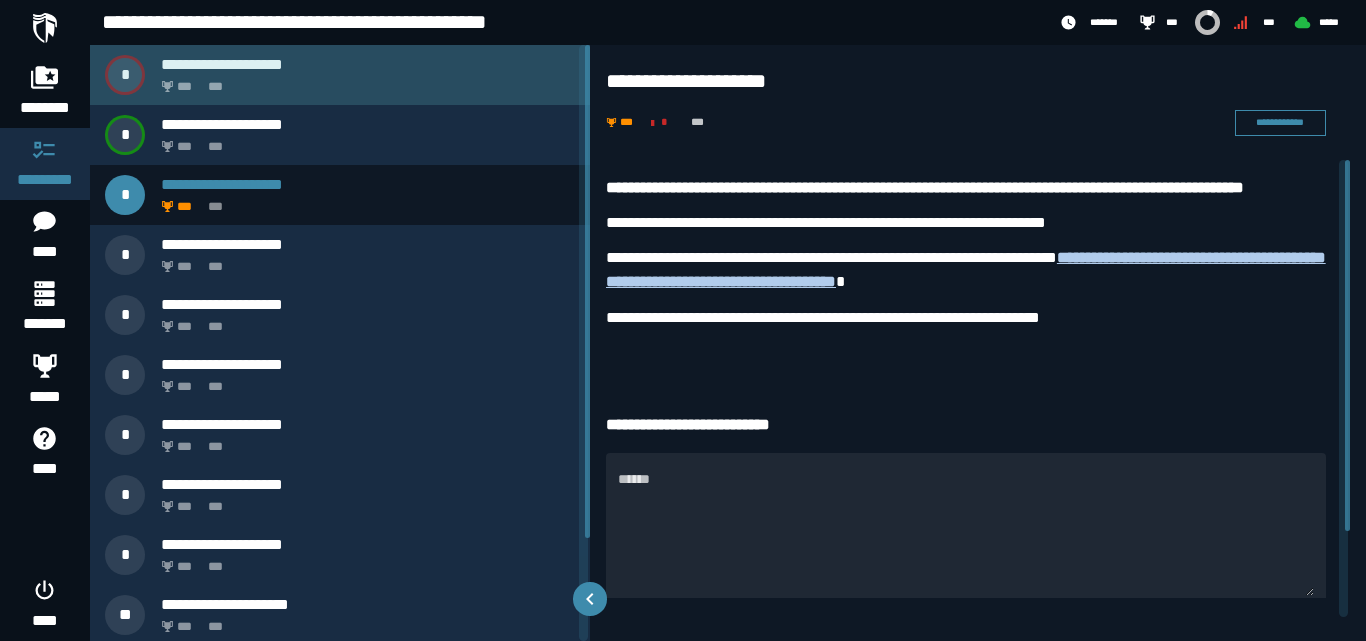 click on "*** ***" at bounding box center [364, 81] 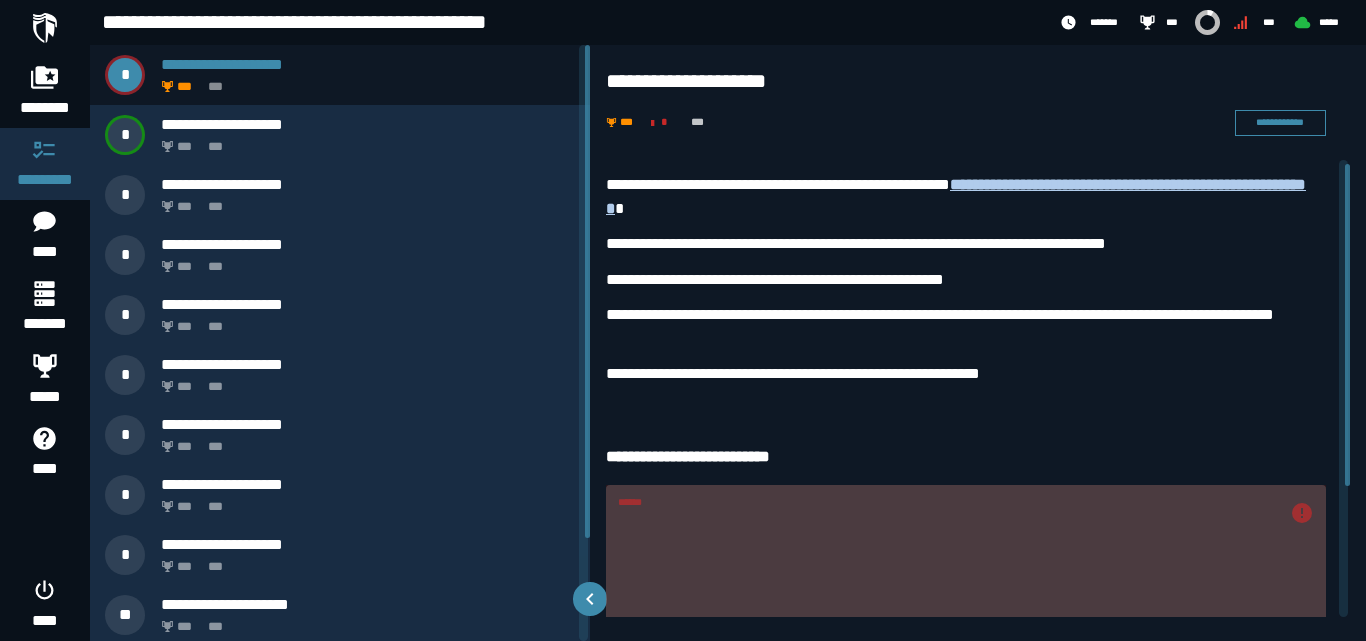 scroll, scrollTop: 100, scrollLeft: 0, axis: vertical 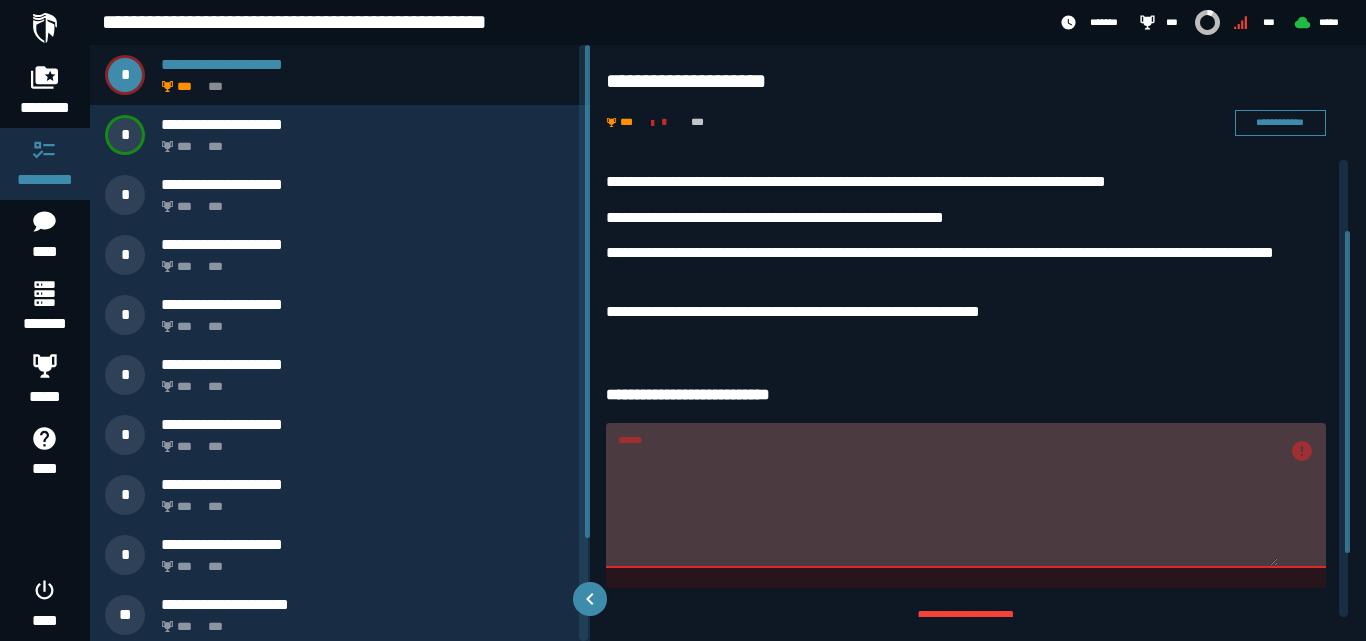 click on "**********" at bounding box center [966, 205] 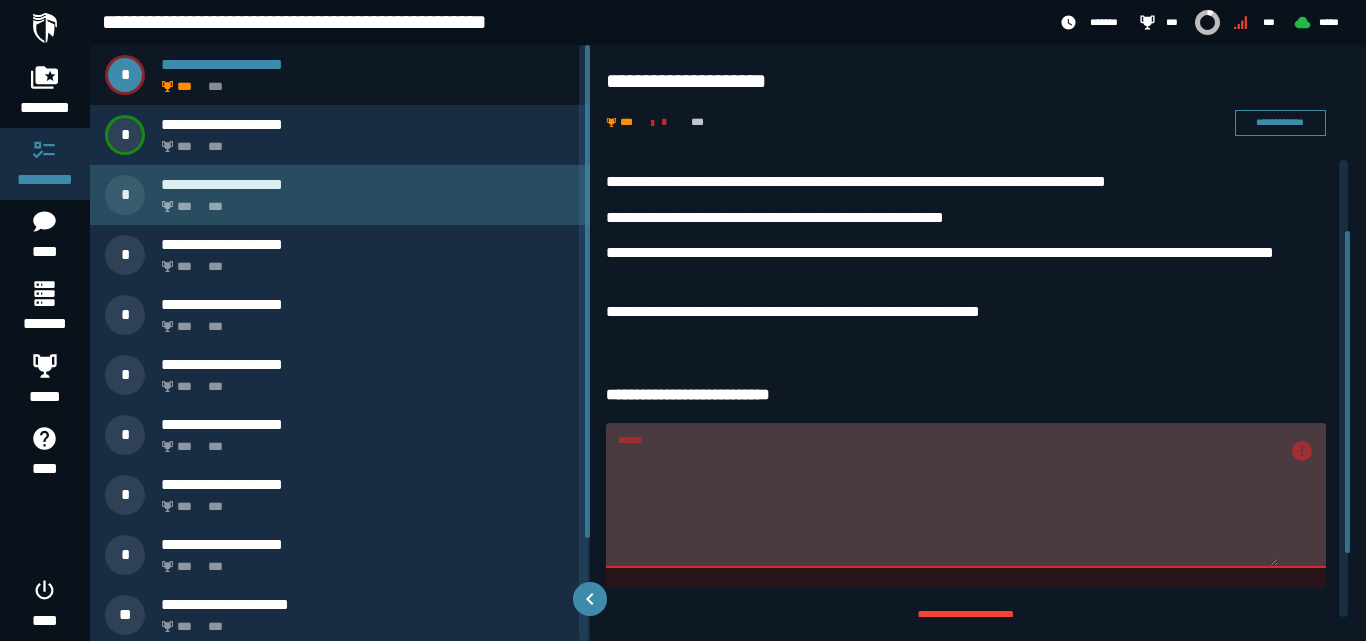 click on "*** ***" at bounding box center [364, 201] 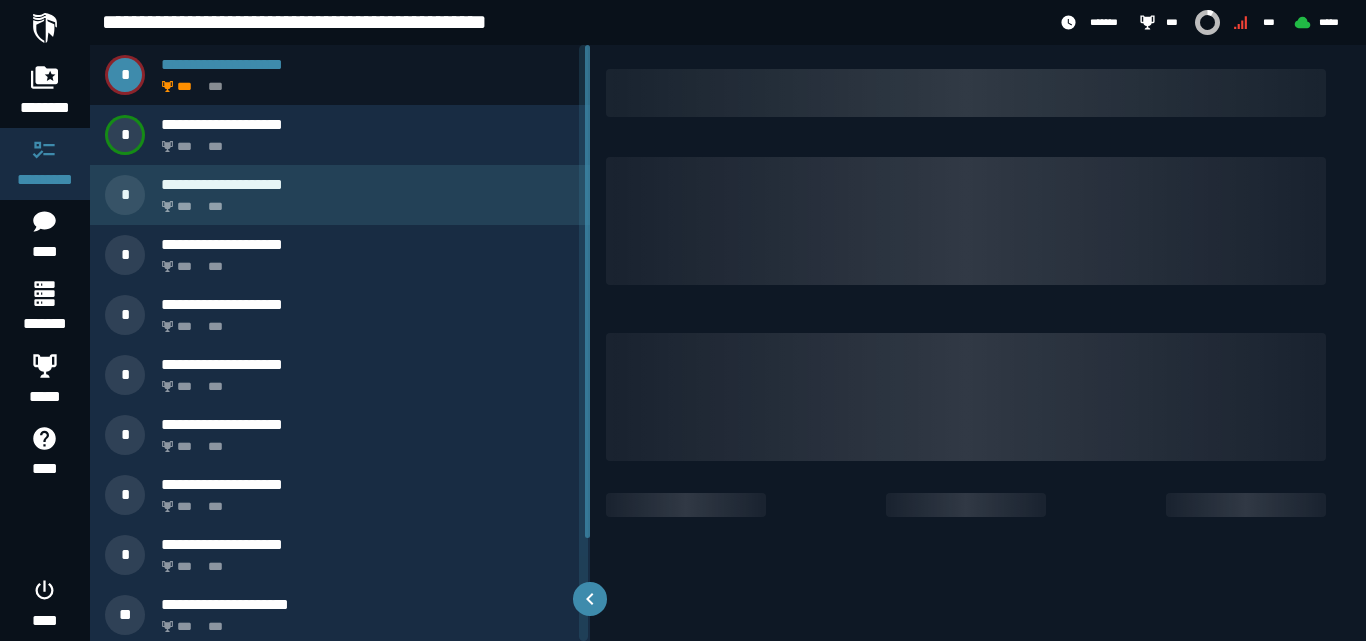 scroll, scrollTop: 0, scrollLeft: 0, axis: both 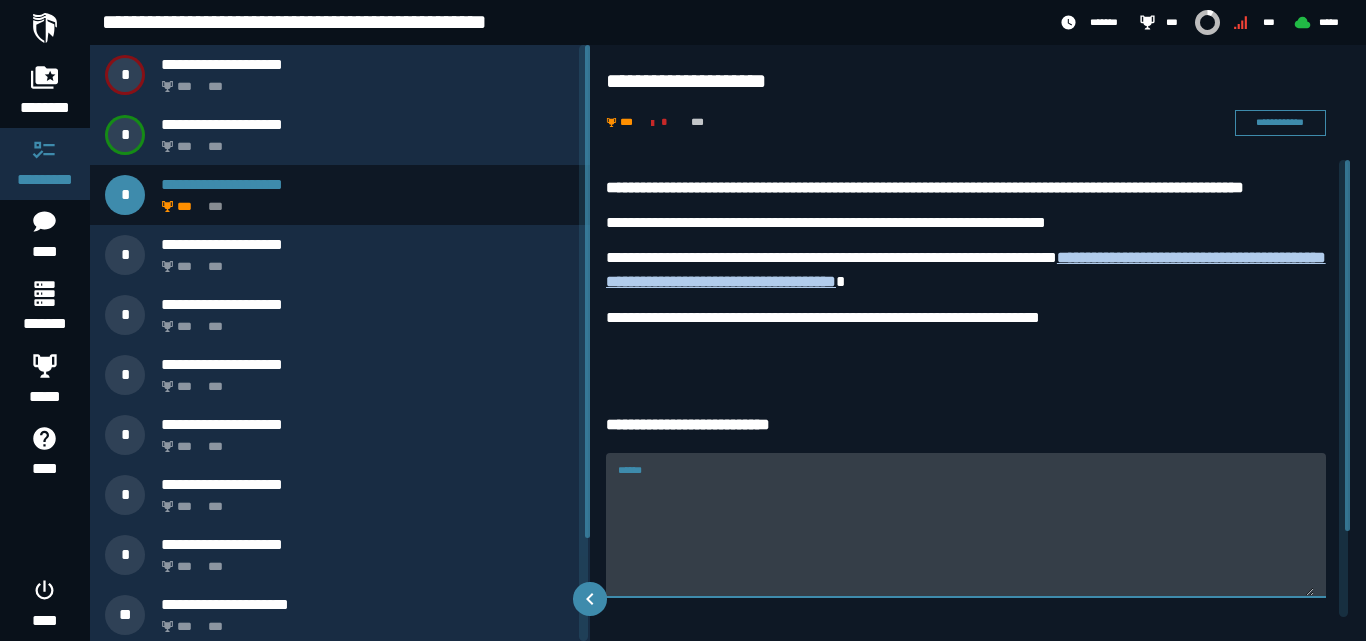 click on "******" at bounding box center [966, 536] 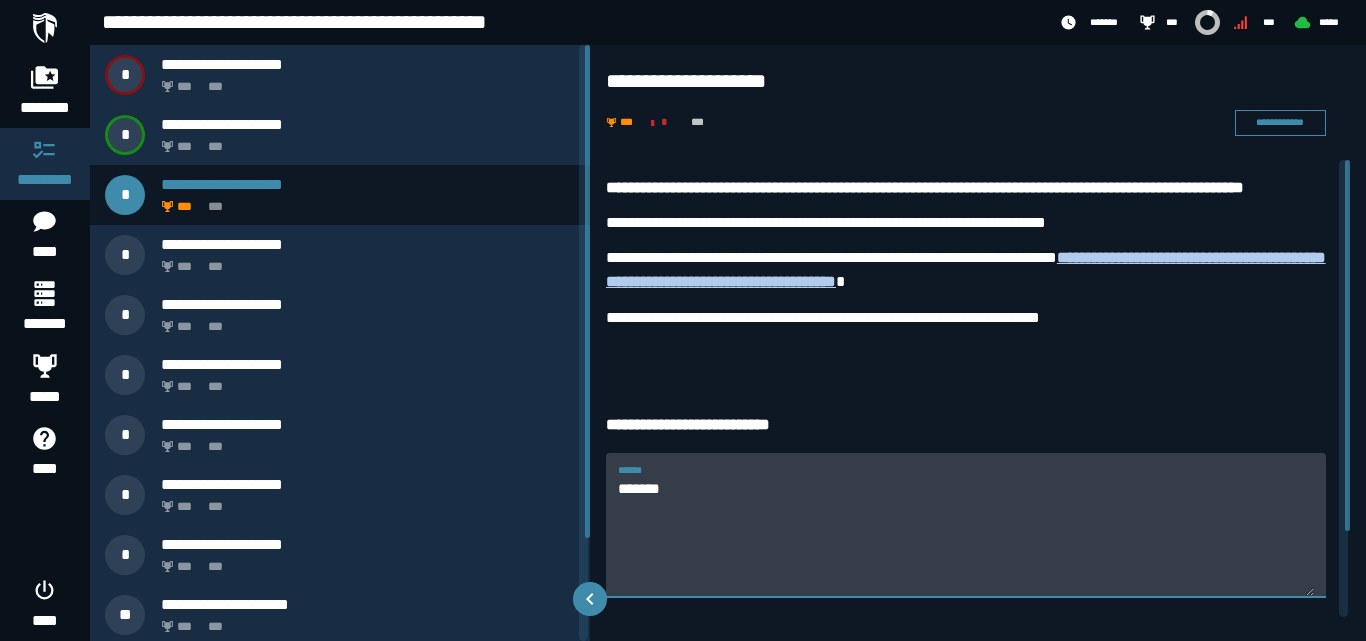 click on "******* ******" at bounding box center [966, 524] 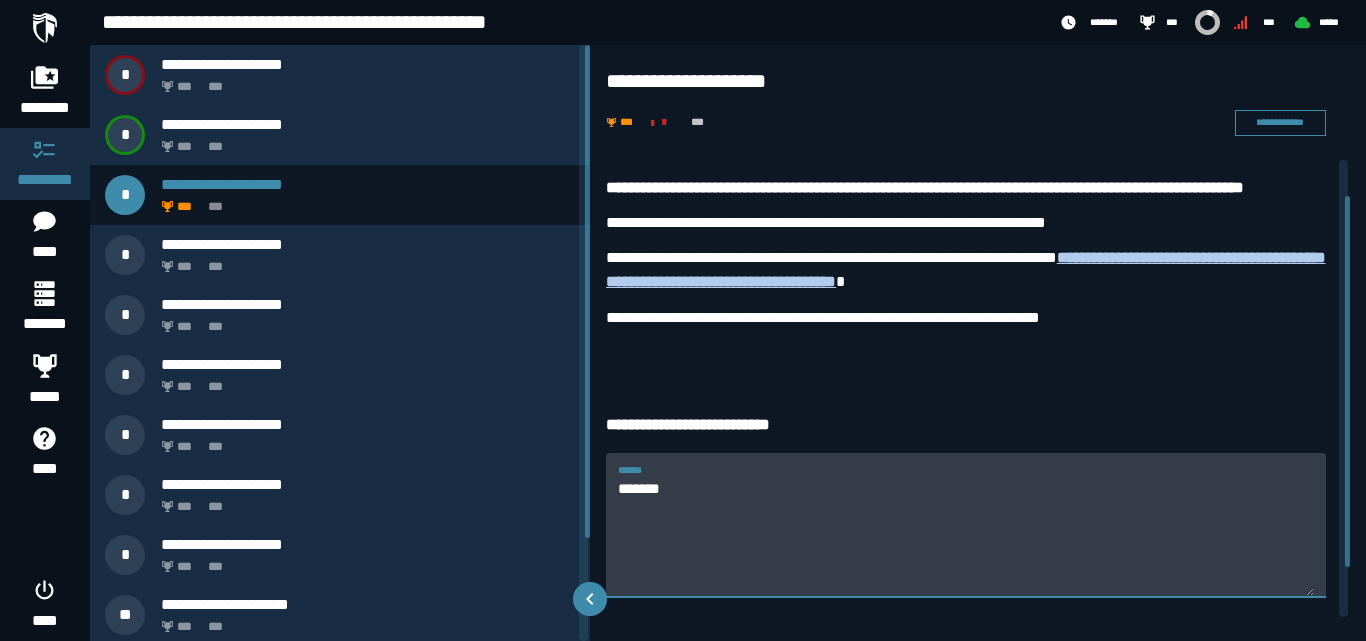 scroll, scrollTop: 106, scrollLeft: 0, axis: vertical 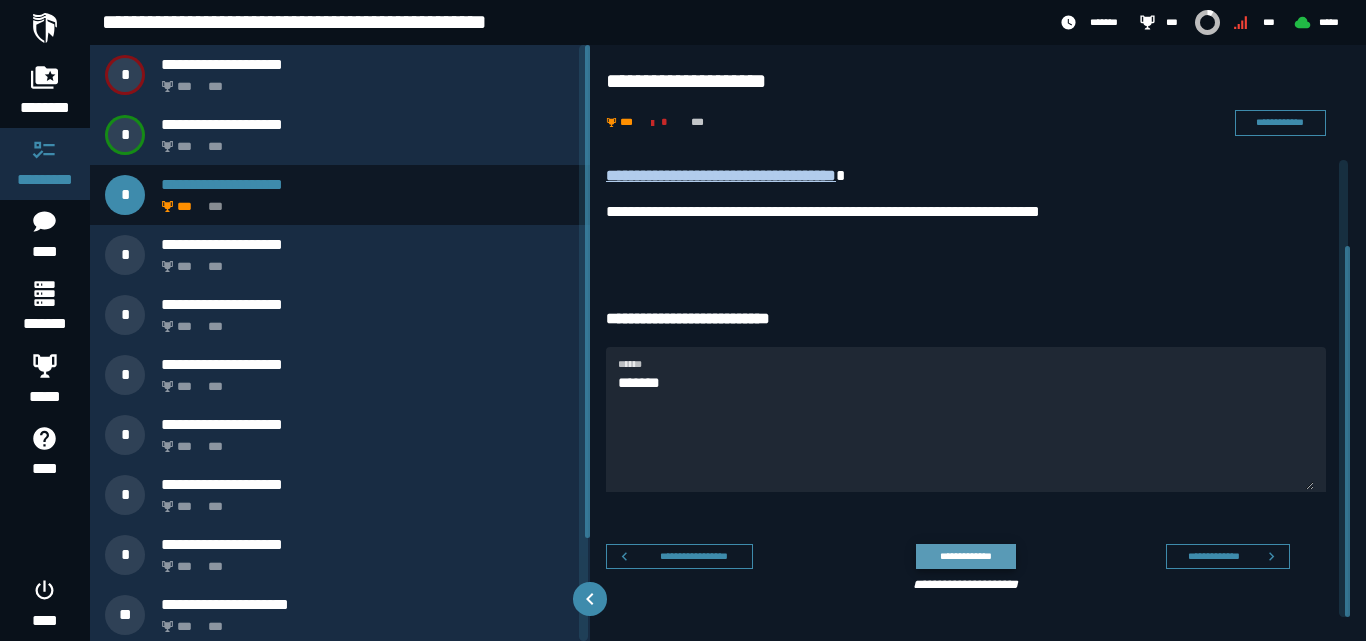 click on "**********" 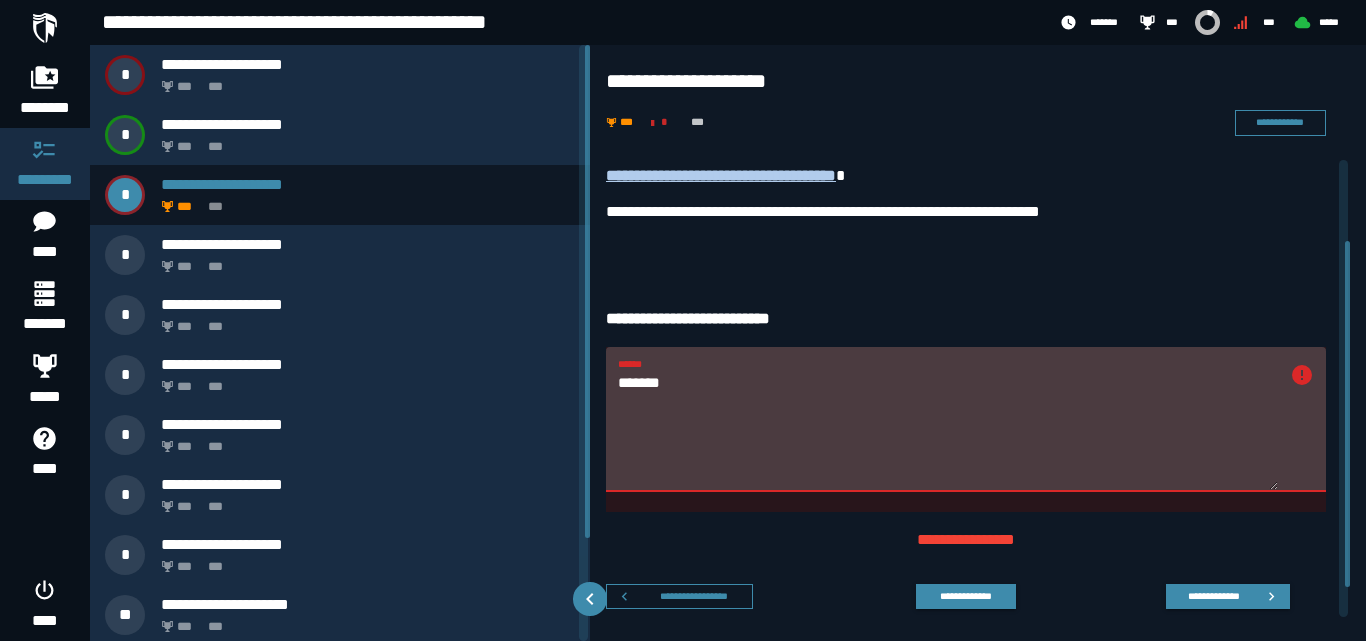click on "*******" at bounding box center (948, 430) 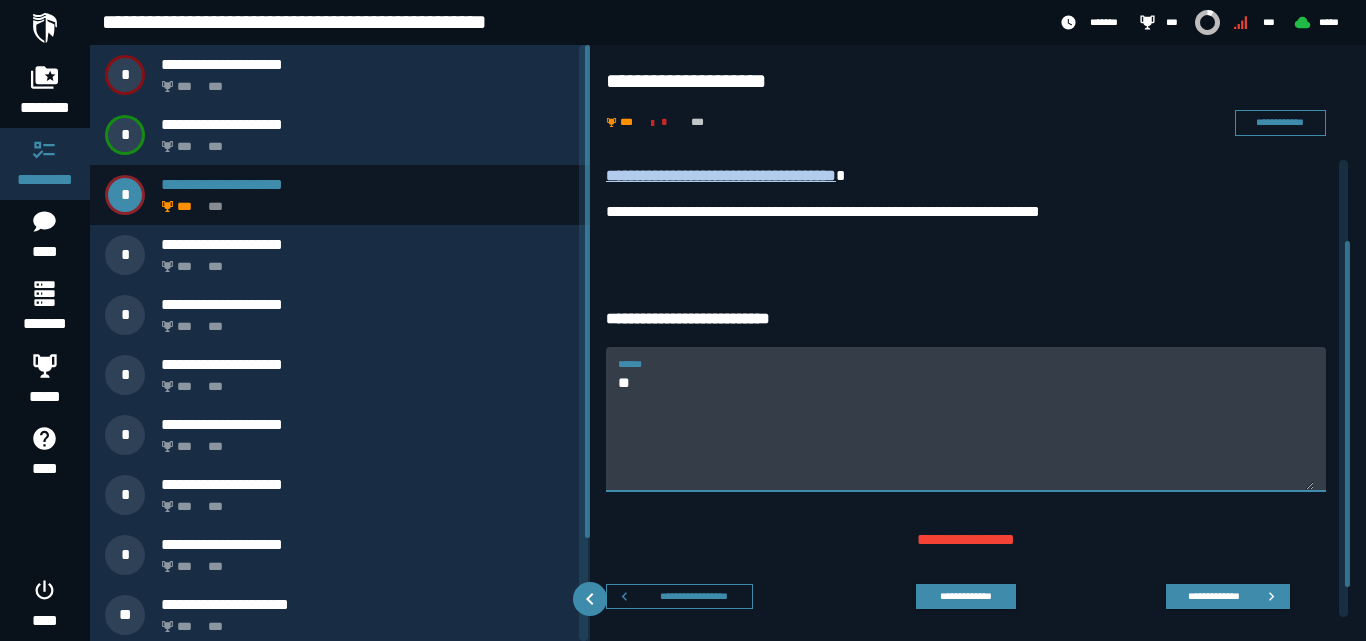 type on "*" 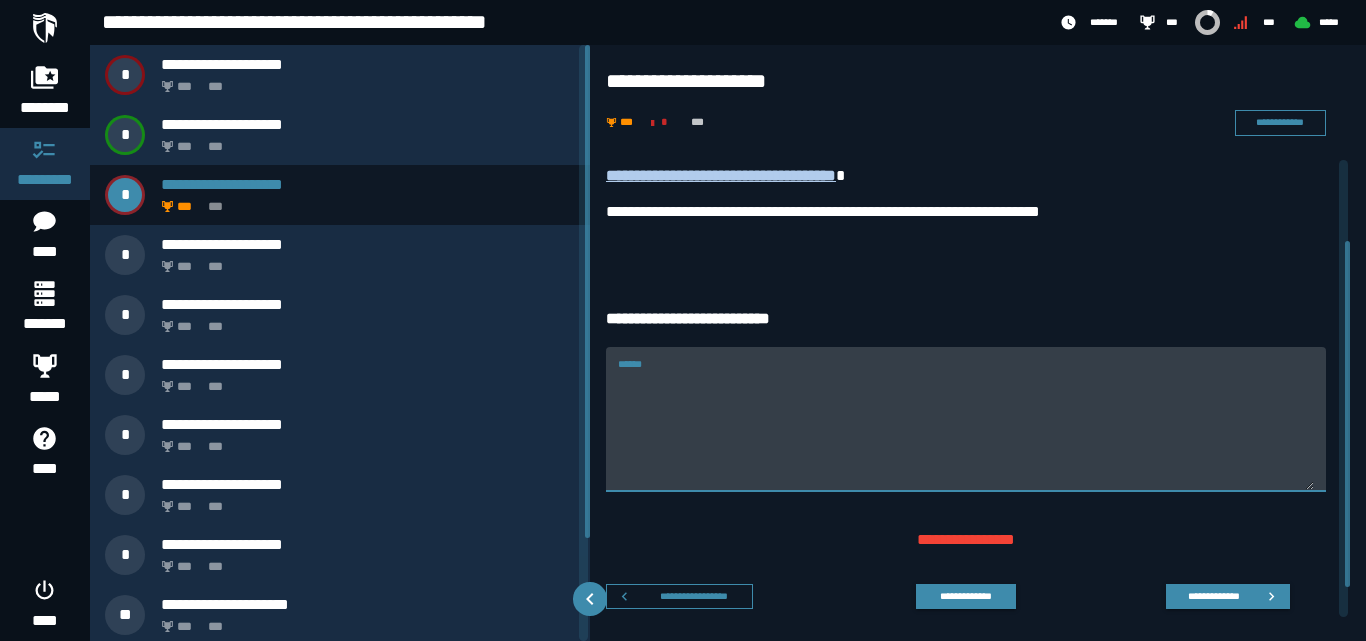type 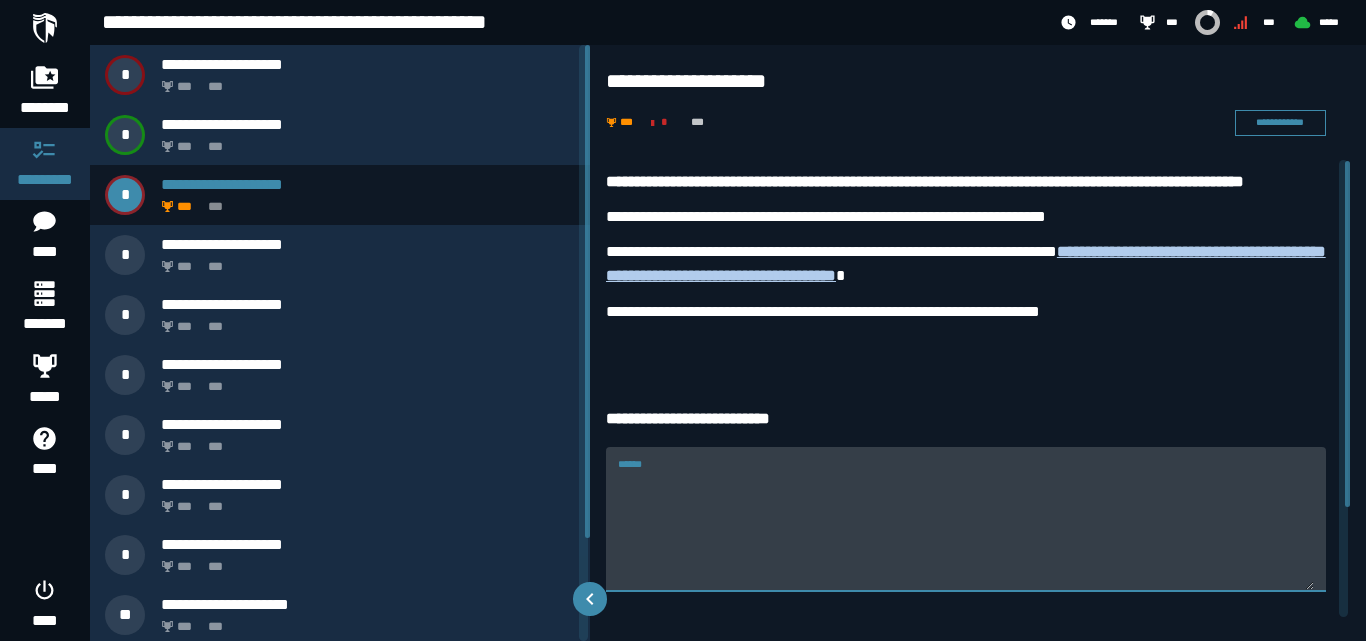 scroll, scrollTop: 0, scrollLeft: 0, axis: both 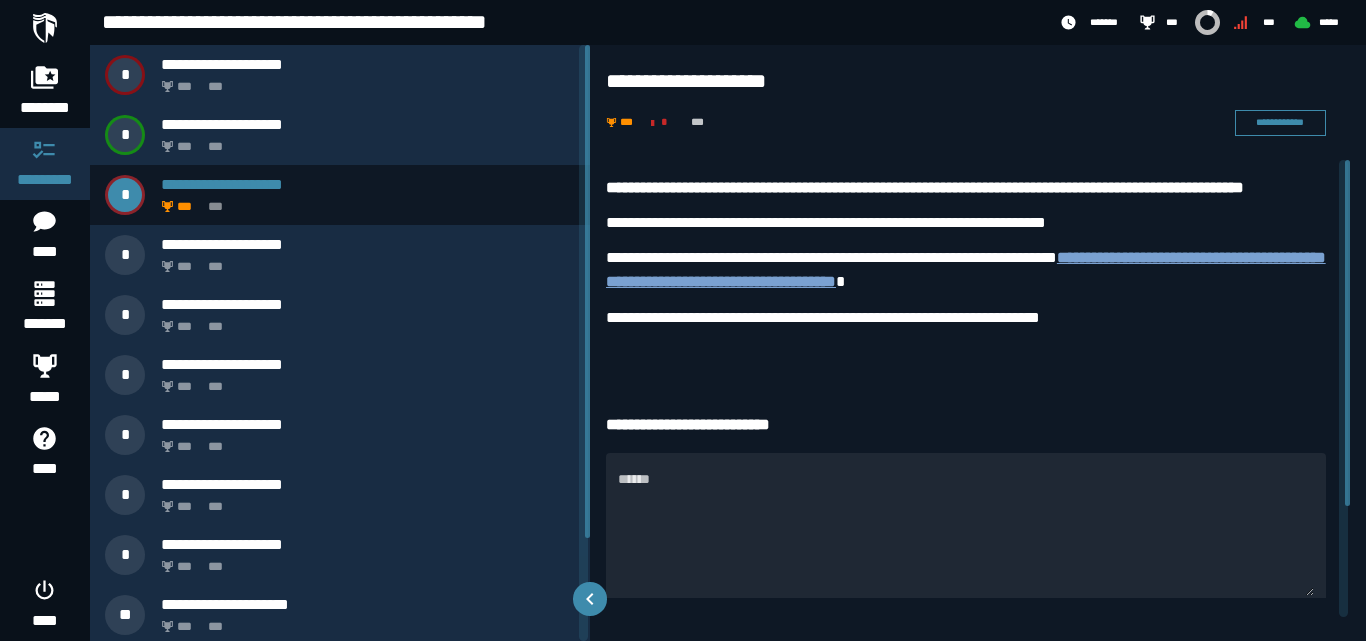 click on "**********" at bounding box center [966, 269] 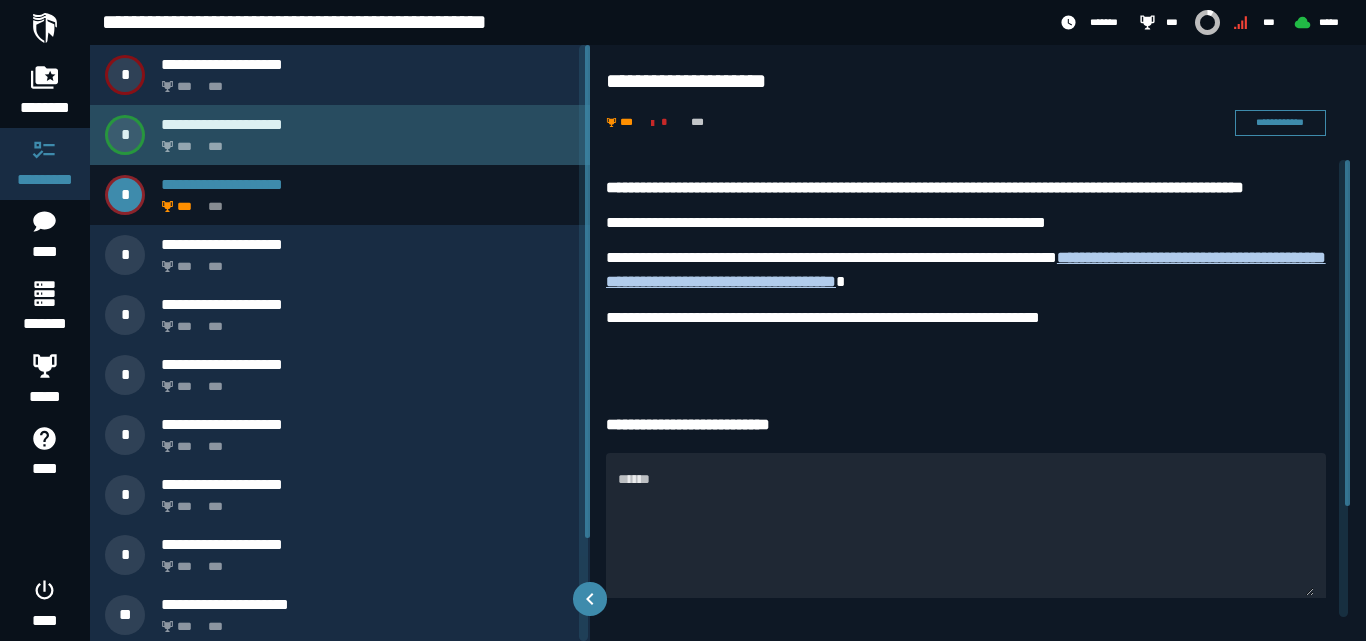 click on "*** ***" at bounding box center [364, 141] 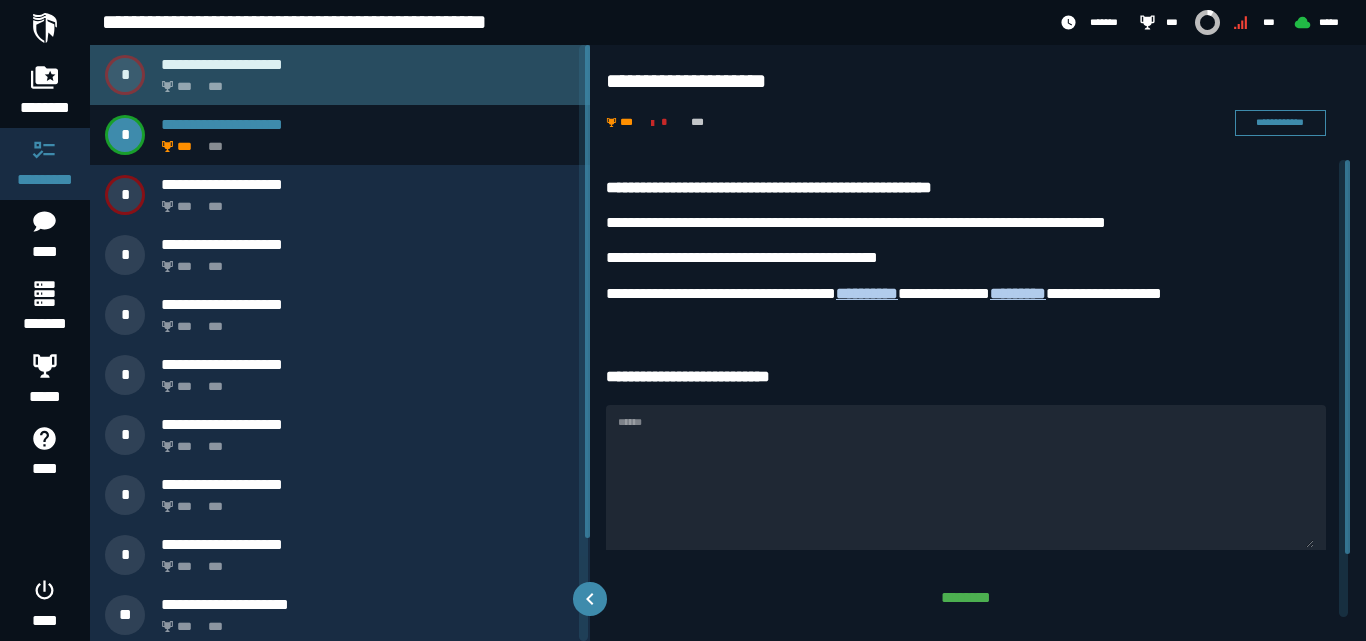 click on "*** ***" at bounding box center (364, 81) 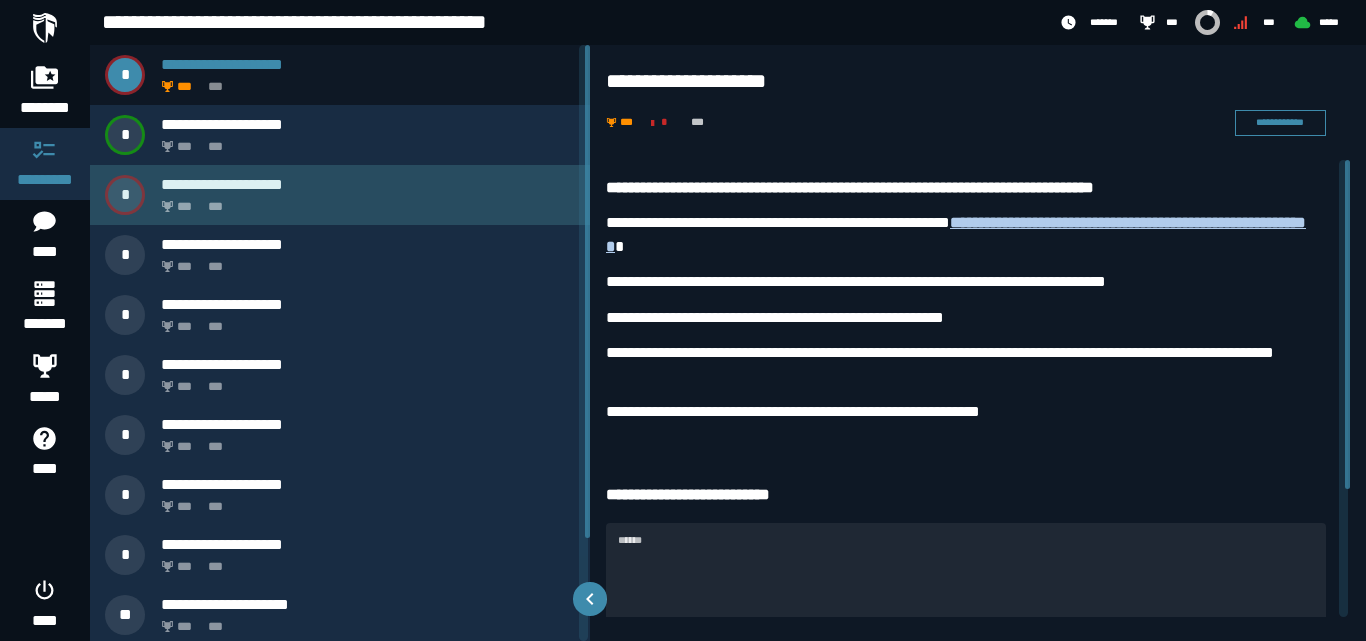 click on "*** ***" at bounding box center (364, 201) 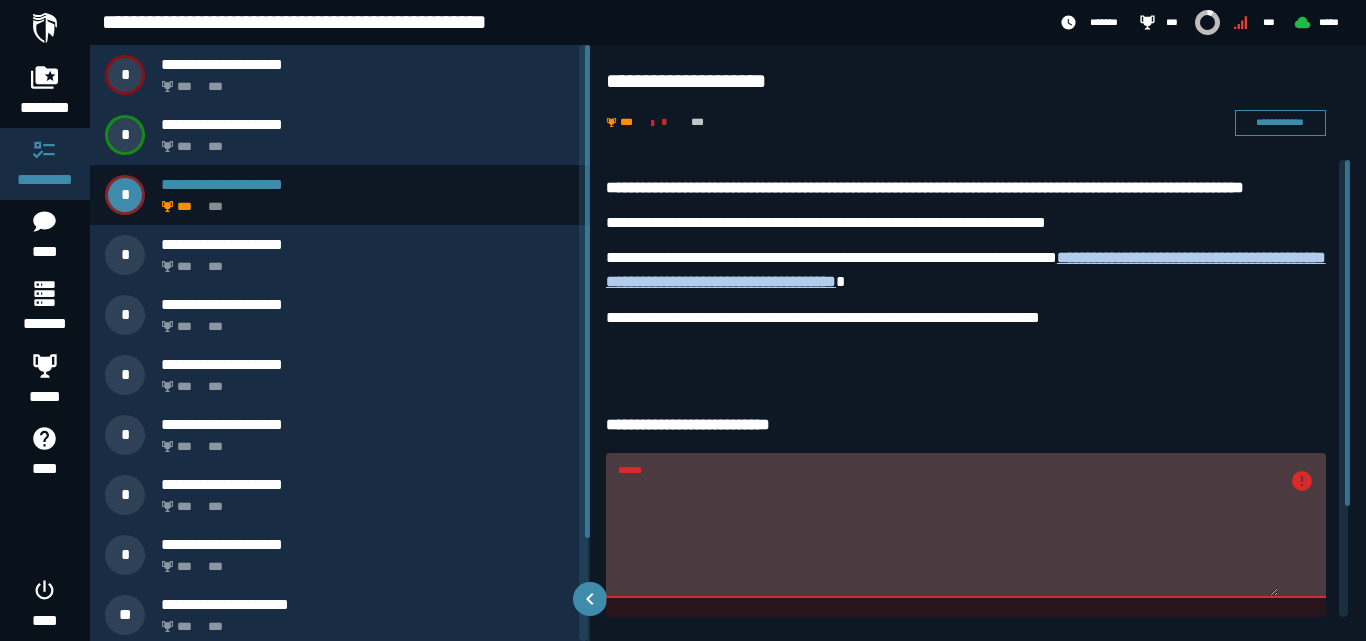 click on "******" at bounding box center [948, 536] 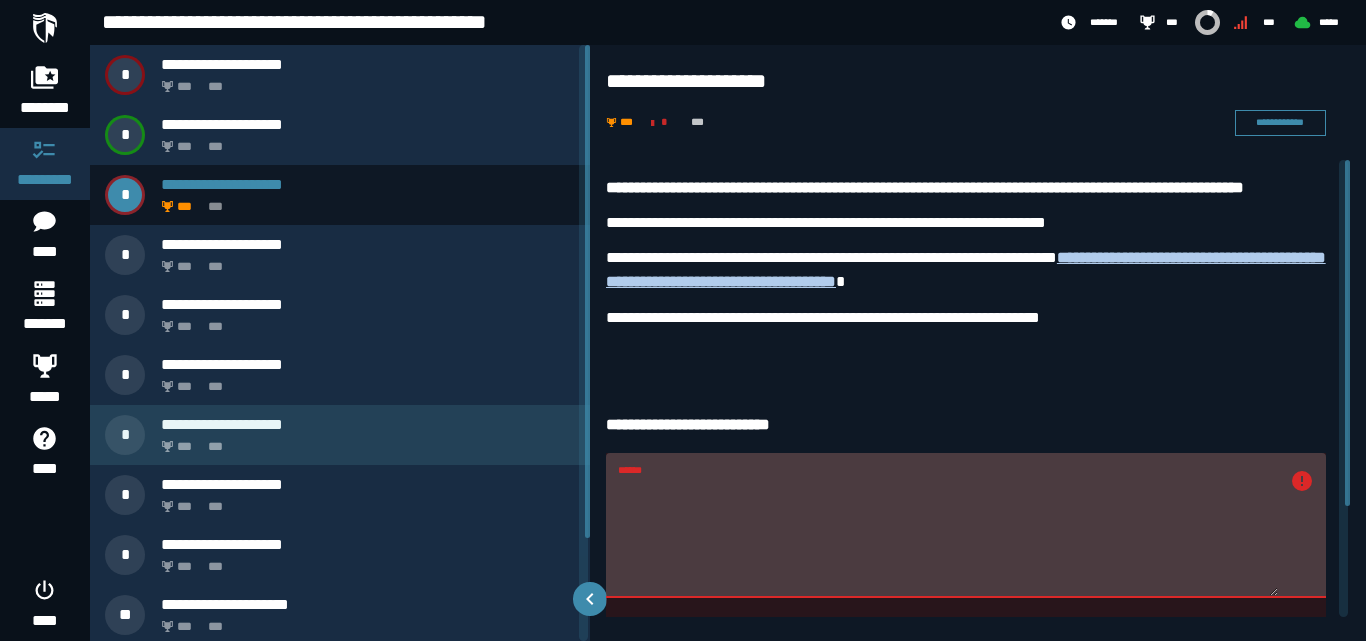 drag, startPoint x: 716, startPoint y: 488, endPoint x: 524, endPoint y: 452, distance: 195.34584 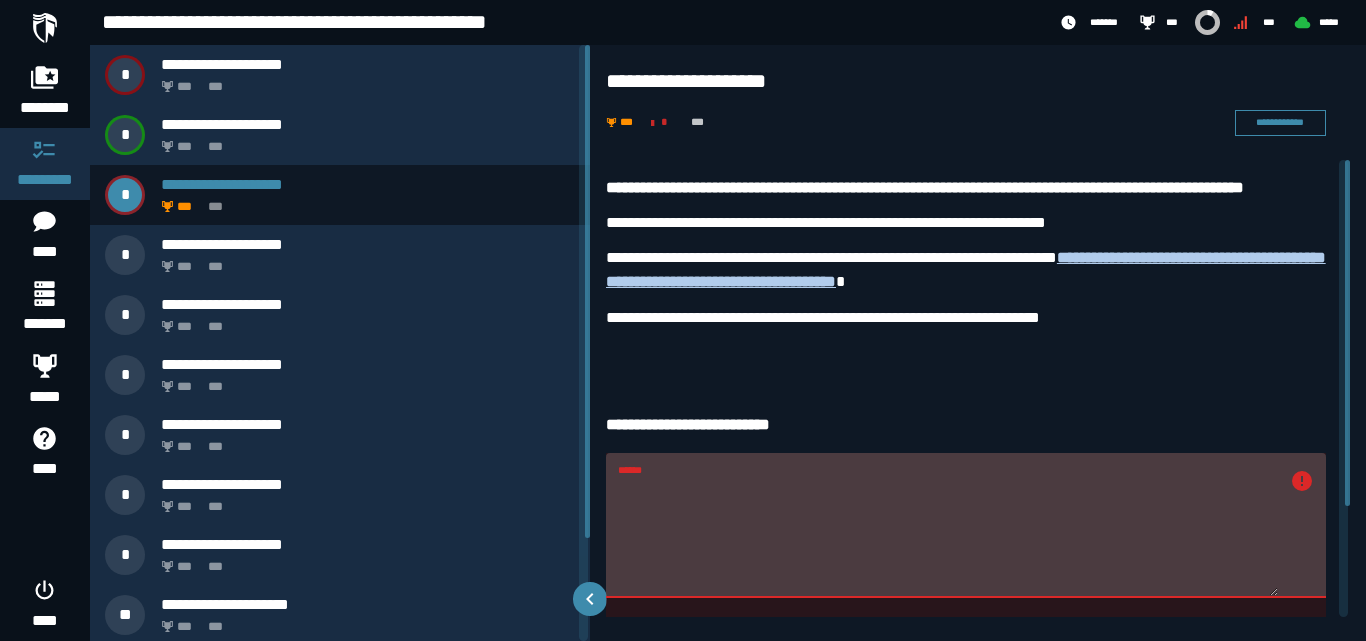 paste on "********" 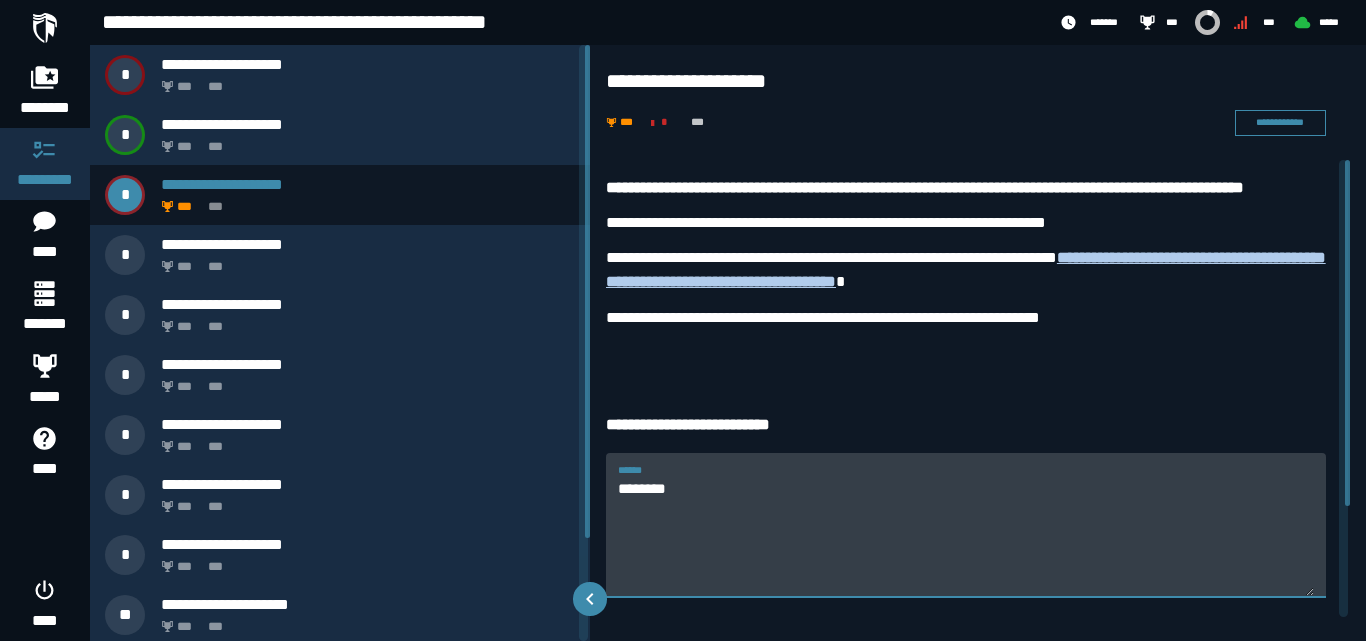 click on "********" at bounding box center [966, 536] 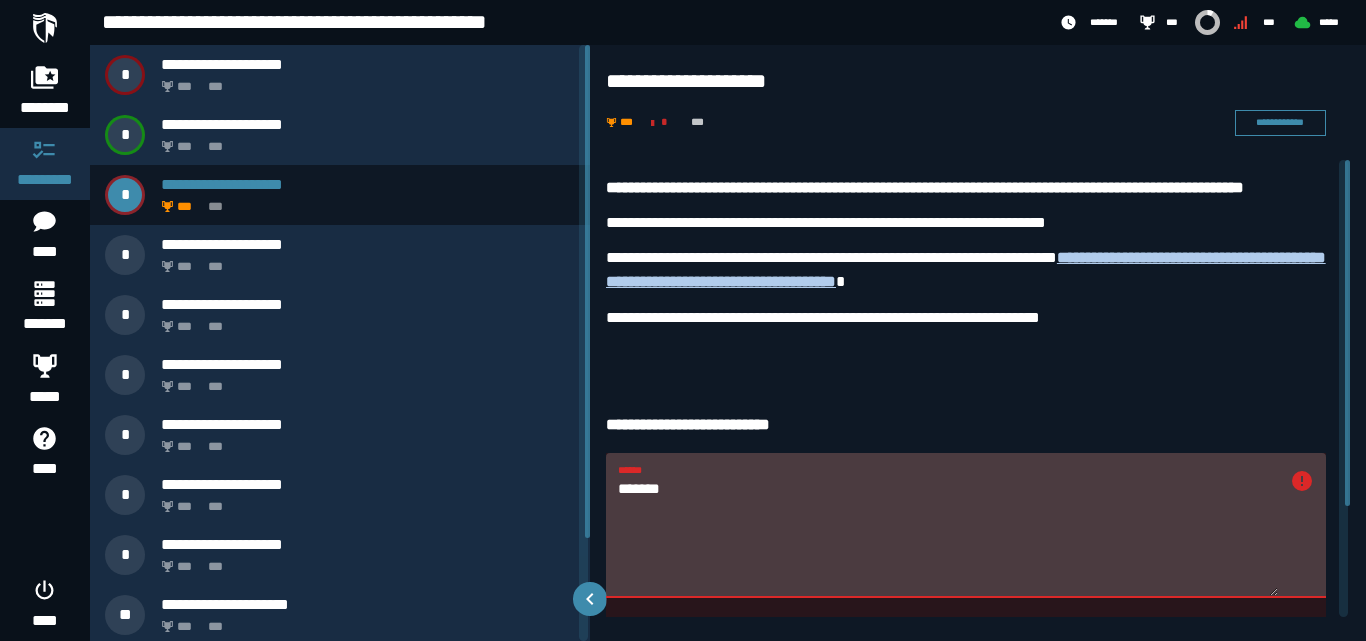 click on "*******" at bounding box center (948, 536) 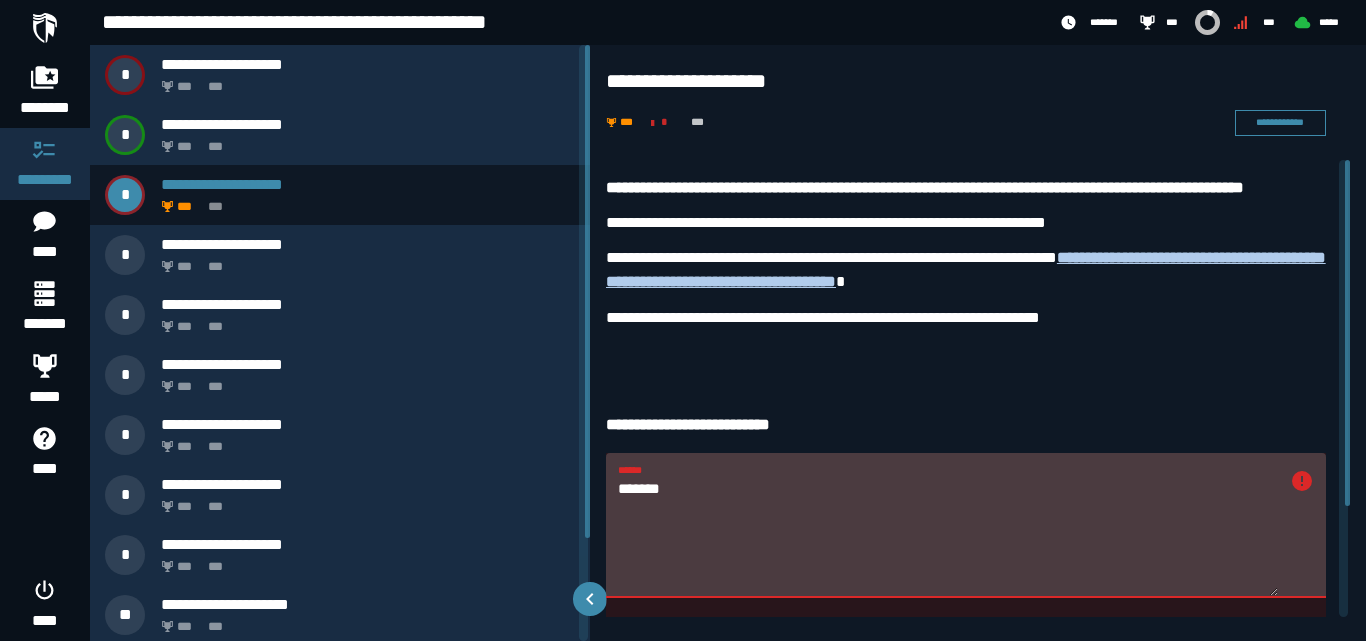 click on "*******" at bounding box center (948, 536) 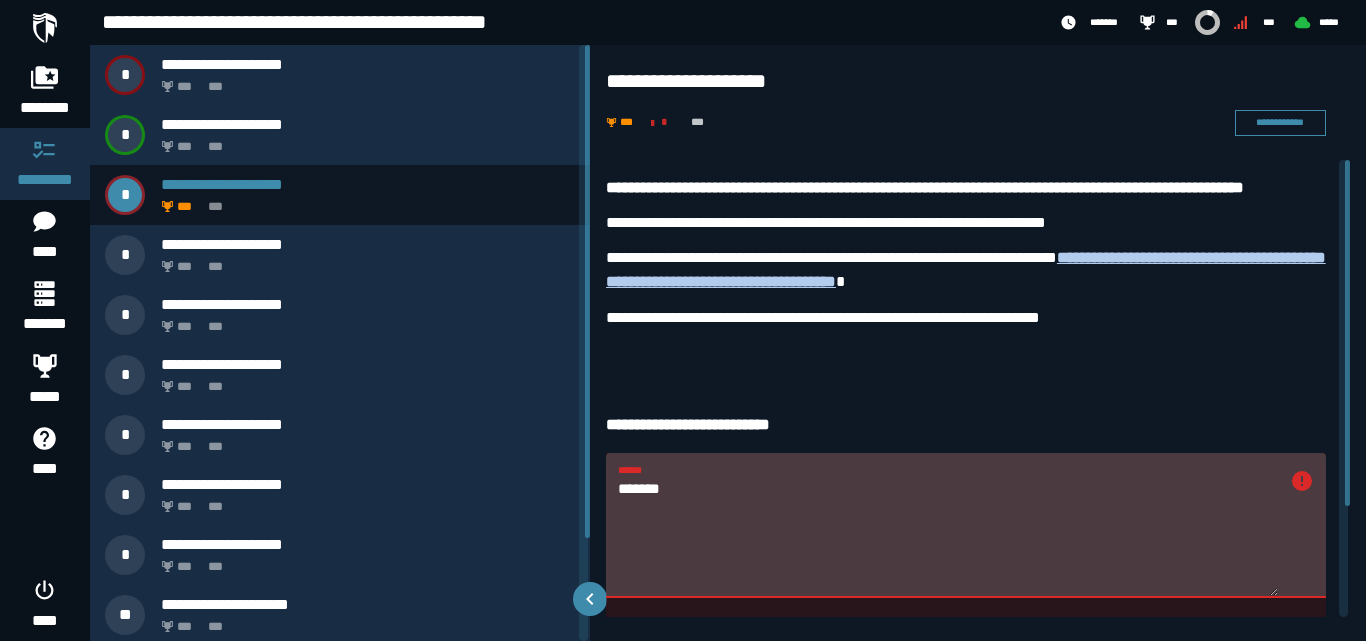 click on "*******" at bounding box center [948, 536] 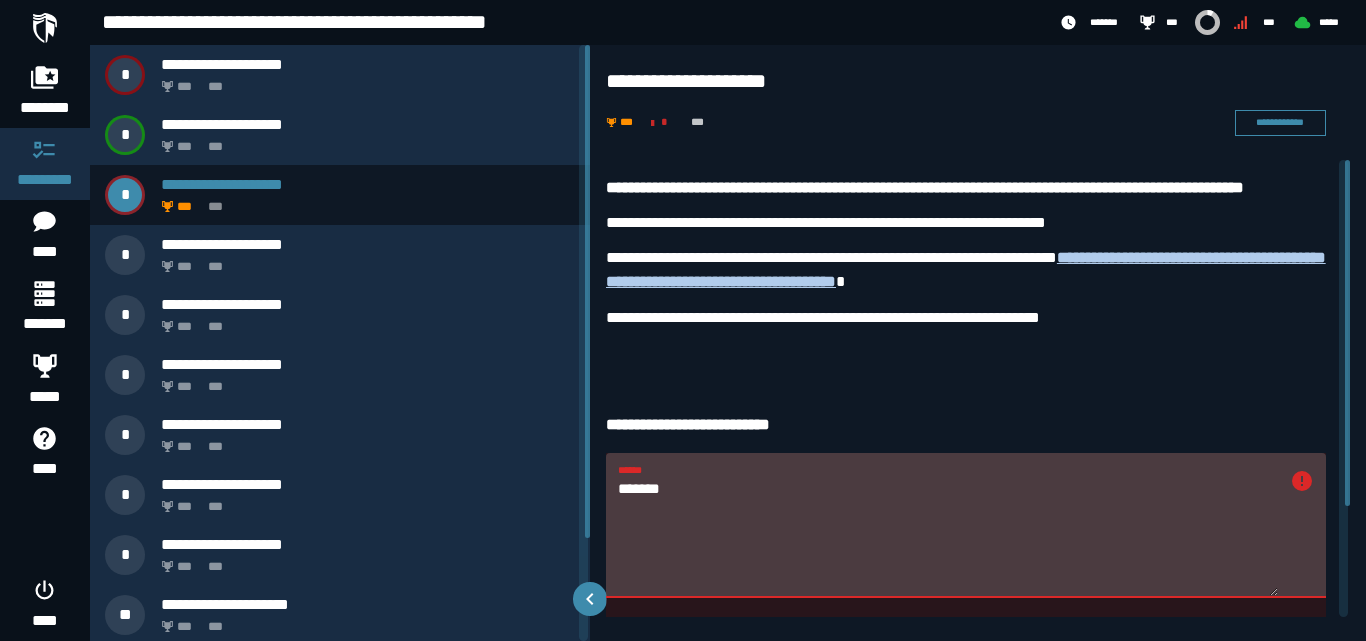 drag, startPoint x: 706, startPoint y: 488, endPoint x: 602, endPoint y: 481, distance: 104.23531 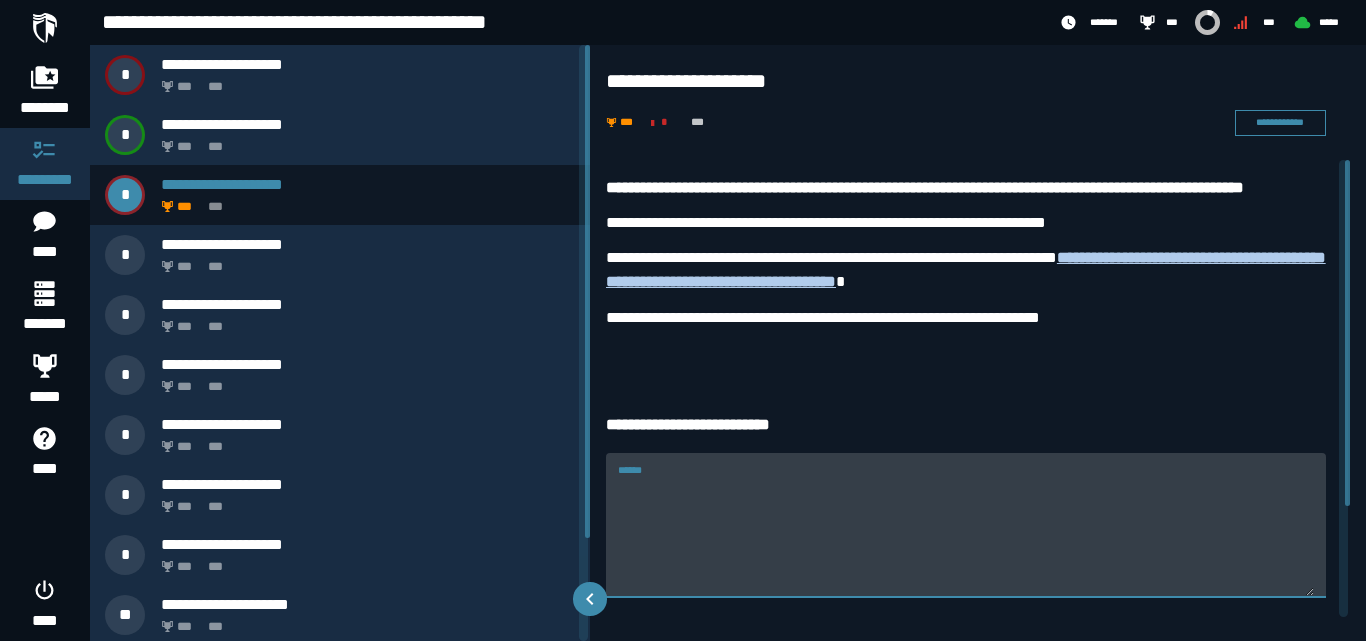 click on "******" at bounding box center (966, 536) 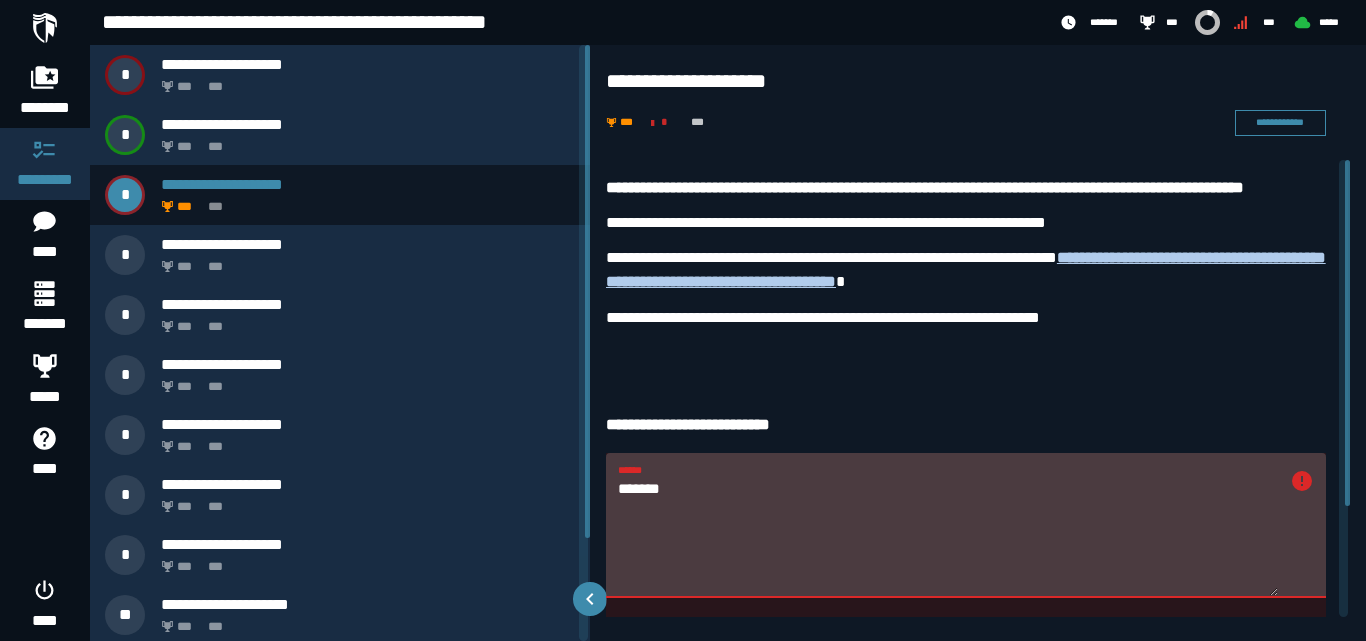 click on "*******" at bounding box center (948, 536) 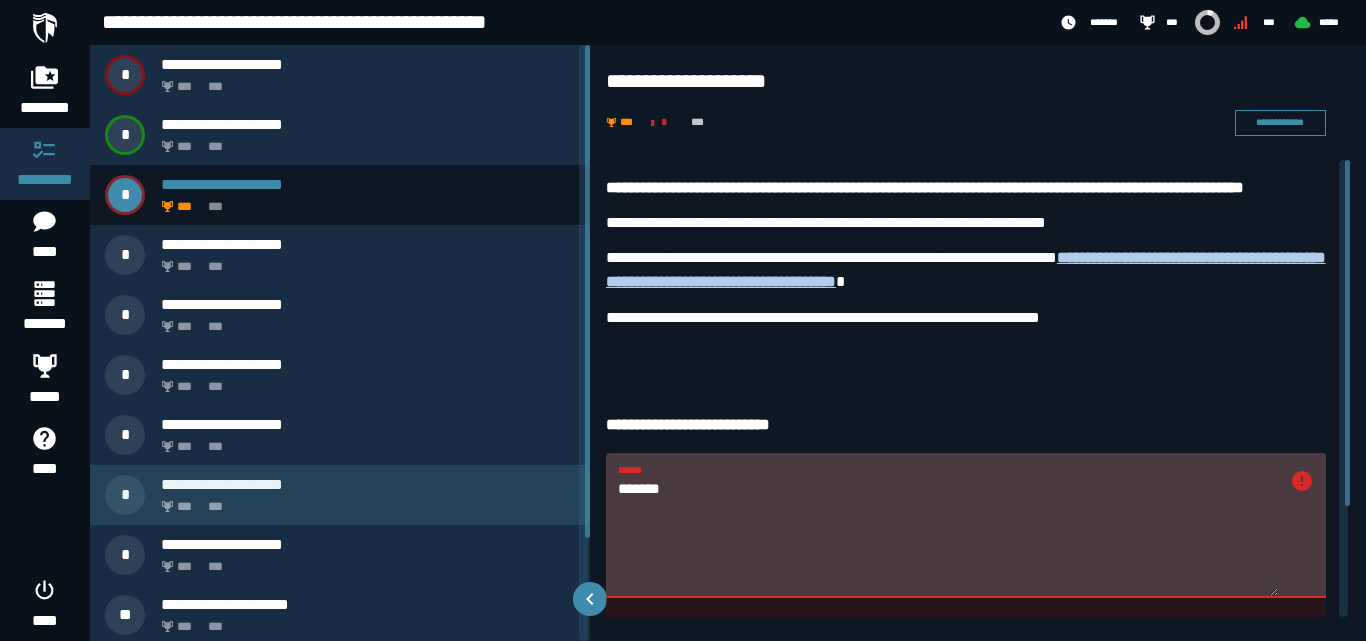 drag, startPoint x: 733, startPoint y: 485, endPoint x: 562, endPoint y: 481, distance: 171.04678 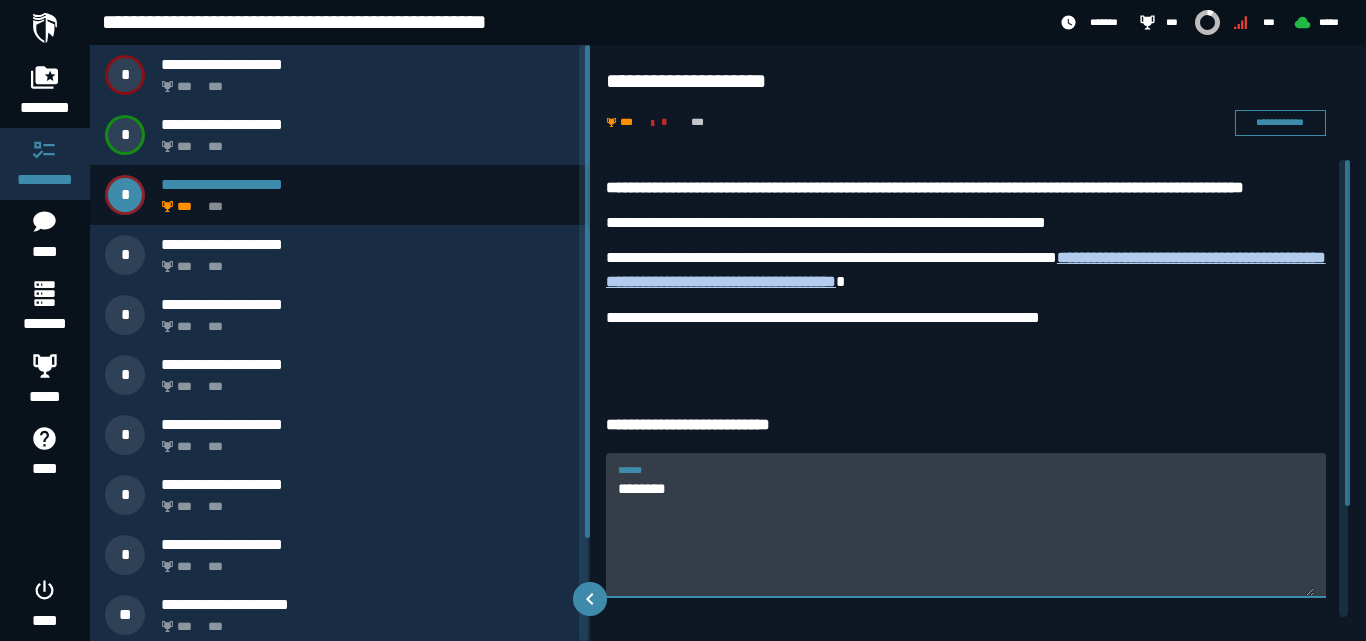 click on "********" at bounding box center (966, 536) 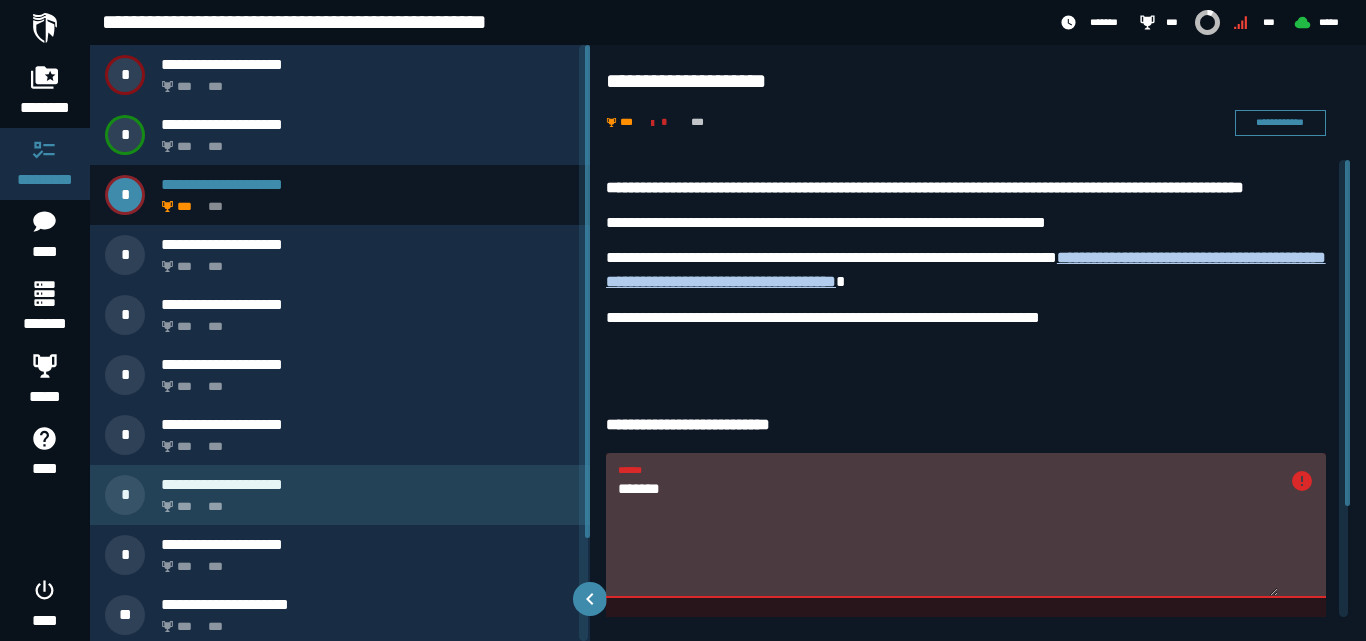 drag, startPoint x: 716, startPoint y: 485, endPoint x: 550, endPoint y: 482, distance: 166.0271 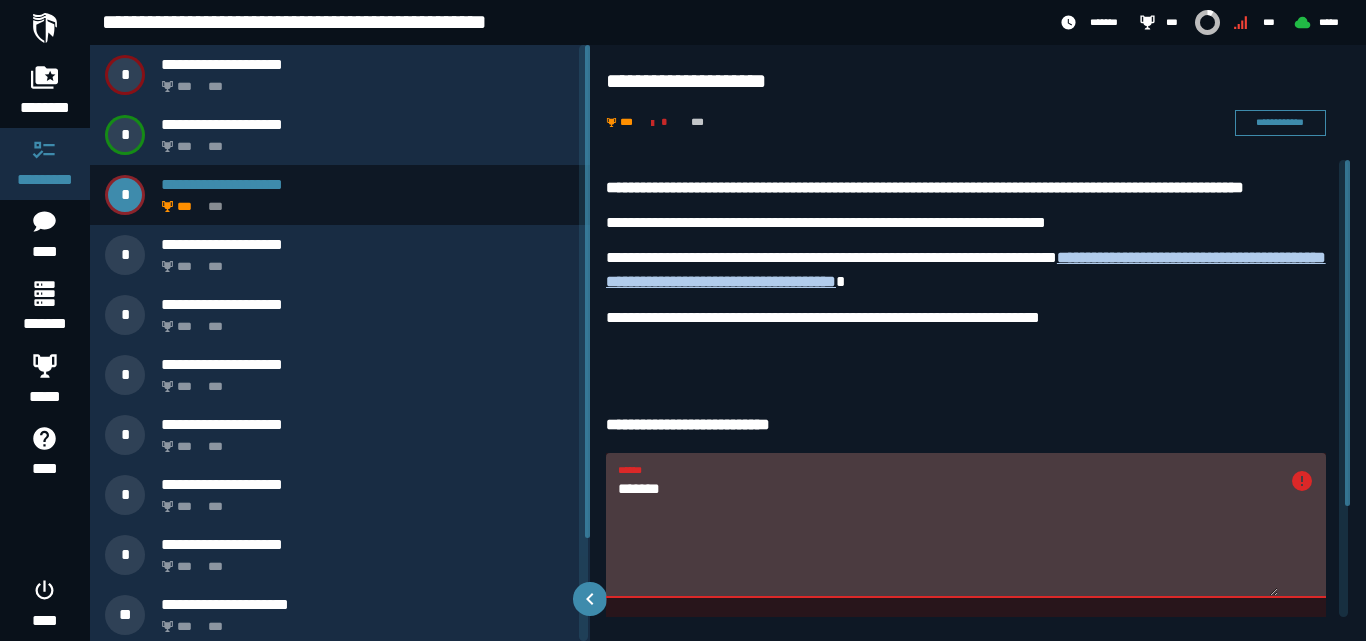 paste on "*" 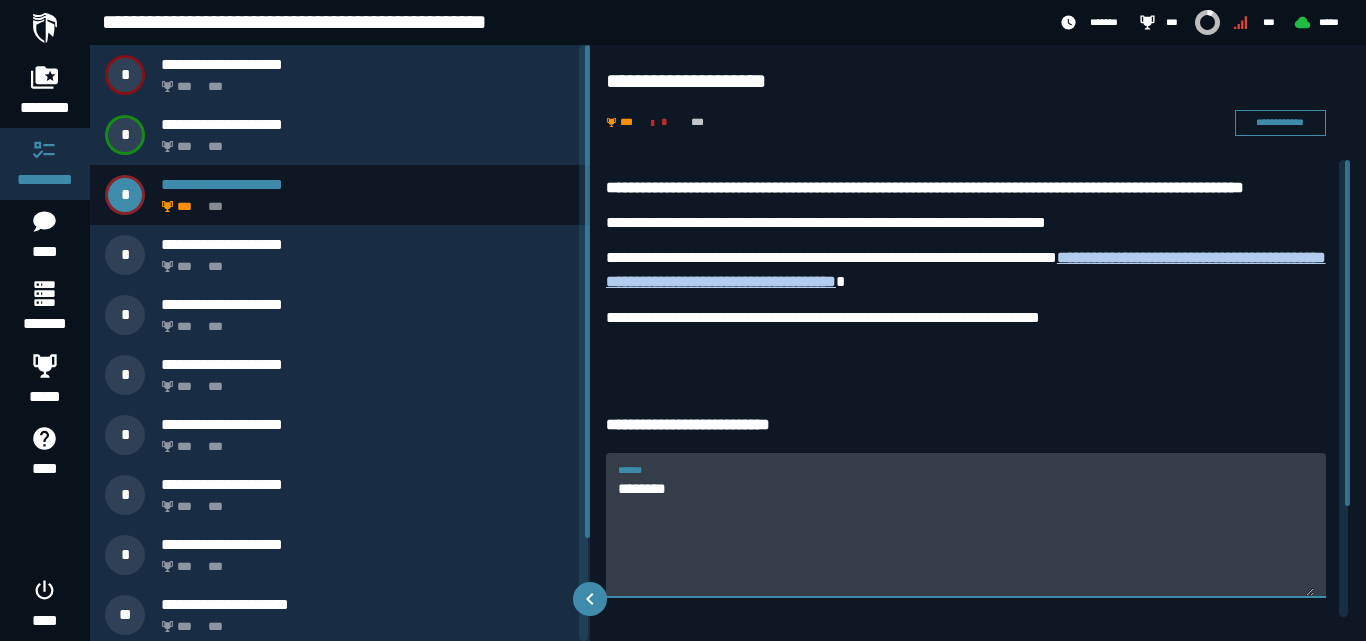 click on "********" at bounding box center [966, 536] 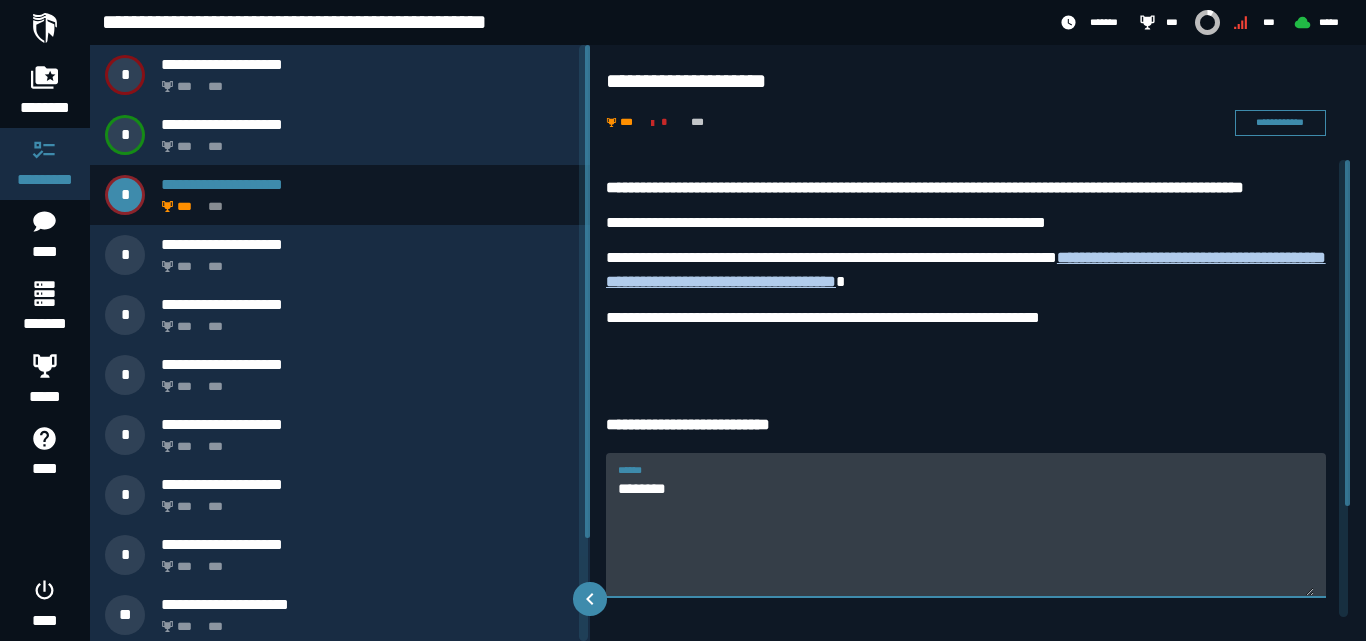click on "********" at bounding box center [966, 536] 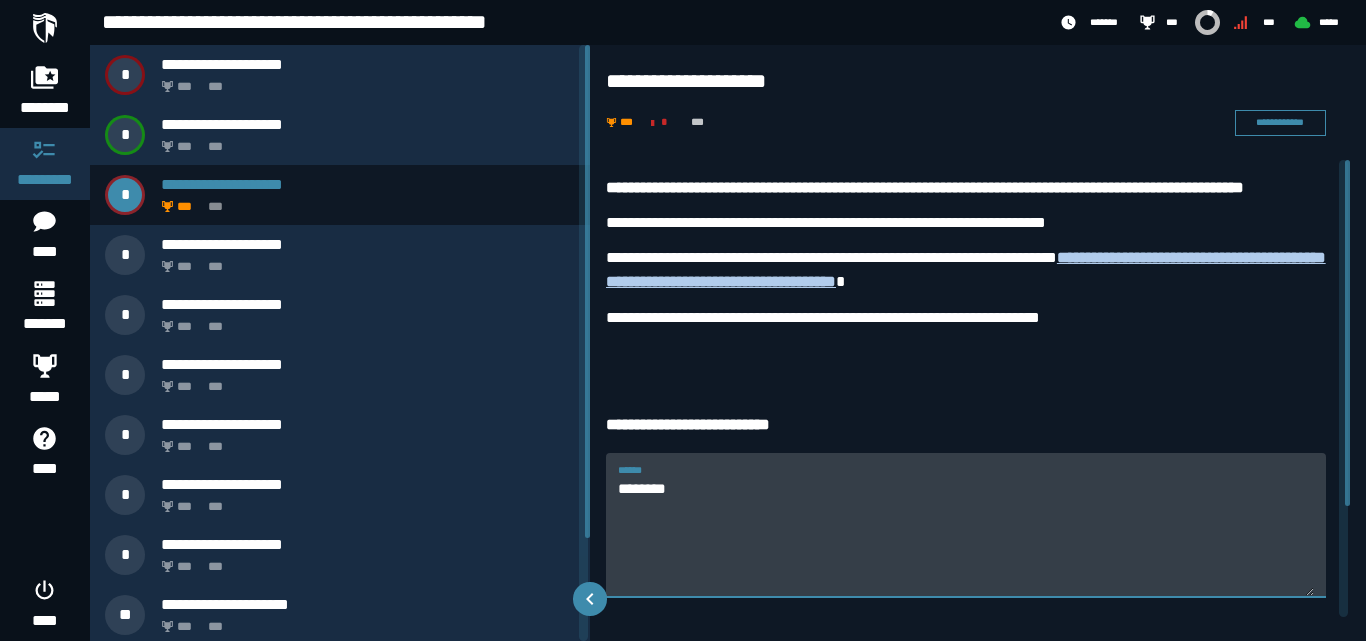 click on "********" at bounding box center (966, 536) 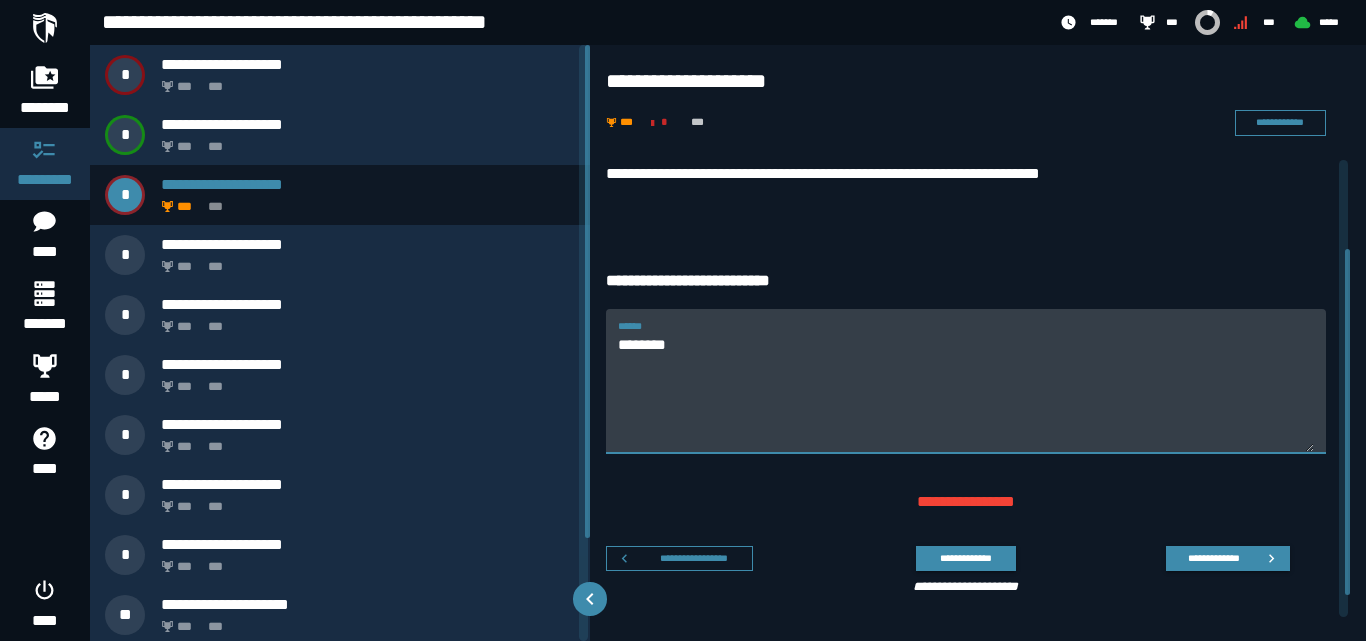 scroll, scrollTop: 146, scrollLeft: 0, axis: vertical 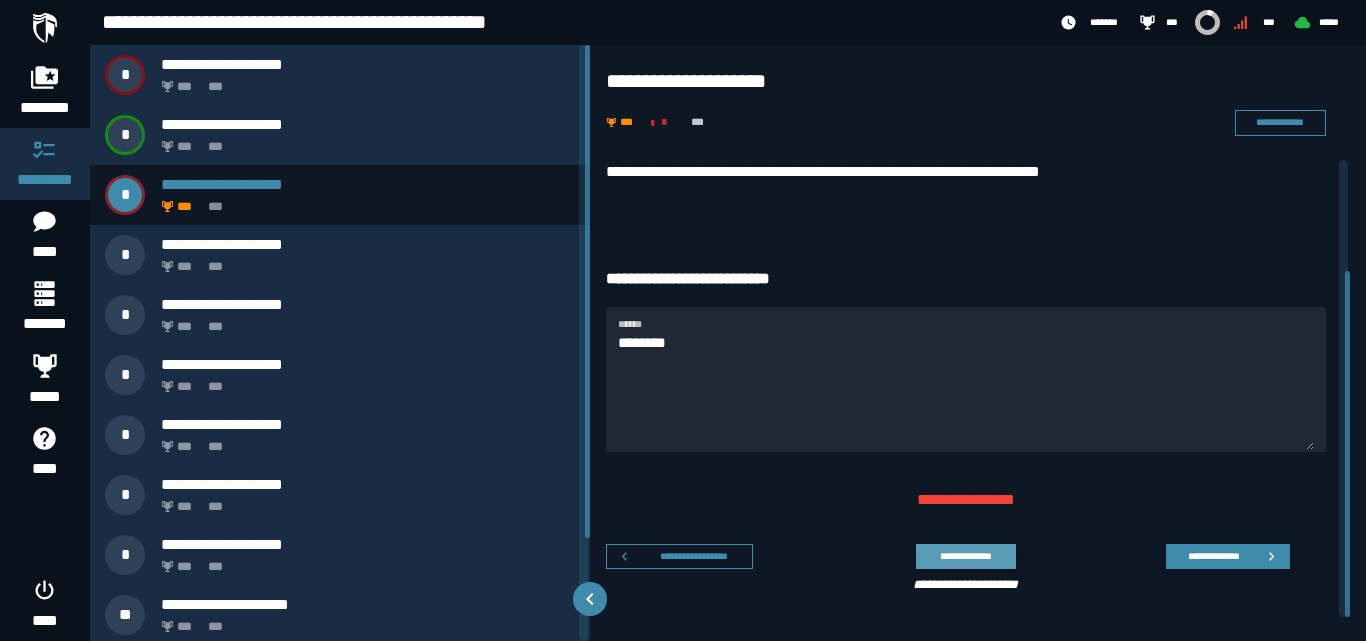 click on "**********" at bounding box center (965, 556) 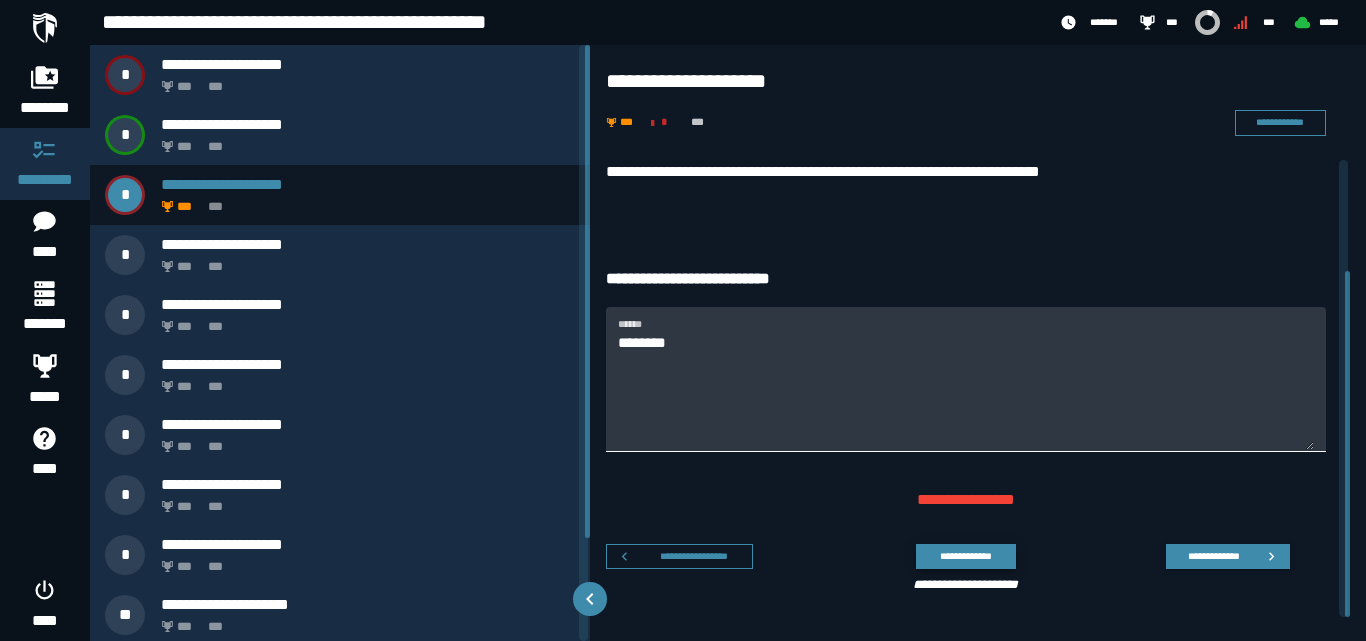 scroll, scrollTop: 106, scrollLeft: 0, axis: vertical 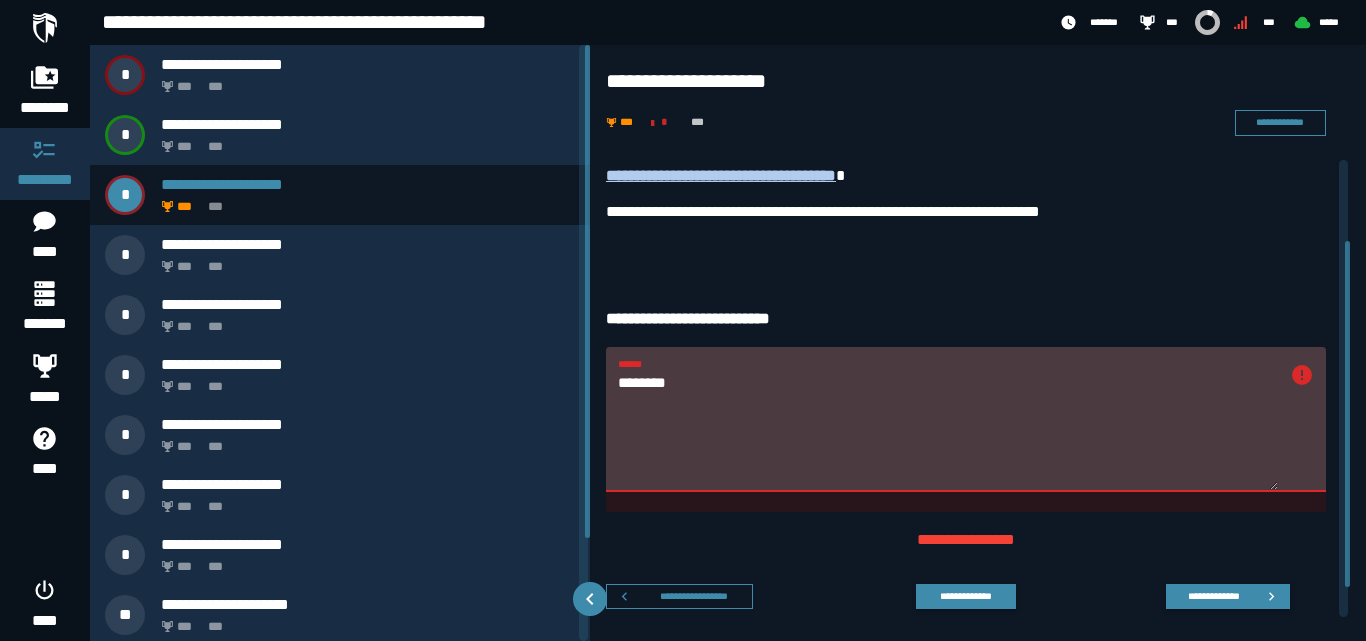 click on "********" at bounding box center (948, 430) 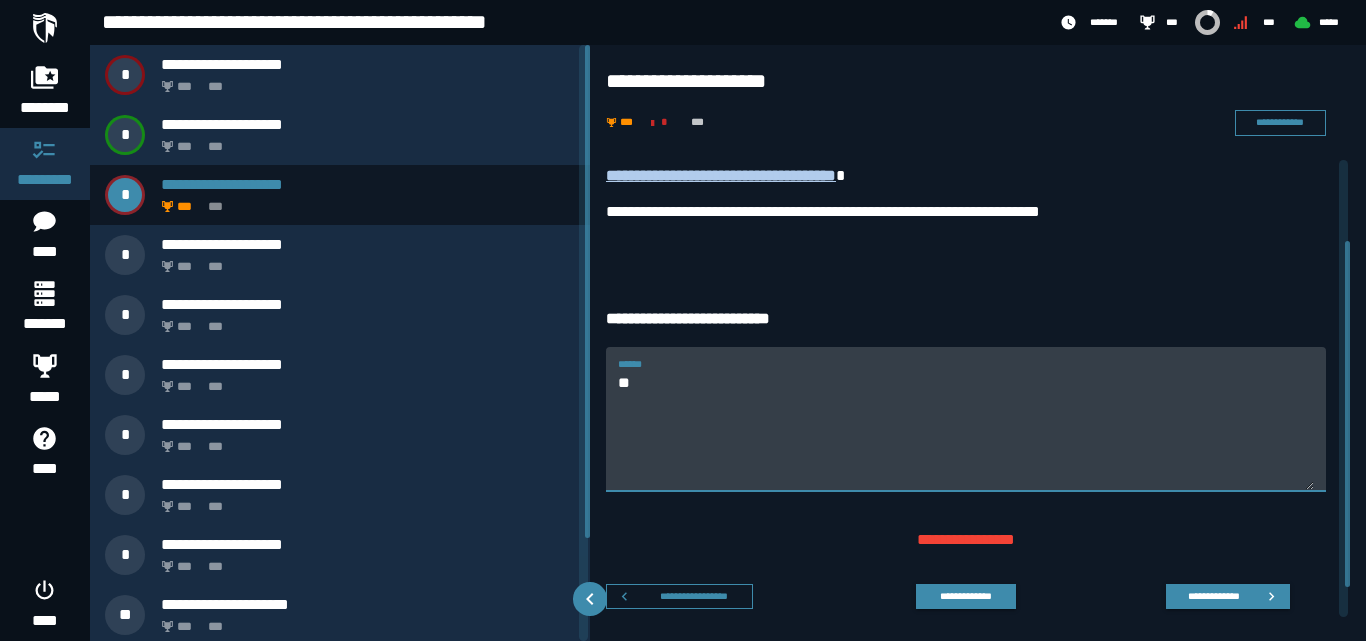 type on "*" 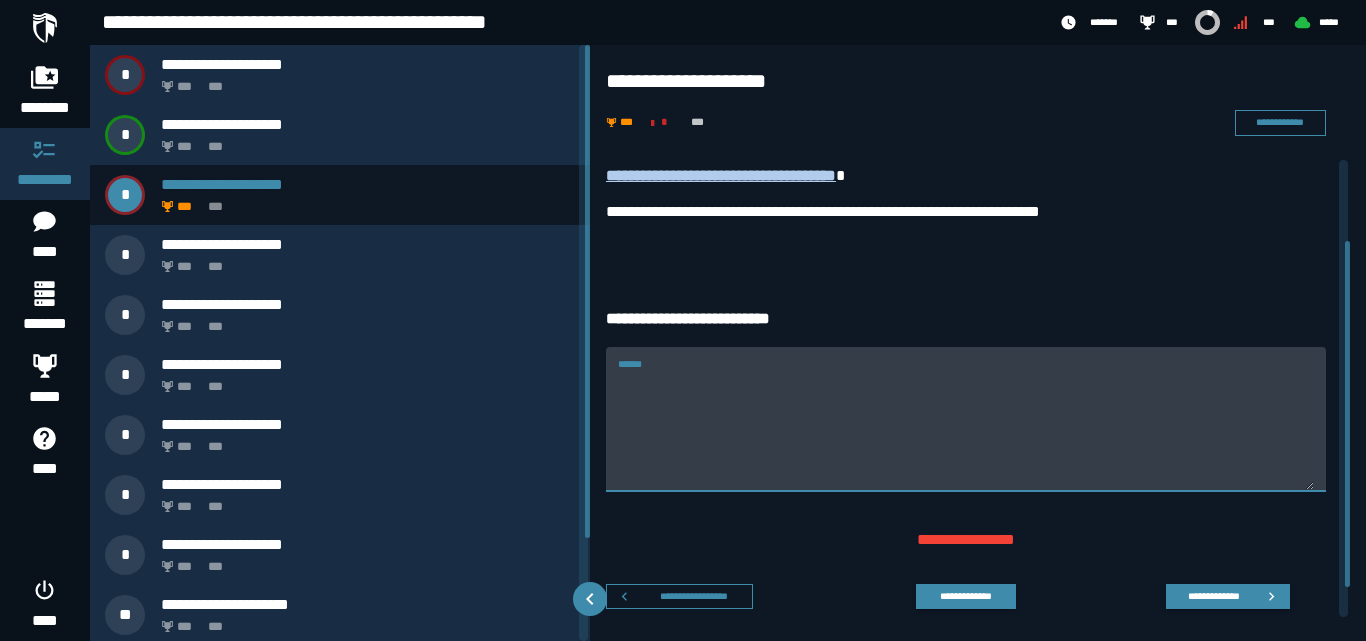 type 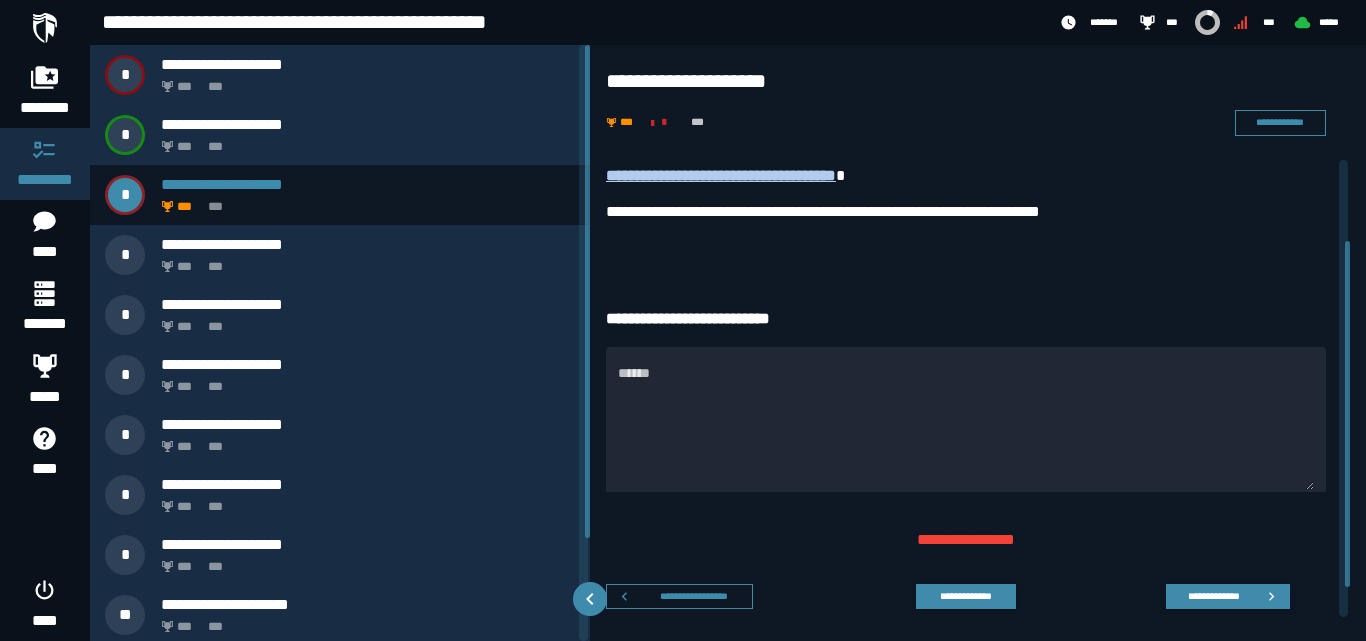 click on "**********" at bounding box center (978, 355) 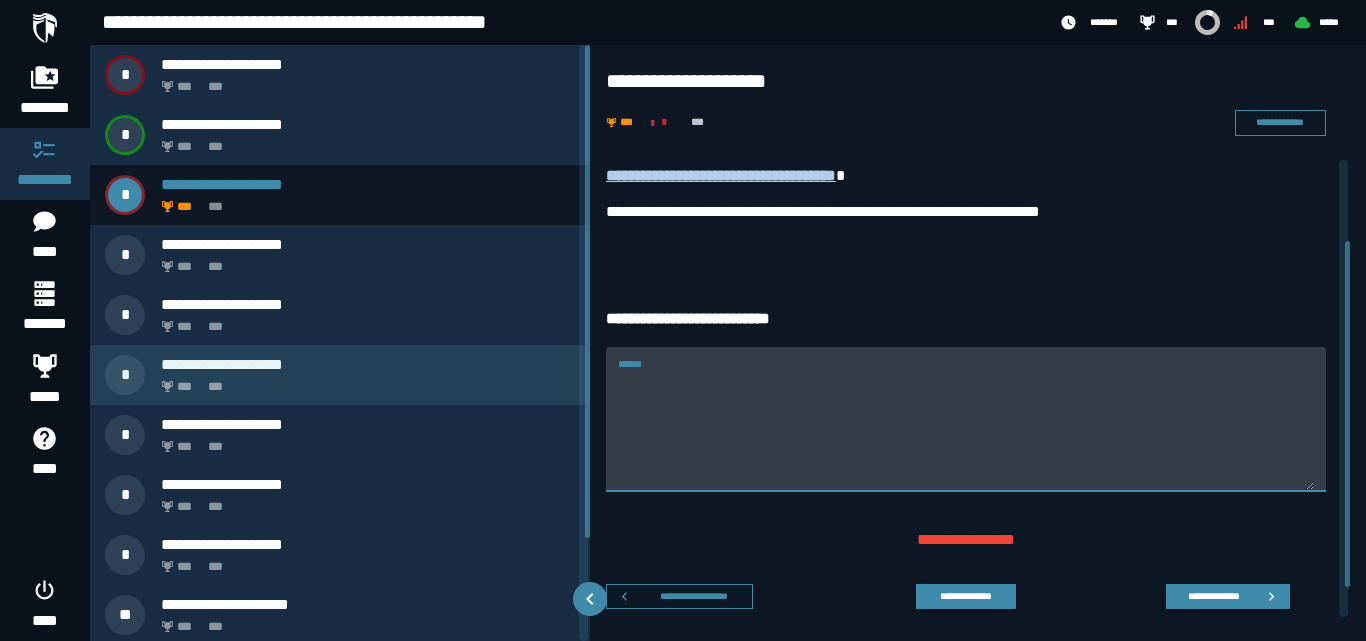 drag, startPoint x: 680, startPoint y: 381, endPoint x: 569, endPoint y: 348, distance: 115.80155 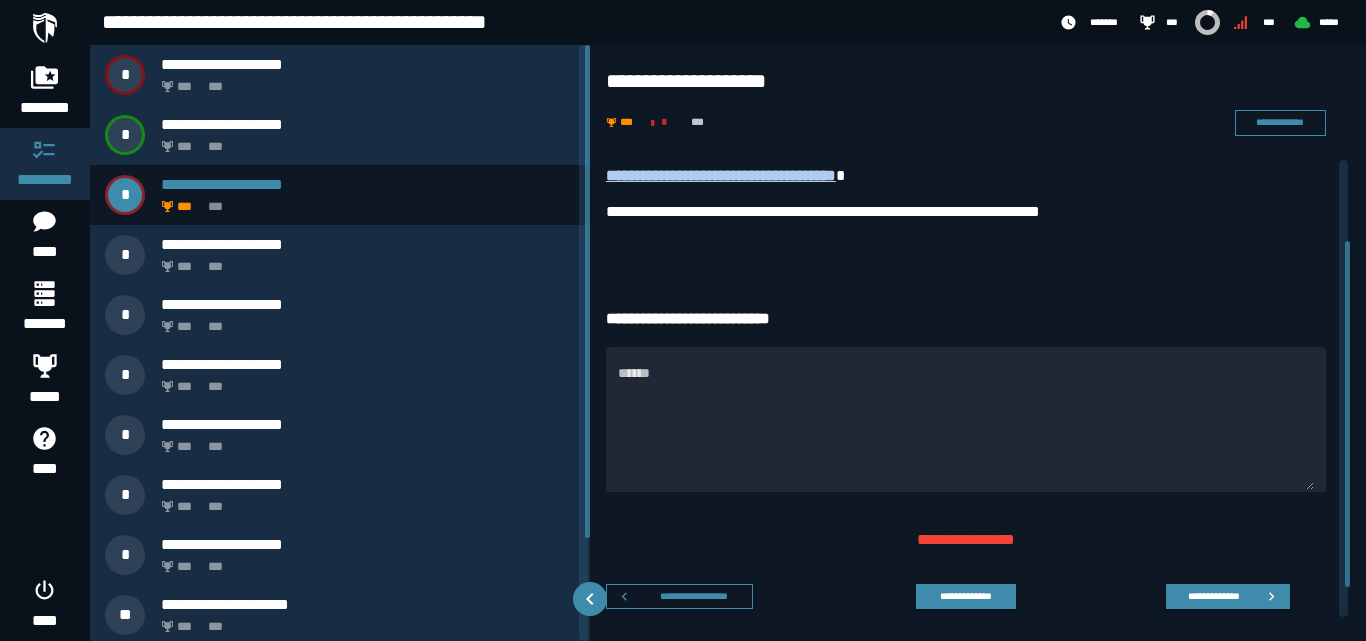 click on "**********" at bounding box center (978, 355) 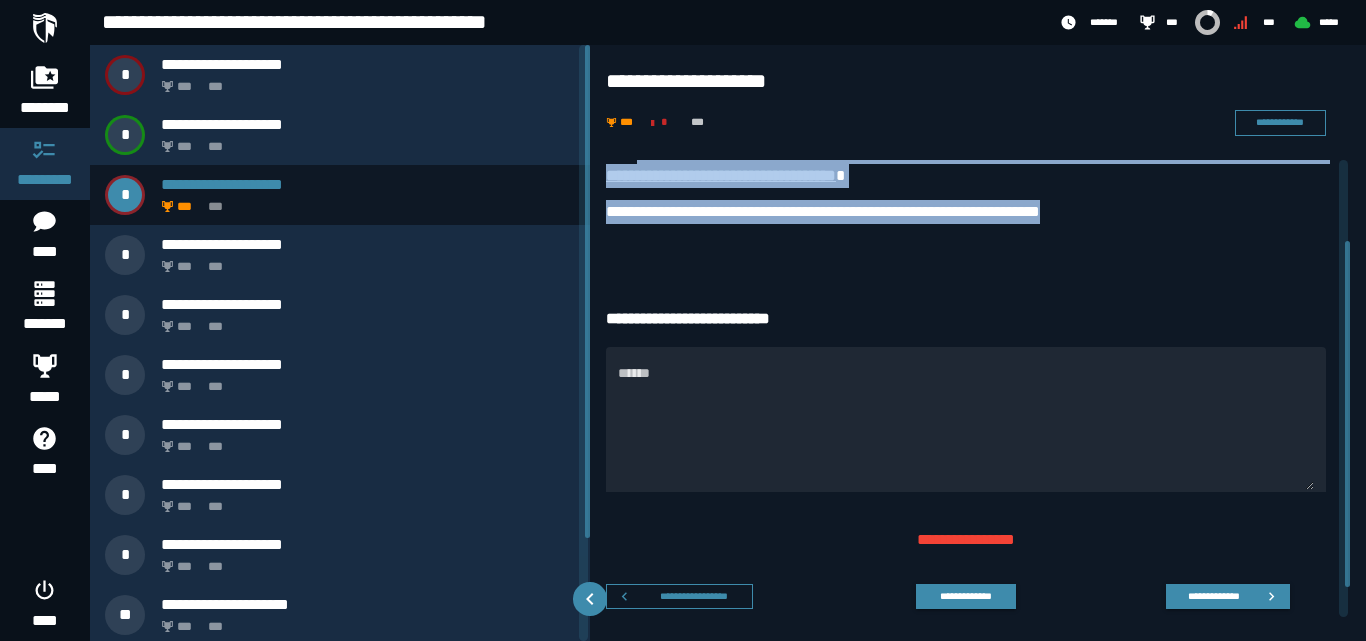 scroll, scrollTop: 0, scrollLeft: 0, axis: both 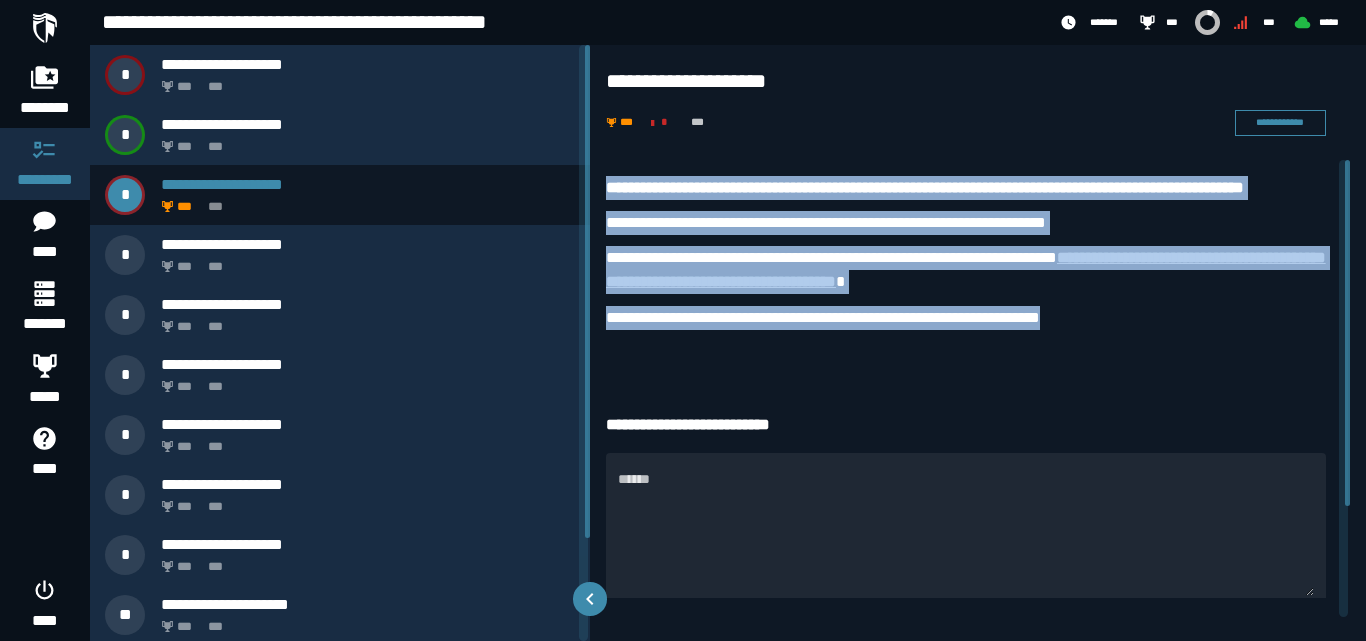 drag, startPoint x: 1086, startPoint y: 235, endPoint x: 590, endPoint y: 165, distance: 500.91516 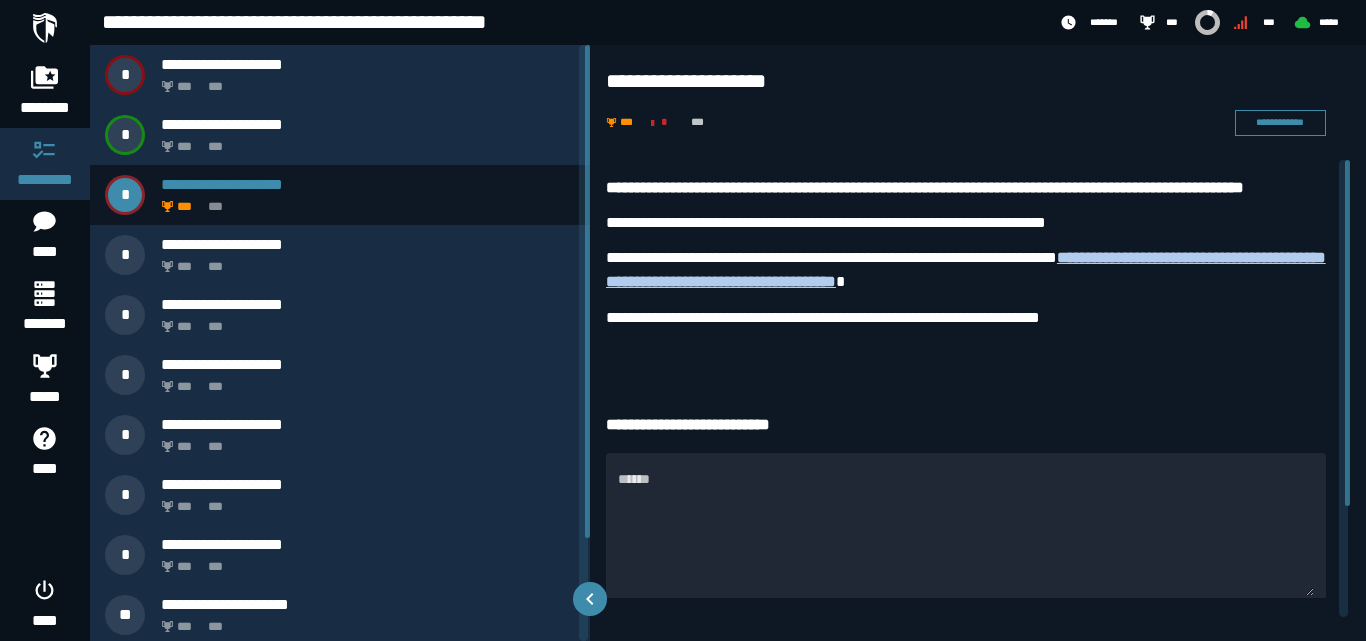 click on "**********" at bounding box center (966, 424) 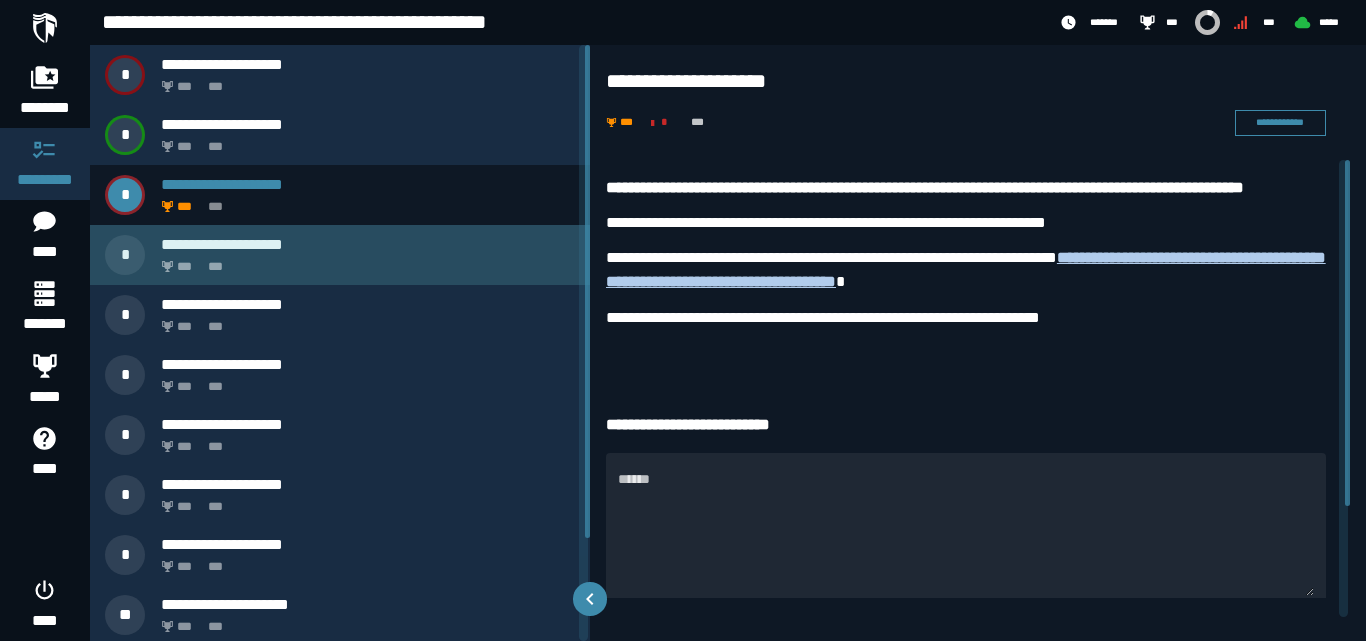 click on "*** ***" at bounding box center (364, 261) 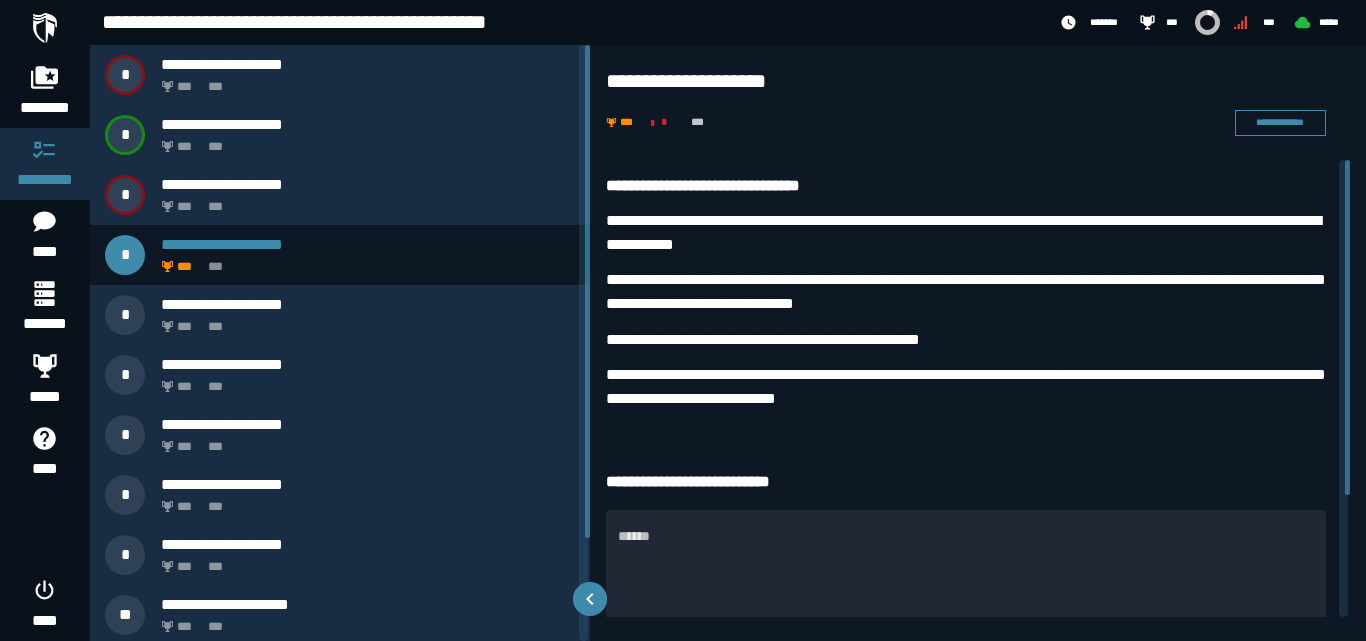 scroll, scrollTop: 0, scrollLeft: 0, axis: both 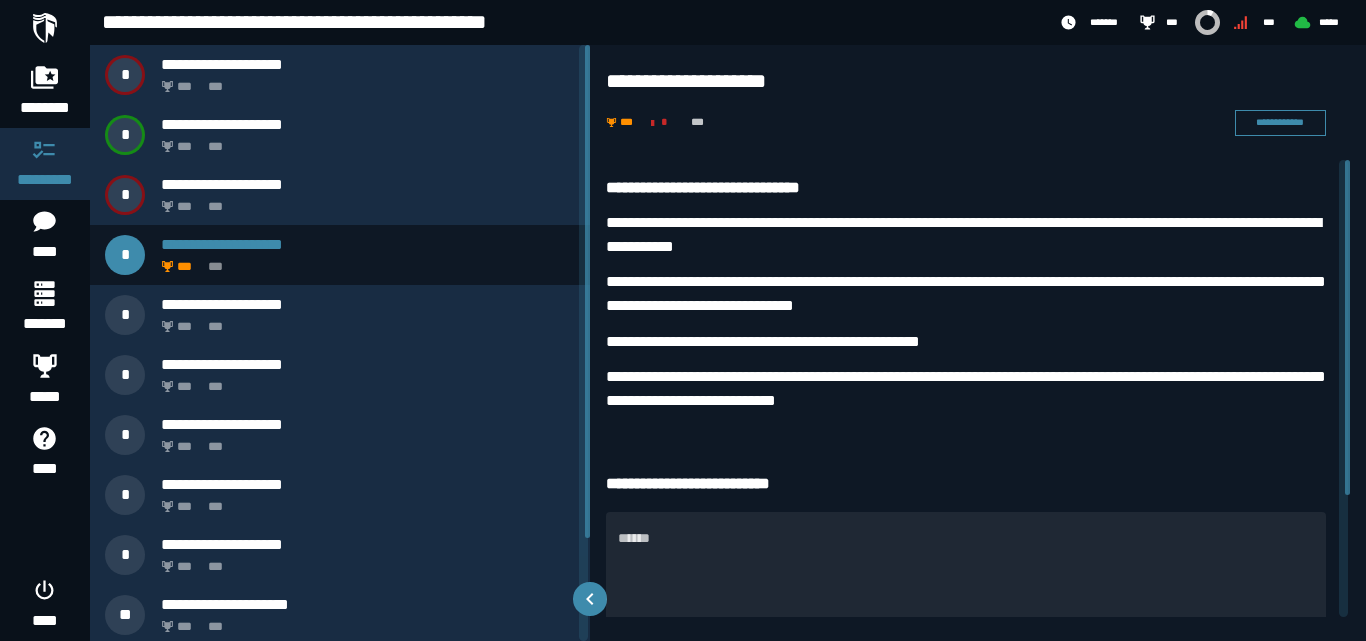 click on "**********" at bounding box center (978, 343) 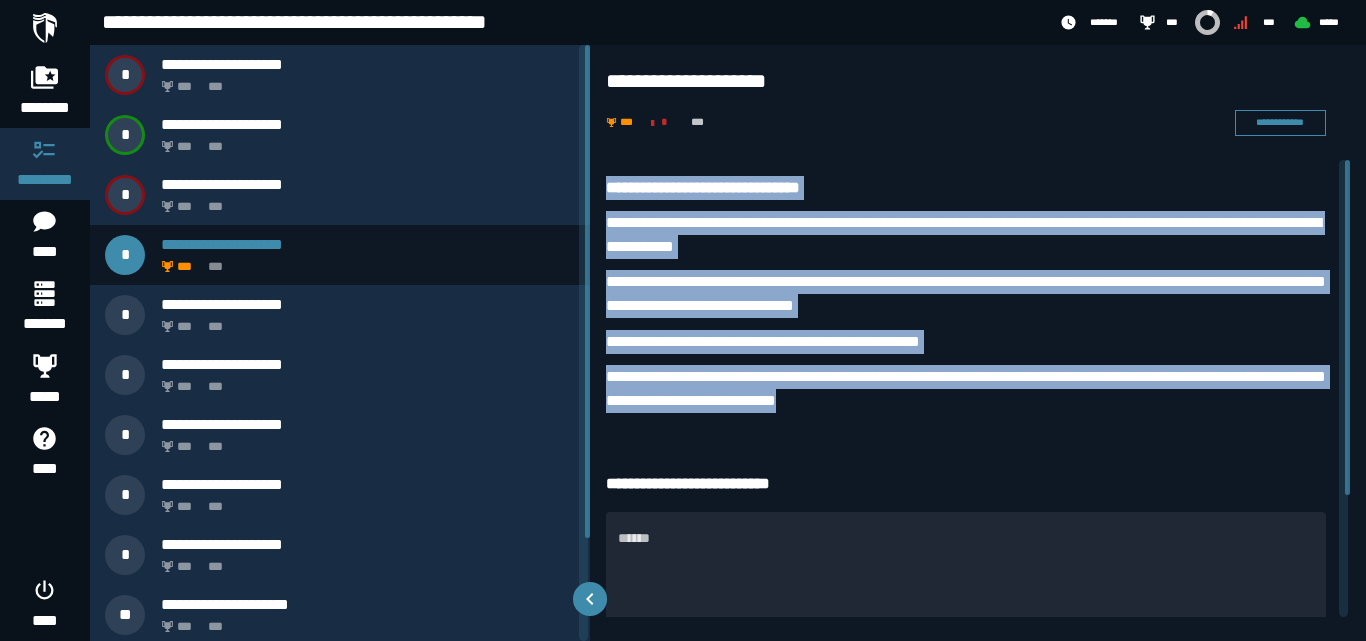 drag, startPoint x: 608, startPoint y: 177, endPoint x: 995, endPoint y: 418, distance: 455.9057 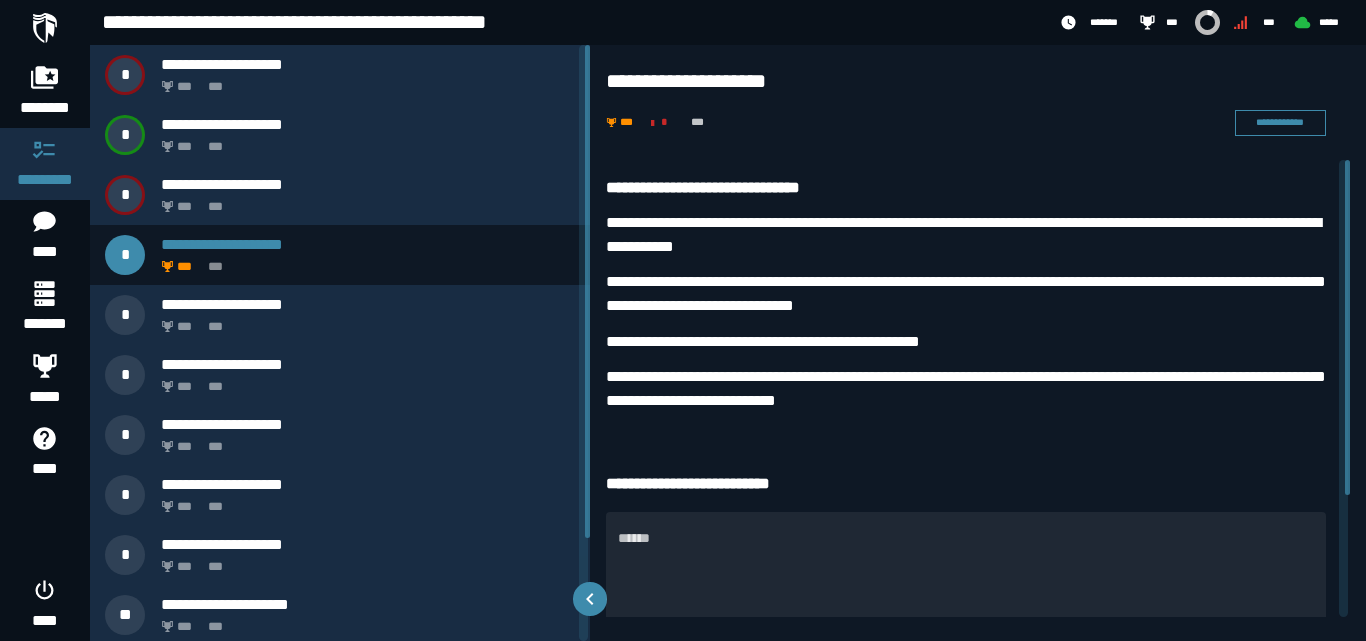 click on "**********" at bounding box center [978, 102] 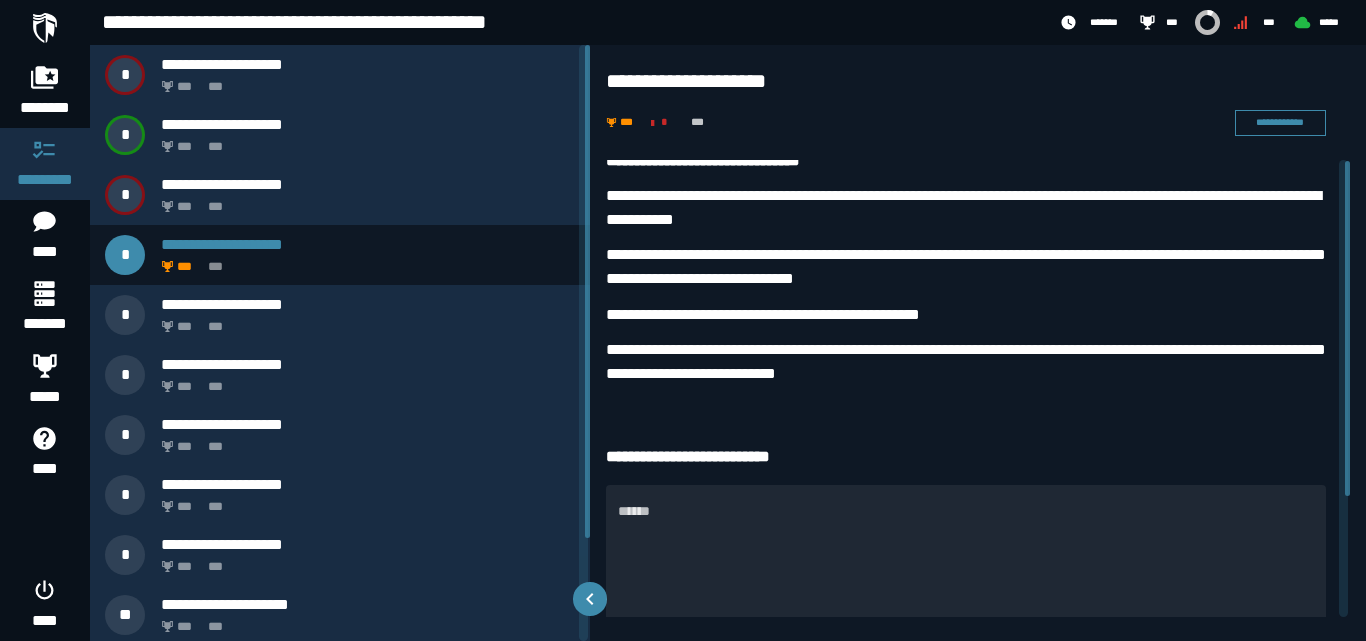 scroll, scrollTop: 100, scrollLeft: 0, axis: vertical 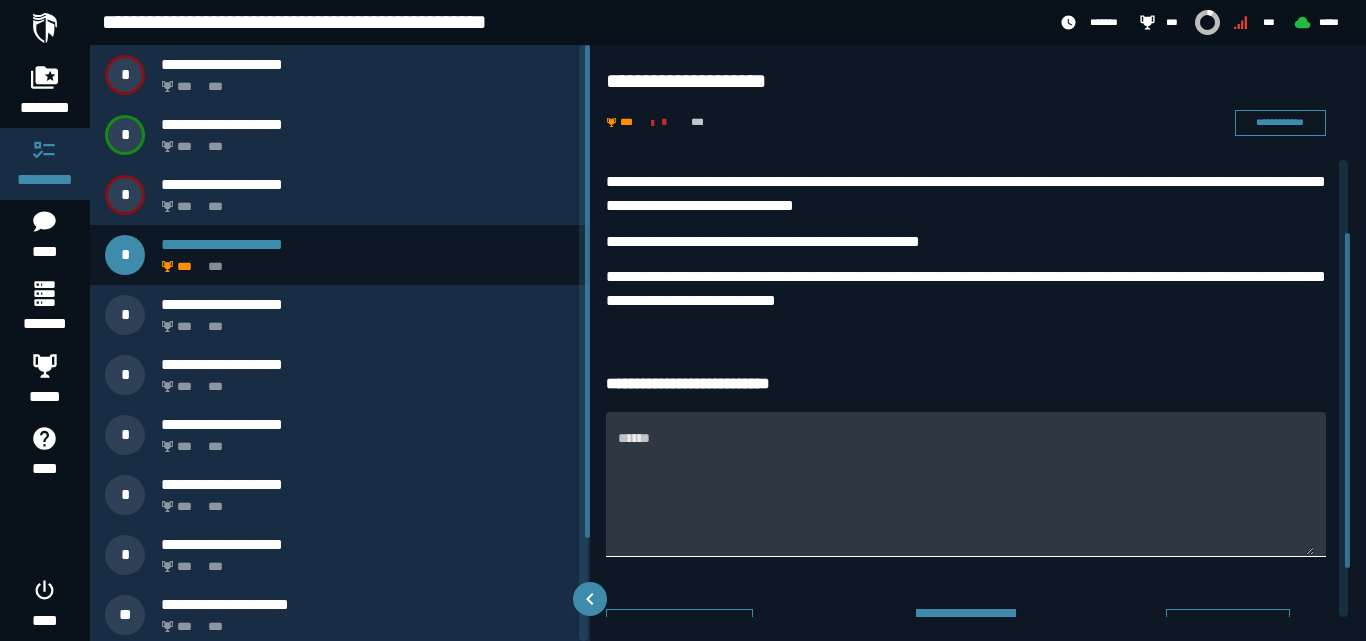 click on "******" at bounding box center [966, 496] 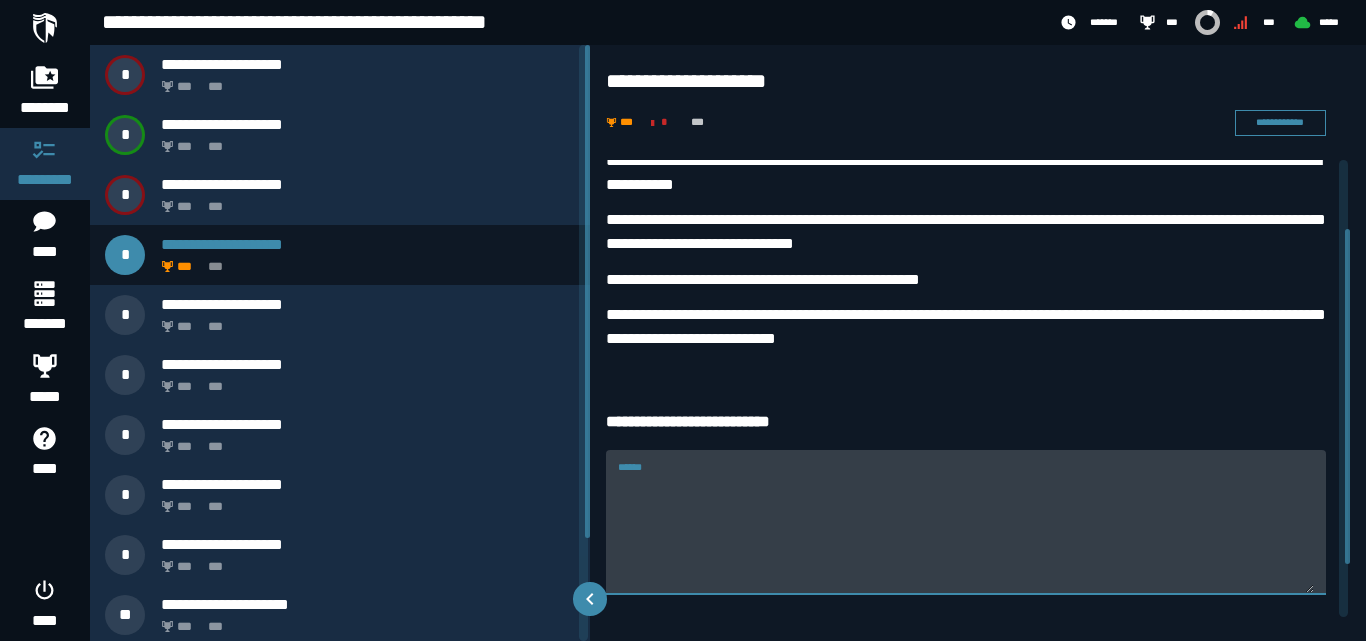 scroll, scrollTop: 0, scrollLeft: 0, axis: both 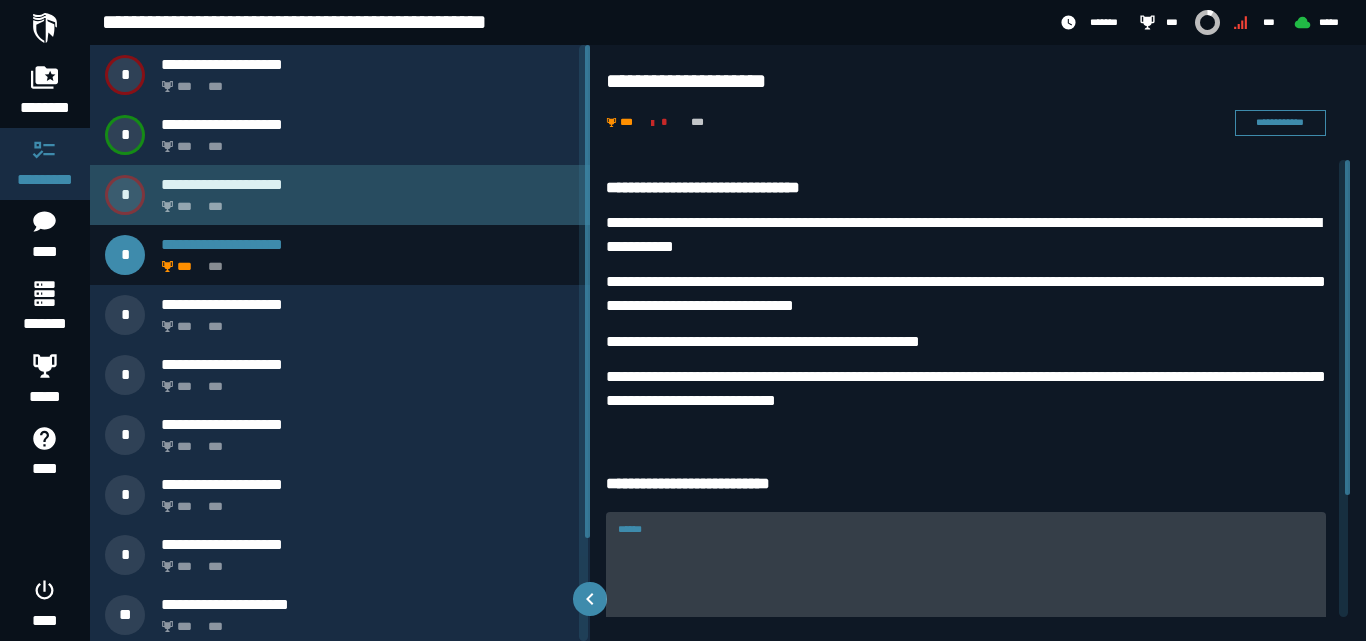 click on "**********" at bounding box center [368, 184] 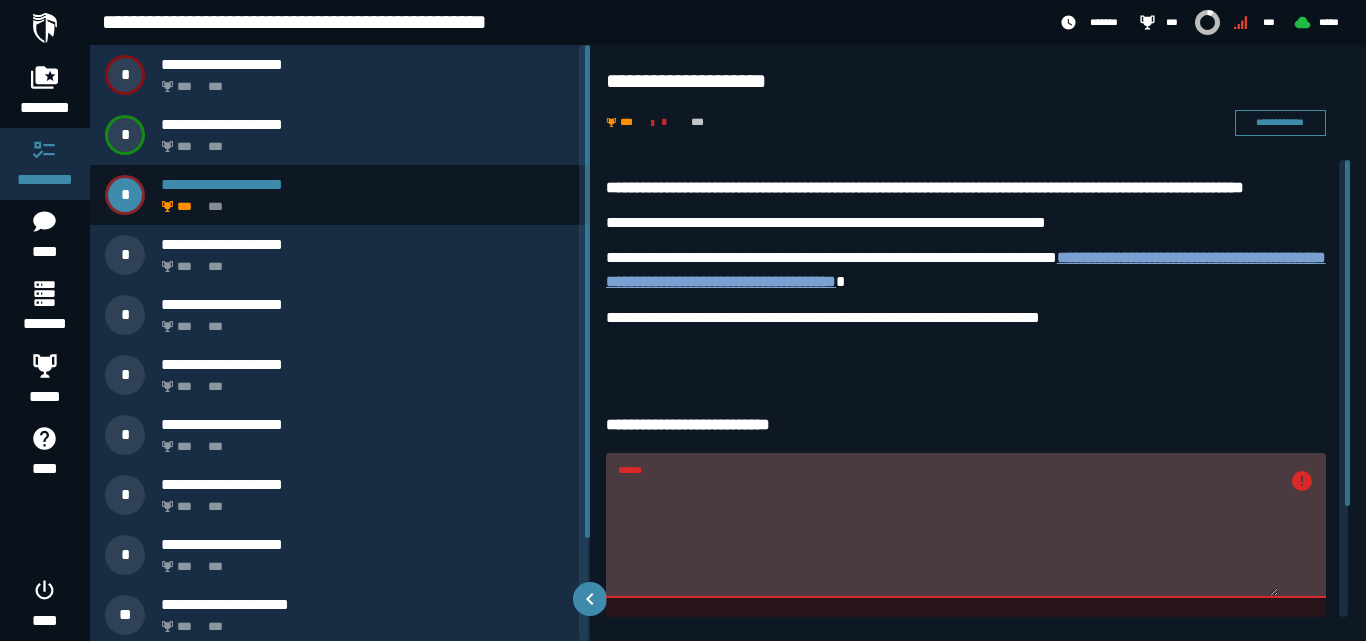 click on "**********" at bounding box center (966, 269) 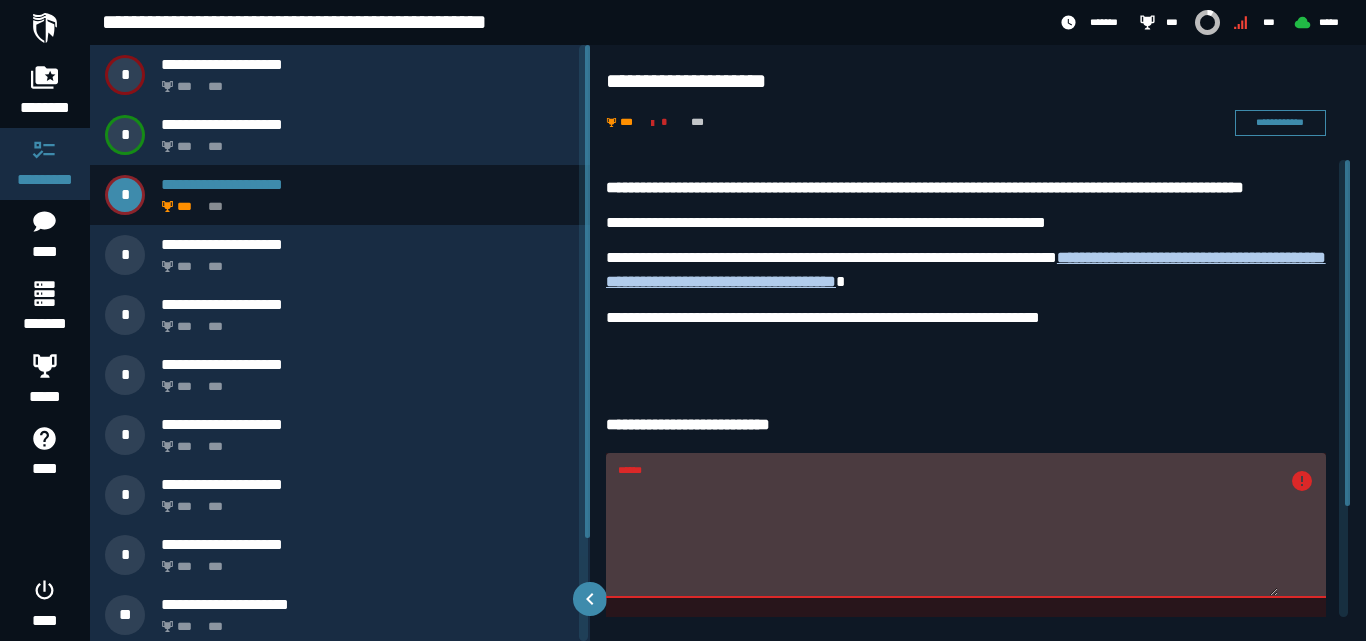 click on "******" at bounding box center (948, 536) 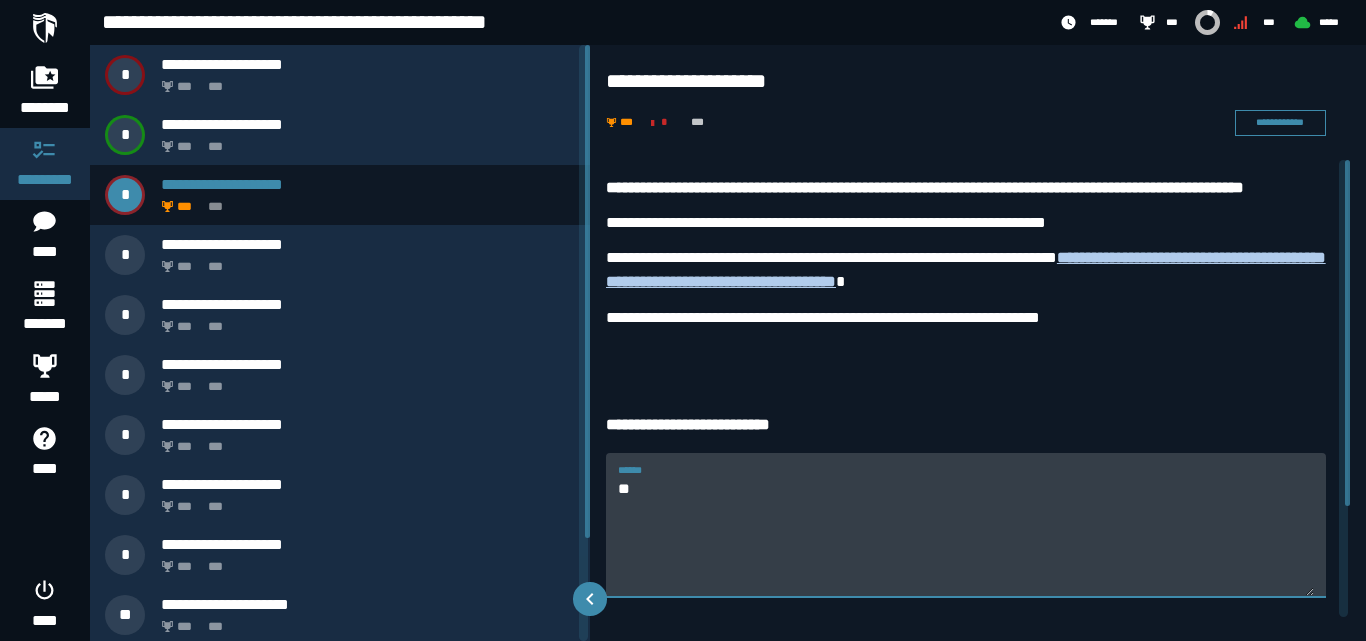 type on "*" 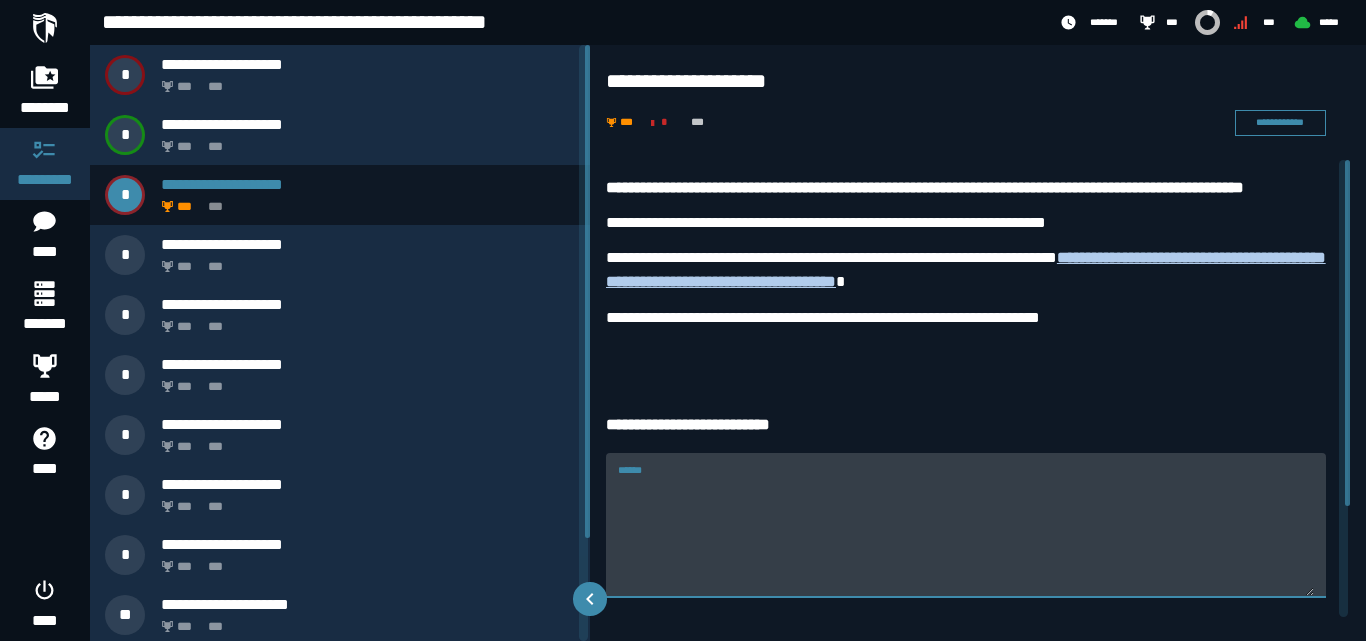 paste on "*******" 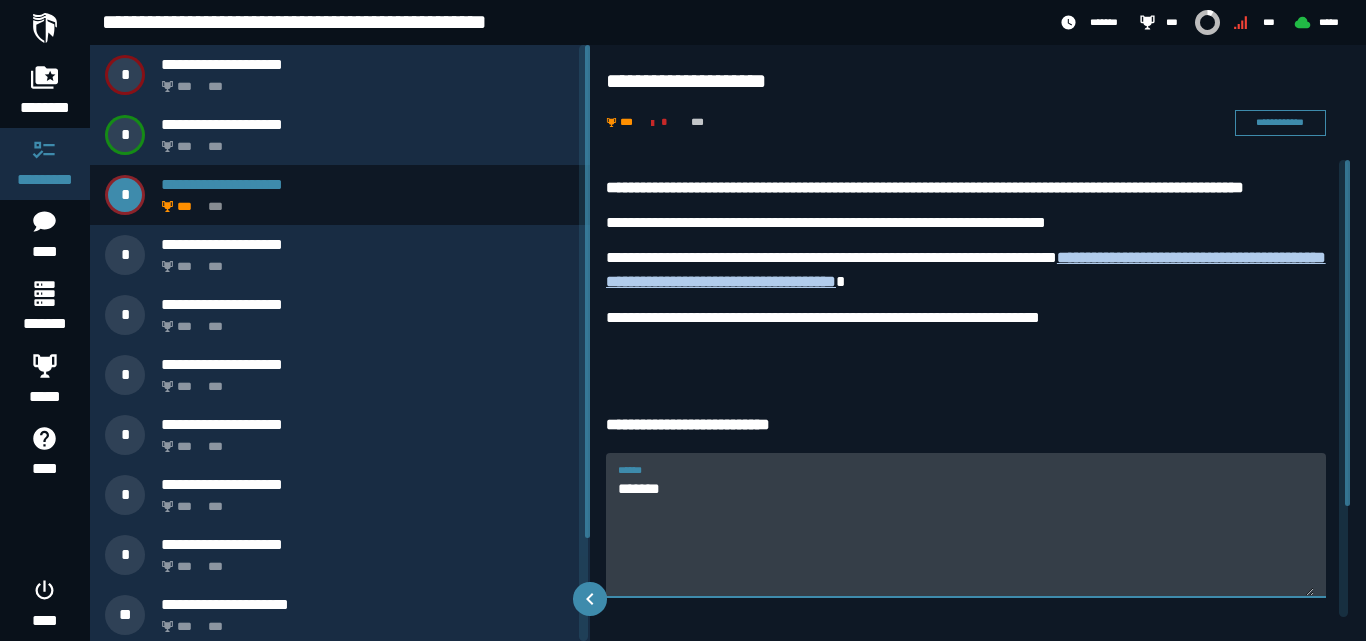 type on "*******" 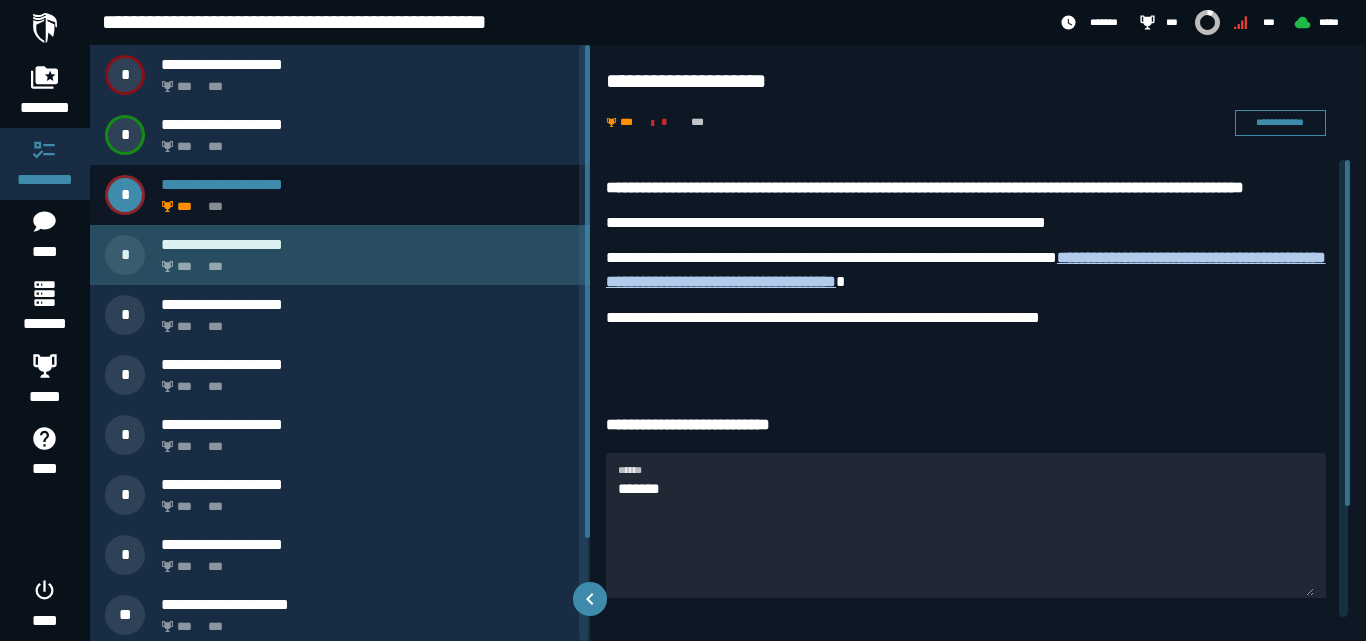 click on "*** ***" at bounding box center (364, 261) 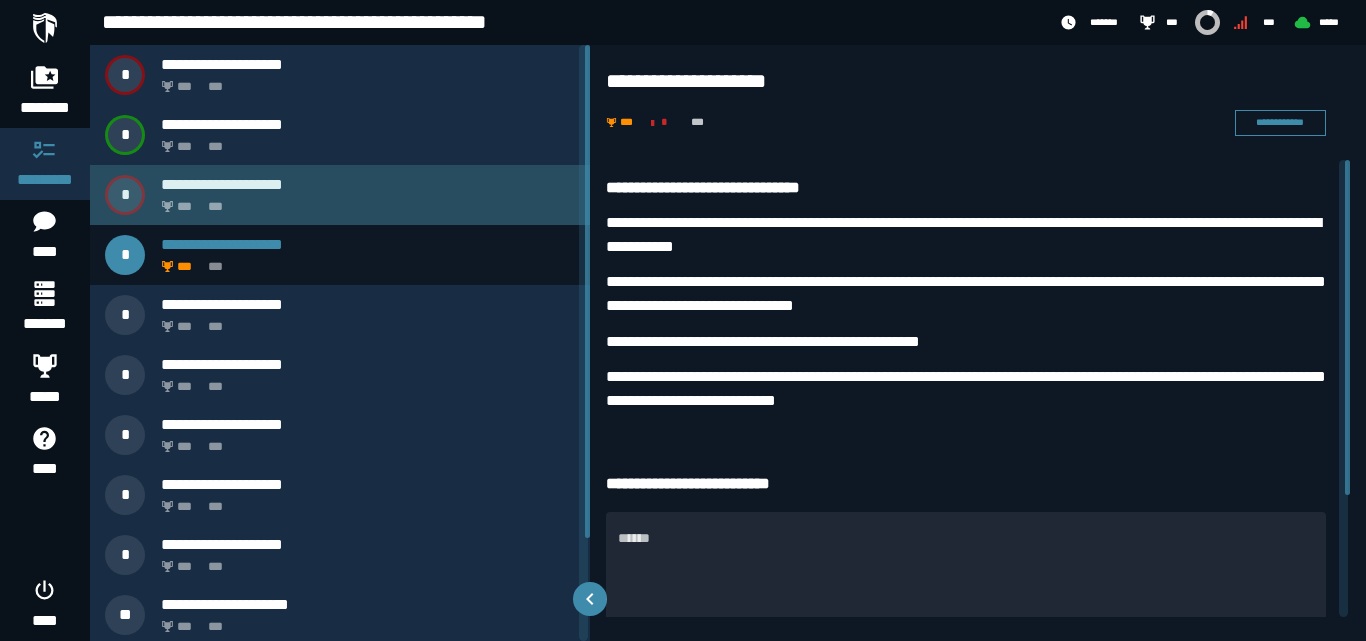 click on "**********" at bounding box center (368, 184) 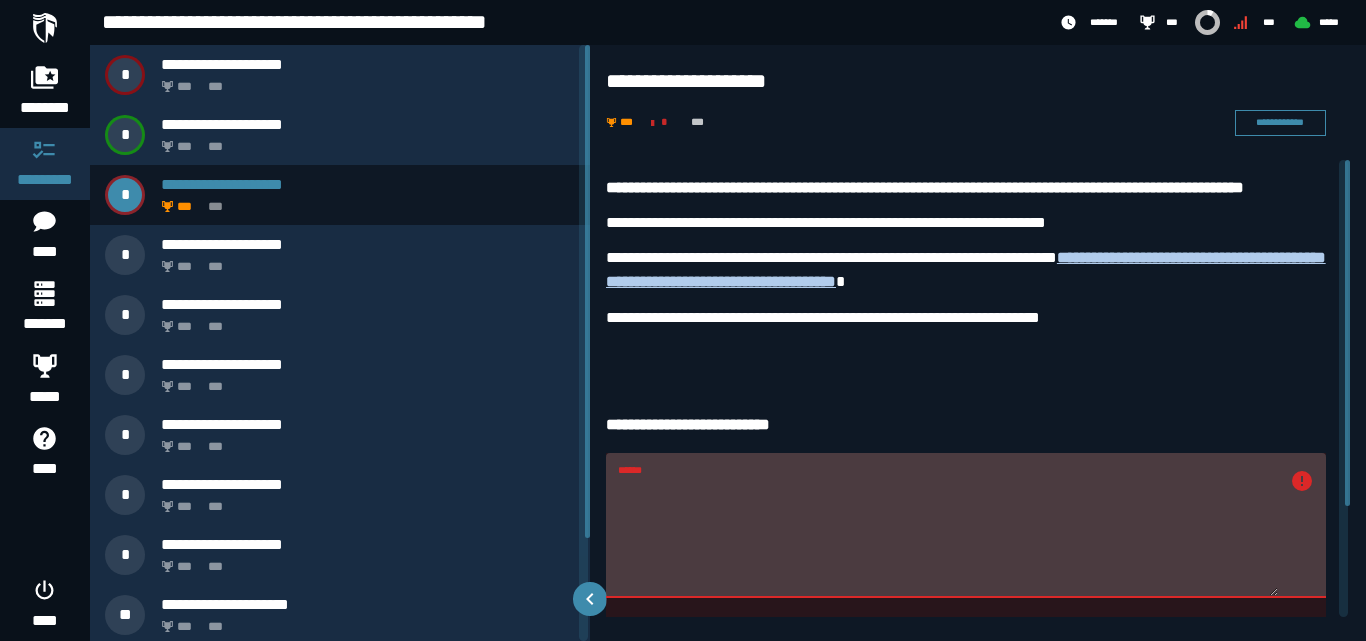 click on "******" at bounding box center (948, 536) 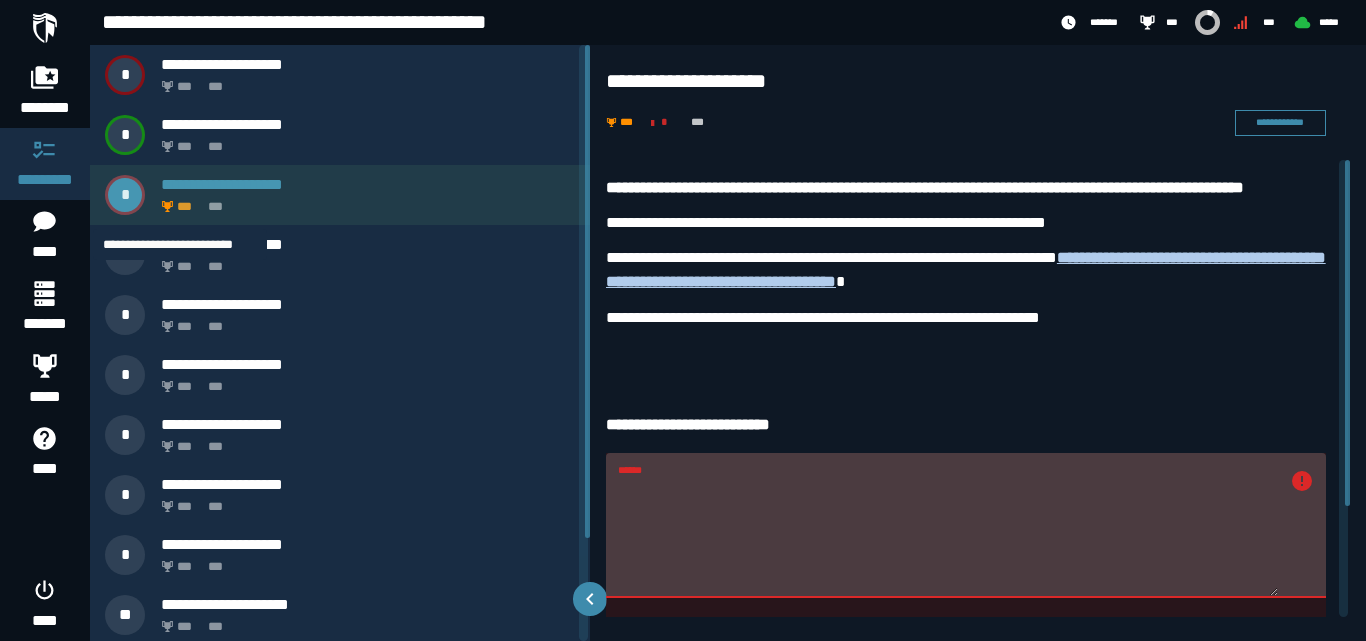 click on "*** ***" at bounding box center (364, 201) 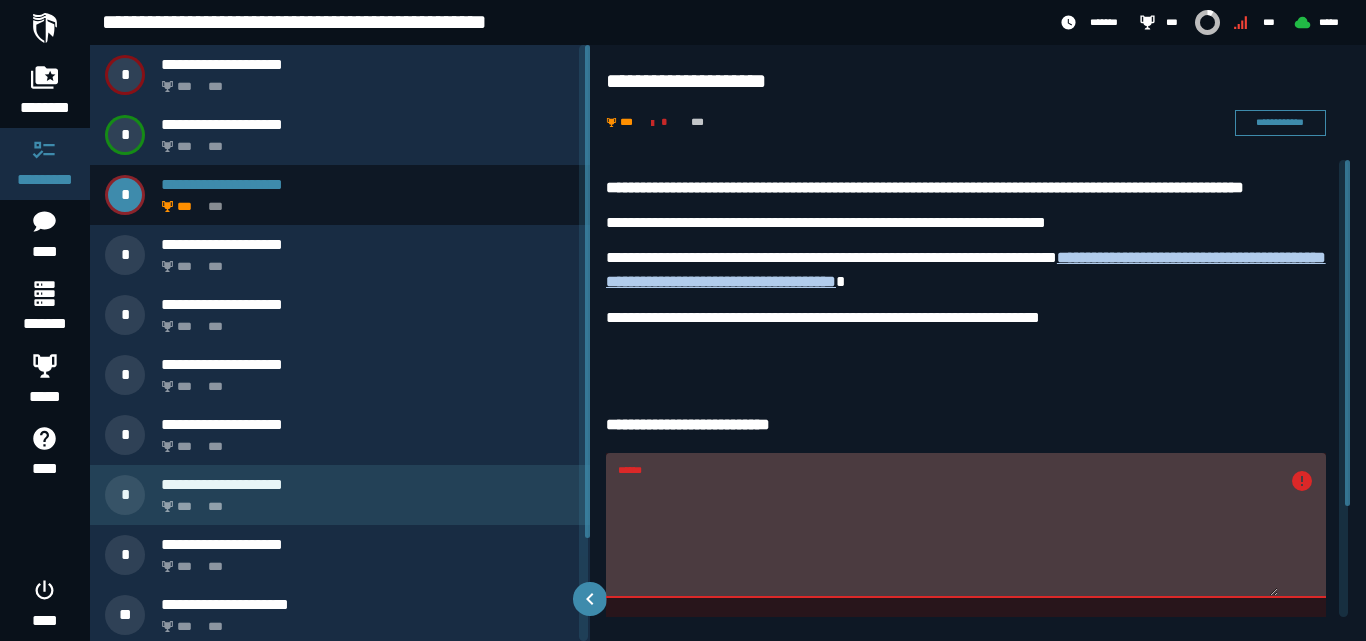 drag, startPoint x: 679, startPoint y: 481, endPoint x: 536, endPoint y: 466, distance: 143.78456 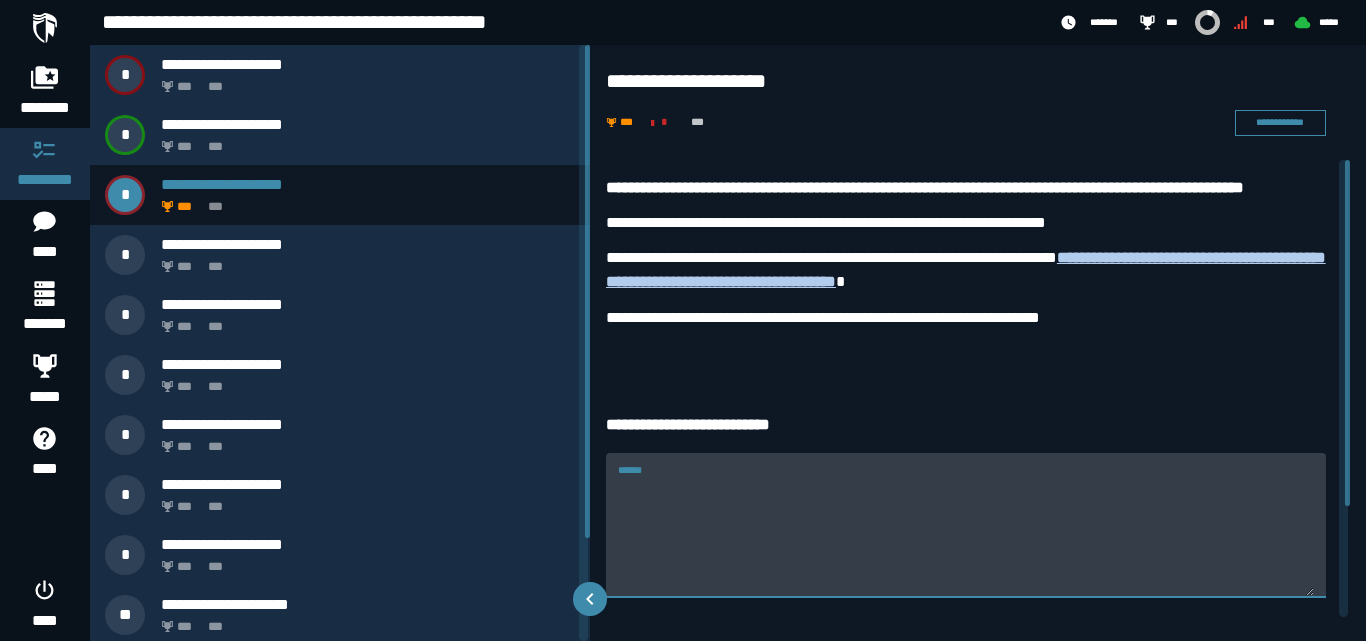 paste on "*******" 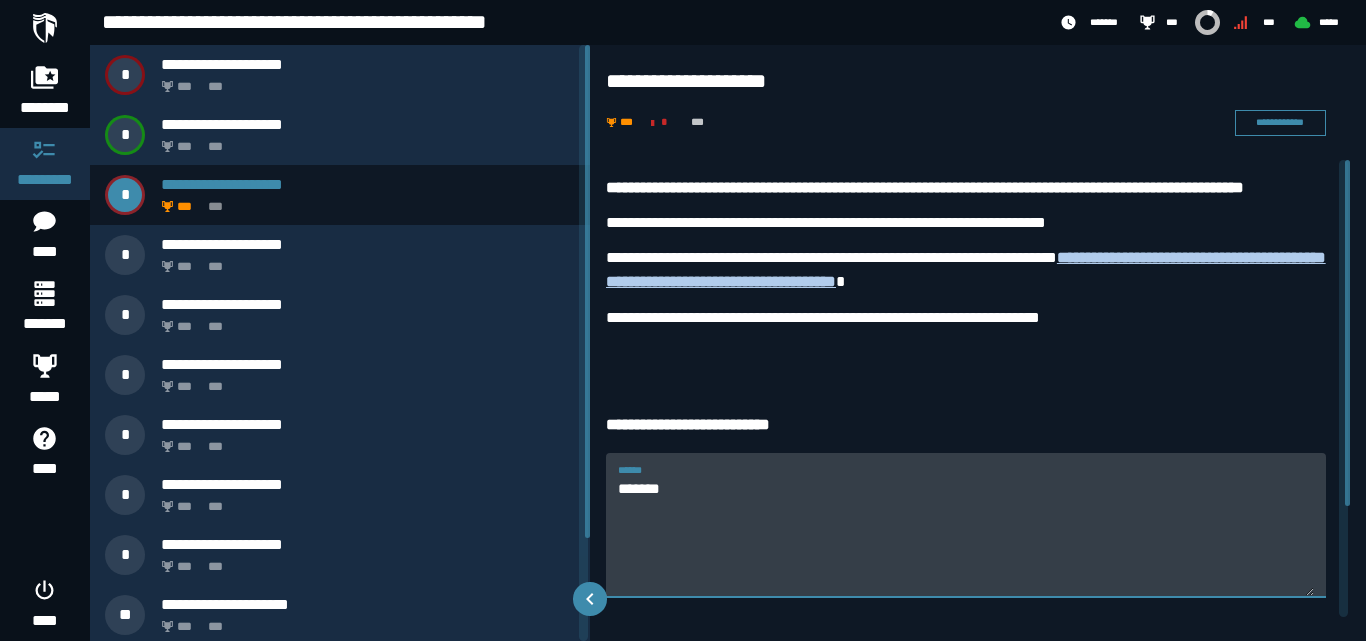 click on "*******" at bounding box center [966, 536] 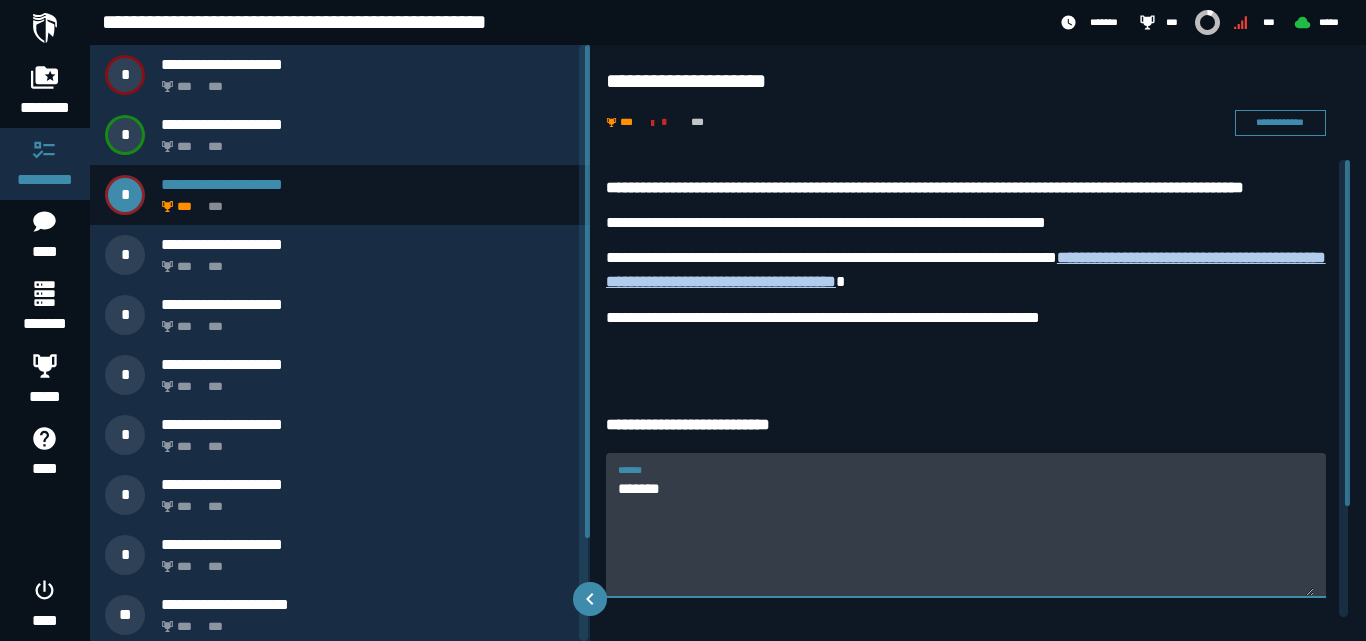 type on "*******" 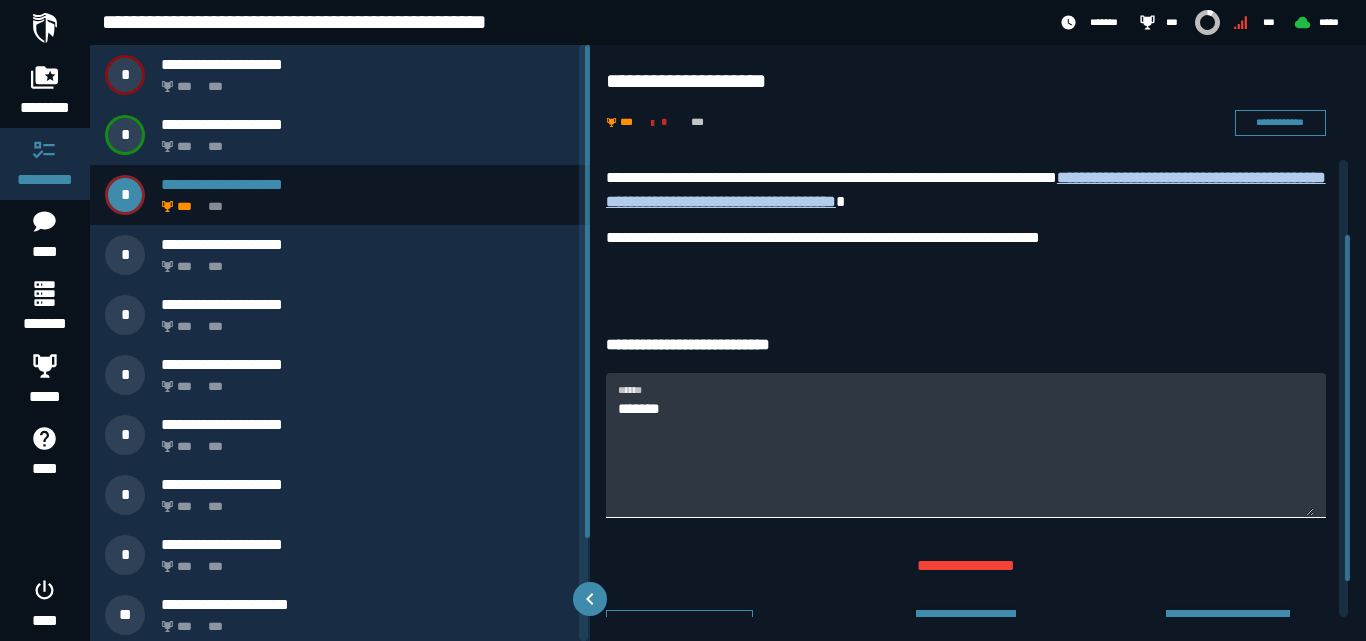 scroll, scrollTop: 146, scrollLeft: 0, axis: vertical 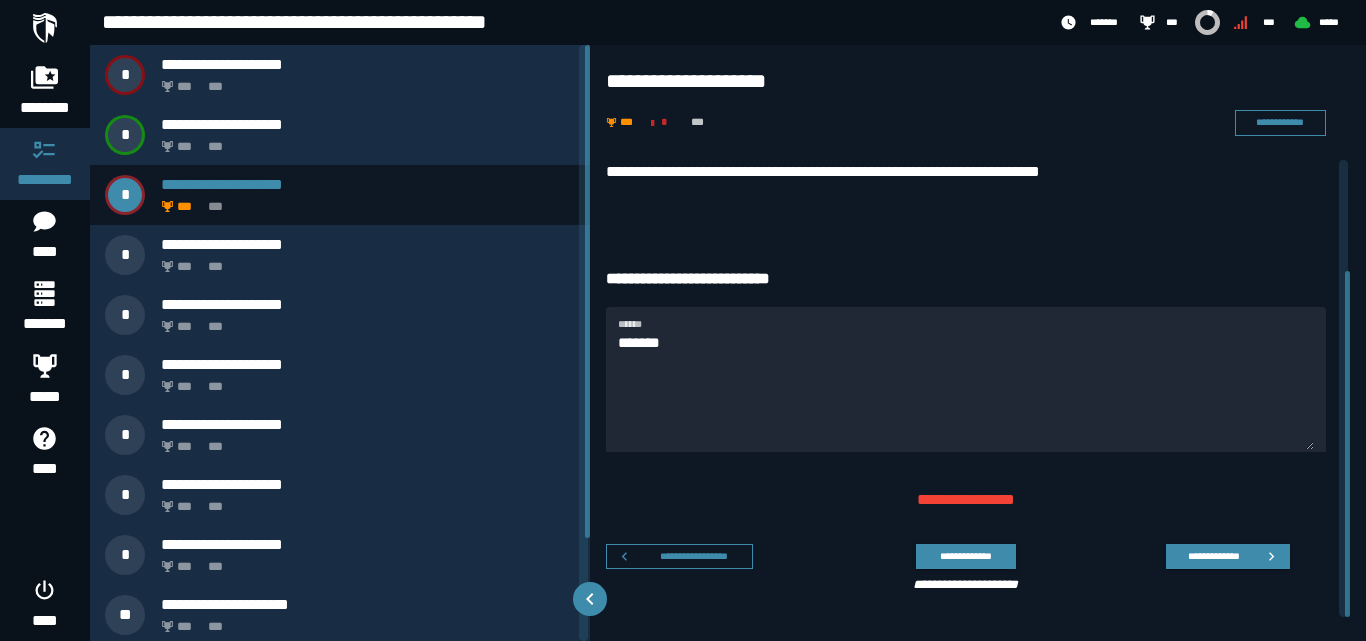 click on "**********" at bounding box center [978, 315] 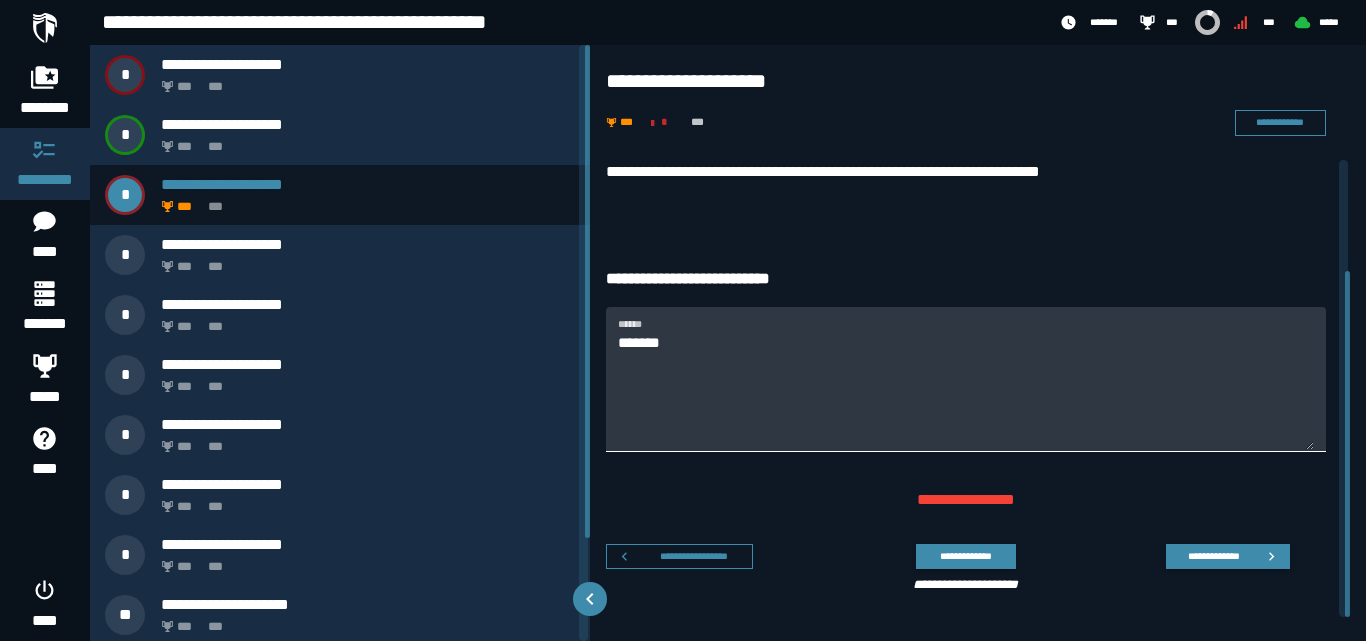 click on "*******" at bounding box center [966, 390] 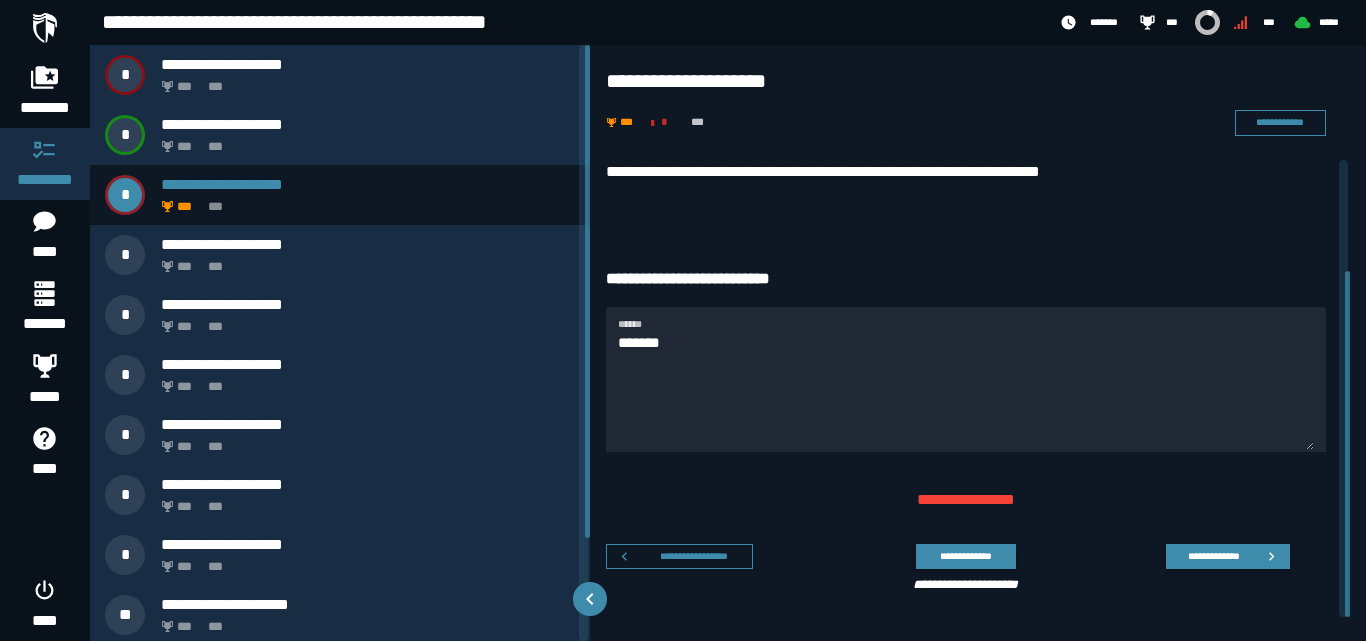 click on "**********" at bounding box center [978, 315] 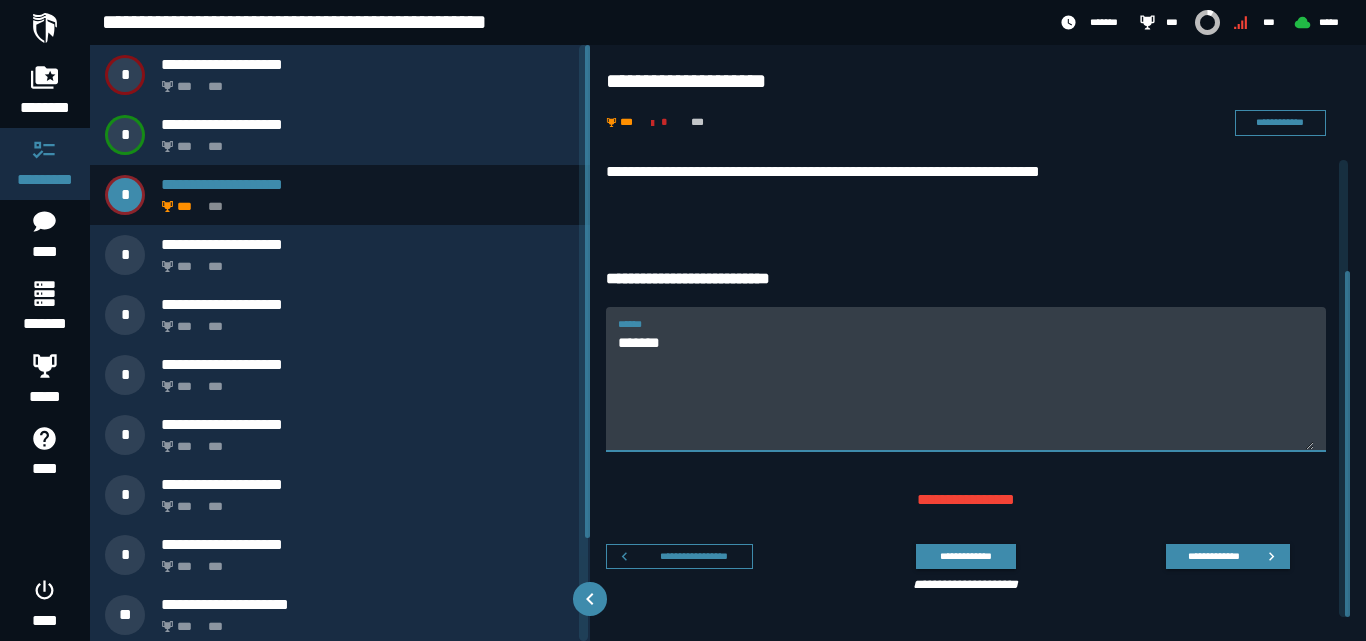 click on "*******" at bounding box center [966, 390] 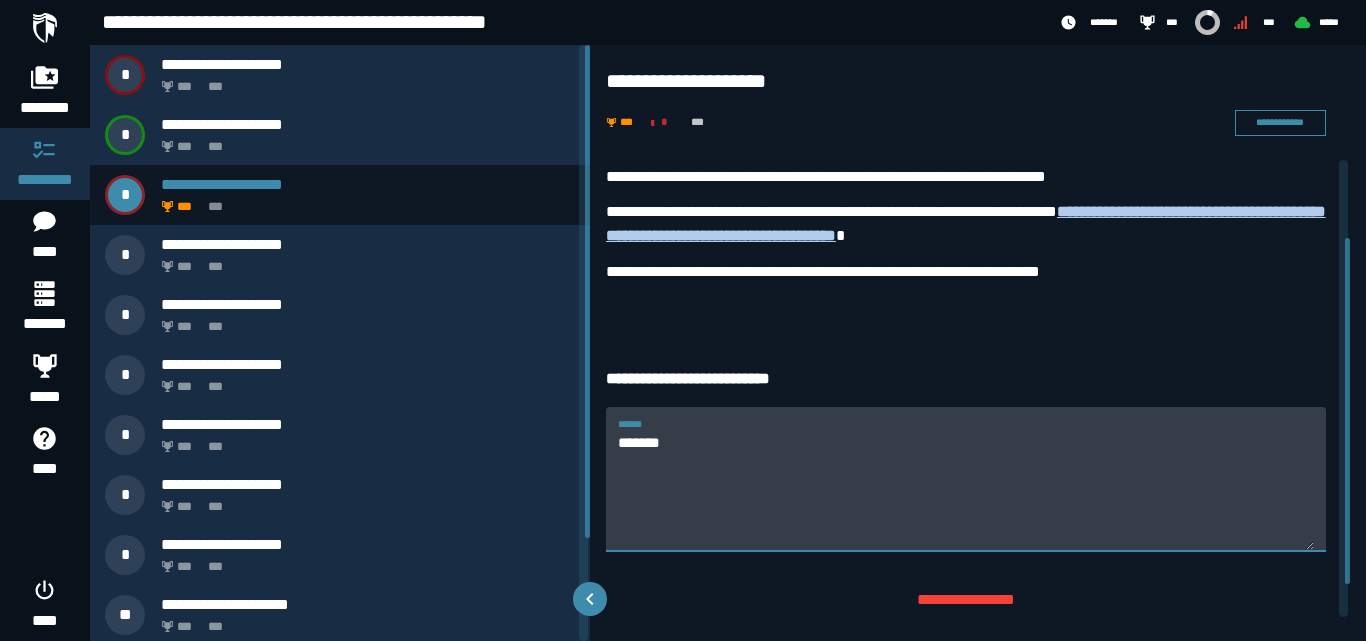 scroll, scrollTop: 146, scrollLeft: 0, axis: vertical 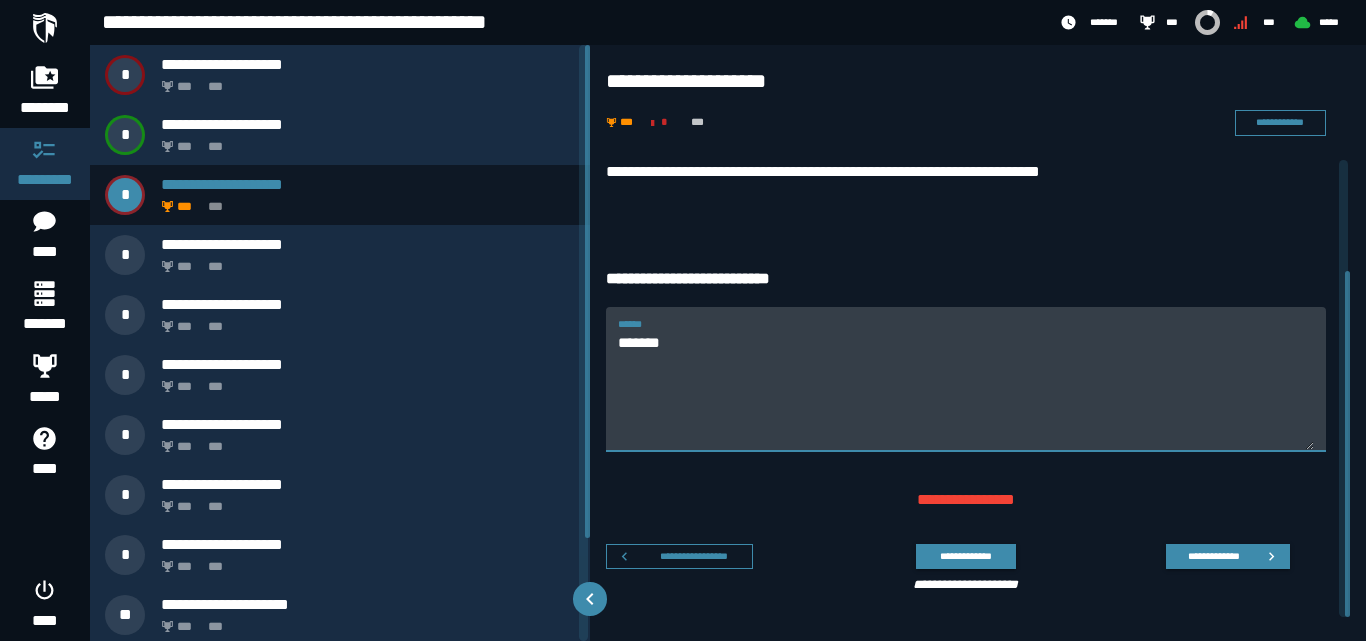 click on "******* ******" at bounding box center (966, 378) 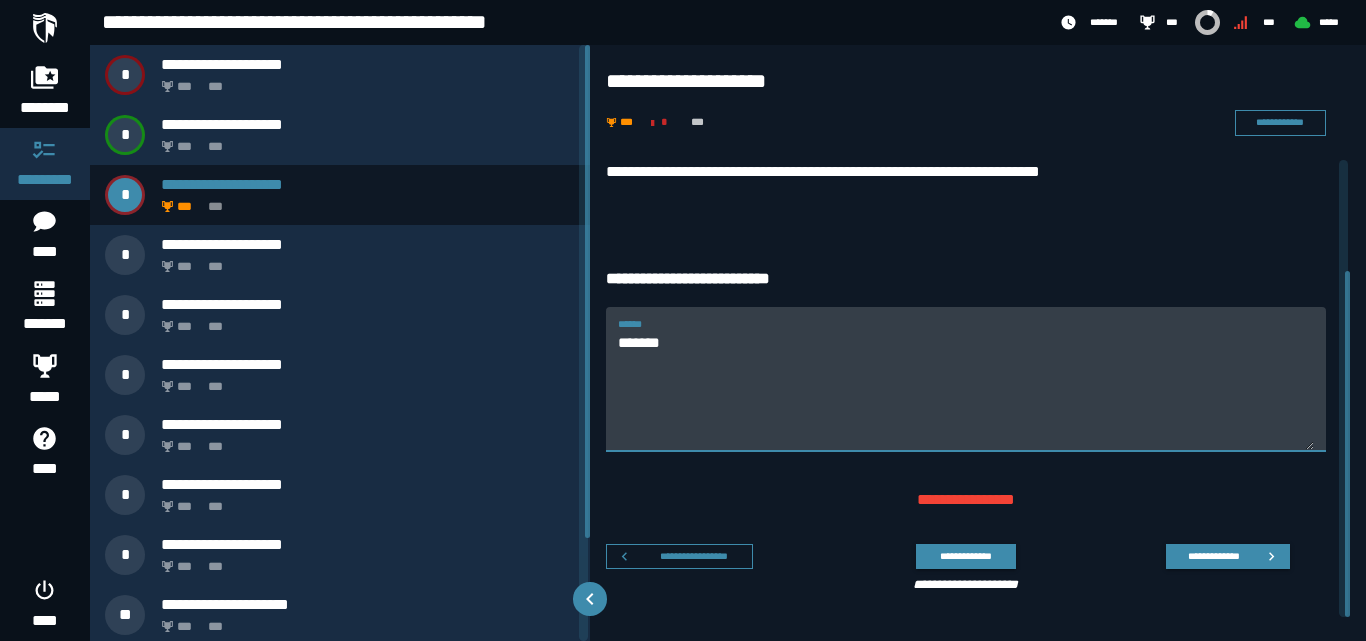 click on "*******" at bounding box center (966, 390) 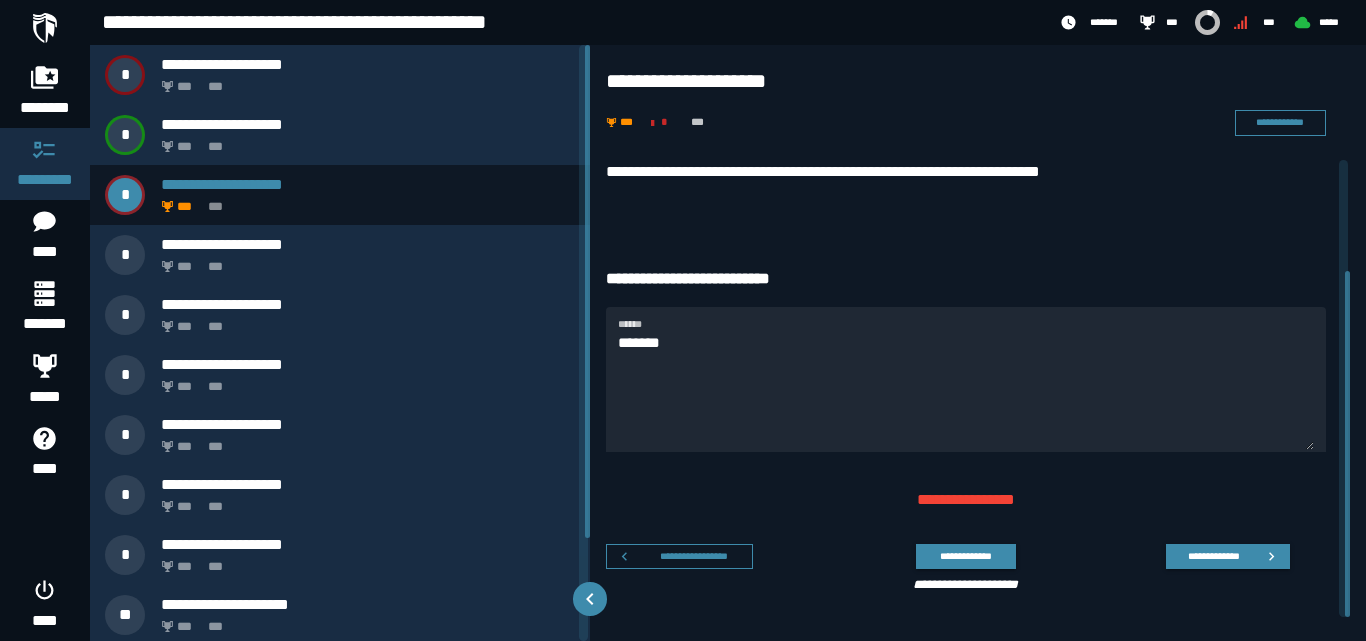 click on "**********" at bounding box center [966, 388] 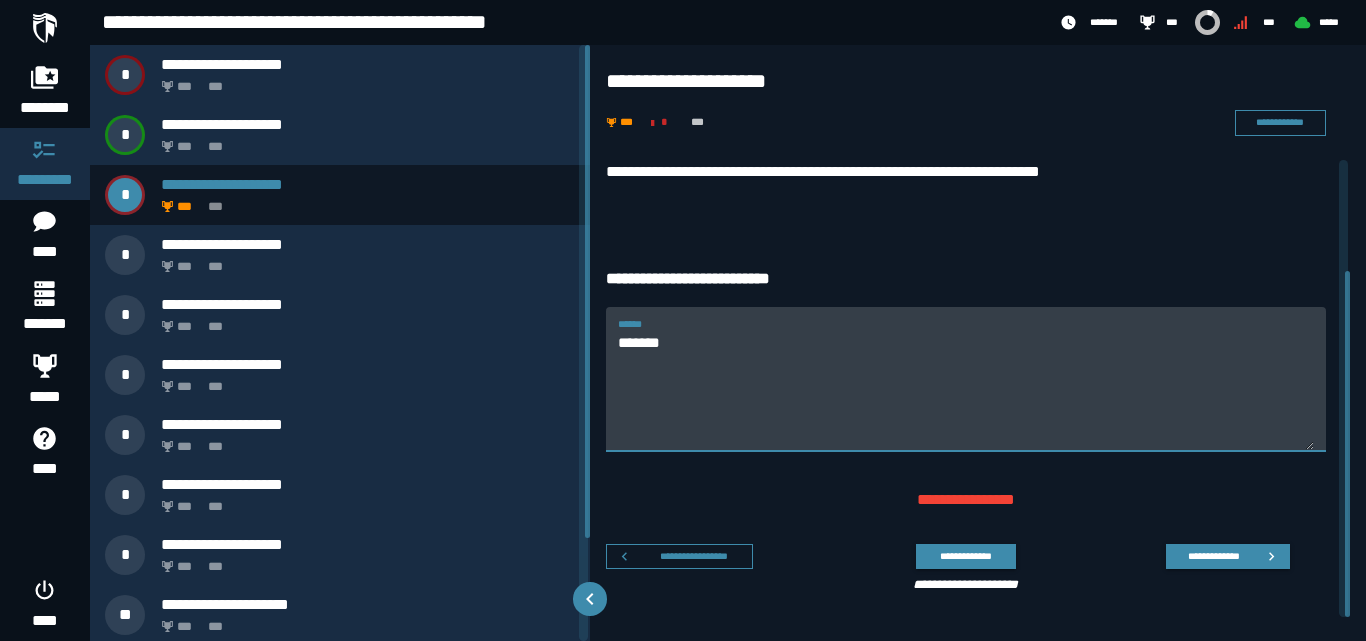 click on "*******" at bounding box center (966, 390) 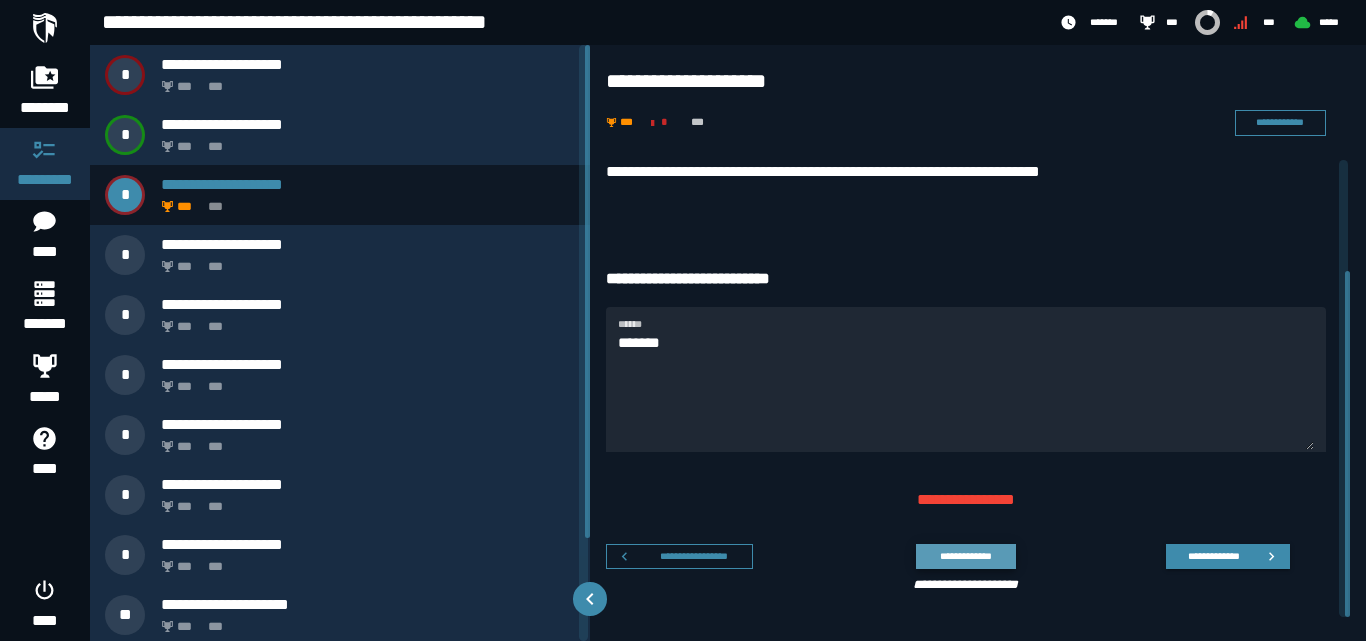 click on "**********" at bounding box center (965, 556) 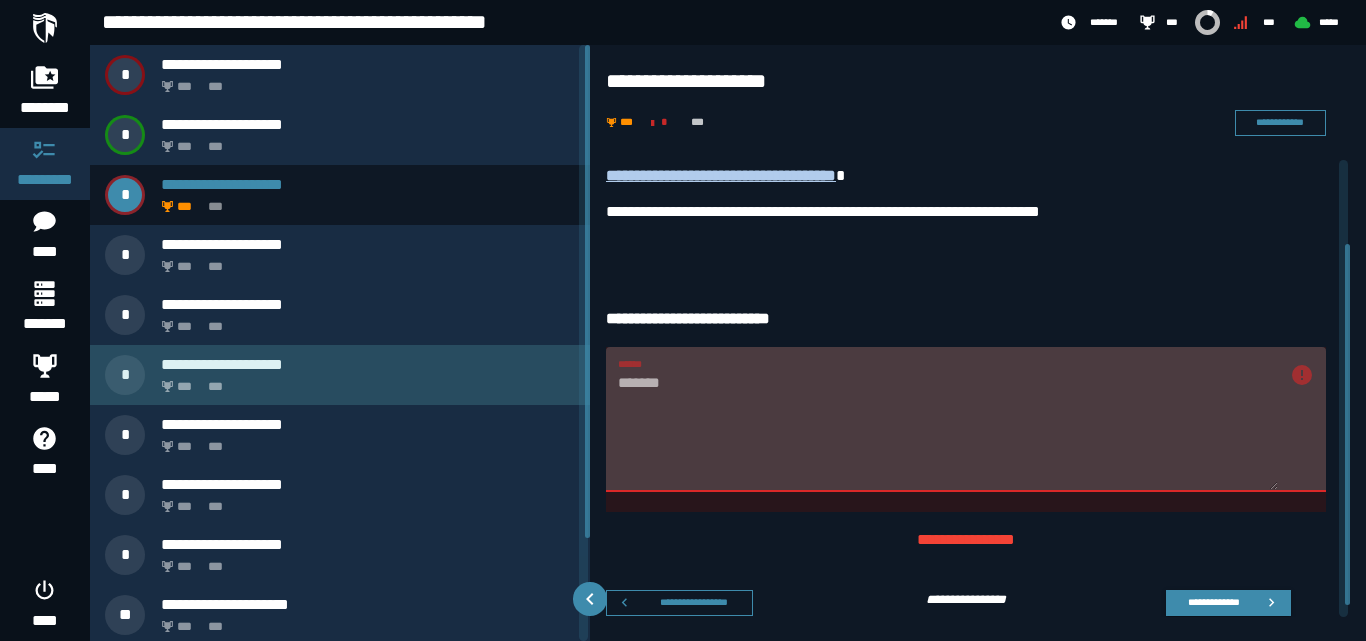 click on "*** ***" at bounding box center [364, 381] 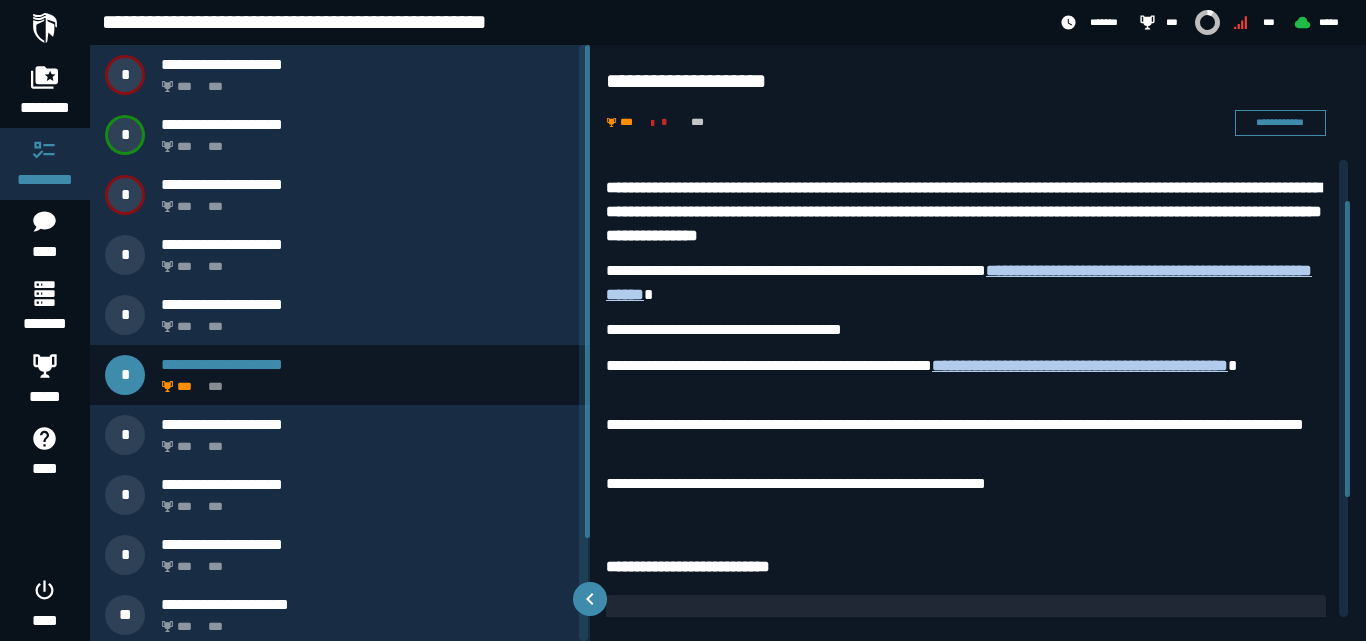 scroll, scrollTop: 249, scrollLeft: 0, axis: vertical 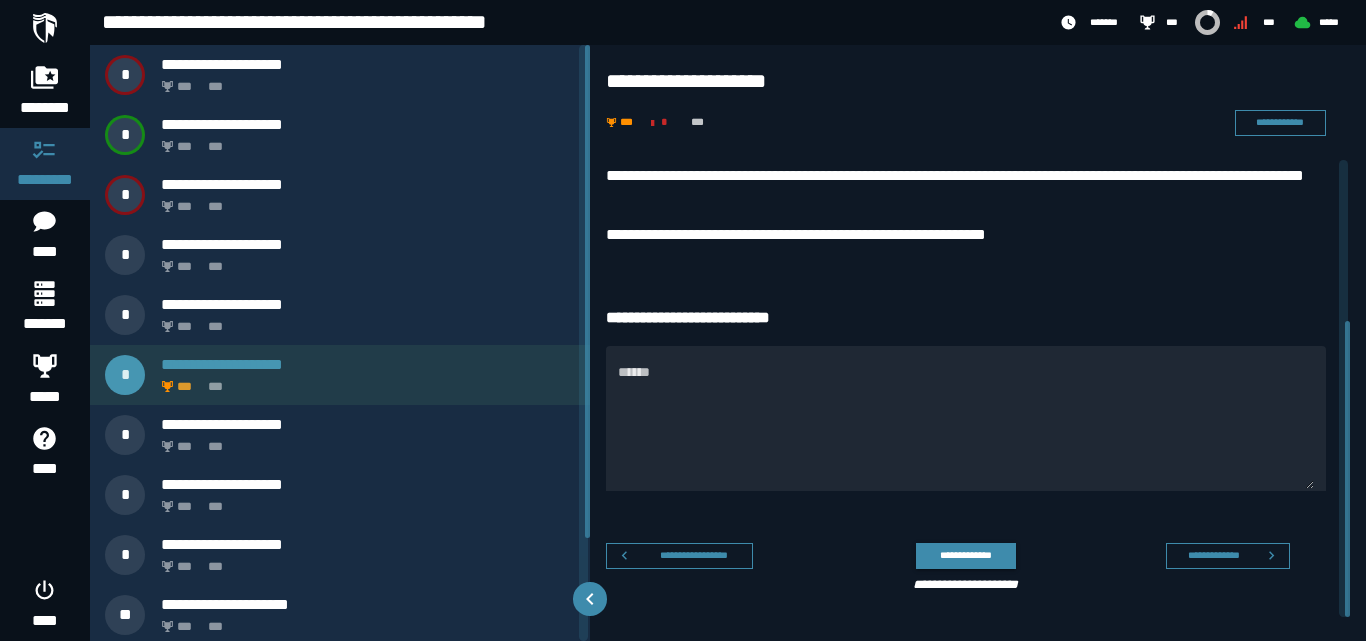 click on "**********" at bounding box center [368, 364] 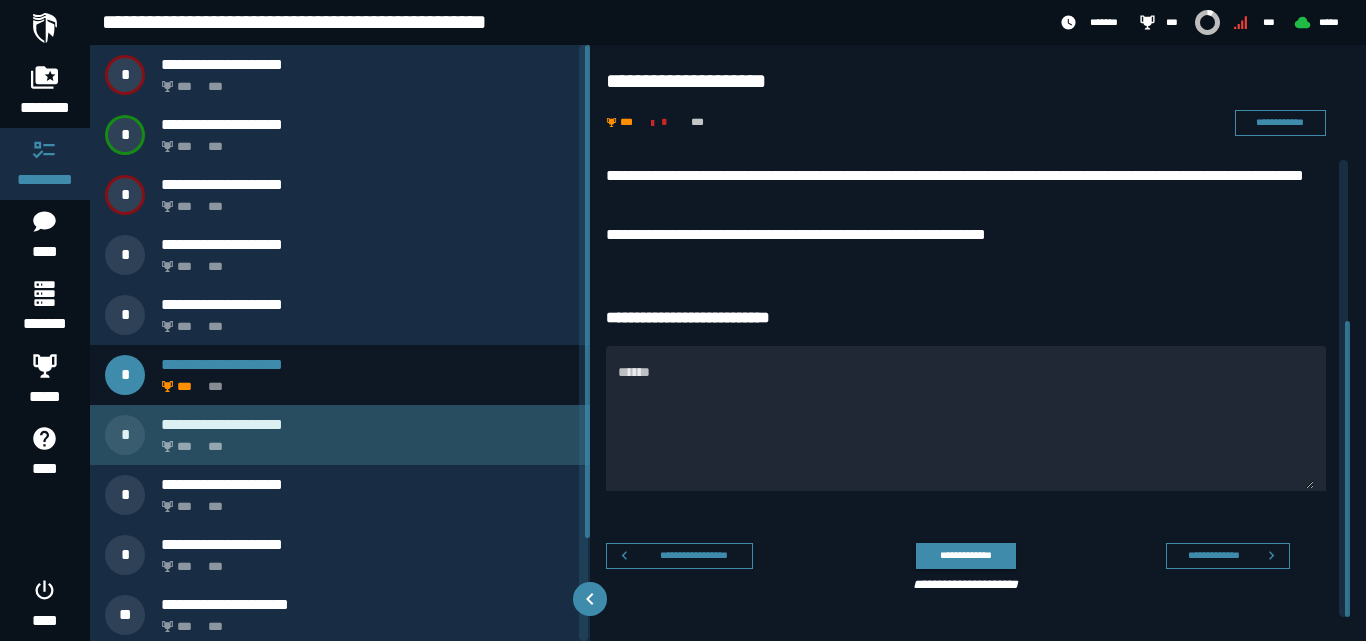 click on "*** ***" at bounding box center (364, 441) 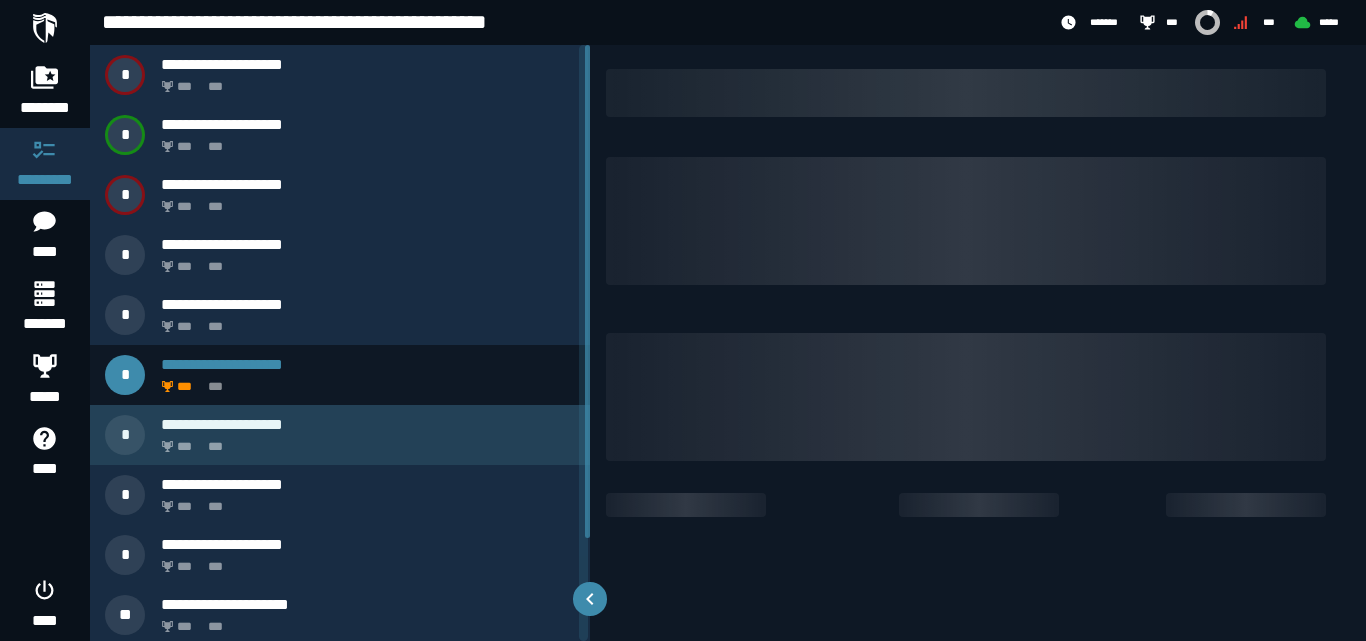 scroll, scrollTop: 0, scrollLeft: 0, axis: both 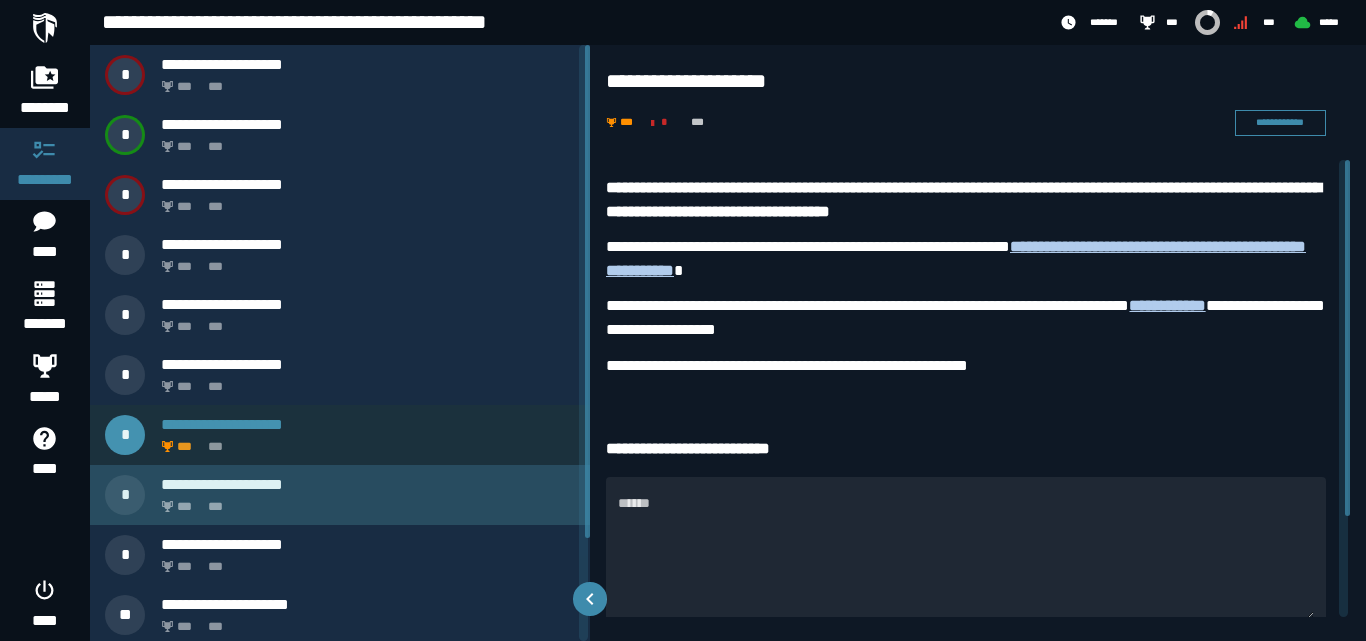 click on "**********" at bounding box center [368, 484] 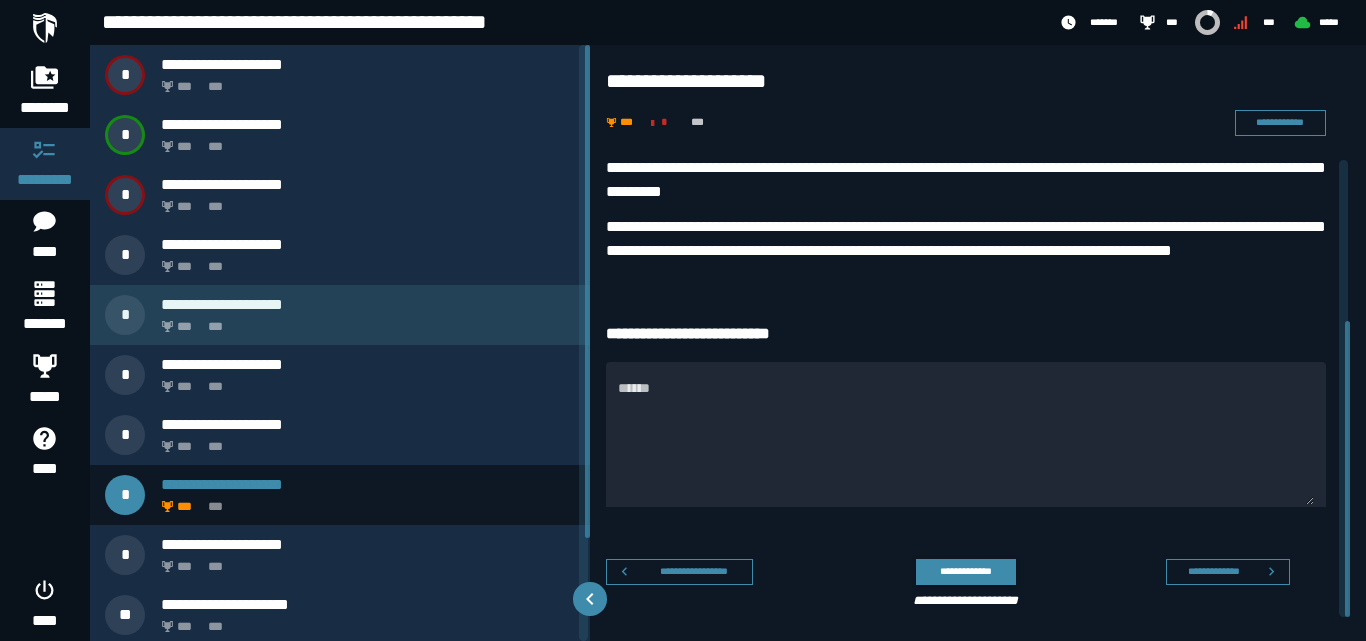 scroll, scrollTop: 249, scrollLeft: 0, axis: vertical 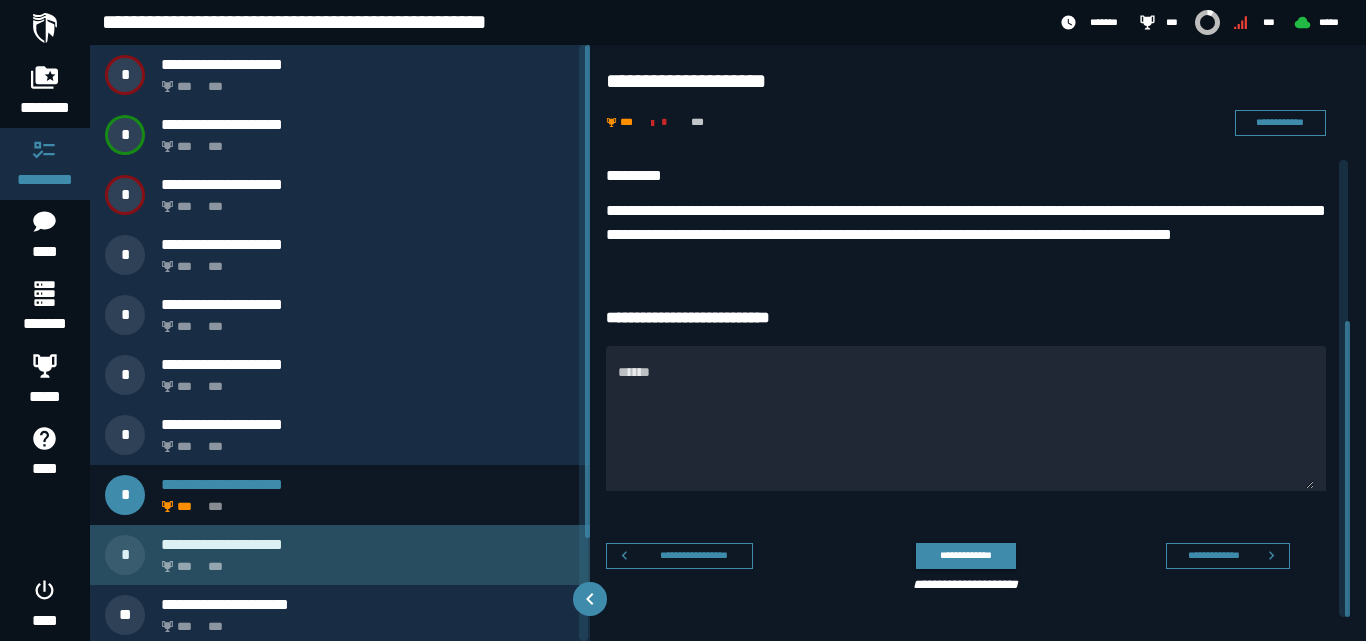 click on "**********" at bounding box center [368, 544] 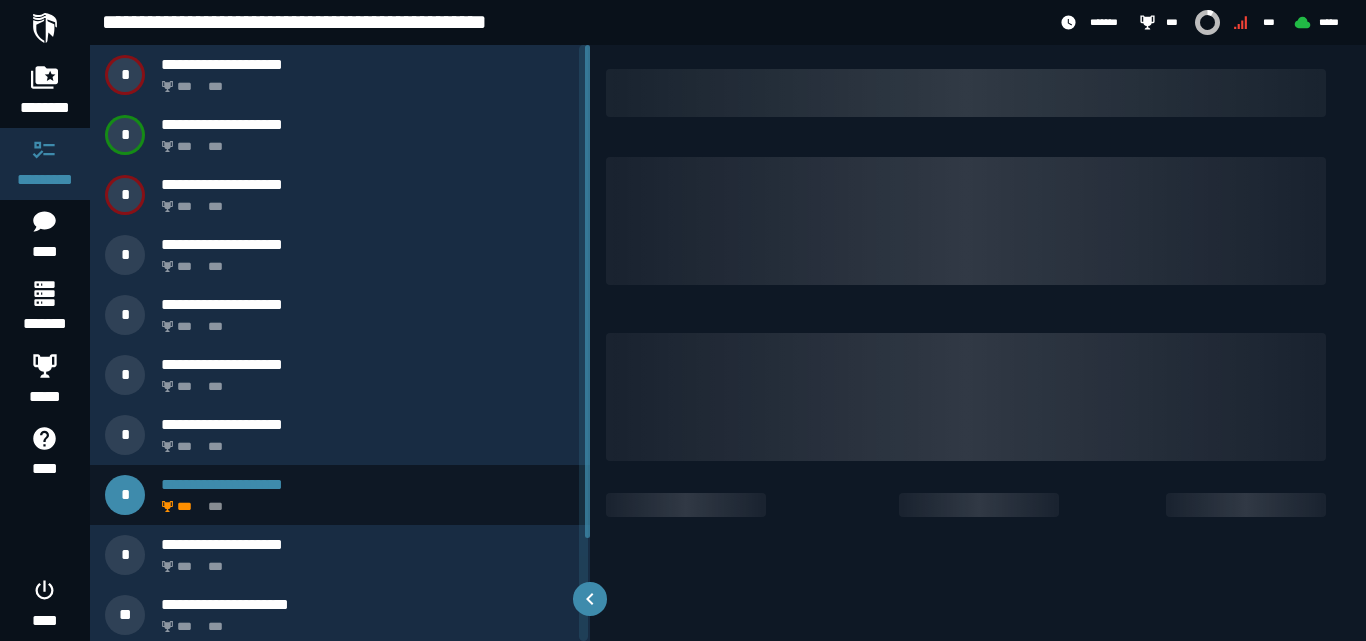 scroll, scrollTop: 0, scrollLeft: 0, axis: both 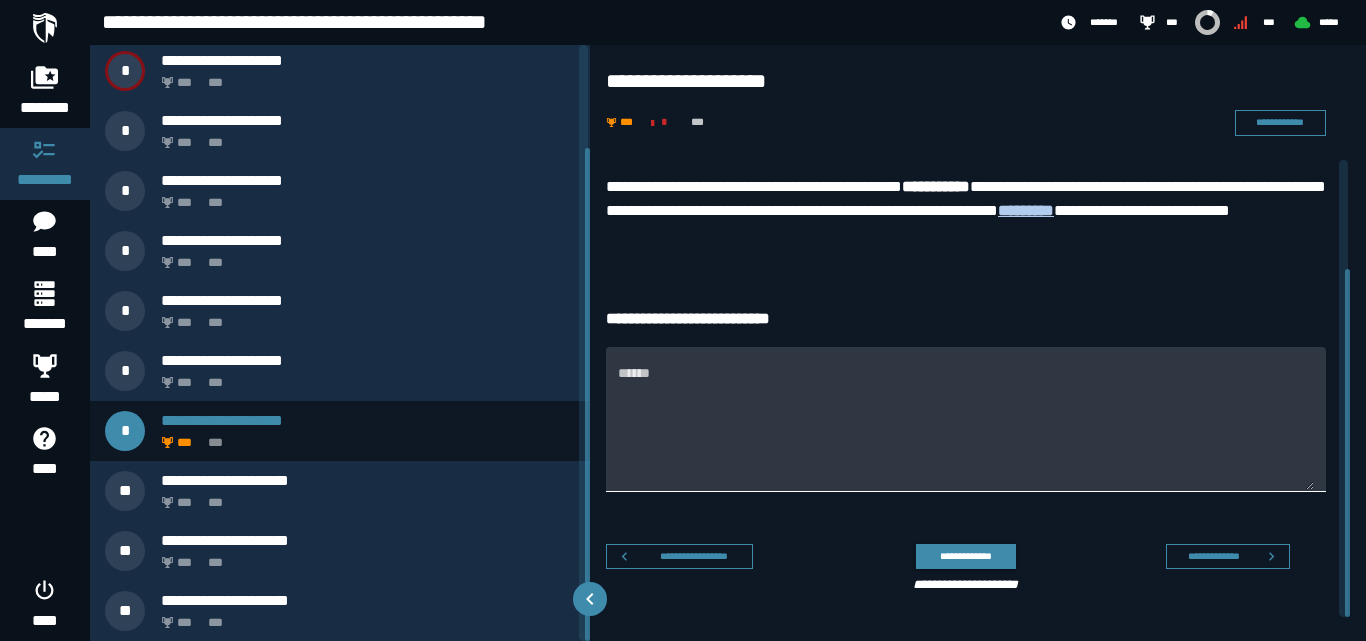 click on "******" at bounding box center [966, 418] 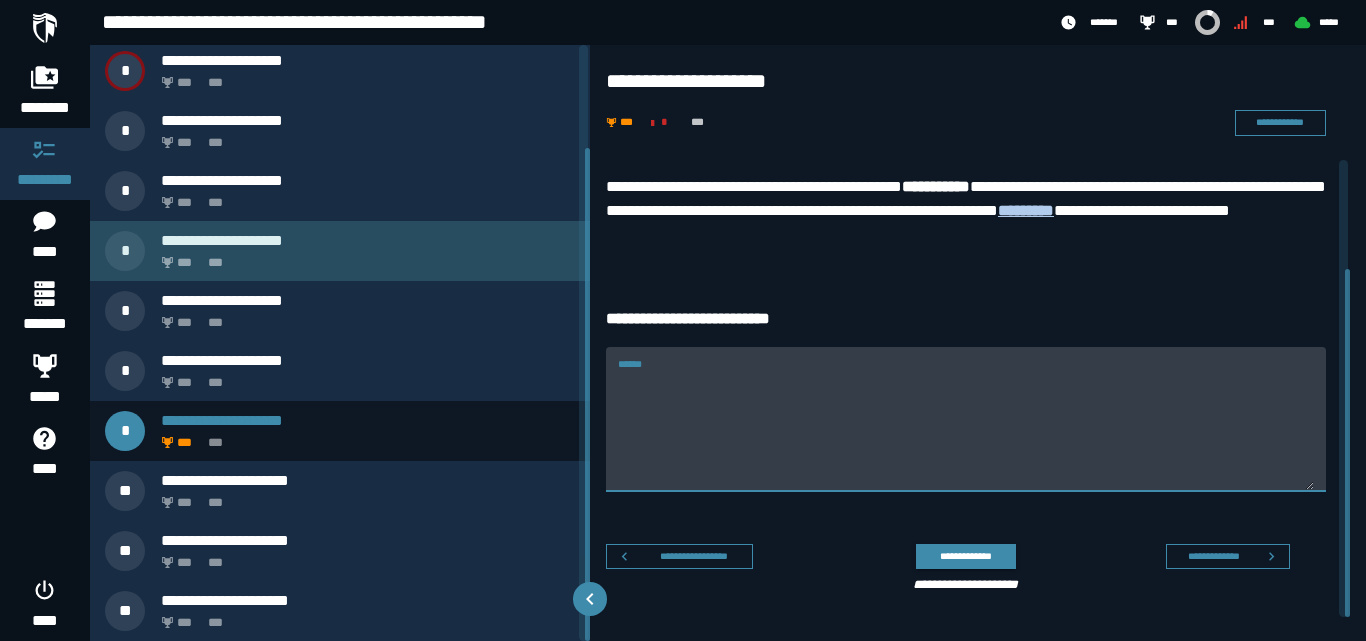 click on "**********" at bounding box center (368, 240) 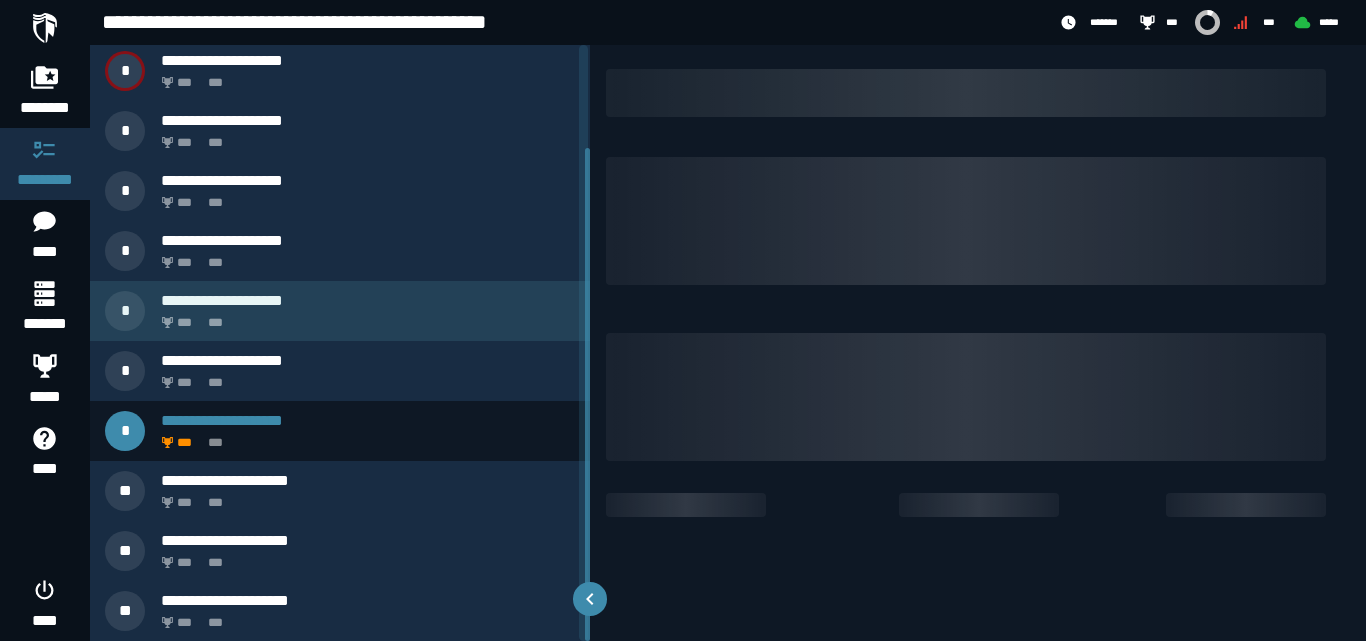 scroll, scrollTop: 0, scrollLeft: 0, axis: both 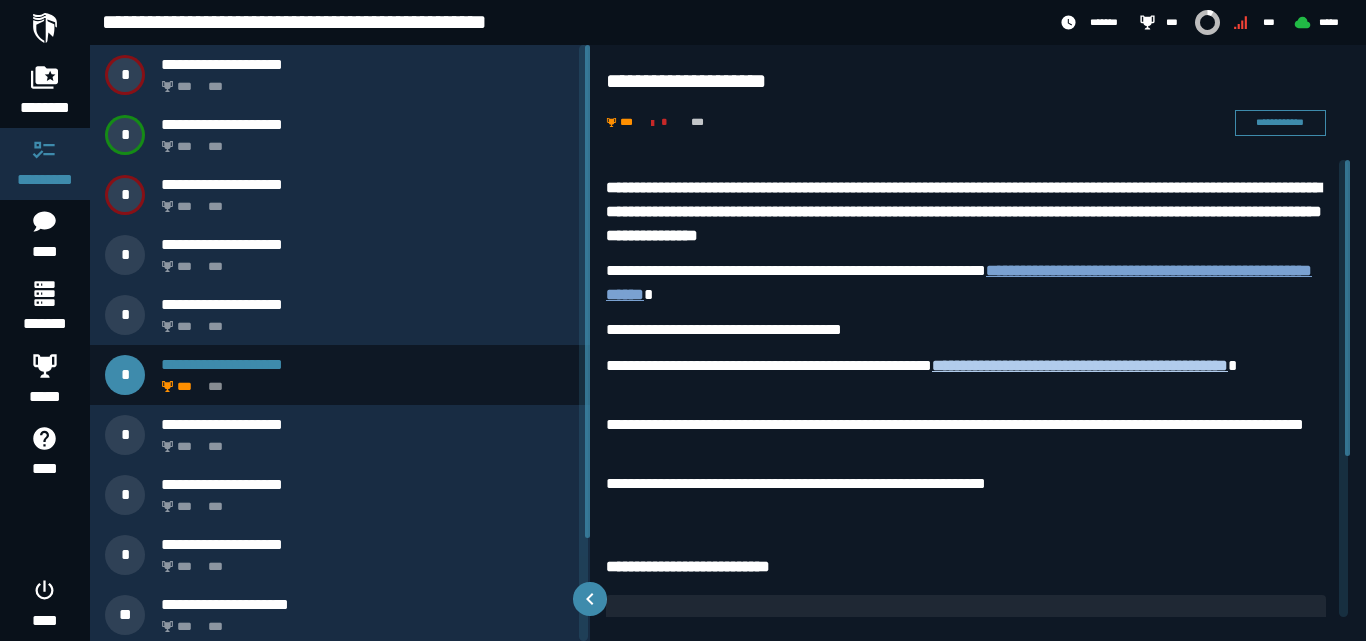 click on "**********" at bounding box center (959, 282) 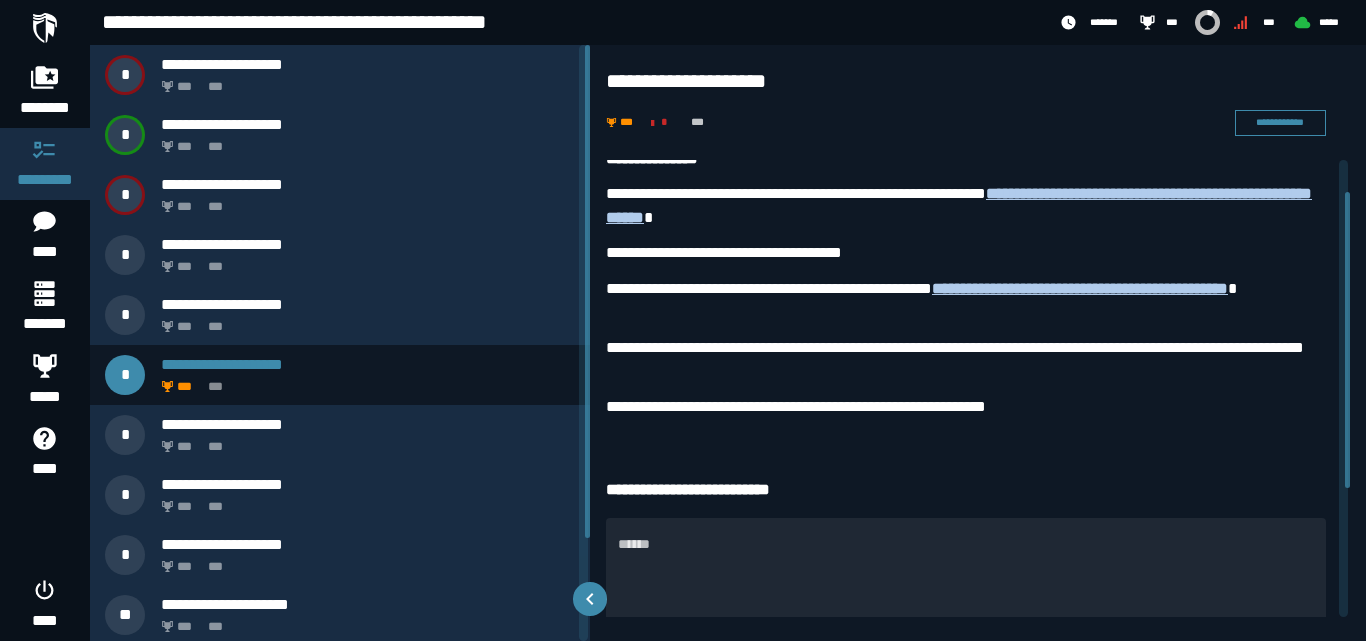 scroll, scrollTop: 49, scrollLeft: 0, axis: vertical 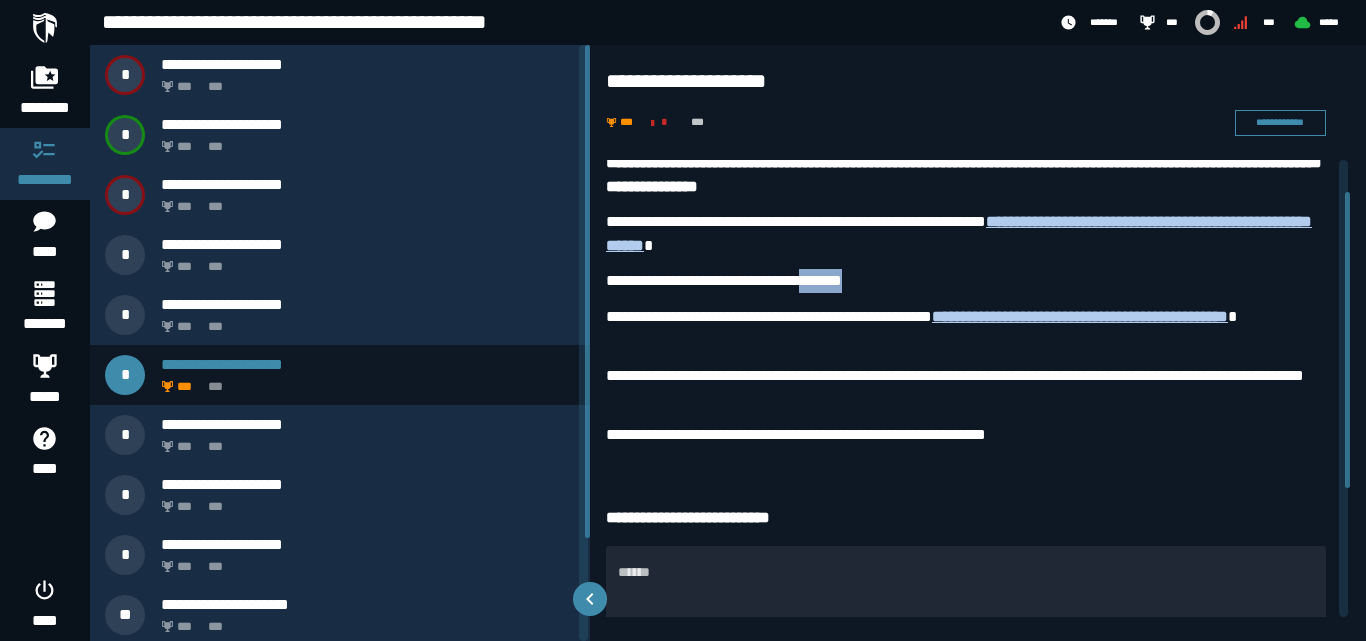 drag, startPoint x: 892, startPoint y: 281, endPoint x: 828, endPoint y: 277, distance: 64.12488 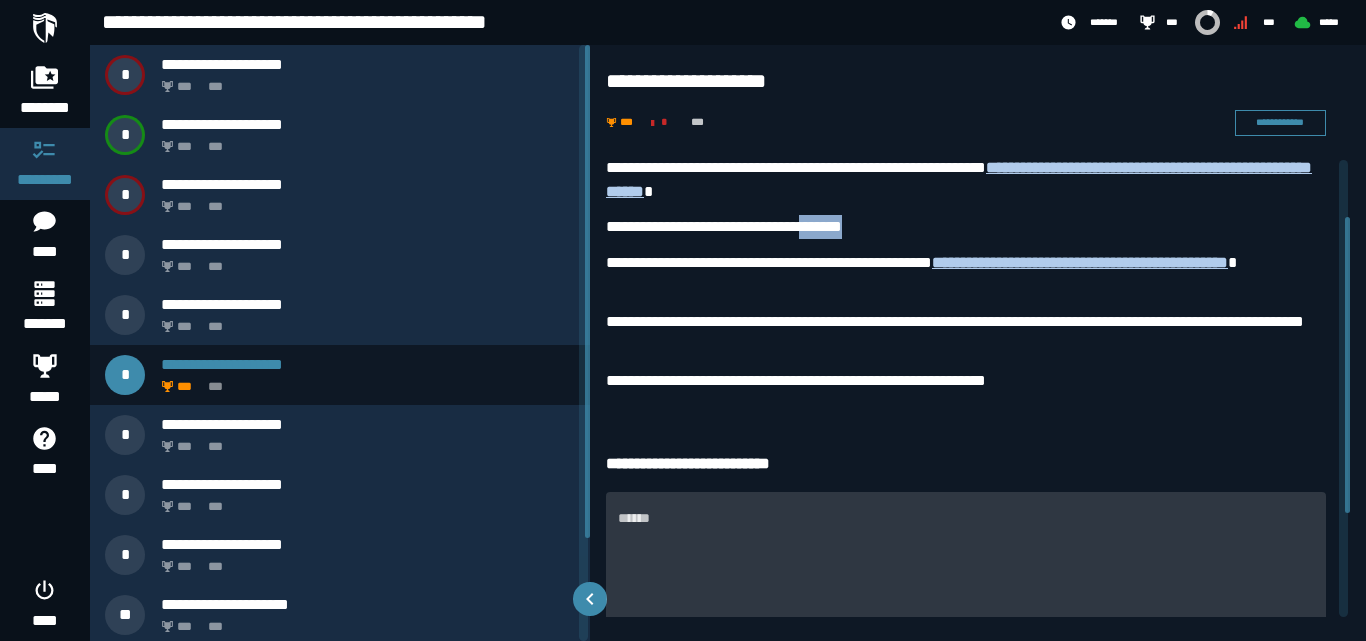 scroll, scrollTop: 149, scrollLeft: 0, axis: vertical 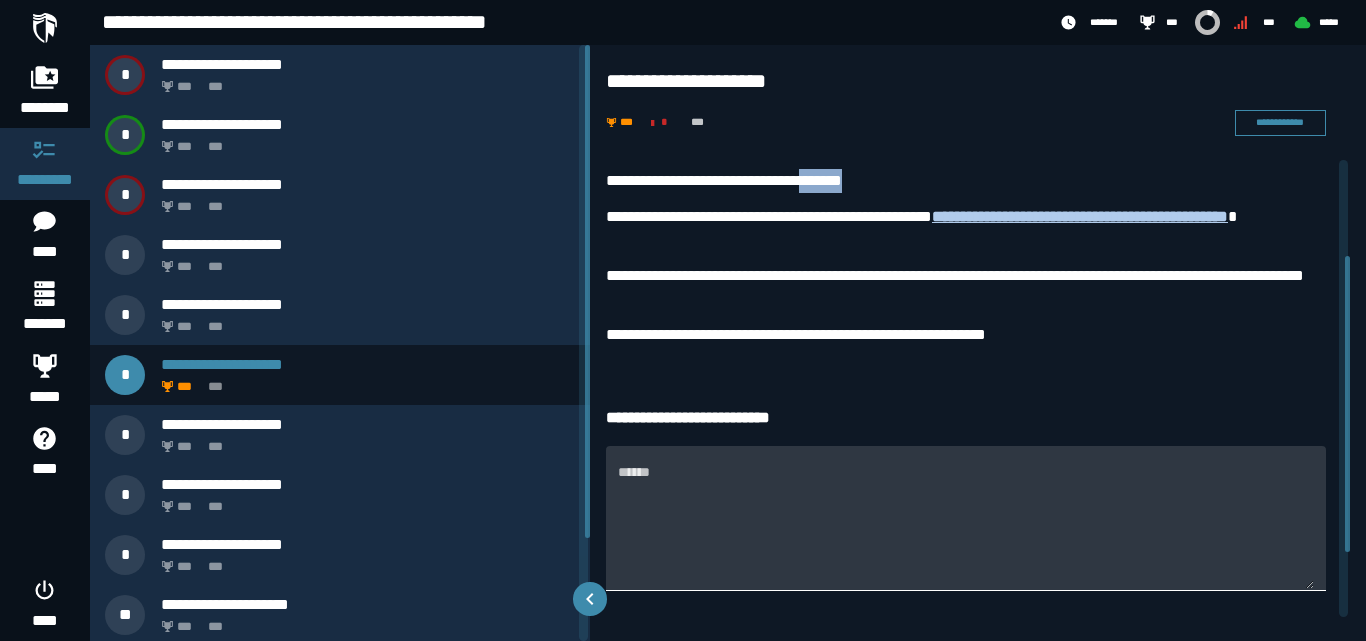 copy on "*******" 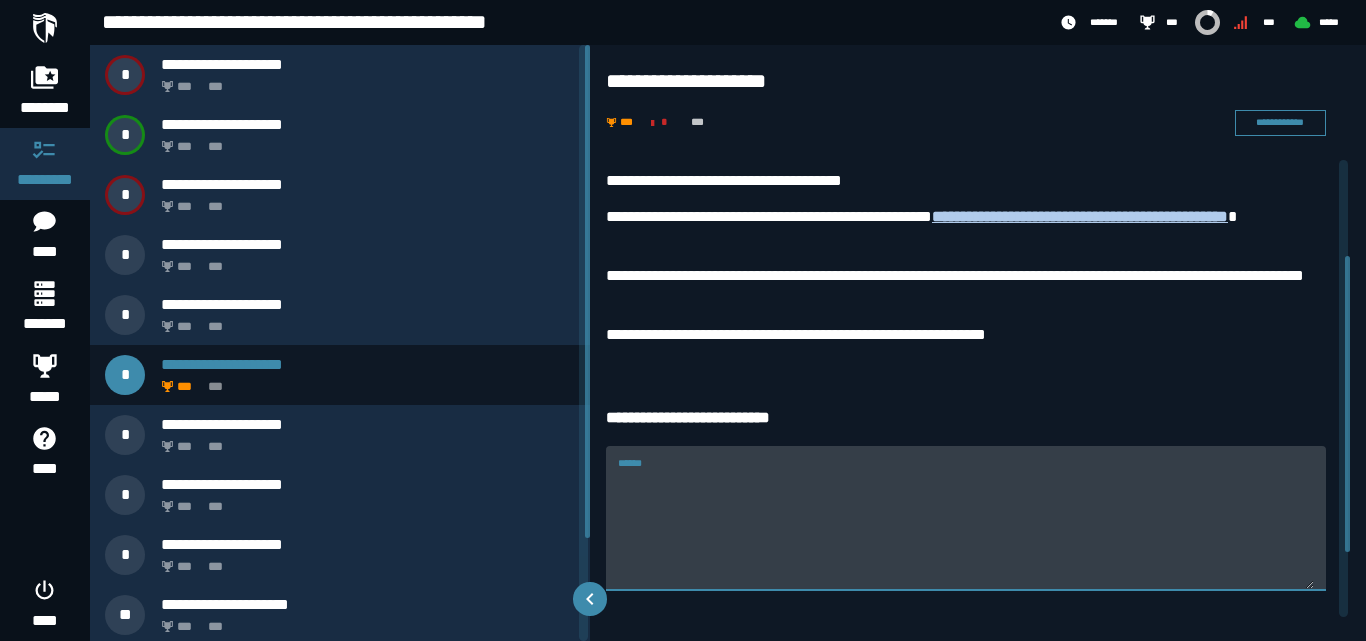 click on "******" at bounding box center (966, 530) 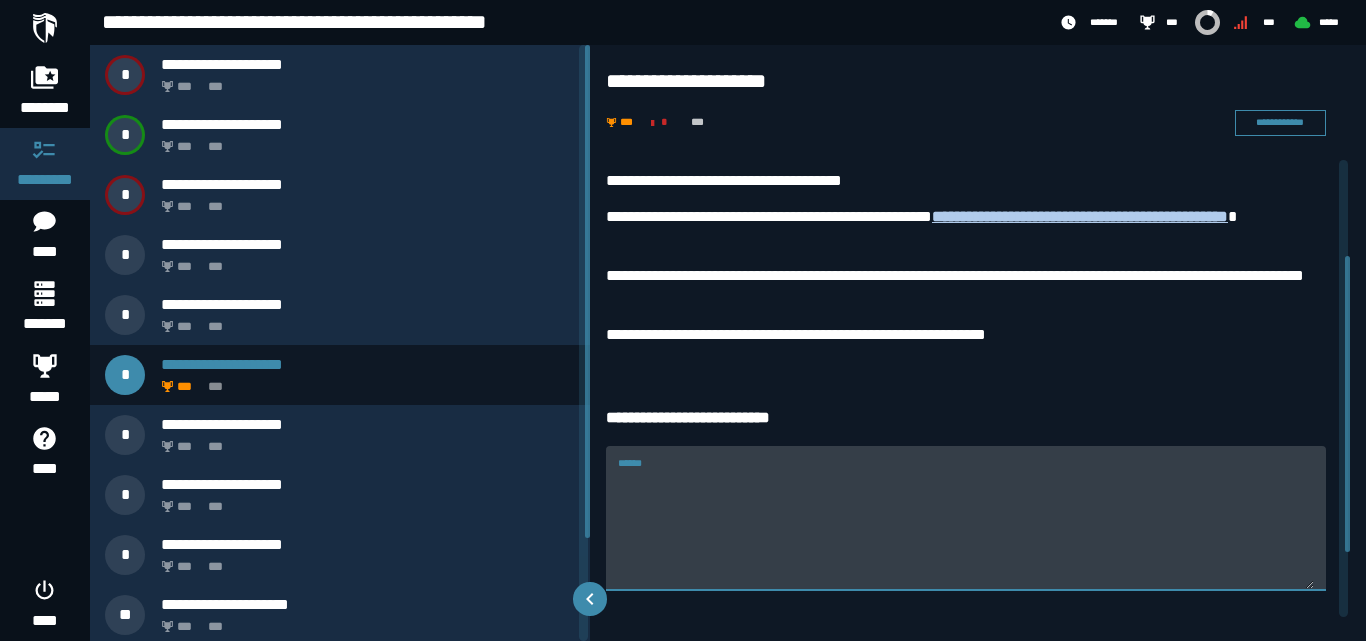 paste on "*******" 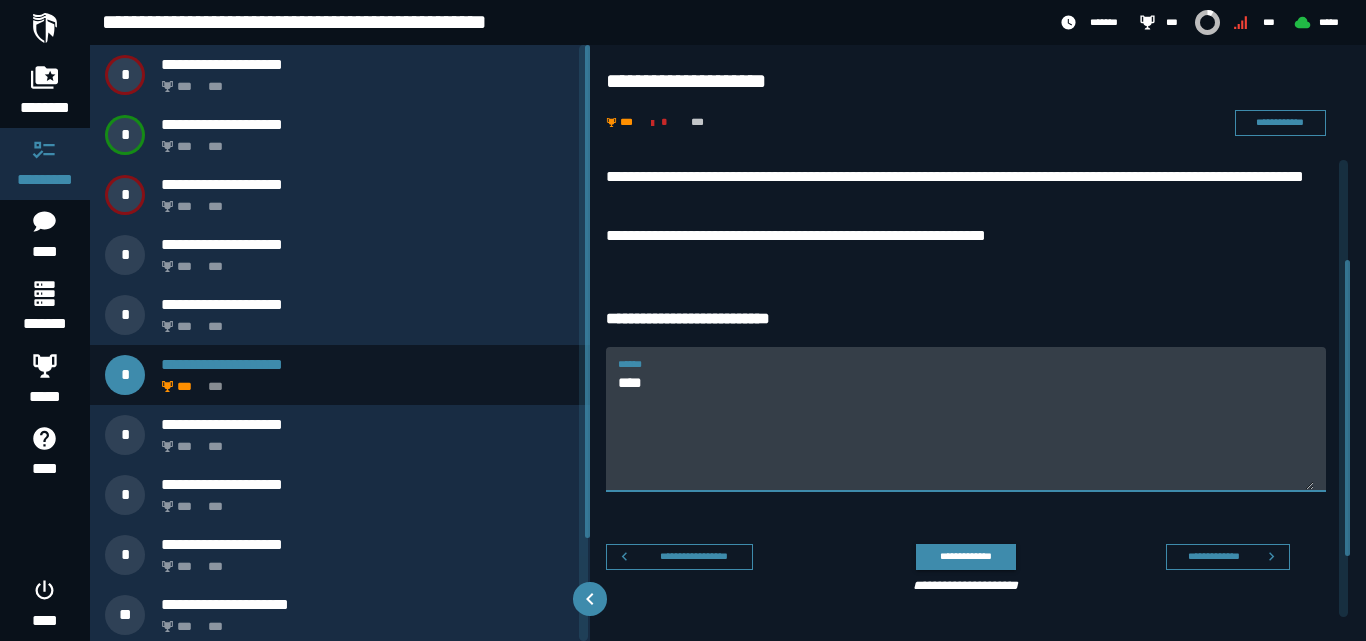 scroll, scrollTop: 249, scrollLeft: 0, axis: vertical 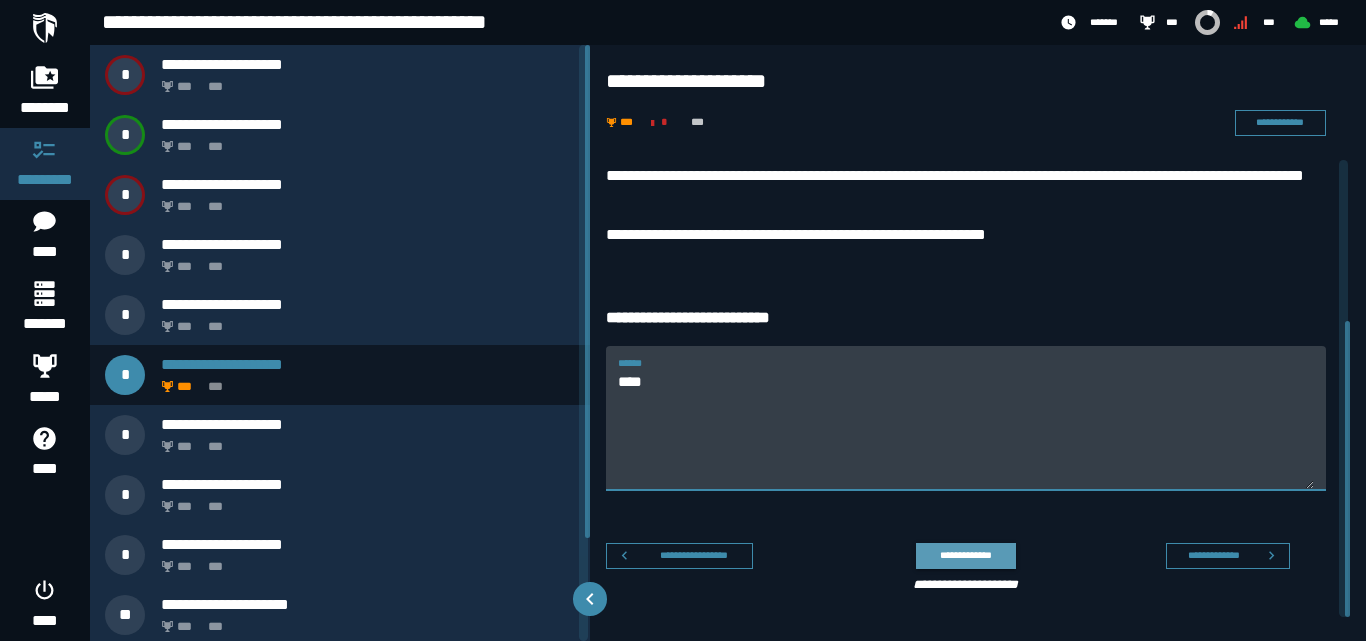 click on "**********" at bounding box center (965, 555) 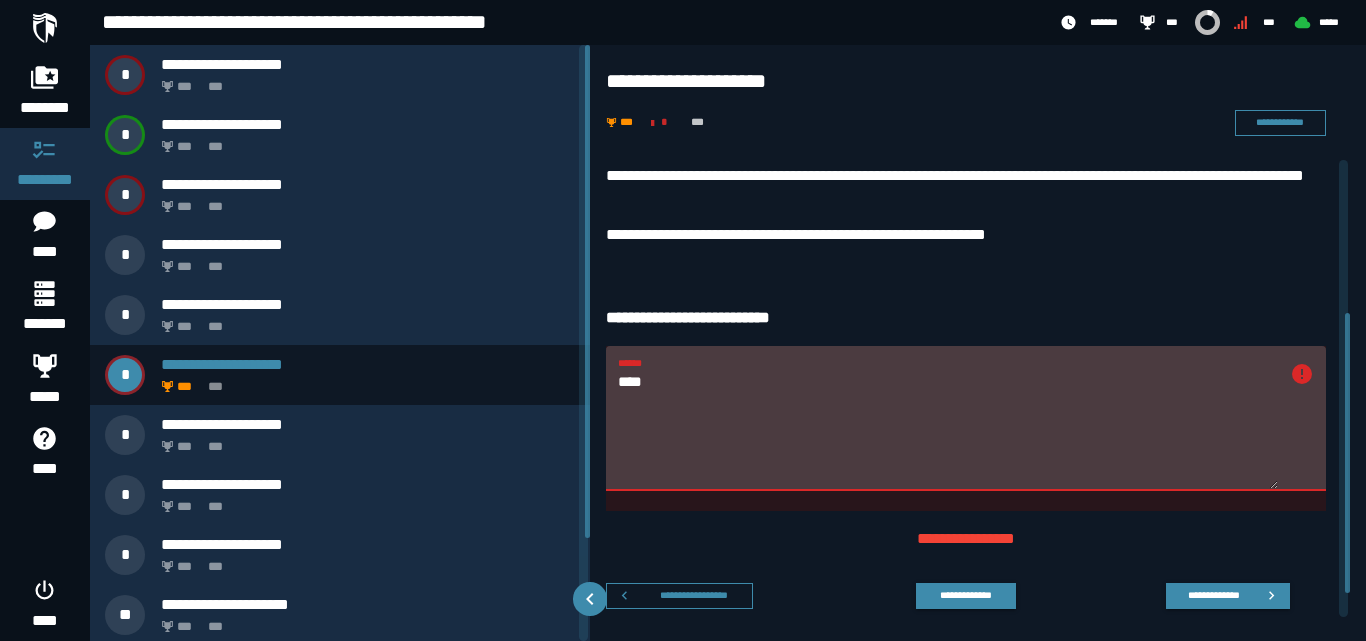 click on "****" at bounding box center [948, 430] 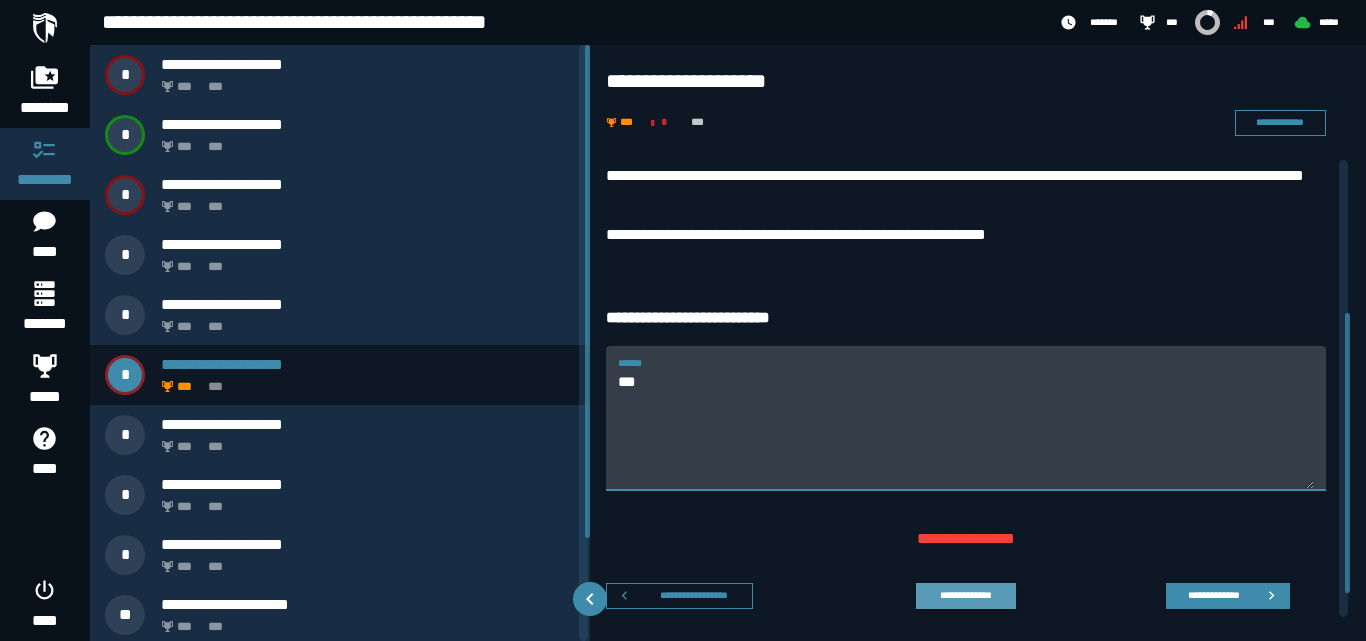 type on "***" 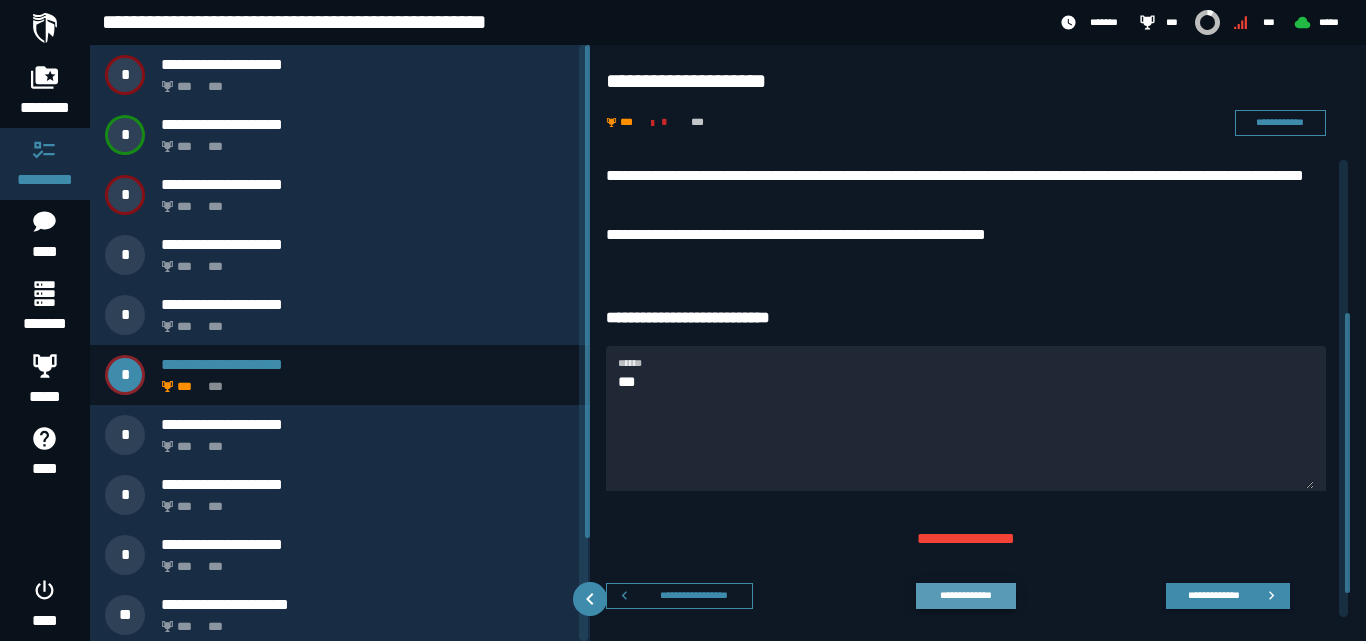 click on "**********" at bounding box center (965, 595) 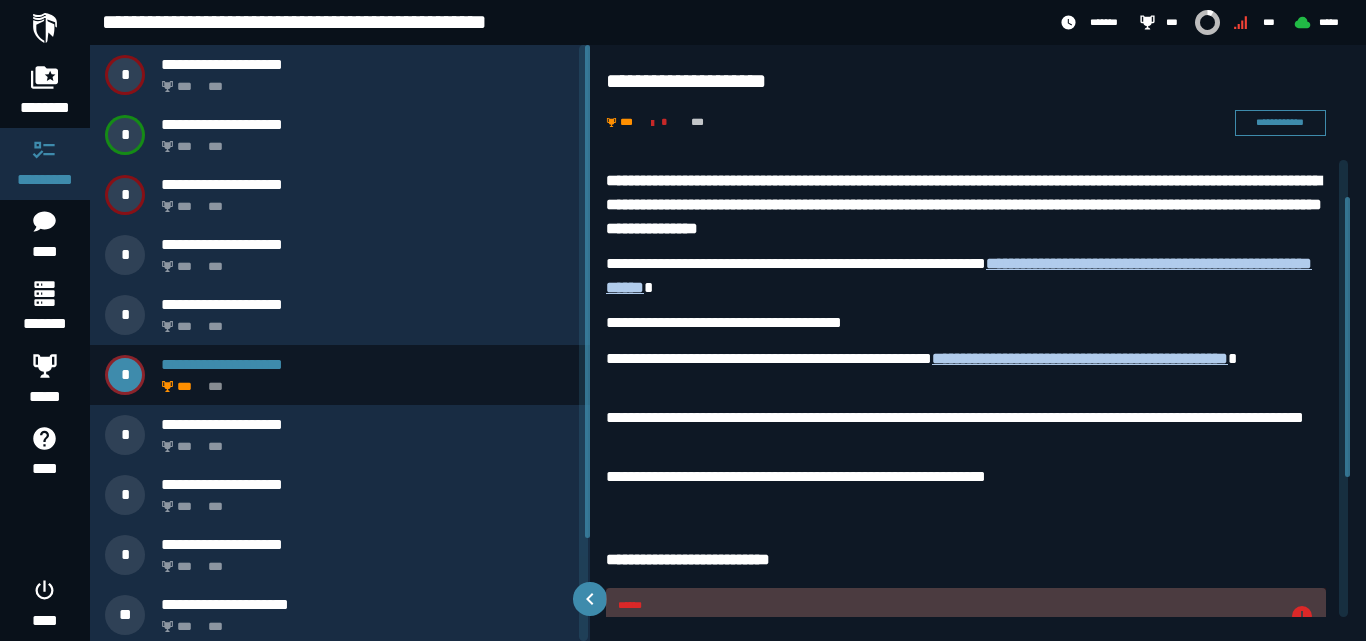 scroll, scrollTop: 0, scrollLeft: 0, axis: both 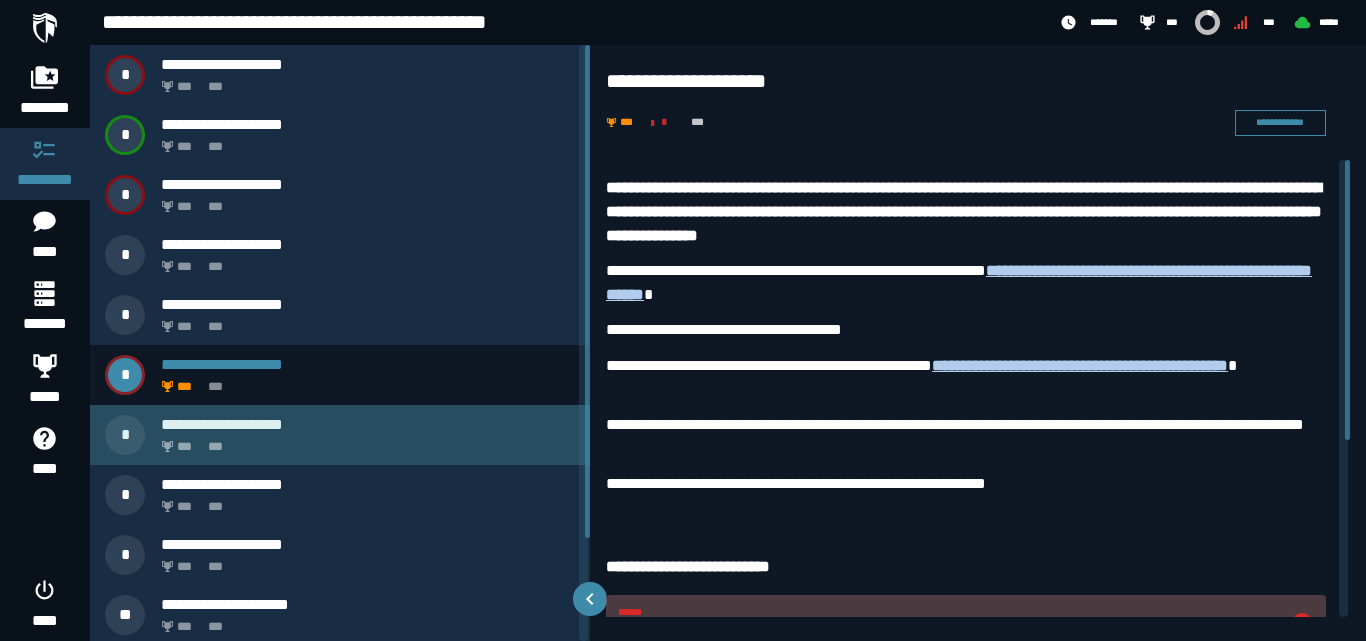 click on "**********" at bounding box center (368, 424) 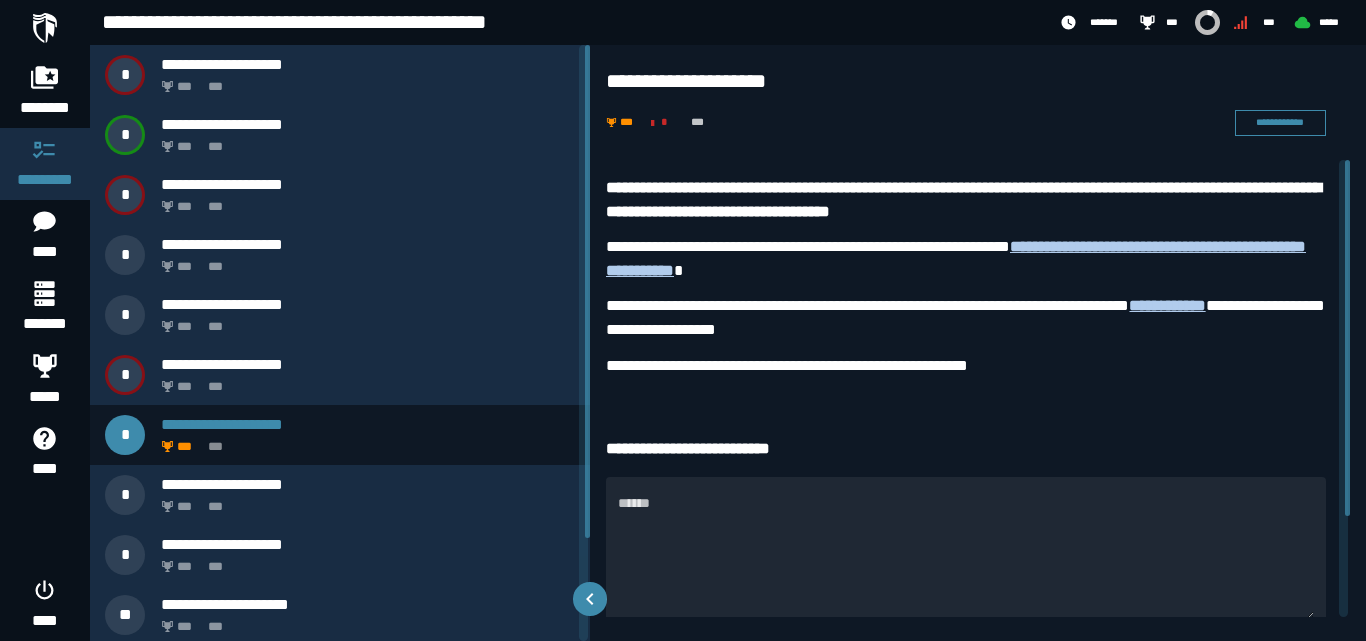 click on "**********" at bounding box center [966, 318] 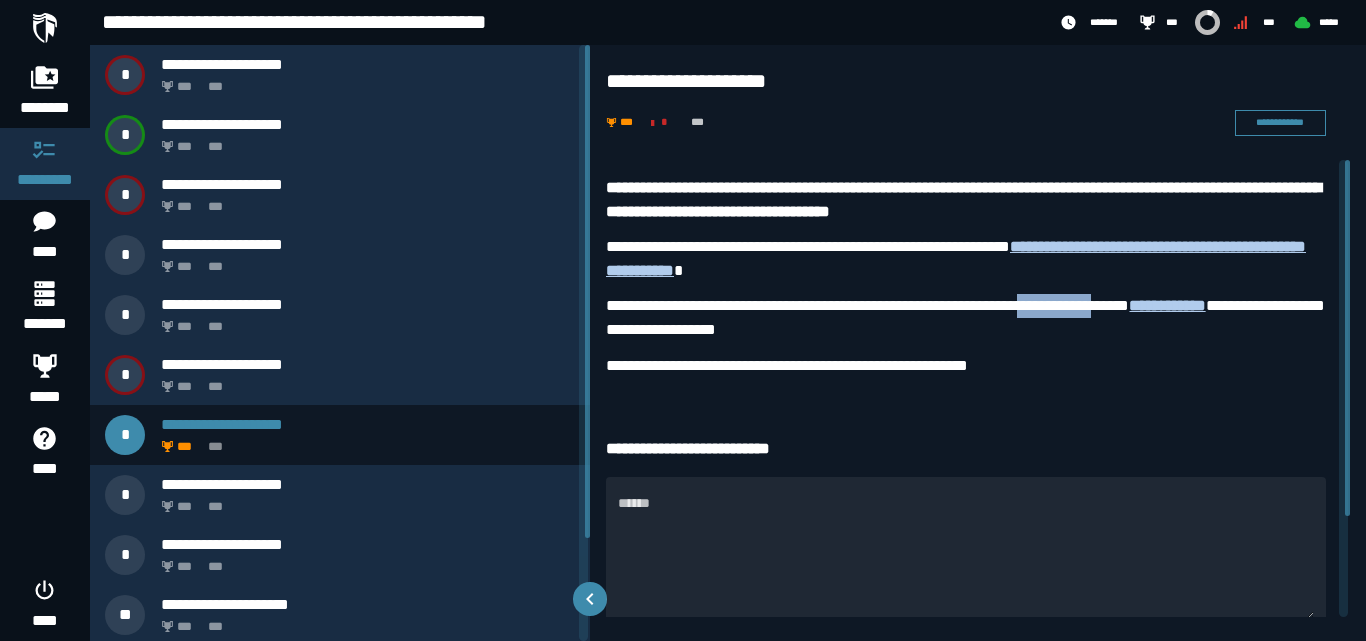 drag, startPoint x: 1102, startPoint y: 301, endPoint x: 1177, endPoint y: 303, distance: 75.026665 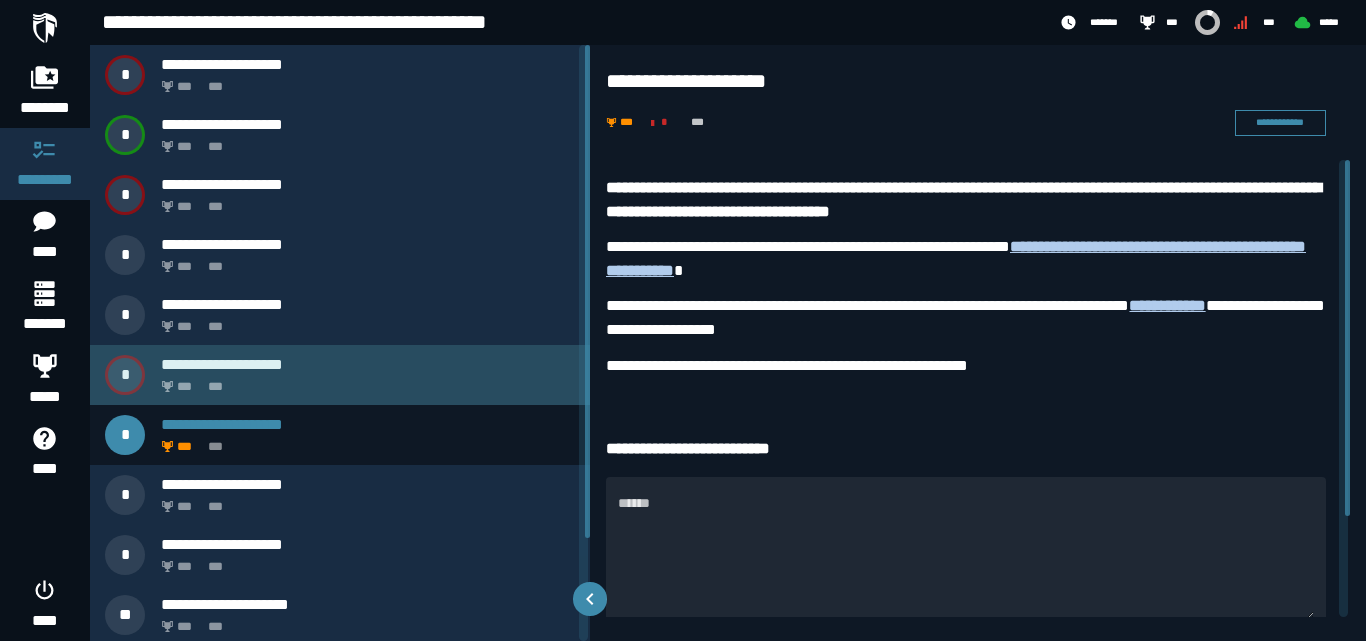 click on "**********" at bounding box center (368, 364) 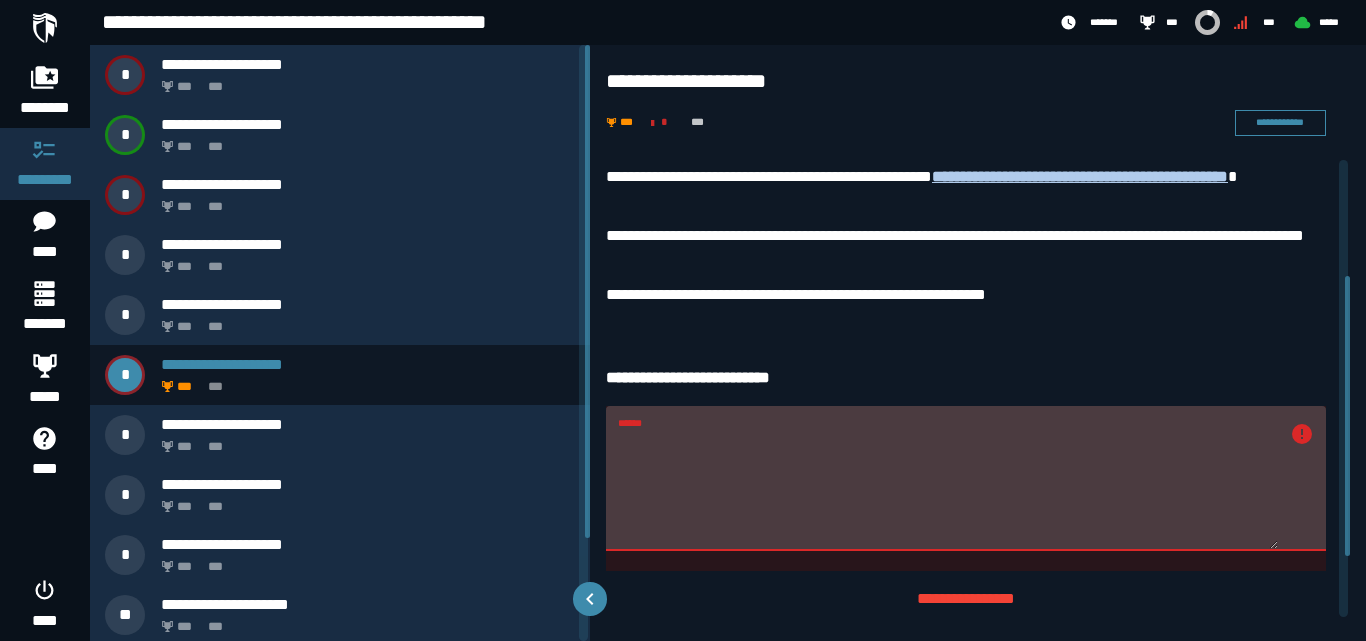 scroll, scrollTop: 289, scrollLeft: 0, axis: vertical 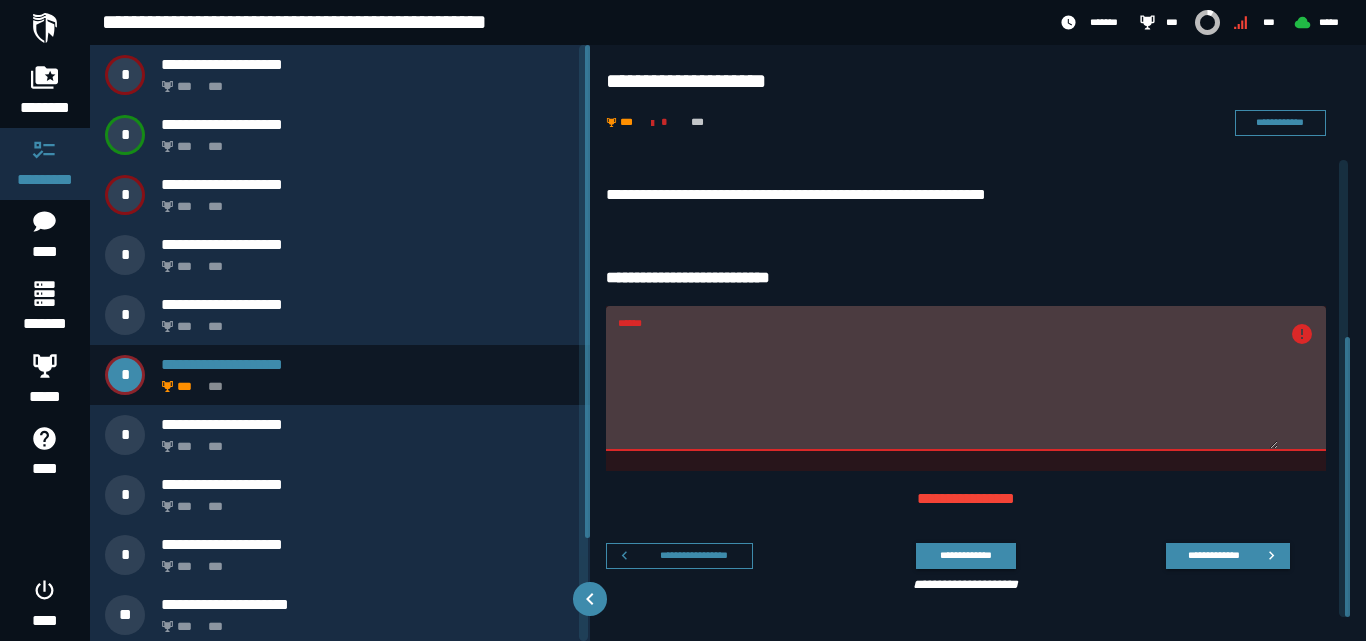 click on "******" at bounding box center (948, 390) 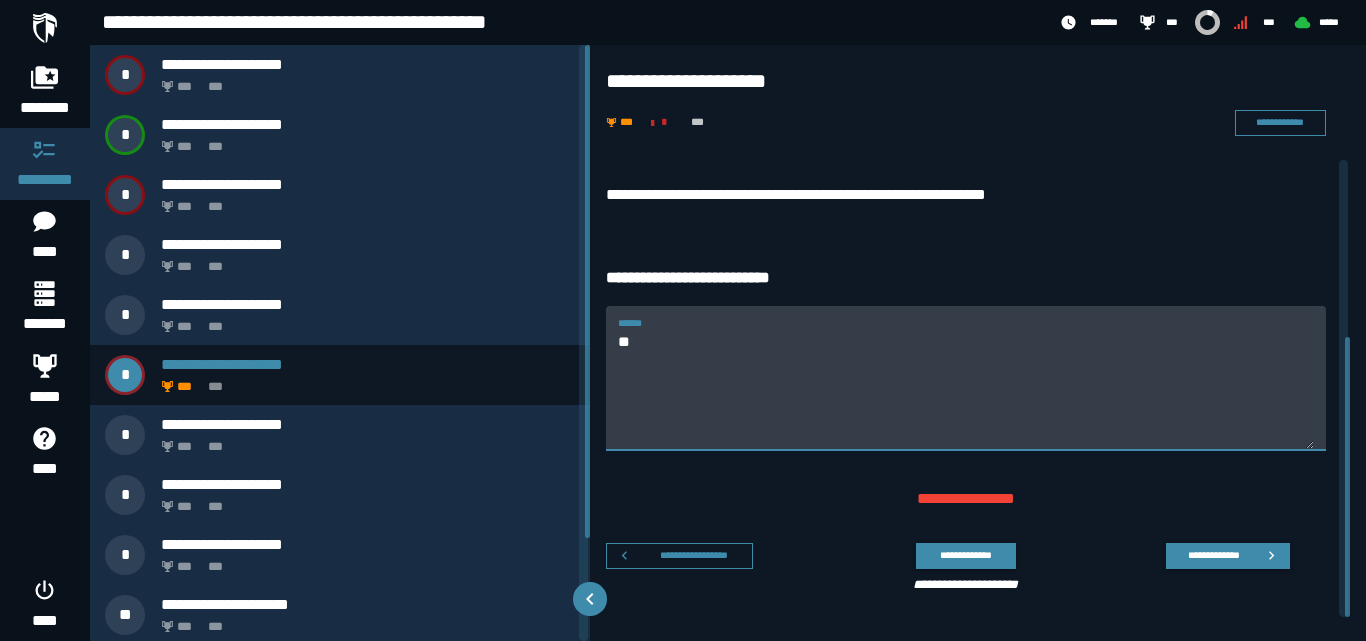 type on "*" 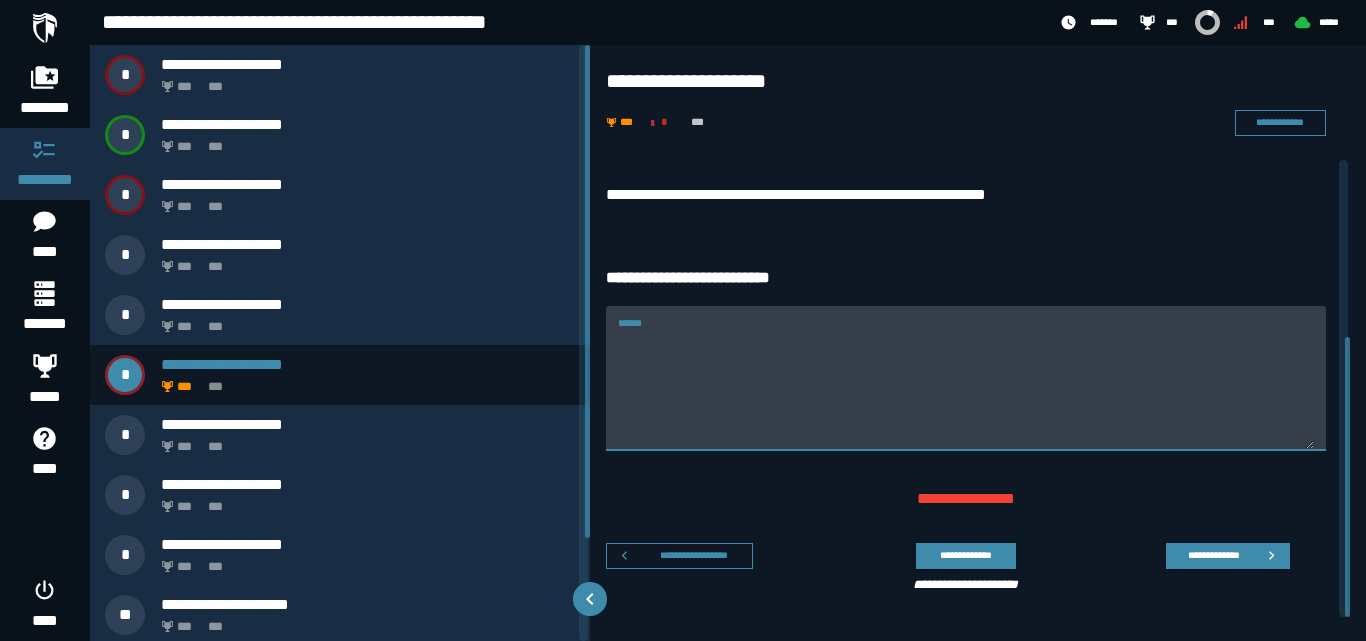 click on "******" at bounding box center [966, 390] 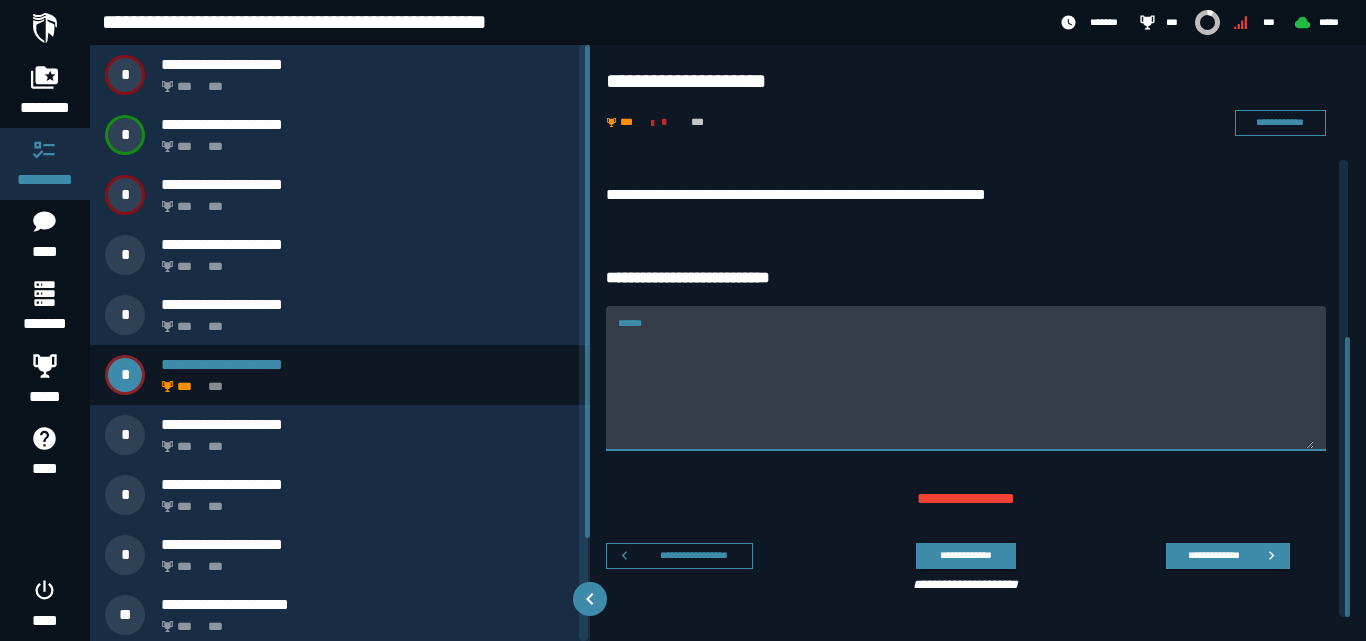 paste on "**********" 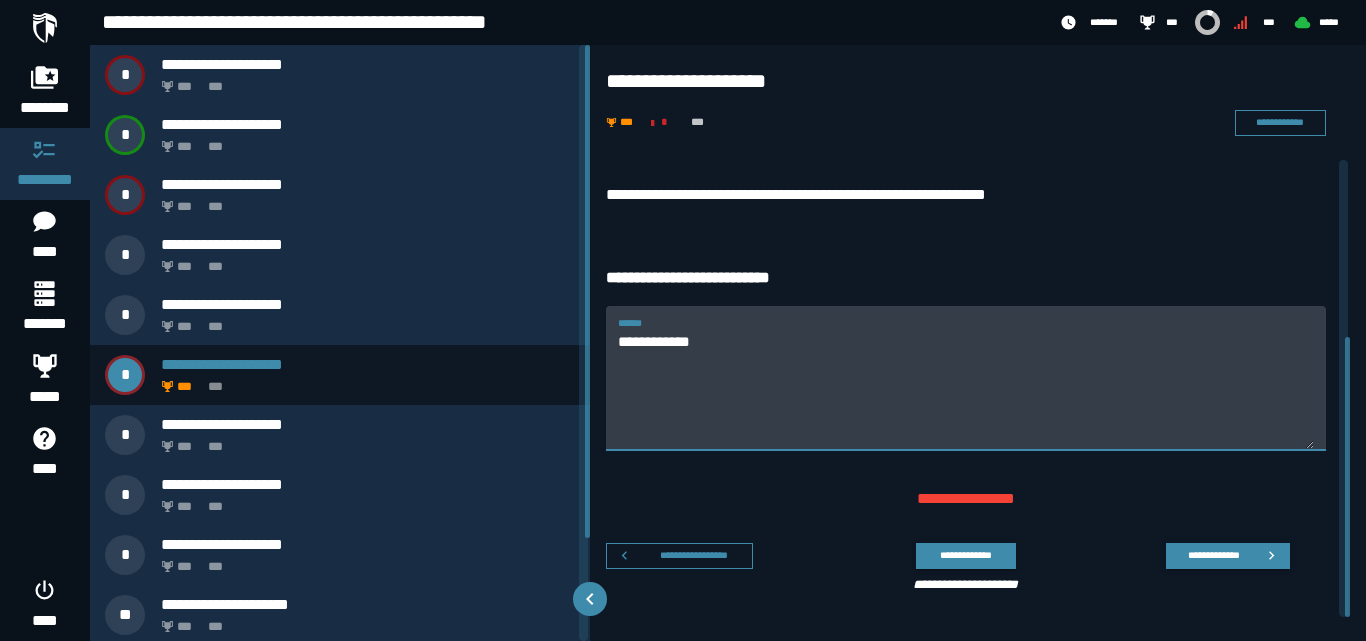 click on "**********" at bounding box center (966, 390) 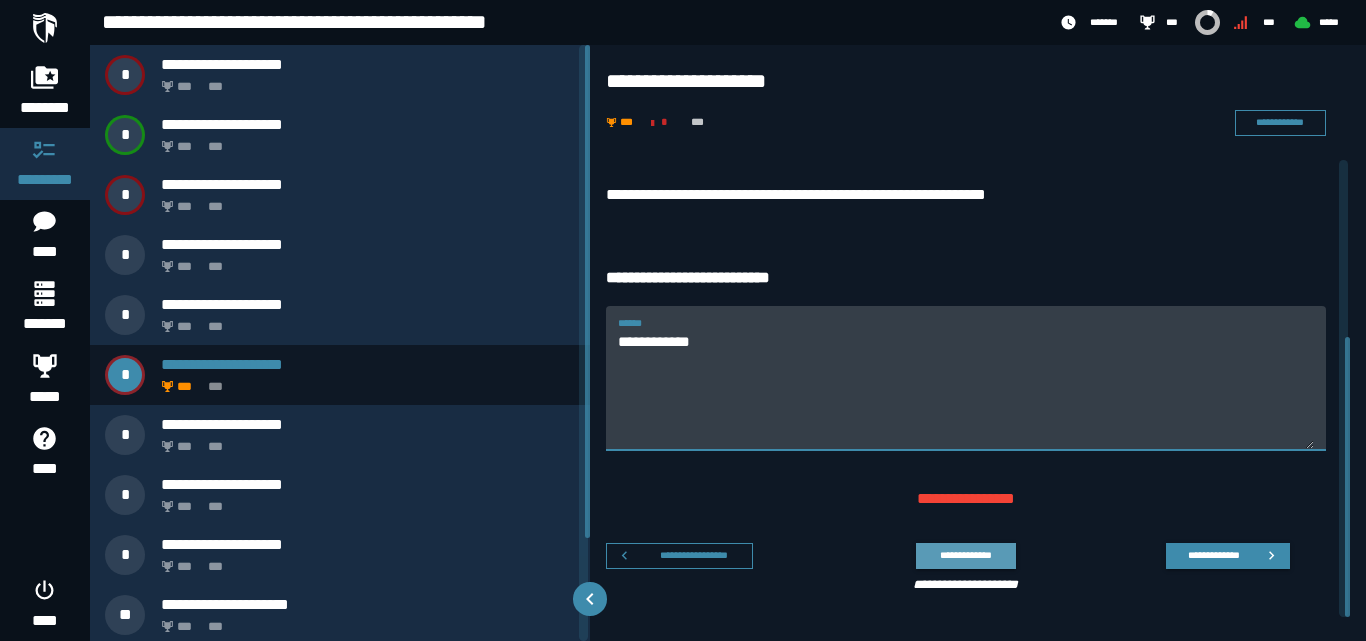 type on "**********" 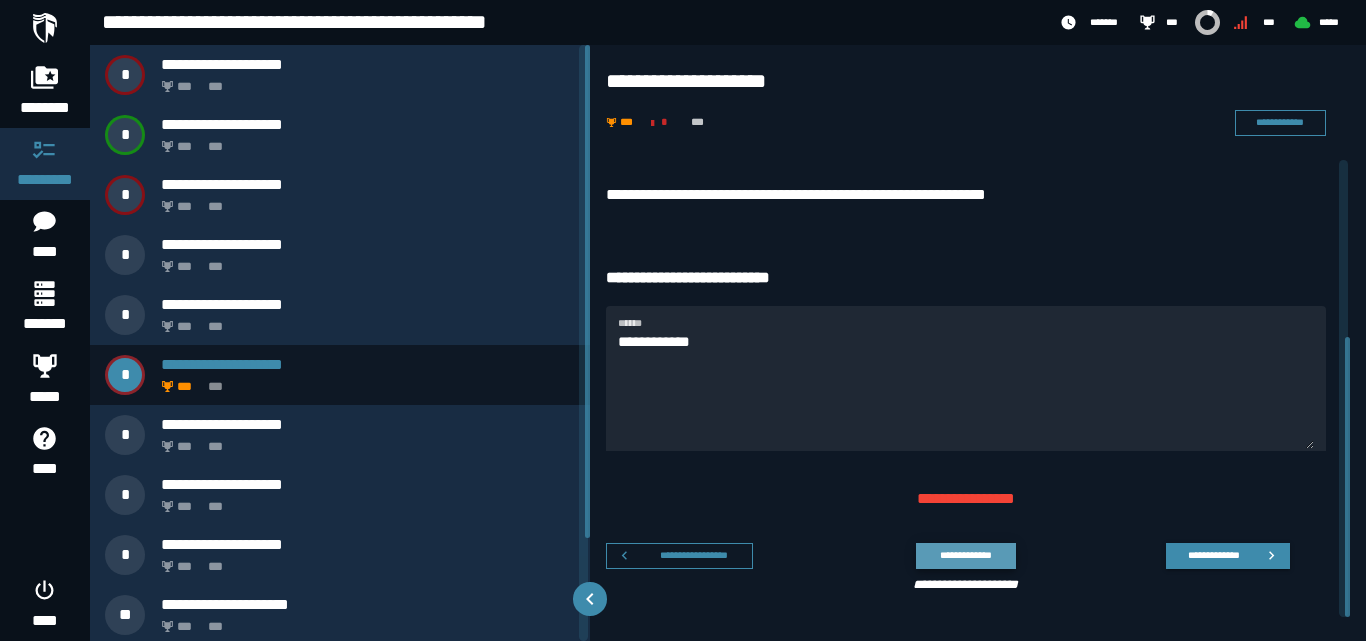click on "**********" at bounding box center (965, 555) 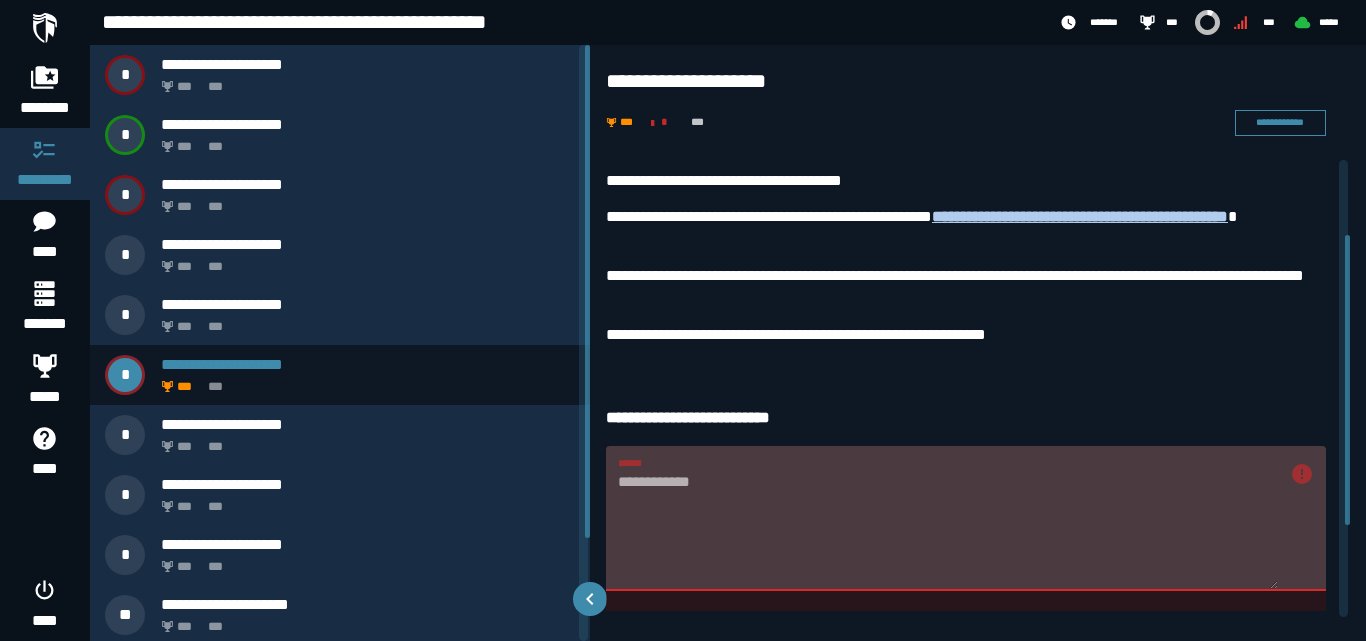 scroll, scrollTop: 0, scrollLeft: 0, axis: both 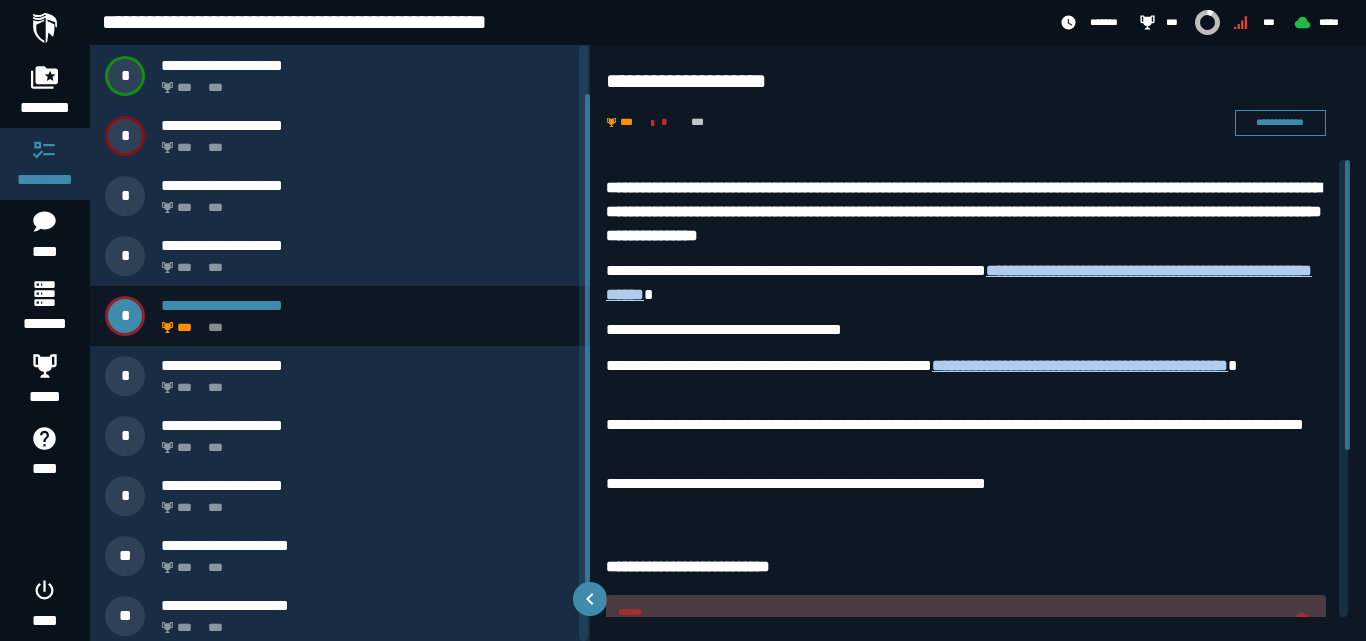 drag, startPoint x: 587, startPoint y: 116, endPoint x: 589, endPoint y: 162, distance: 46.043457 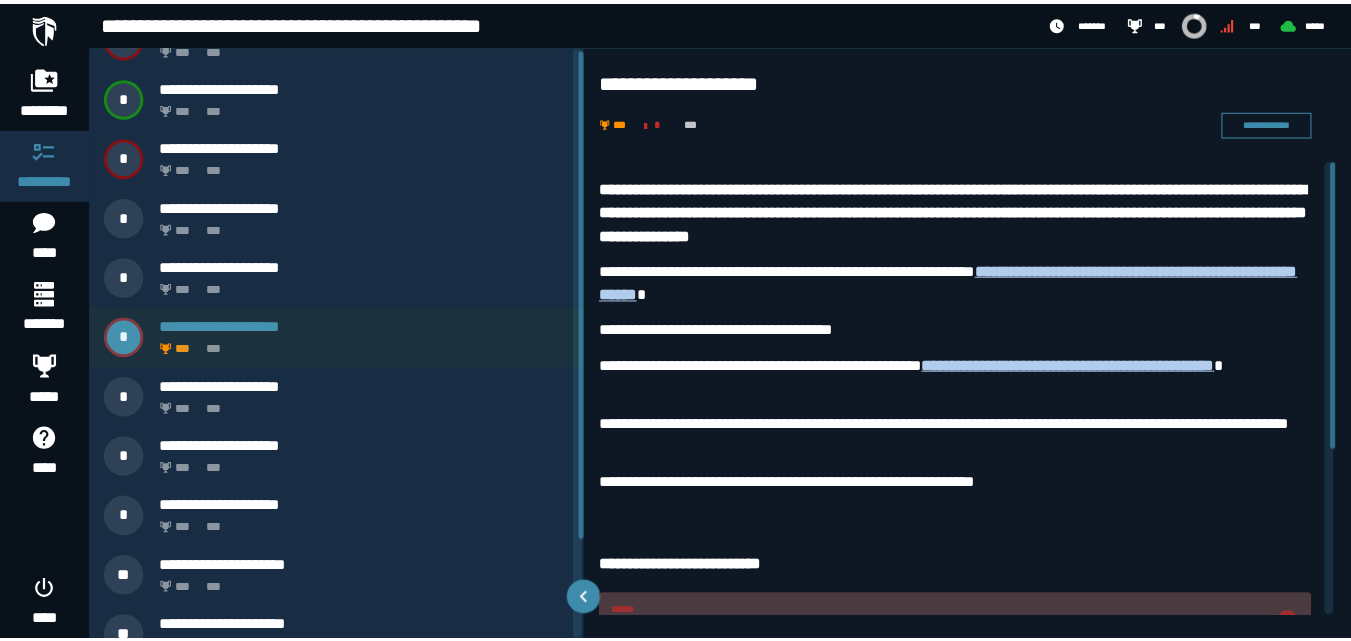 scroll, scrollTop: 0, scrollLeft: 0, axis: both 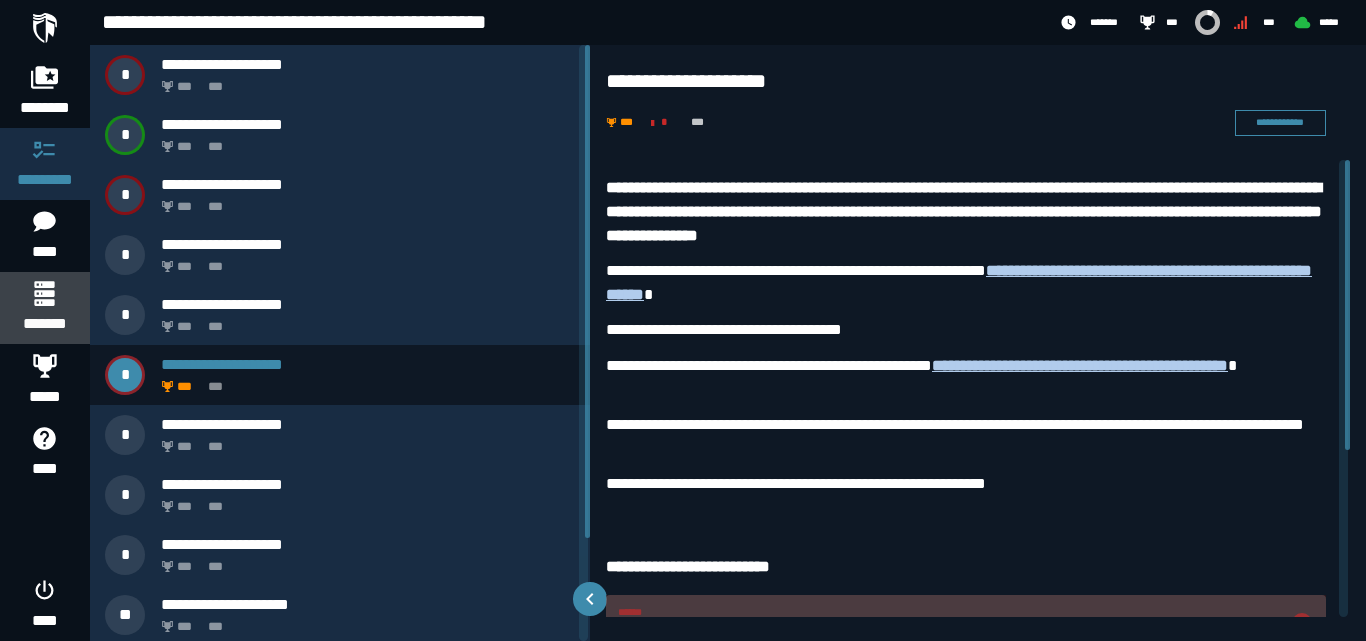 click 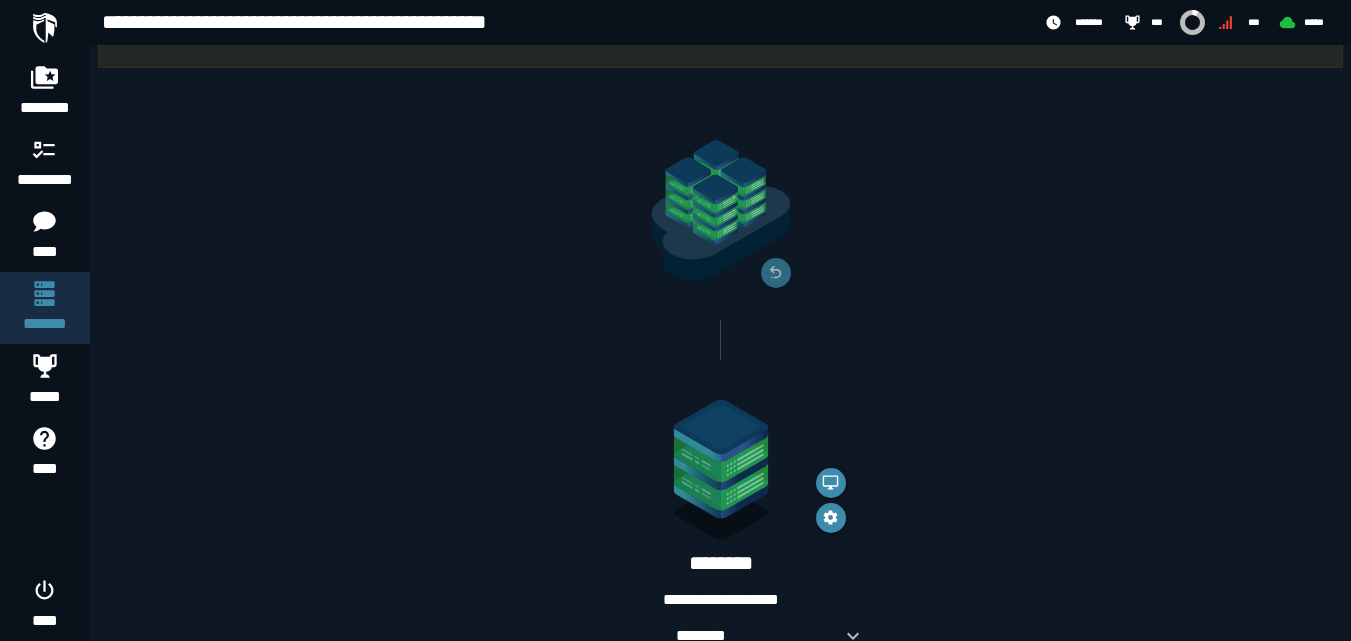 scroll, scrollTop: 8, scrollLeft: 0, axis: vertical 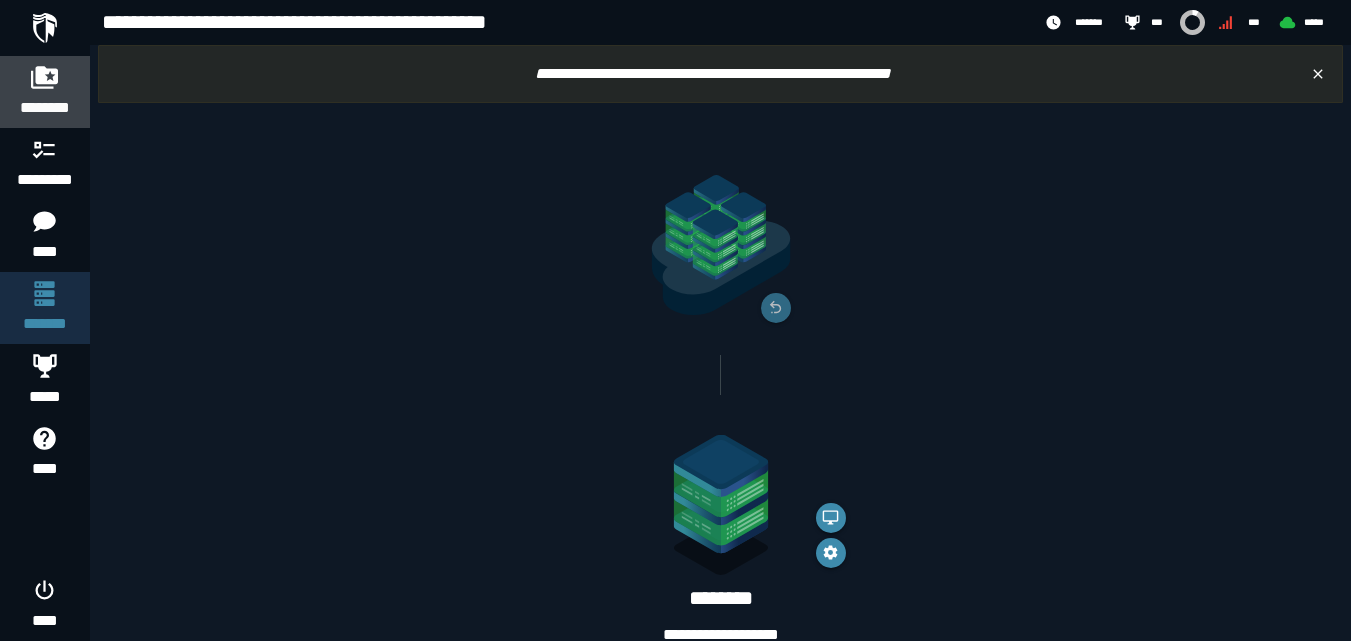 click on "********" at bounding box center (45, 108) 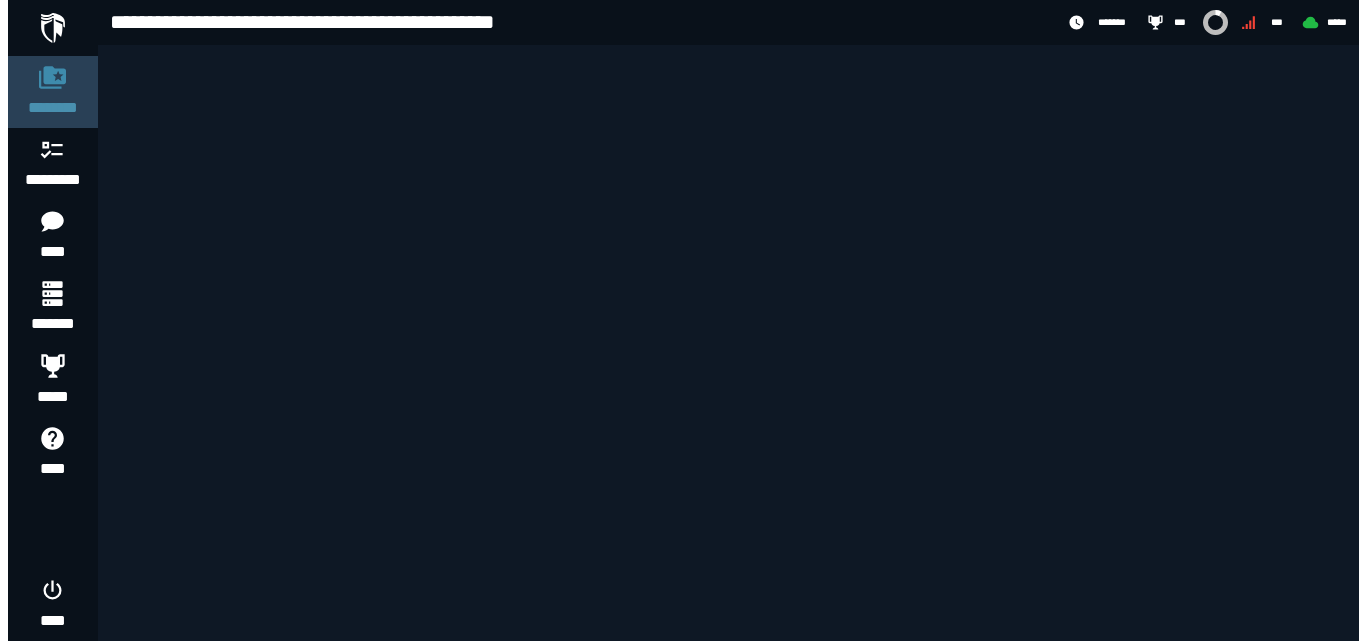 scroll, scrollTop: 0, scrollLeft: 0, axis: both 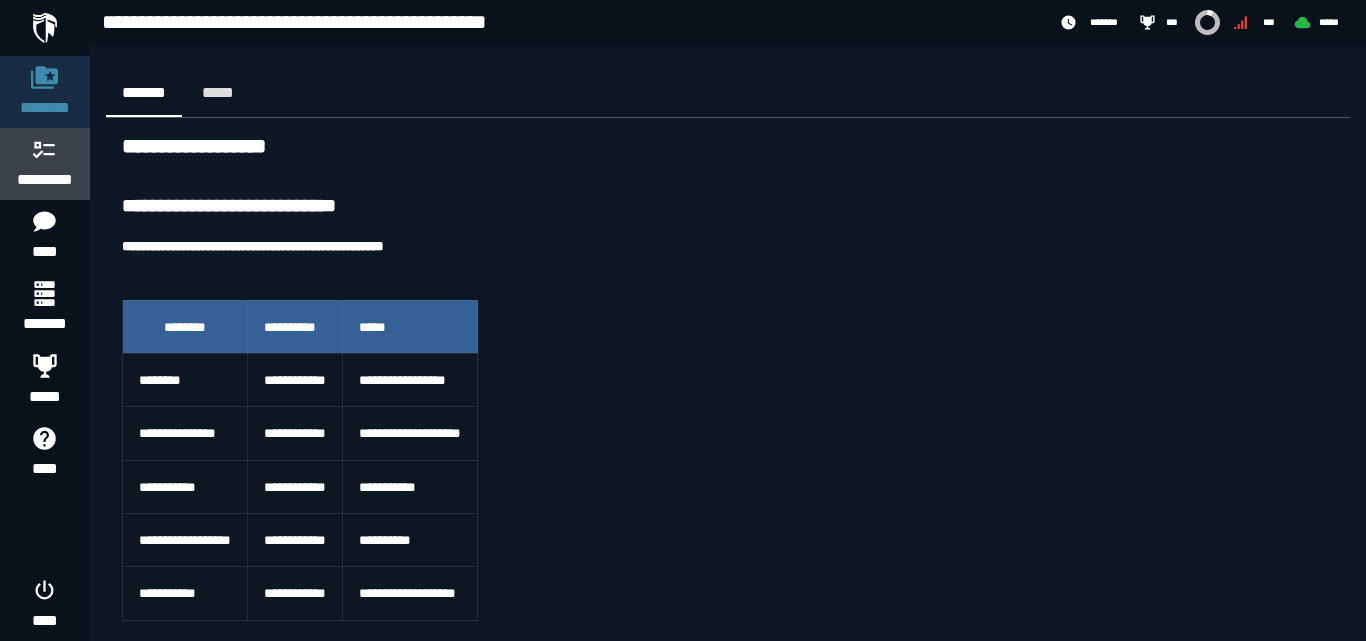 click on "*********" at bounding box center (45, 164) 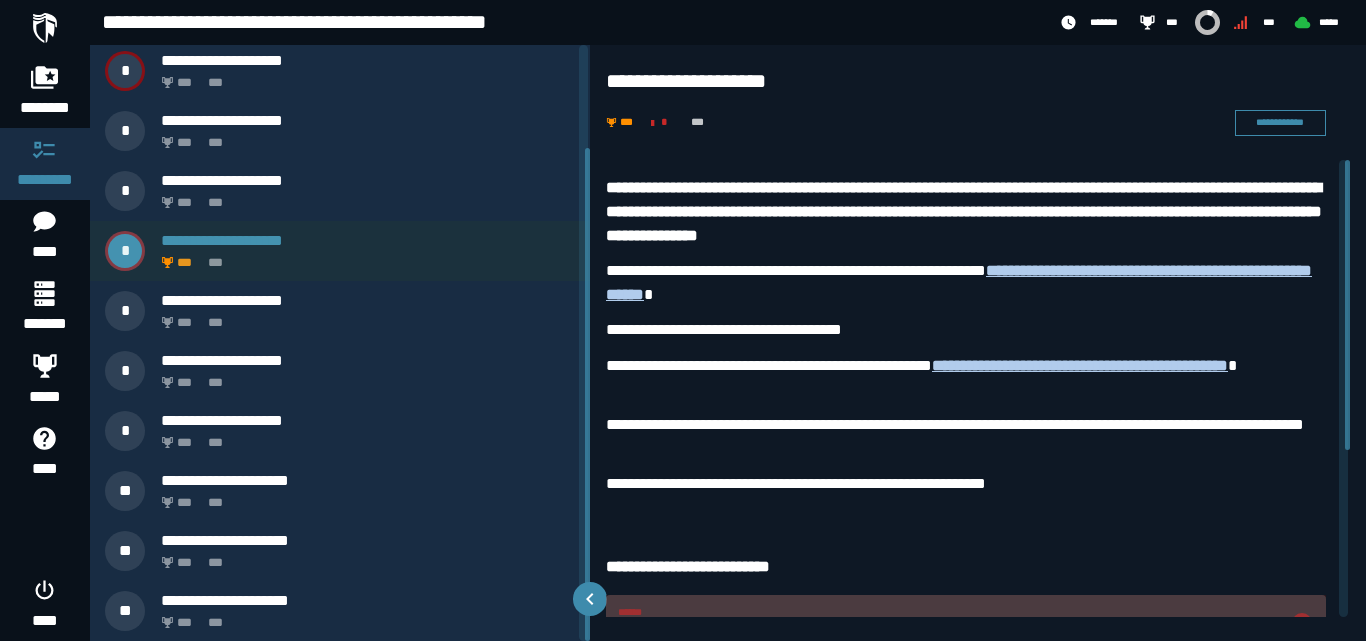 scroll, scrollTop: 24, scrollLeft: 0, axis: vertical 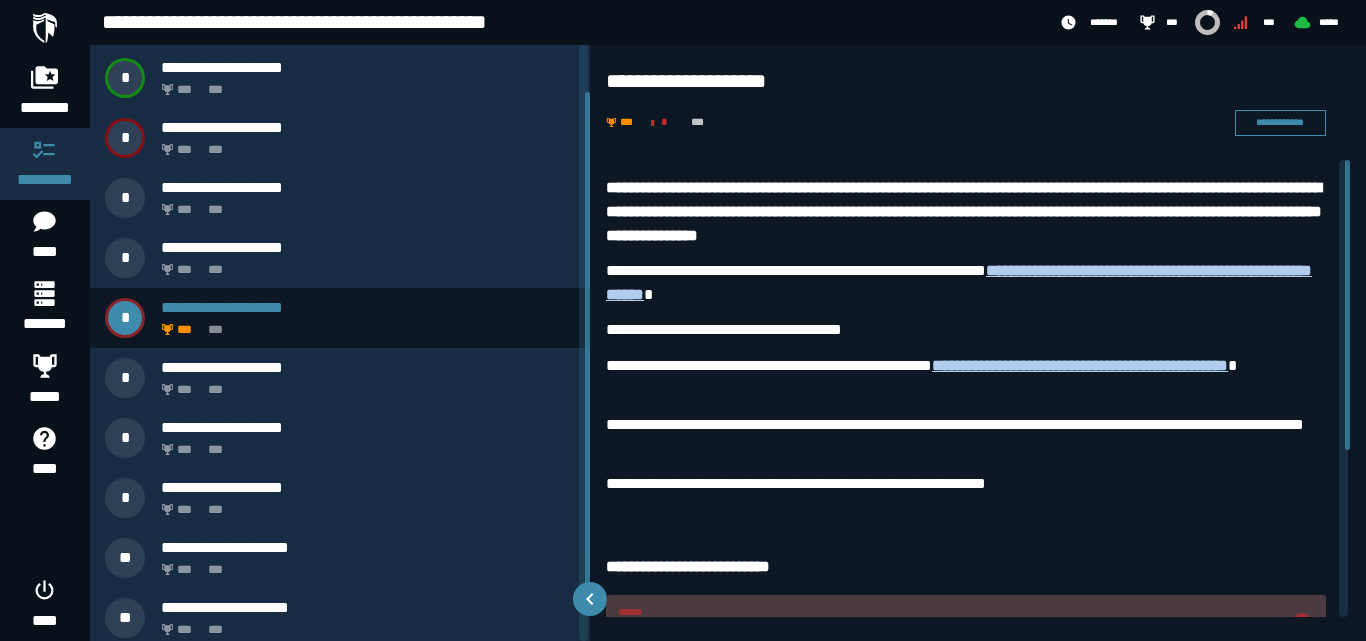 drag, startPoint x: 585, startPoint y: 126, endPoint x: 579, endPoint y: 153, distance: 27.658634 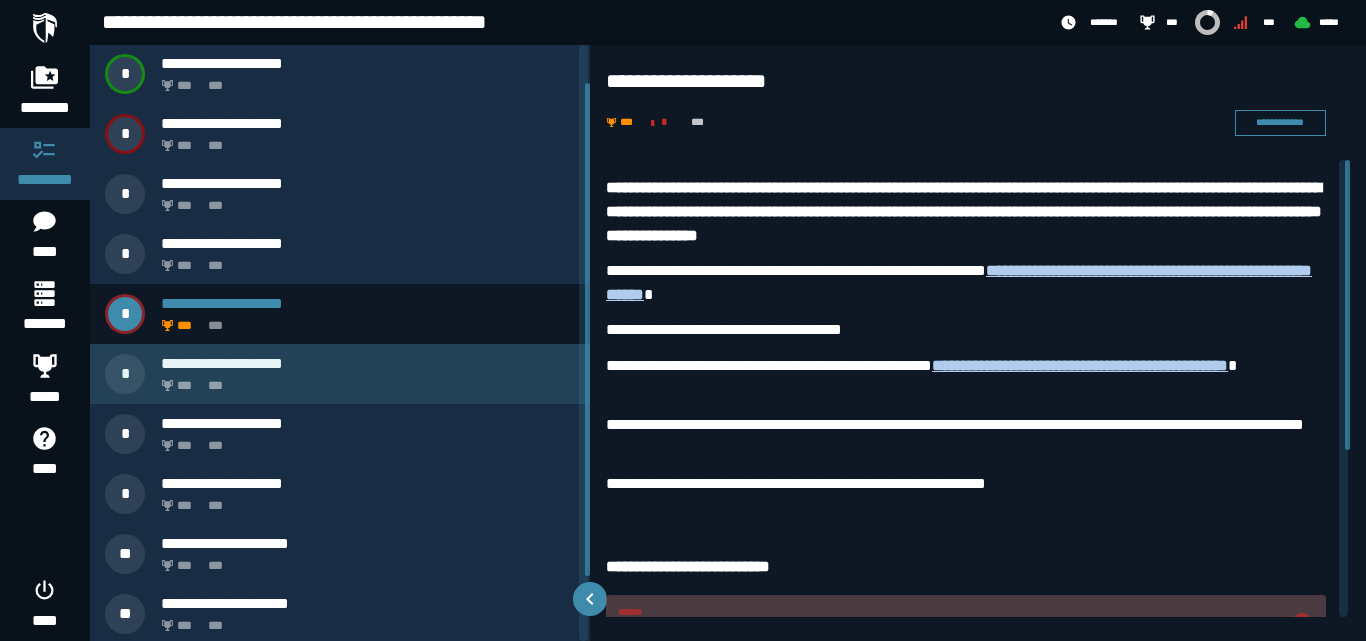 scroll, scrollTop: 0, scrollLeft: 0, axis: both 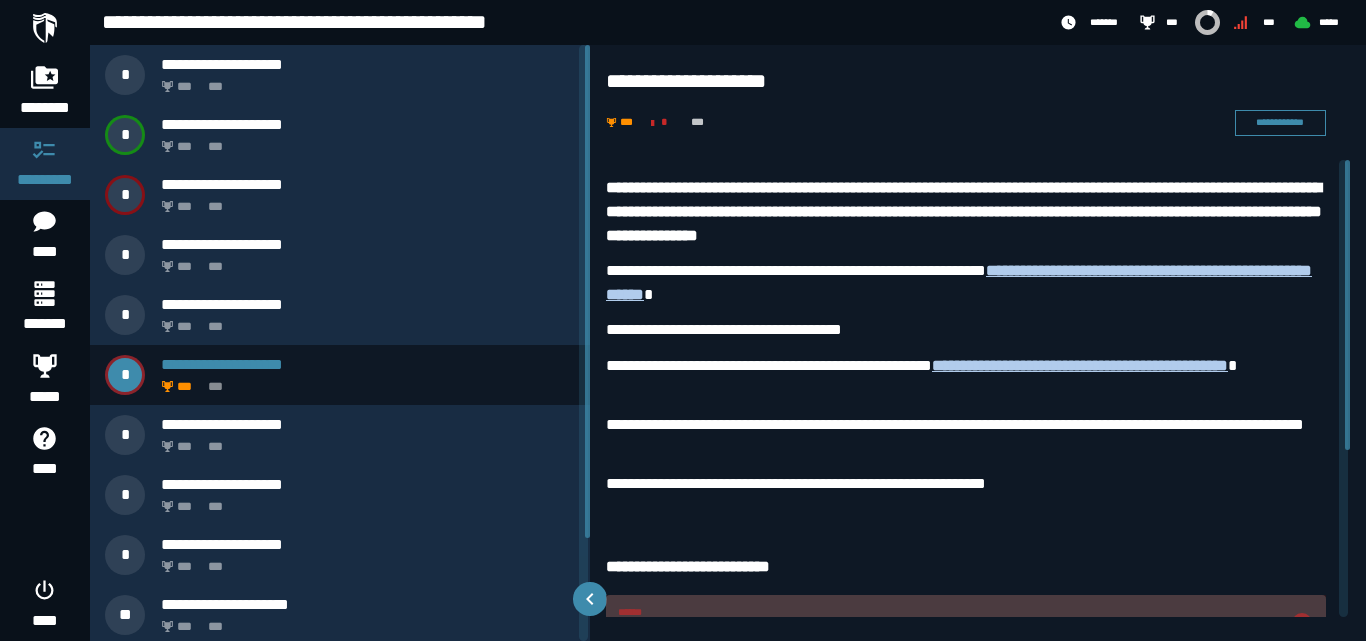 click 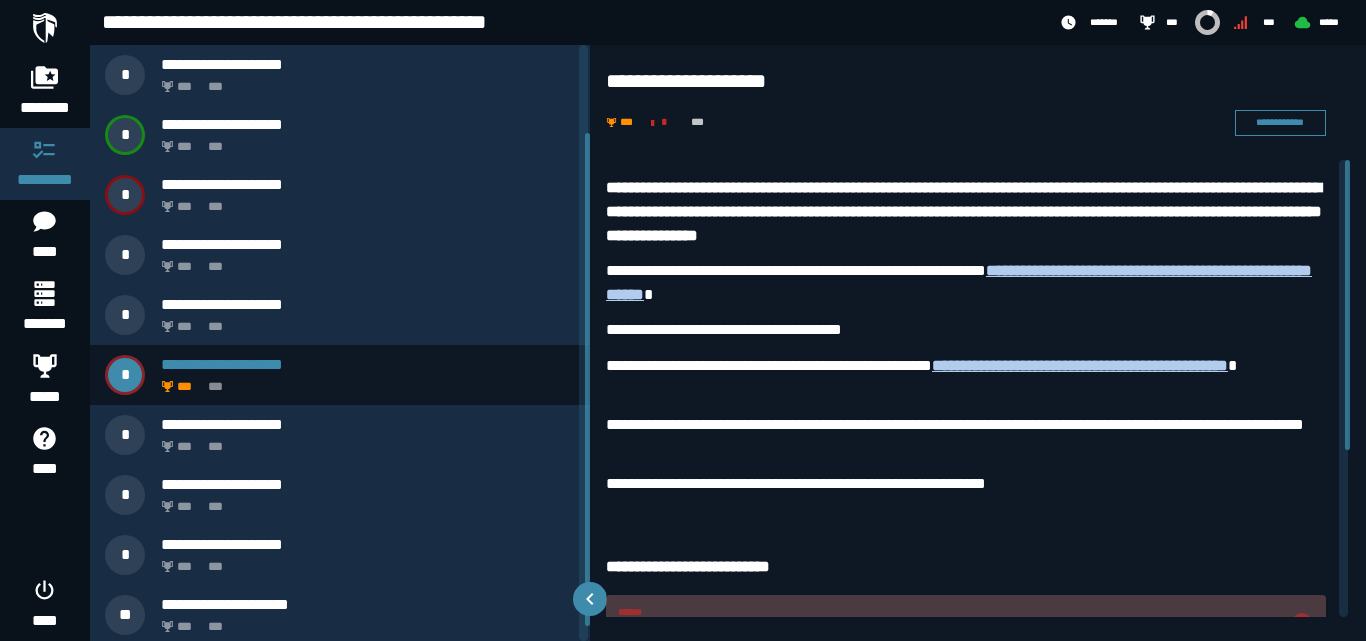 scroll, scrollTop: 124, scrollLeft: 0, axis: vertical 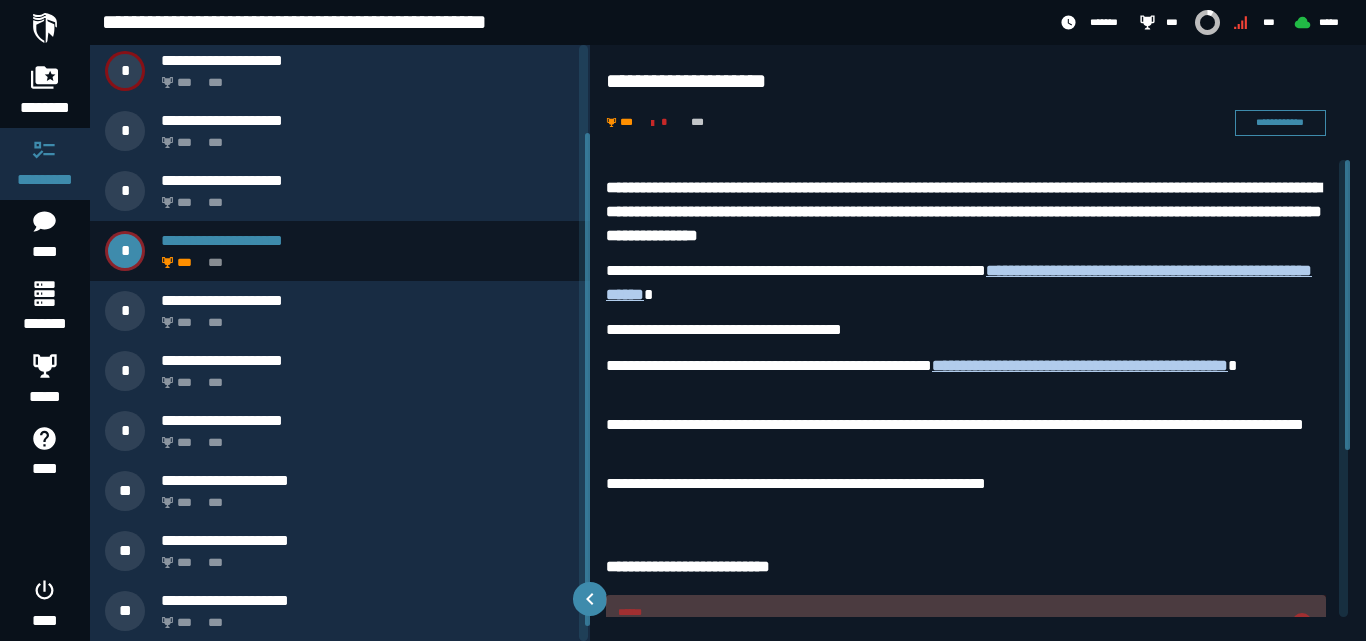 drag, startPoint x: 589, startPoint y: 199, endPoint x: 577, endPoint y: 394, distance: 195.36888 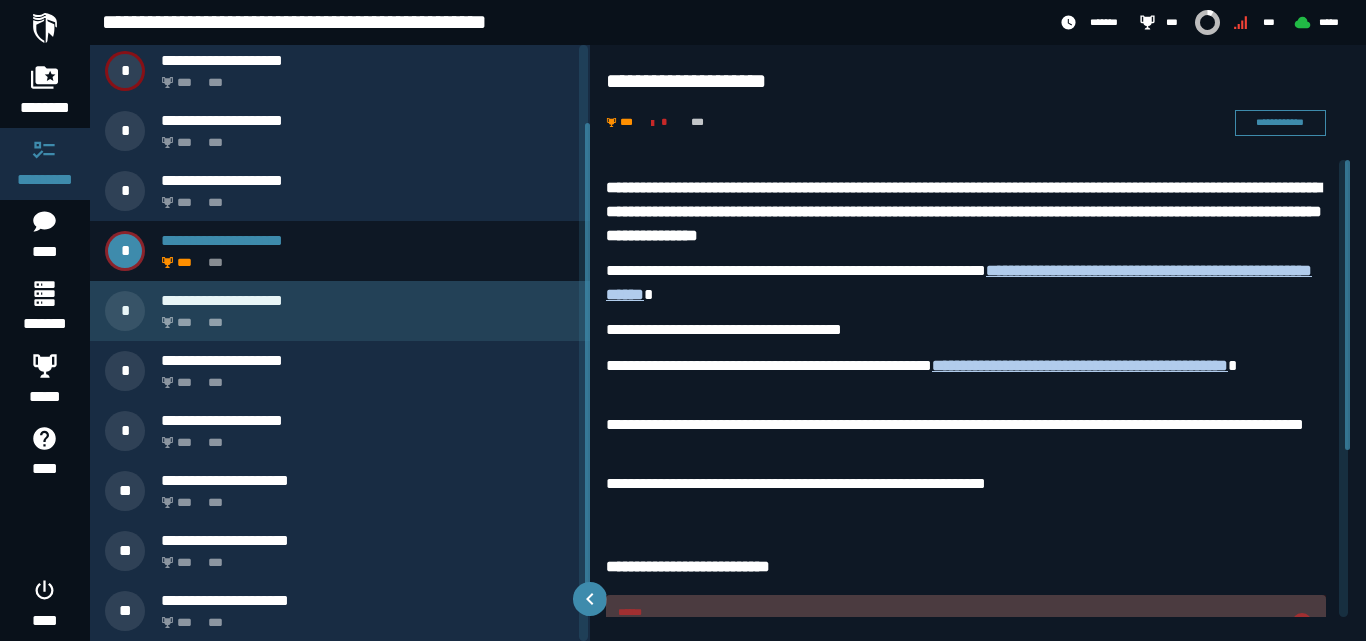 scroll, scrollTop: 0, scrollLeft: 0, axis: both 